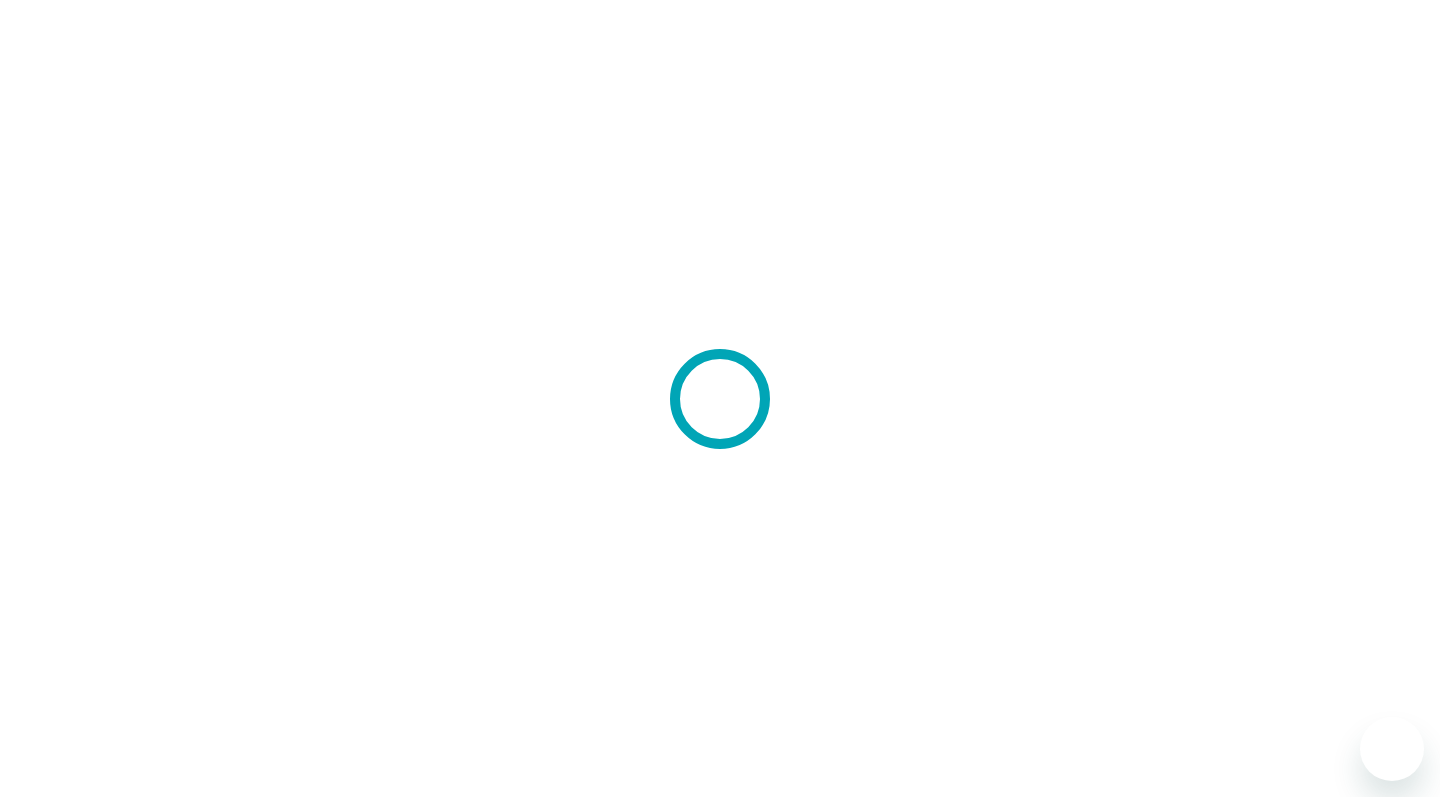 scroll, scrollTop: 0, scrollLeft: 0, axis: both 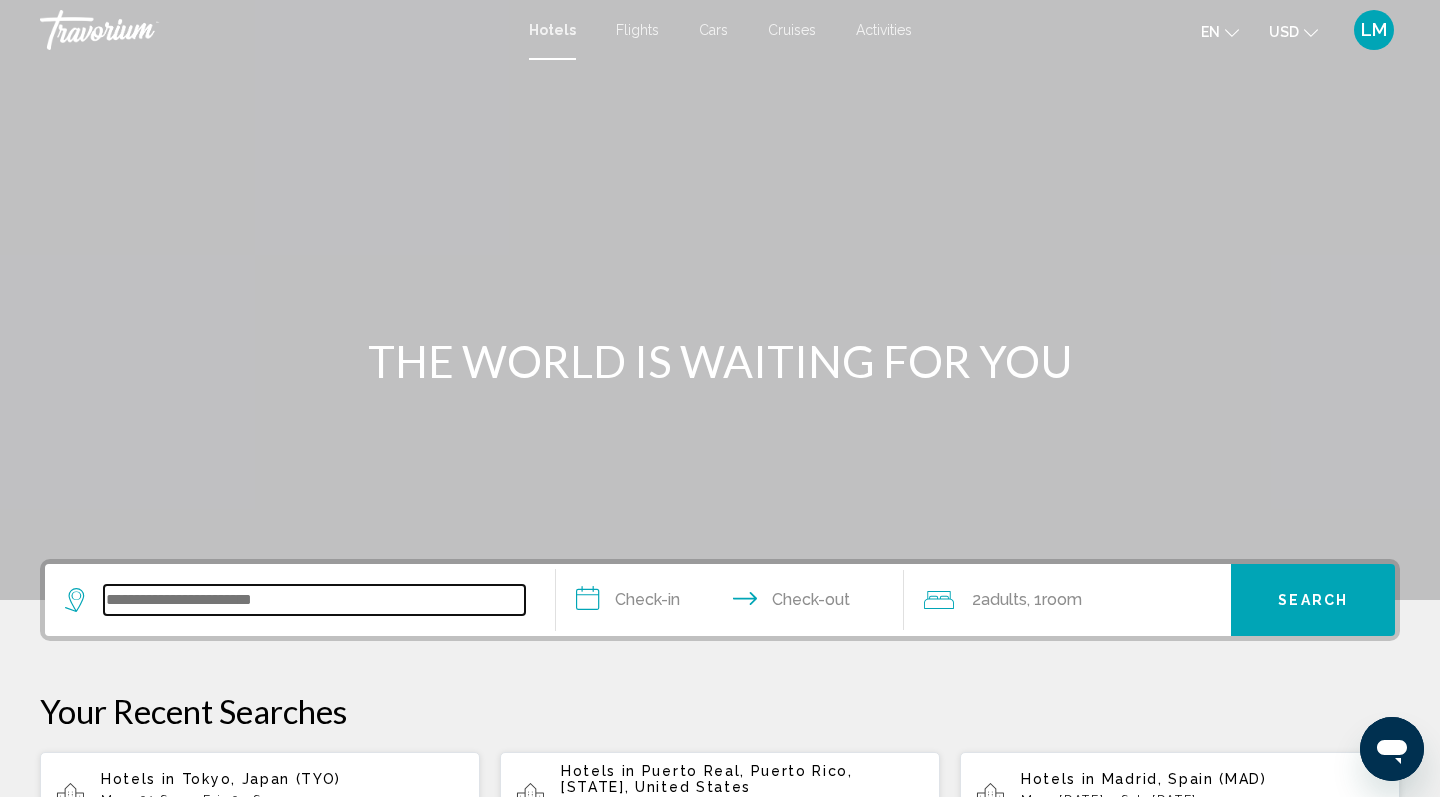 click at bounding box center [314, 600] 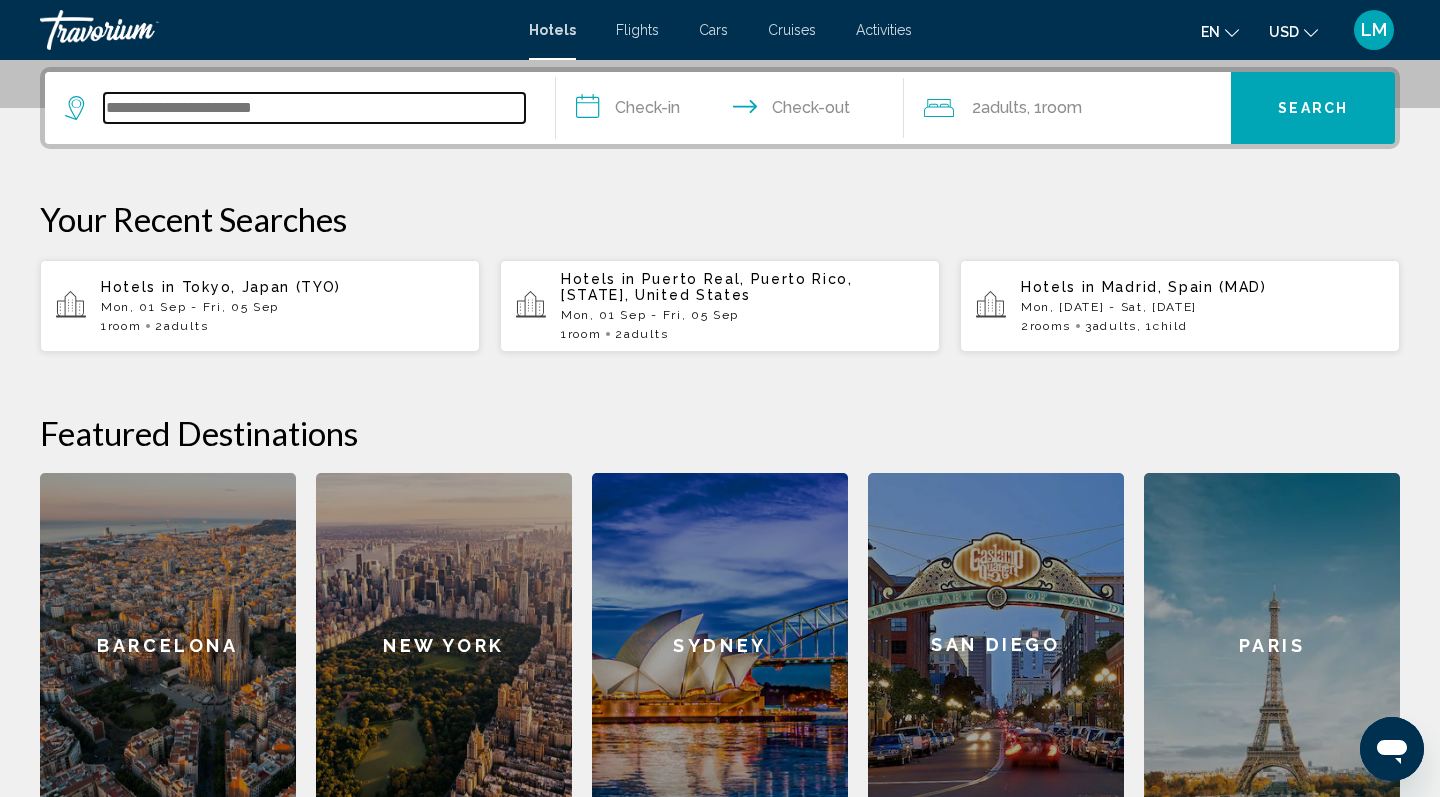 scroll, scrollTop: 494, scrollLeft: 0, axis: vertical 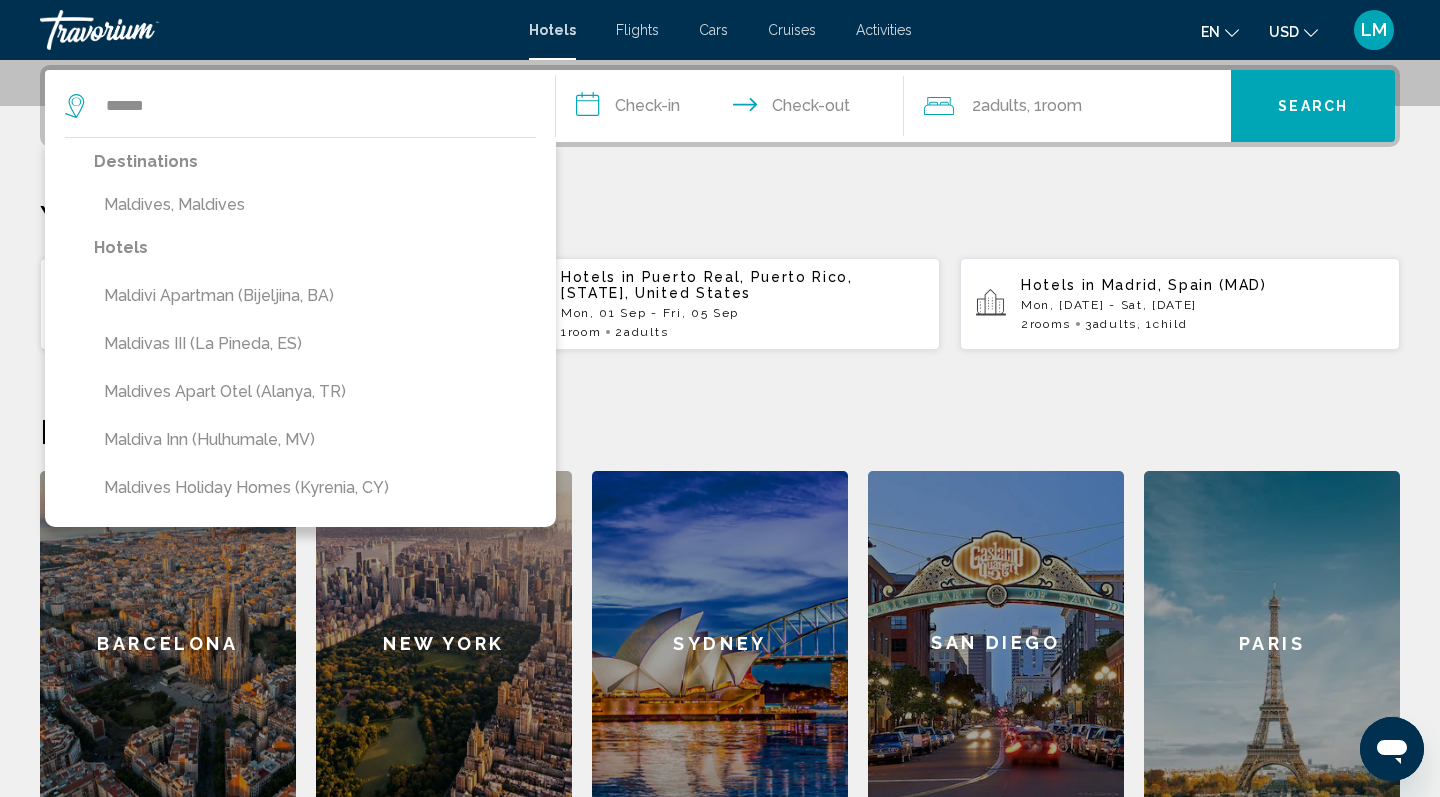 drag, startPoint x: 331, startPoint y: 607, endPoint x: 233, endPoint y: 230, distance: 389.5292 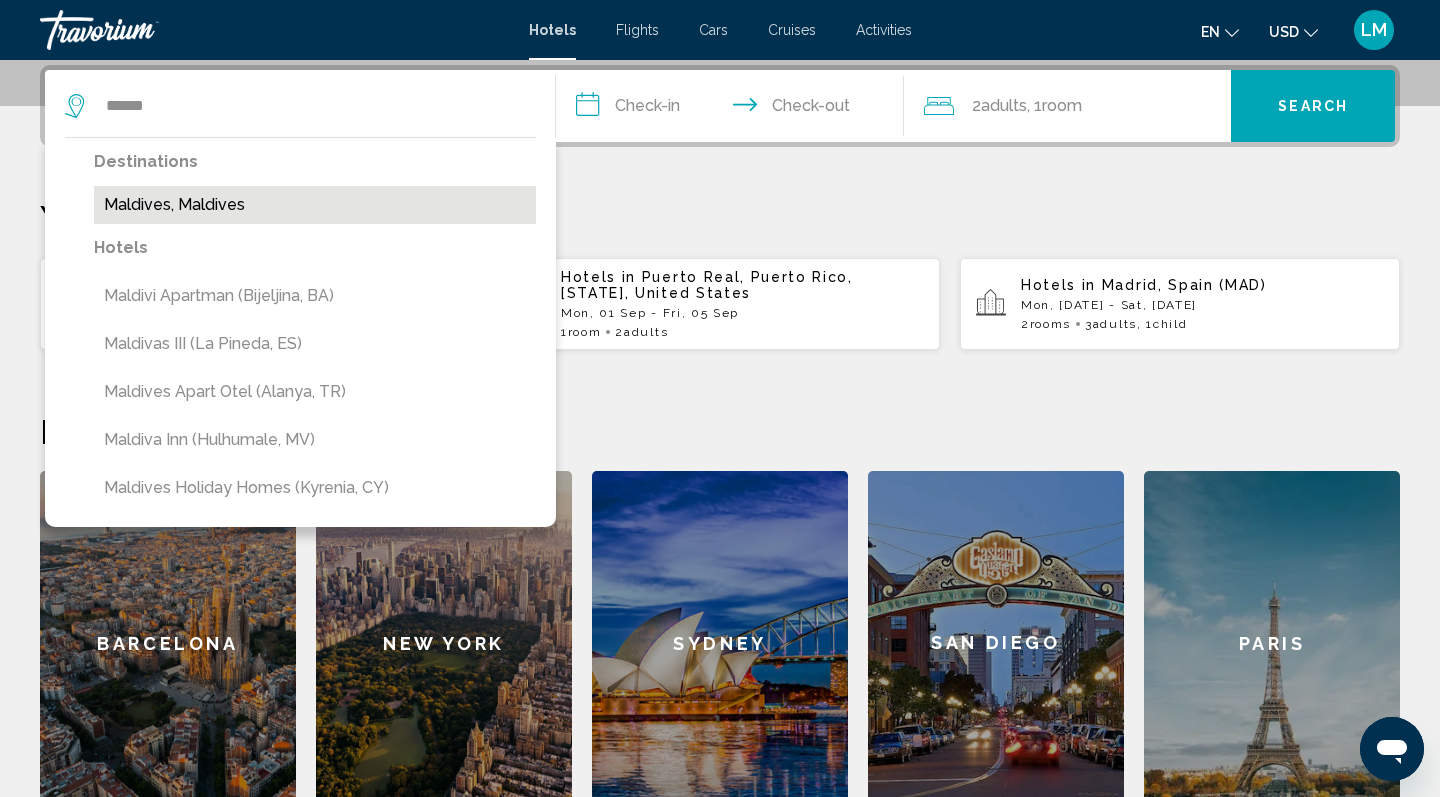 click on "Maldives, Maldives" at bounding box center (315, 205) 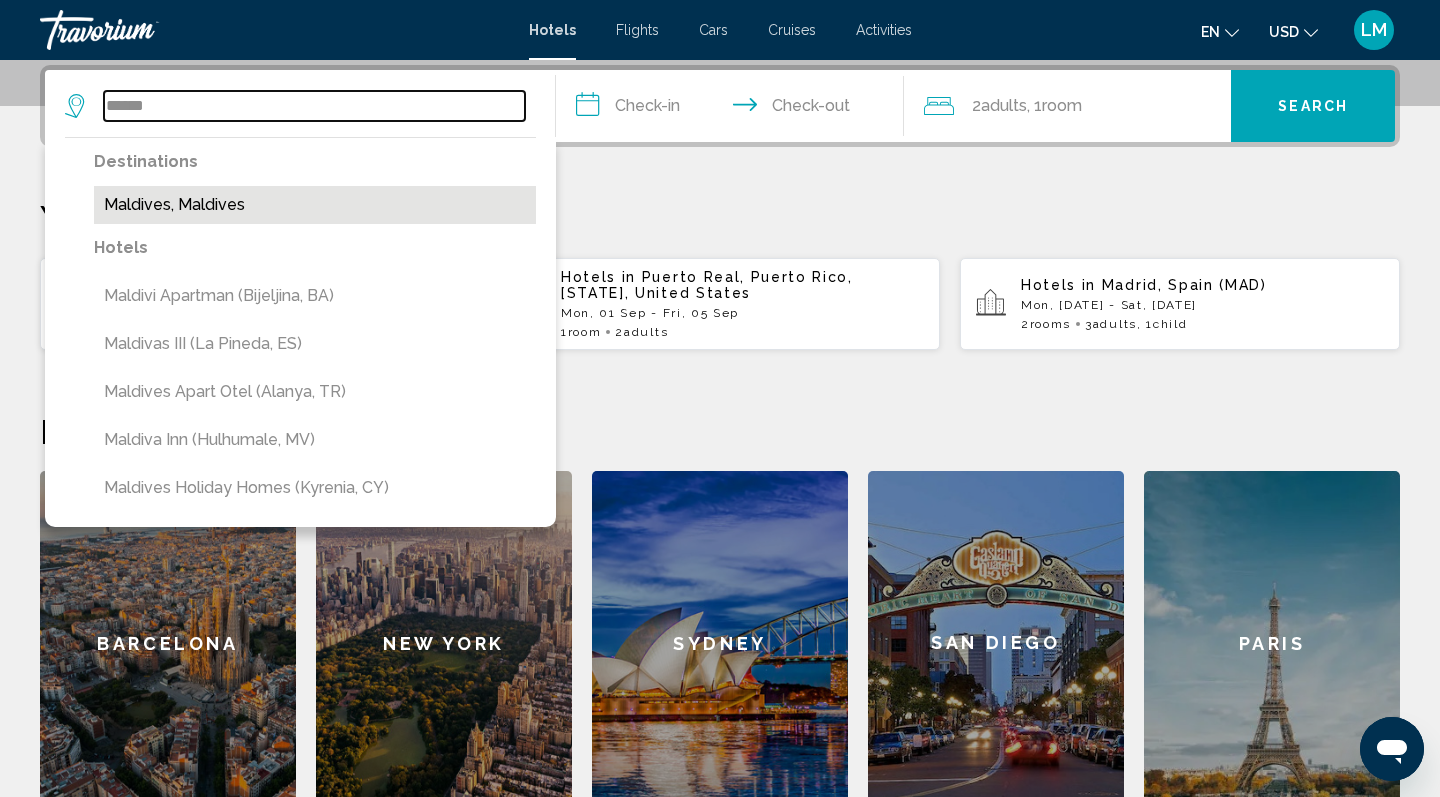 type on "**********" 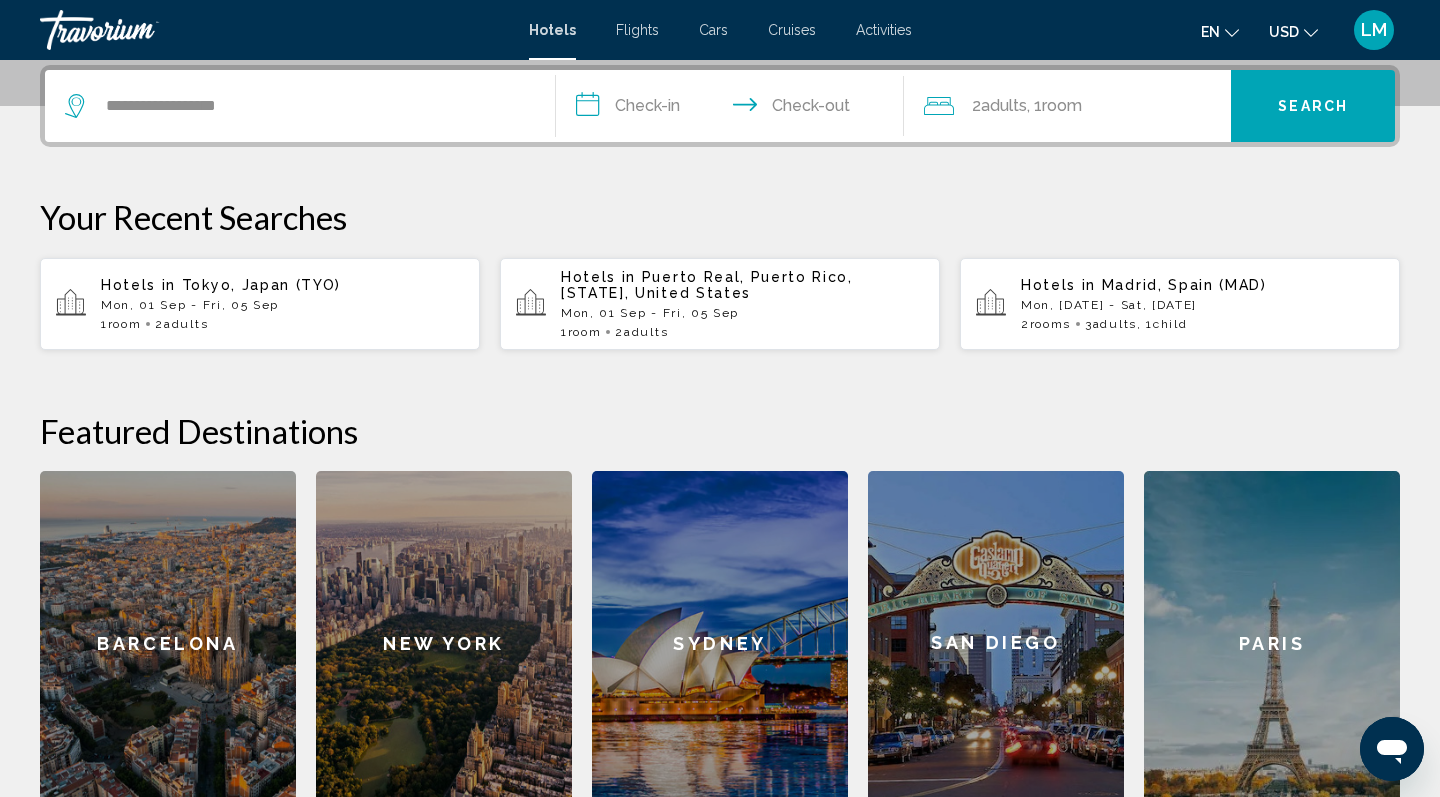 click on "**********" at bounding box center (734, 109) 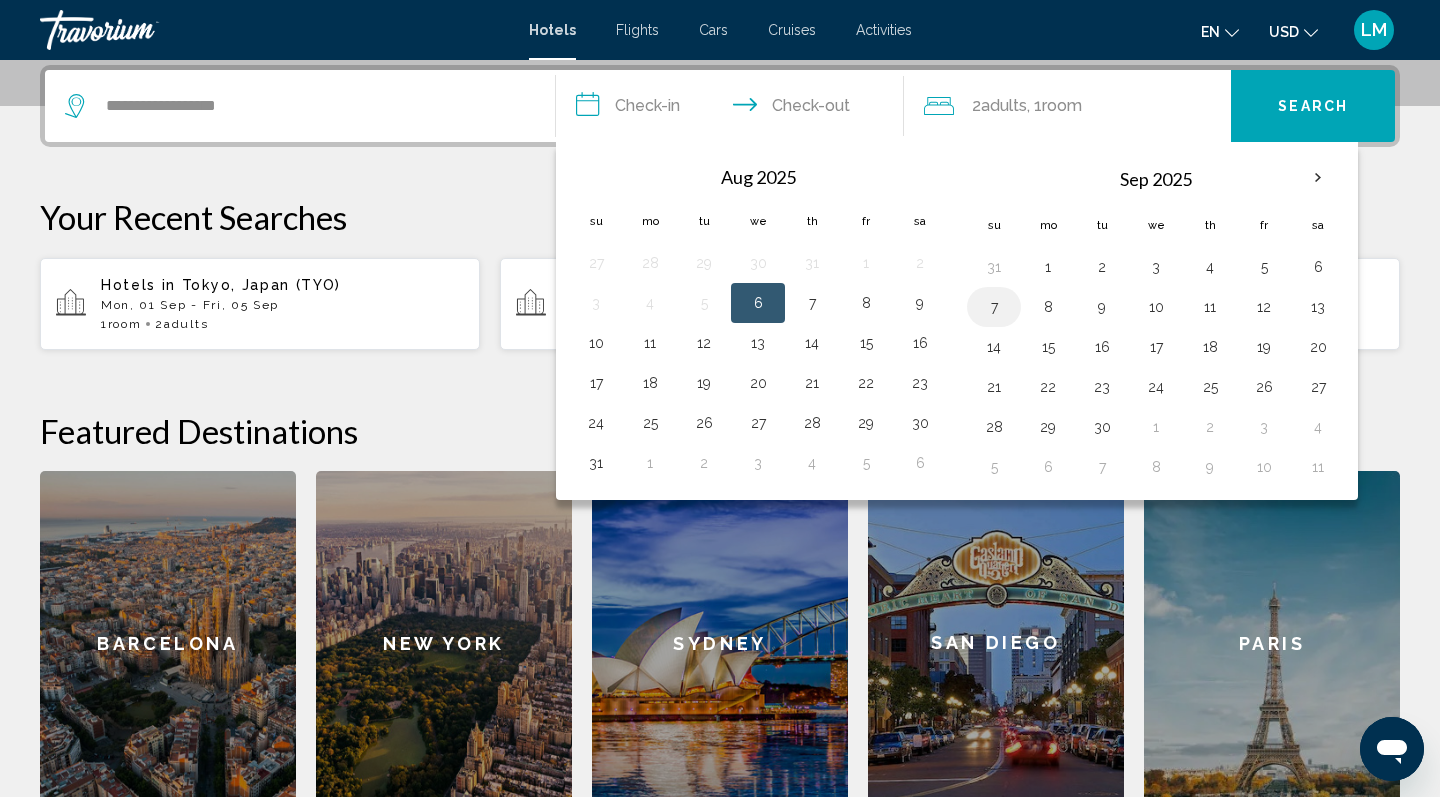 click on "7" at bounding box center (994, 307) 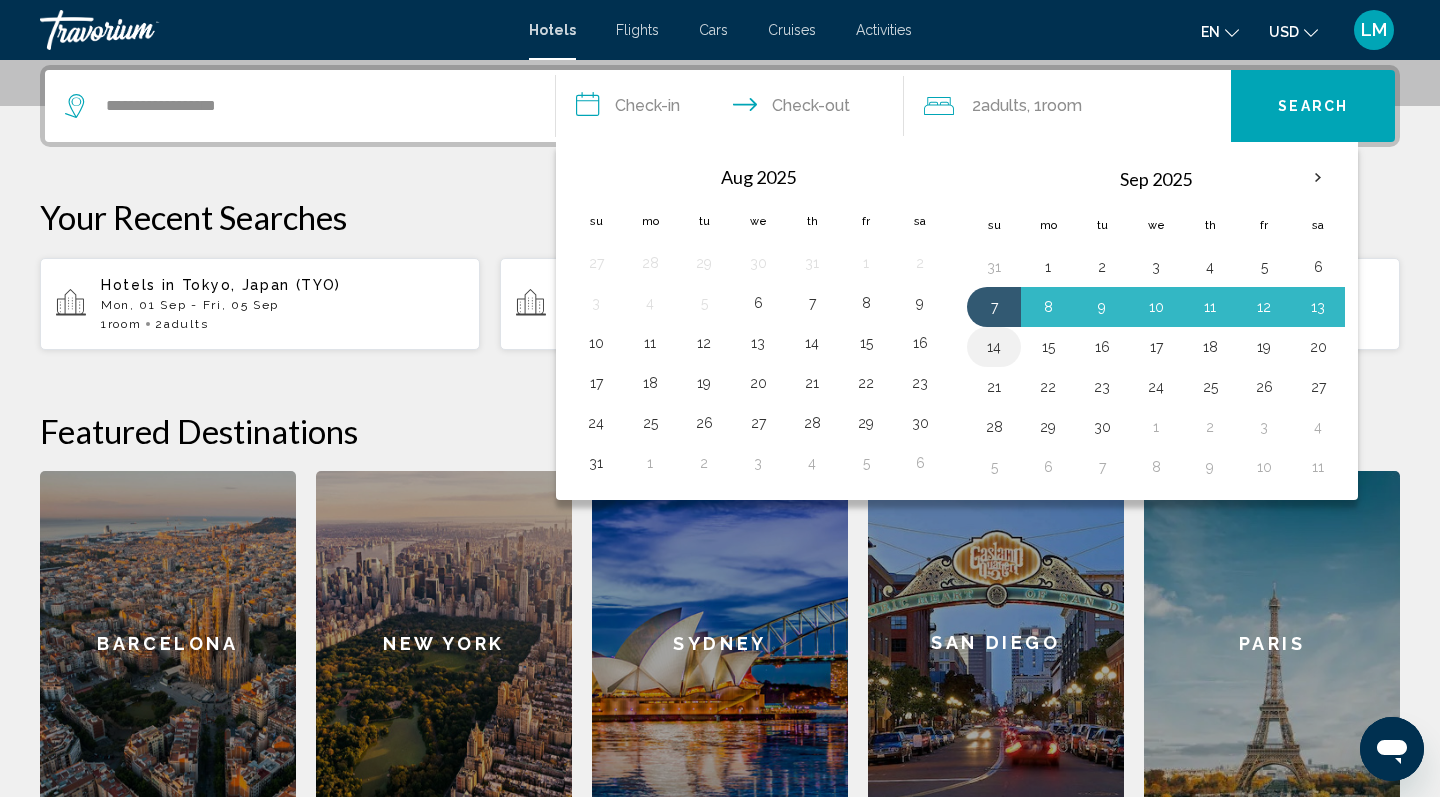 click on "14" at bounding box center [994, 347] 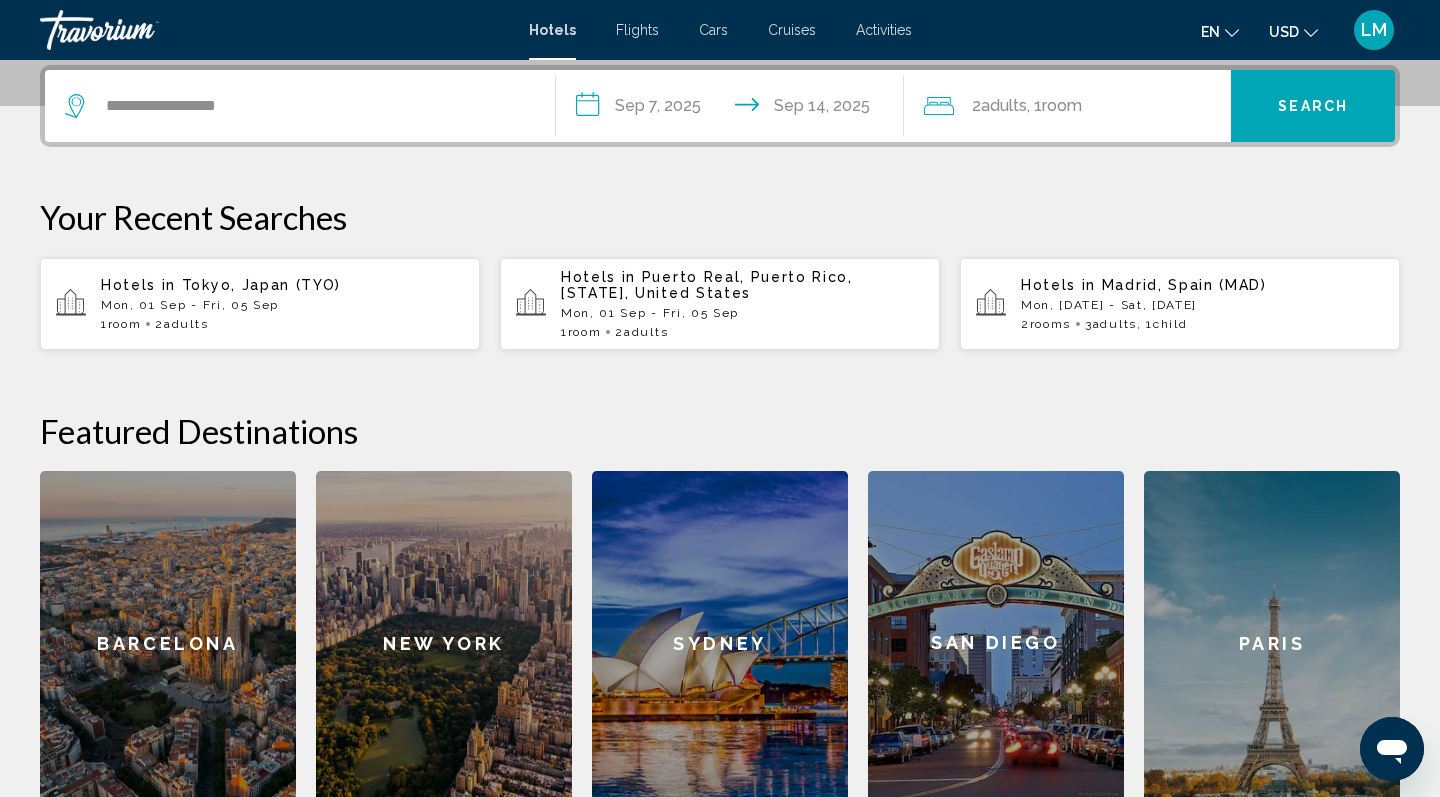 click on "Search" at bounding box center [1313, 106] 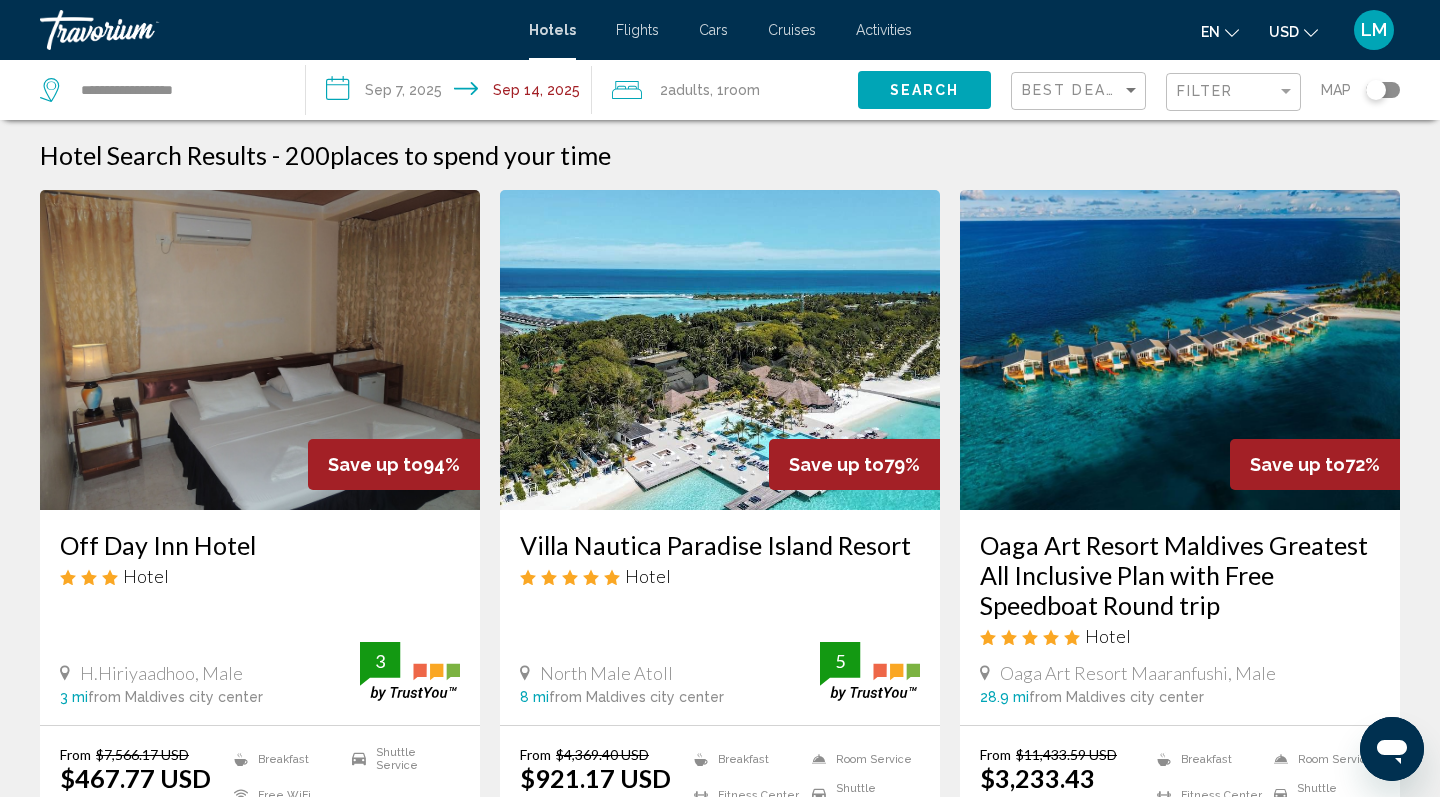 scroll, scrollTop: 0, scrollLeft: 0, axis: both 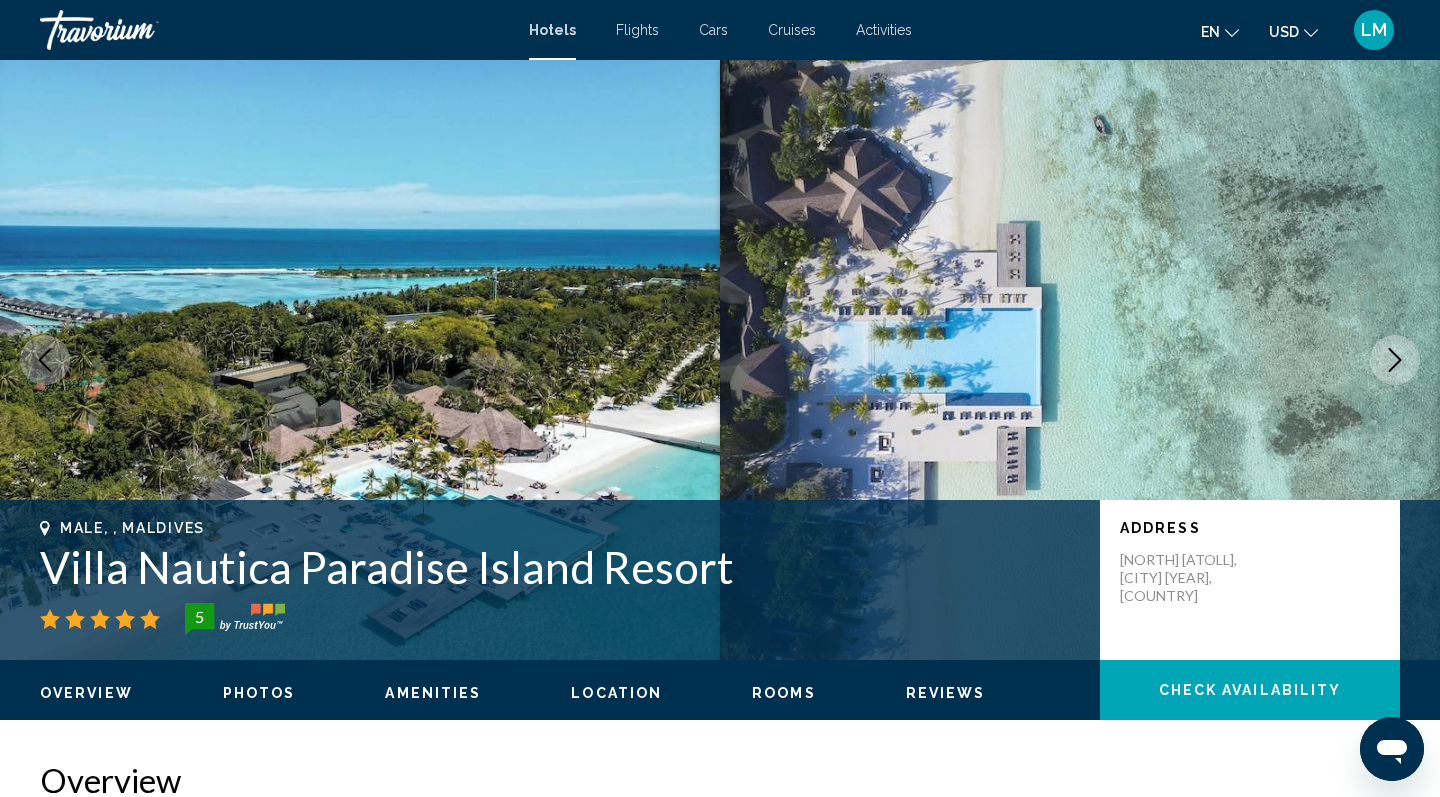 click 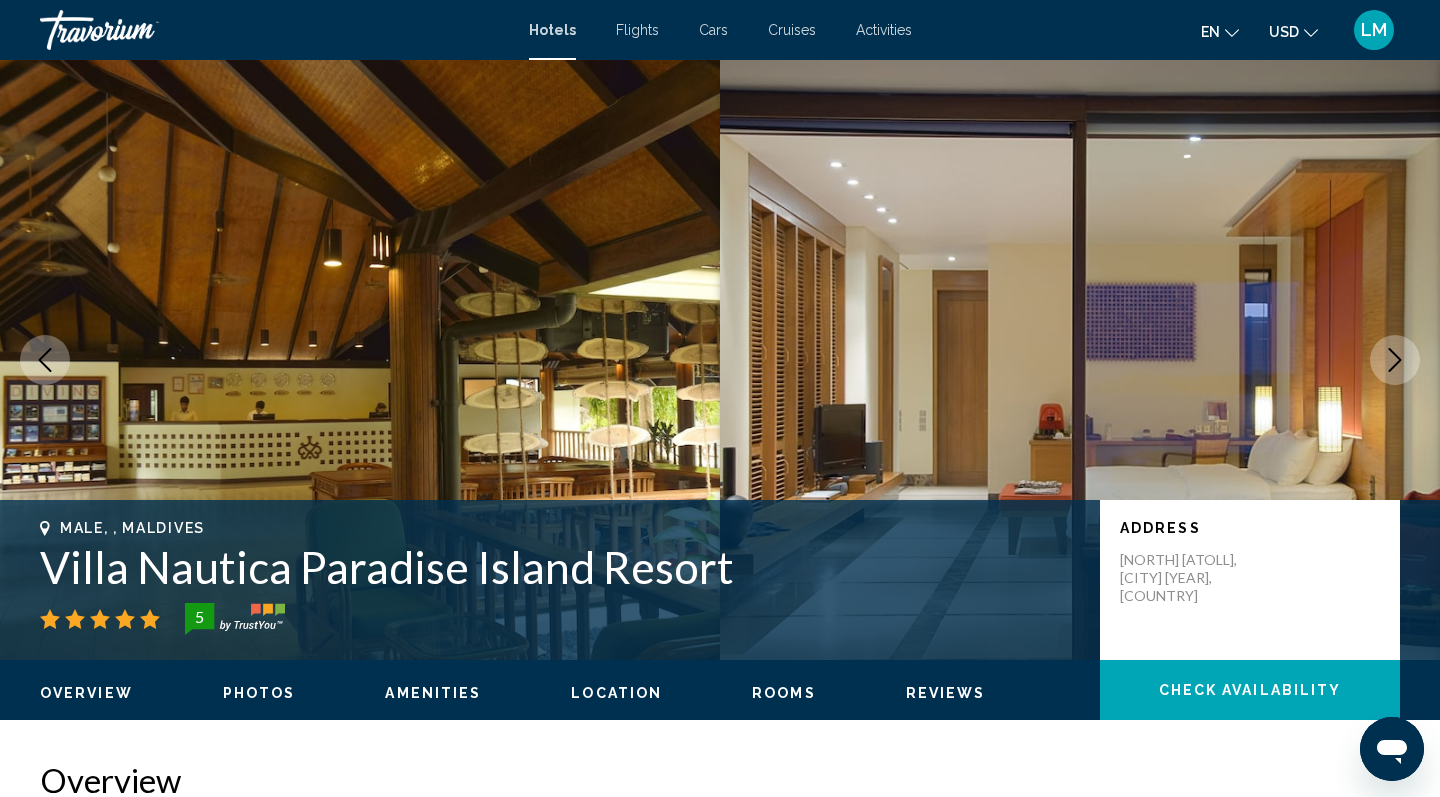 click 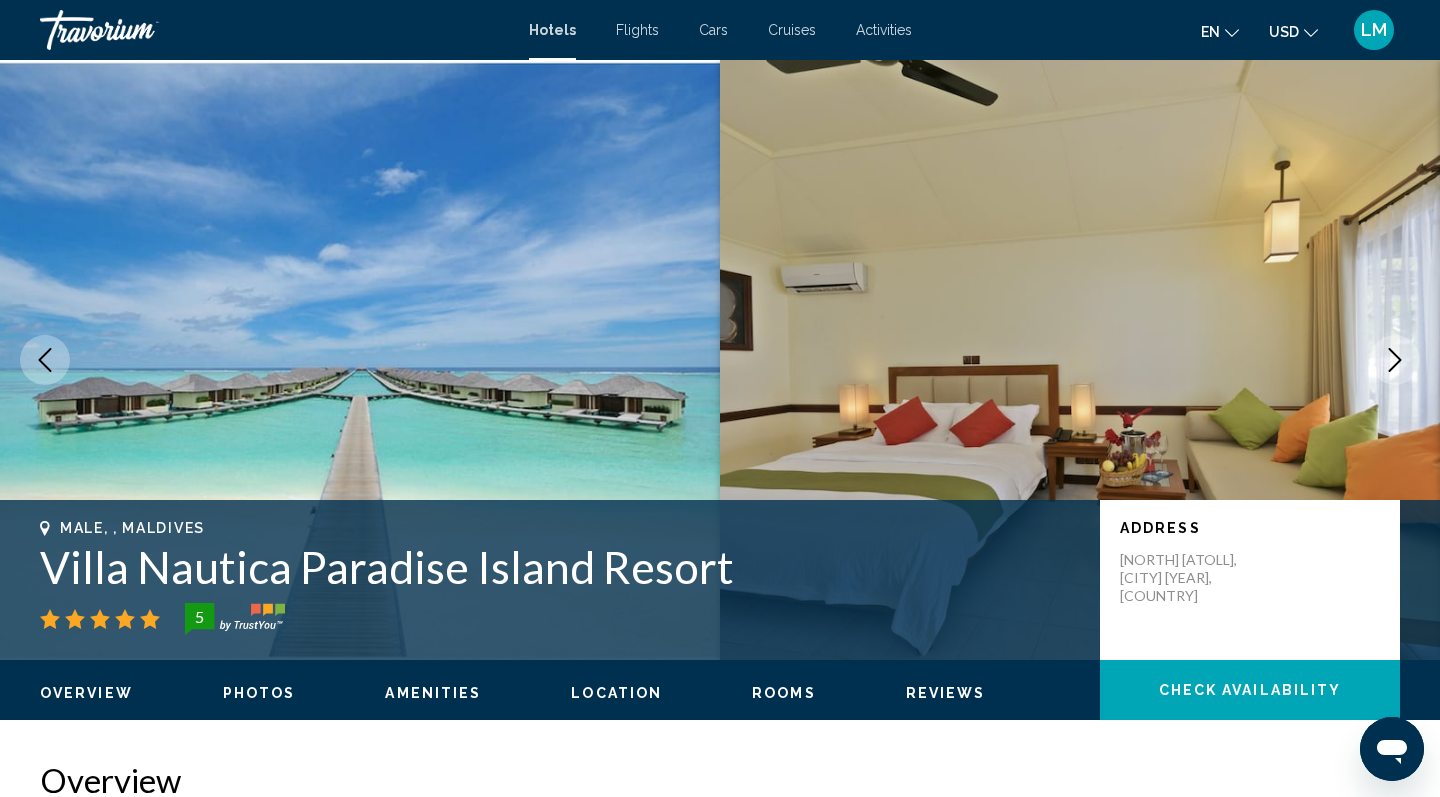 click 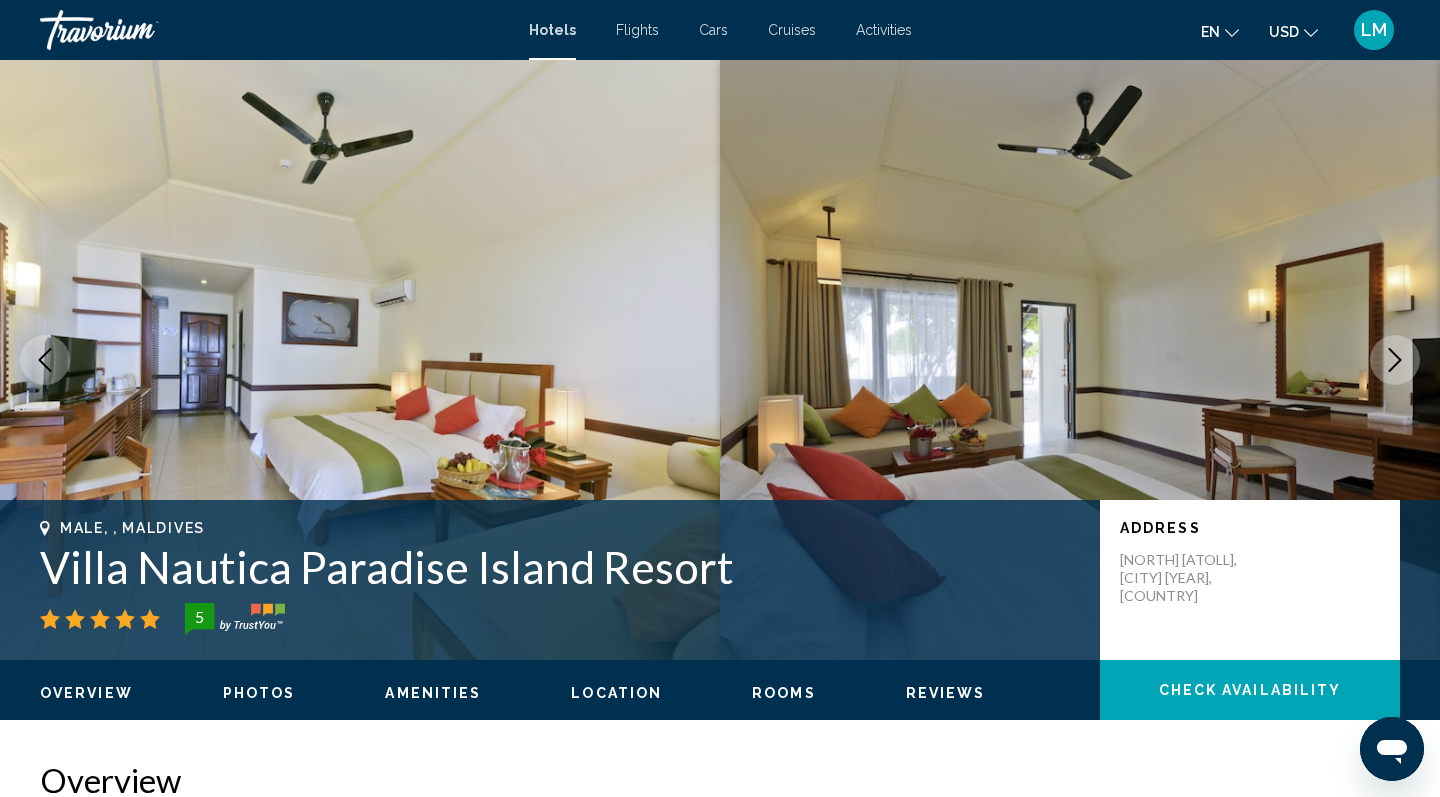 click 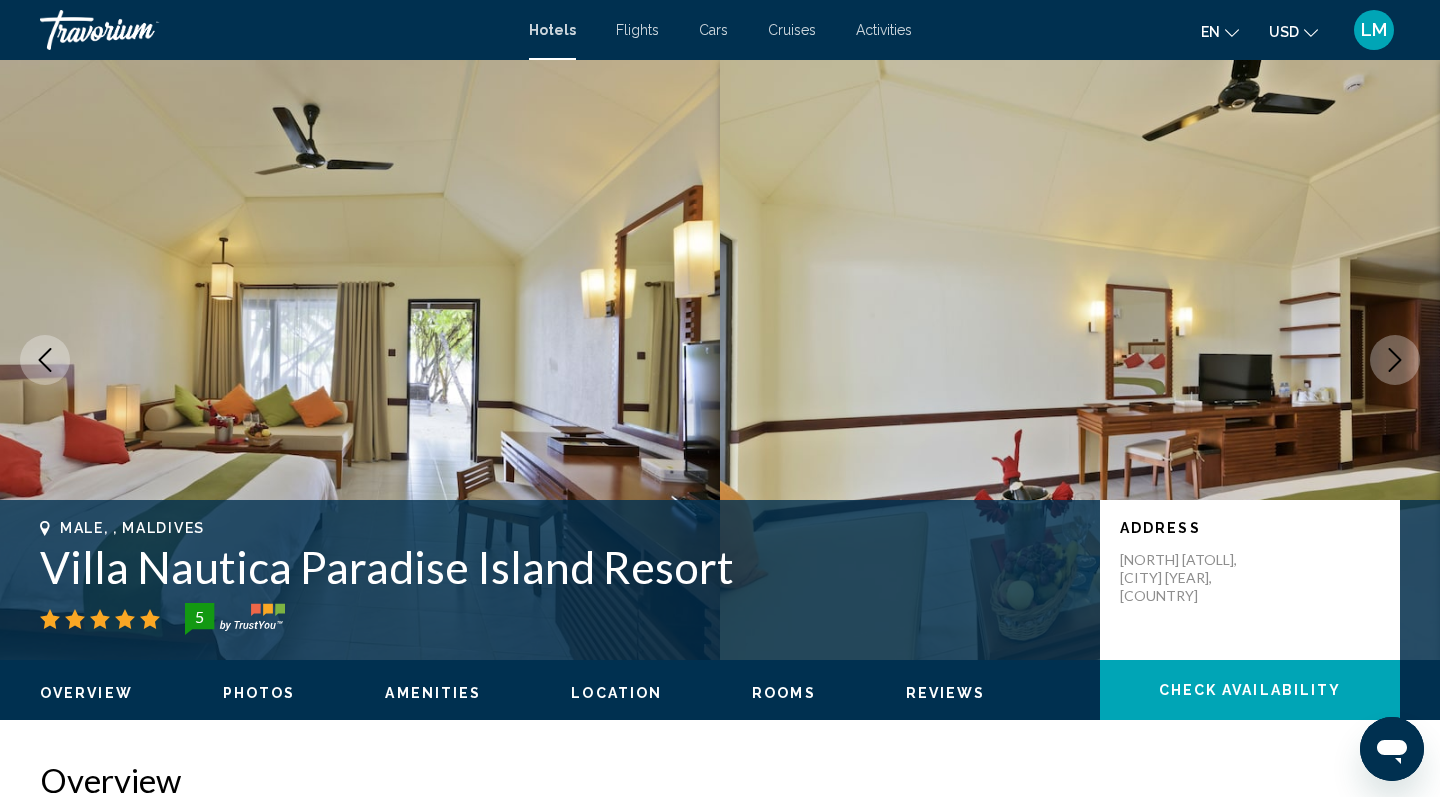 click 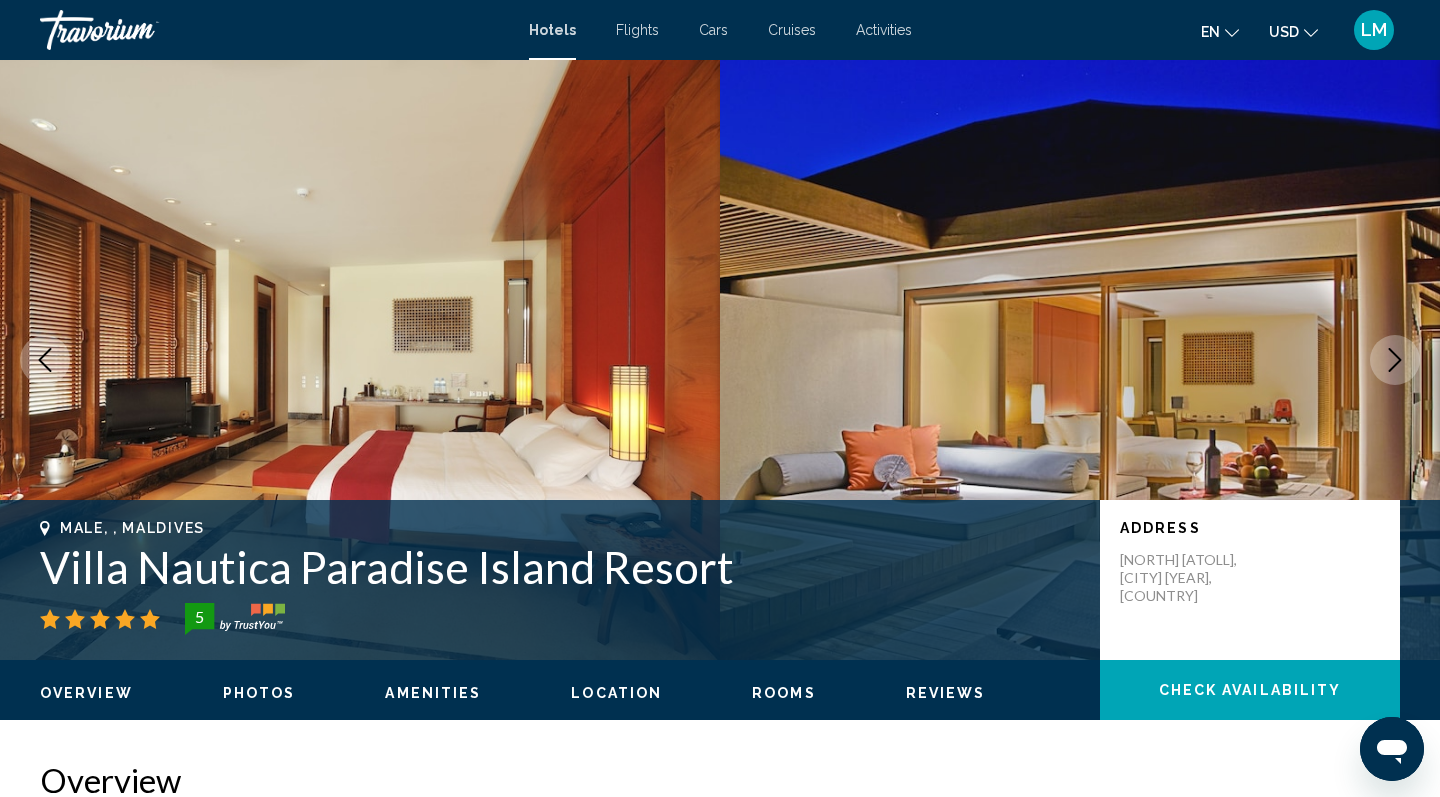 click 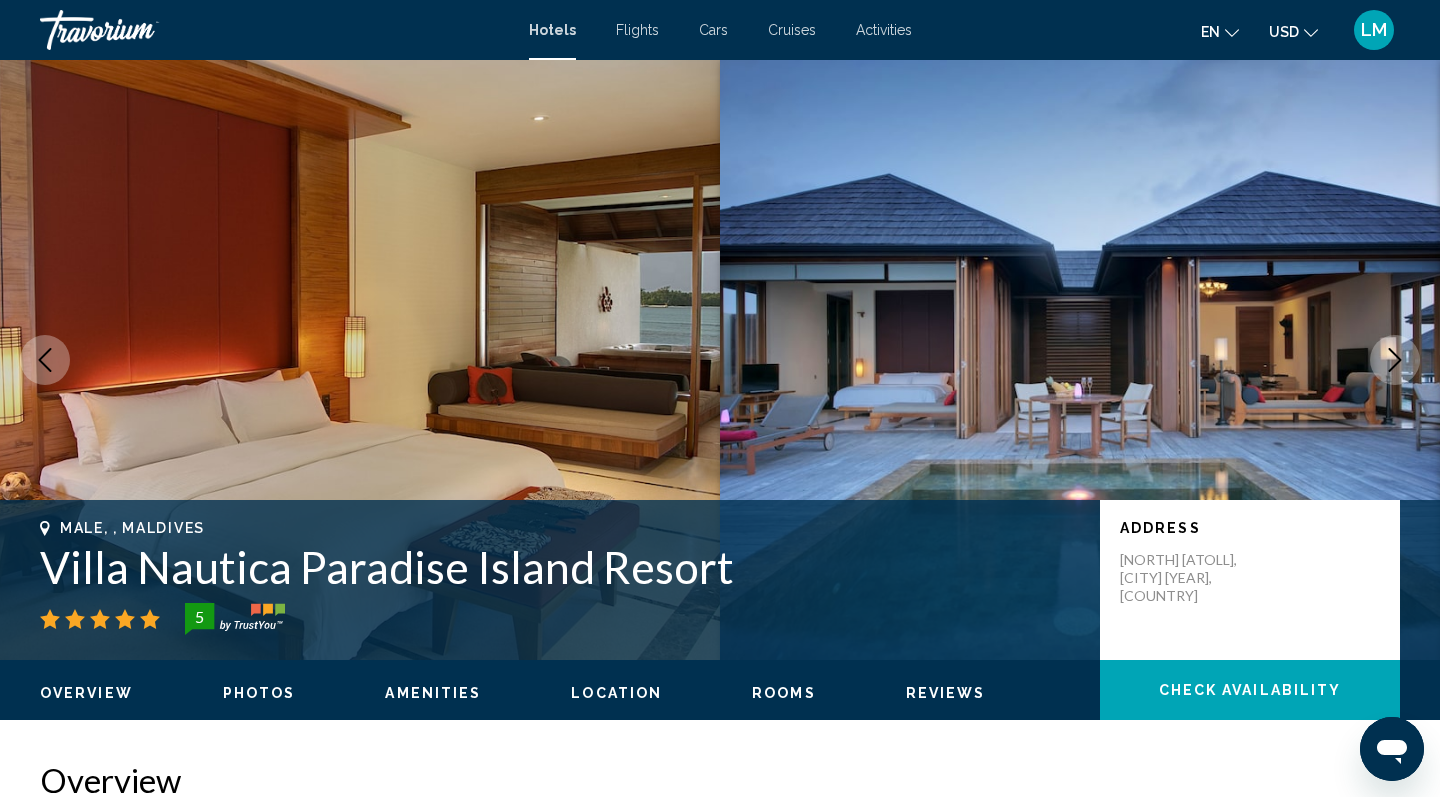click 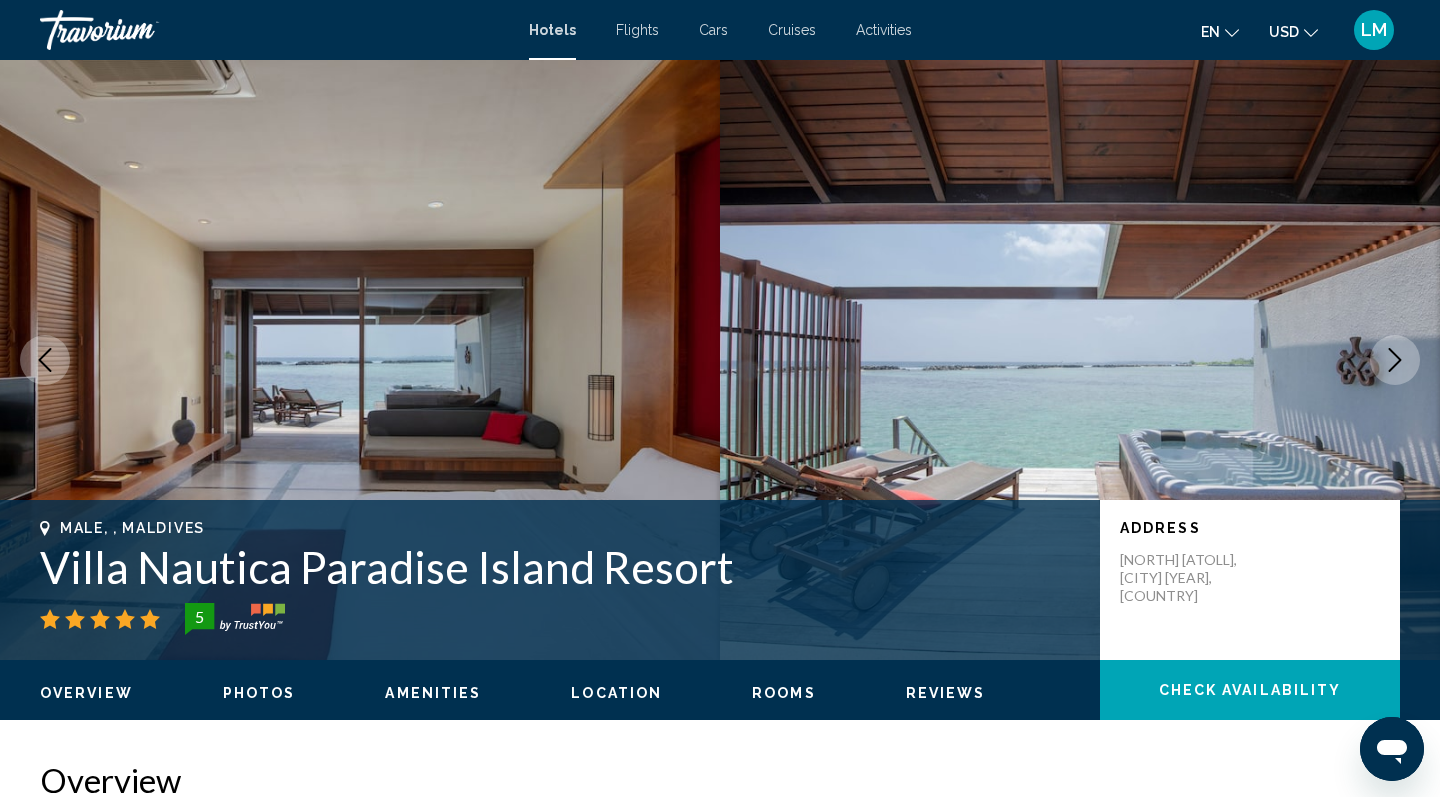 click 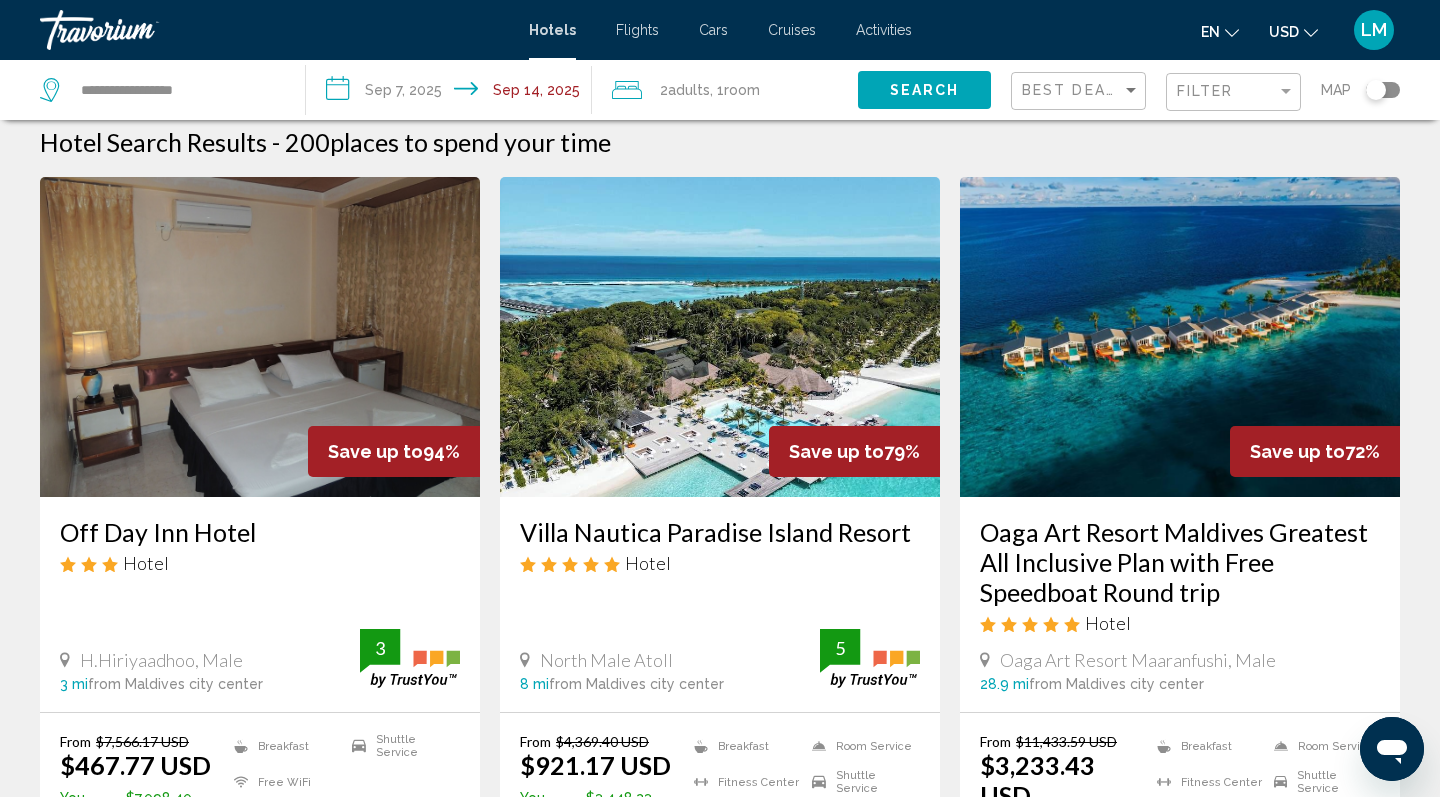 scroll, scrollTop: 15, scrollLeft: 0, axis: vertical 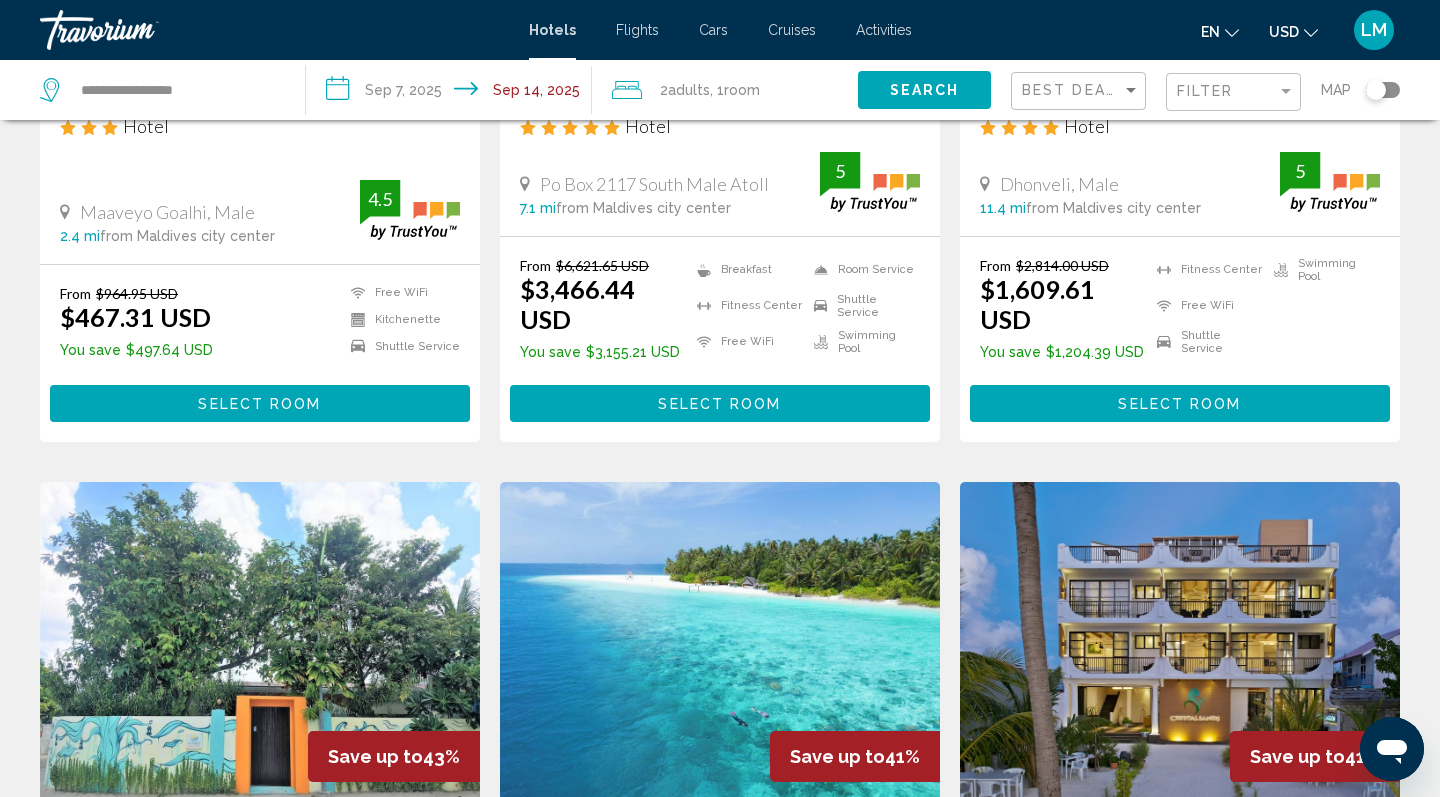 click on "Hotel Search Results  -   200  places to spend your time Save up to  94%   Off Day Inn Hotel
Hotel
H.Hiriyaadhoo, [CITY] 3 mi  from Maldives city center from hotel 3 From $7,566.17 USD $467.77 USD  You save  $7,098.40 USD
Breakfast
Free WiFi
Room Service
Shuttle Service  3 Select Room Save up to  79%   Villa Nautica Paradise Island Resort
Hotel
North Male Atoll 8 mi  from Maldives city center from hotel 5 From $4,369.40 USD $921.17 USD  You save  $3,448.23 USD
Breakfast
5" at bounding box center (720, -315) 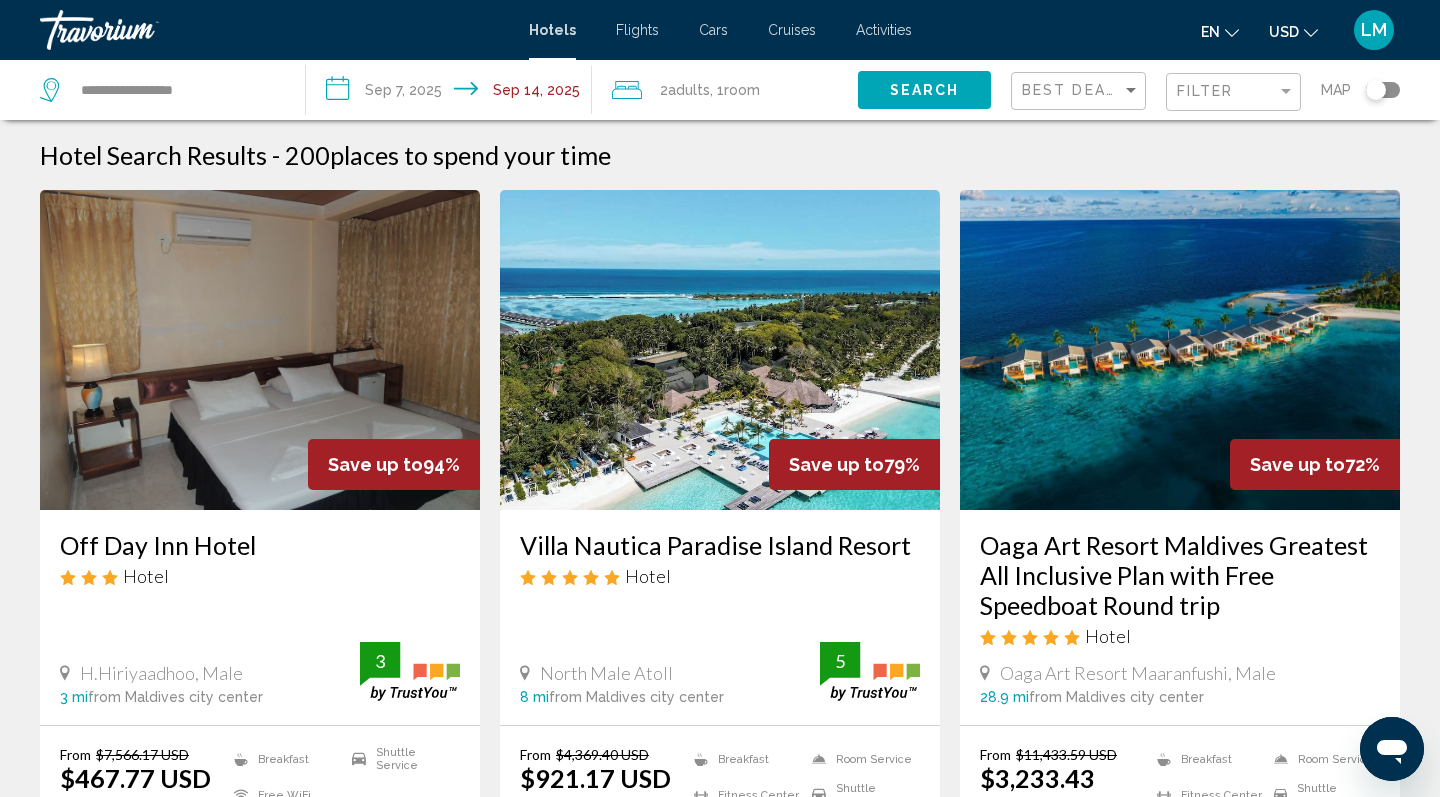 scroll, scrollTop: 0, scrollLeft: 0, axis: both 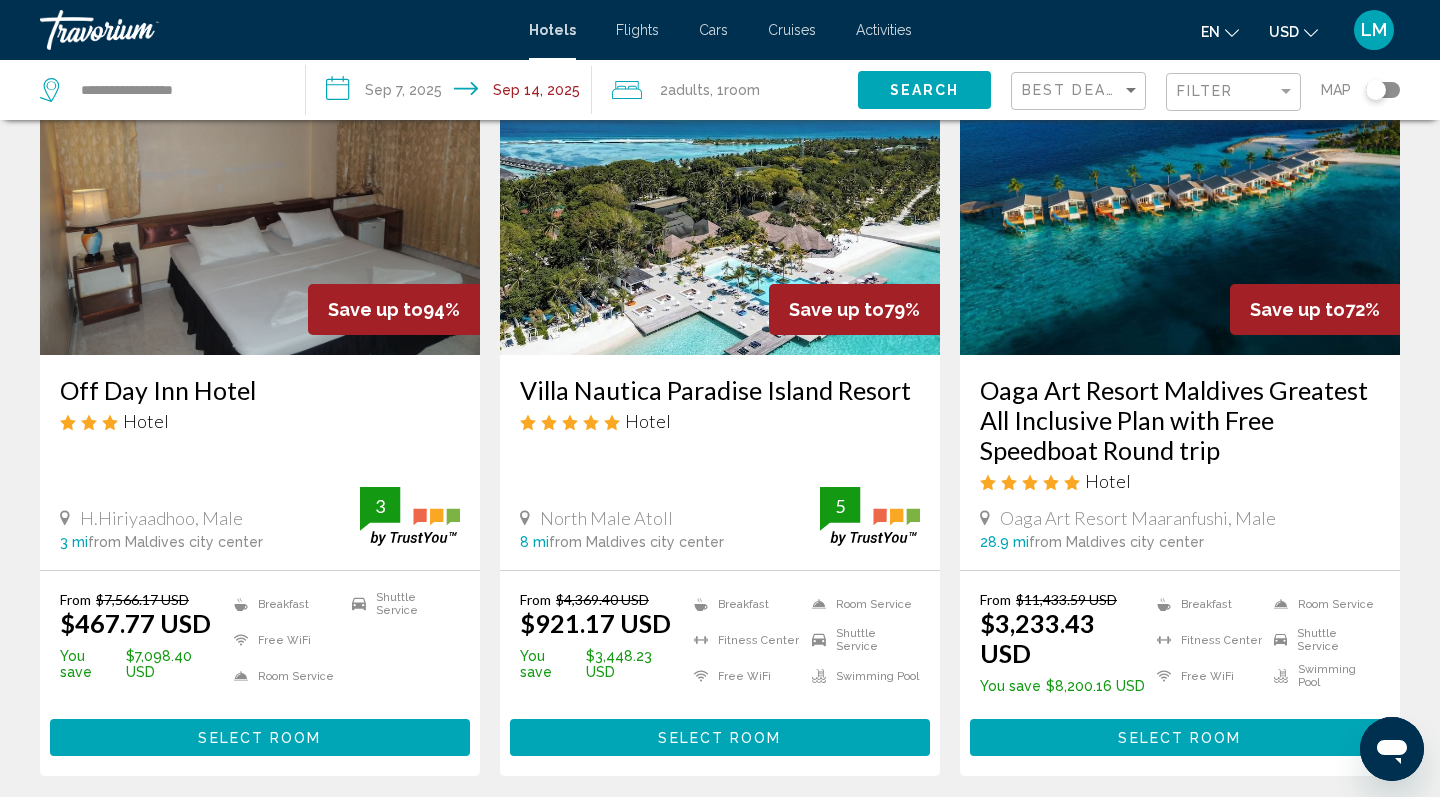 click on "Save up to  94%   Off Day Inn Hotel
Hotel
H.Hiriyaadhoo, Male 3 mi  from Maldives city center from hotel 3 From $7,566.17 USD $467.77 USD  You save  $7,098.40 USD
Breakfast
Free WiFi
Room Service
Shuttle Service  3 Select Room Save up to  79%   Villa Nautica Paradise Island Resort
Hotel
North Male Atoll 8 mi  from Maldives city center from hotel 5 From $4,369.40 USD $921.17 USD  You save  $3,448.23 USD
Breakfast
Fitness Center
5 4" at bounding box center [720, 1568] 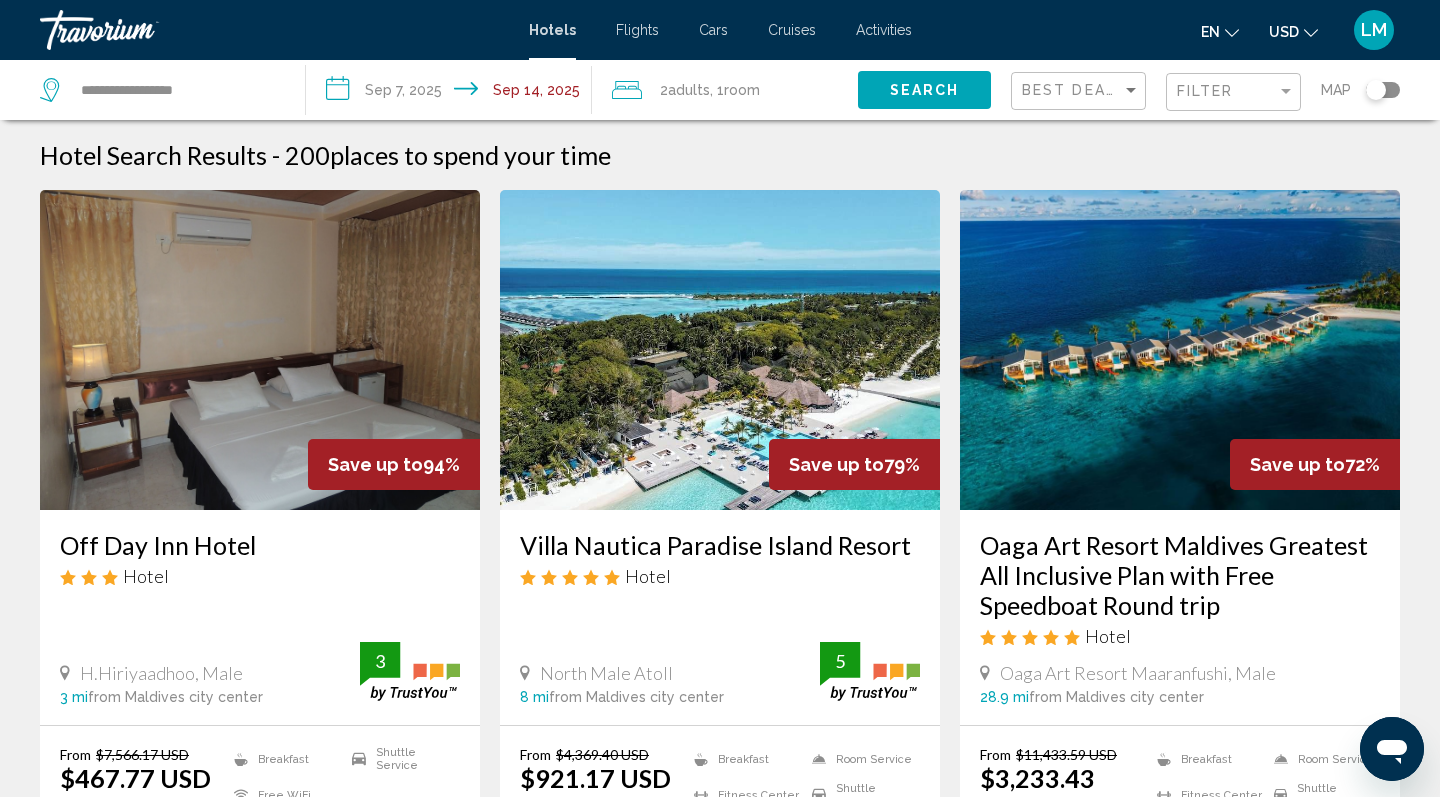 scroll, scrollTop: 0, scrollLeft: 0, axis: both 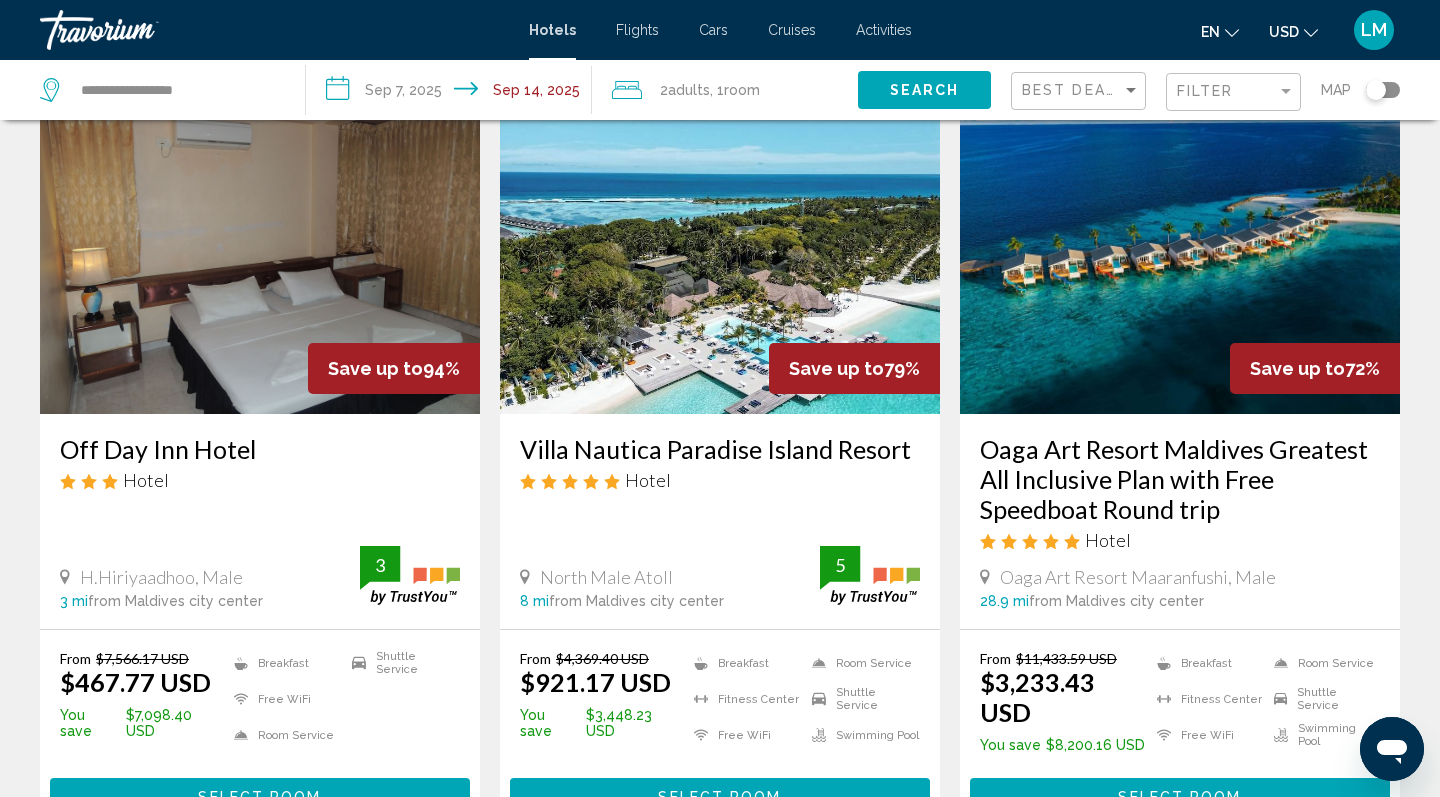 click at bounding box center [1180, 254] 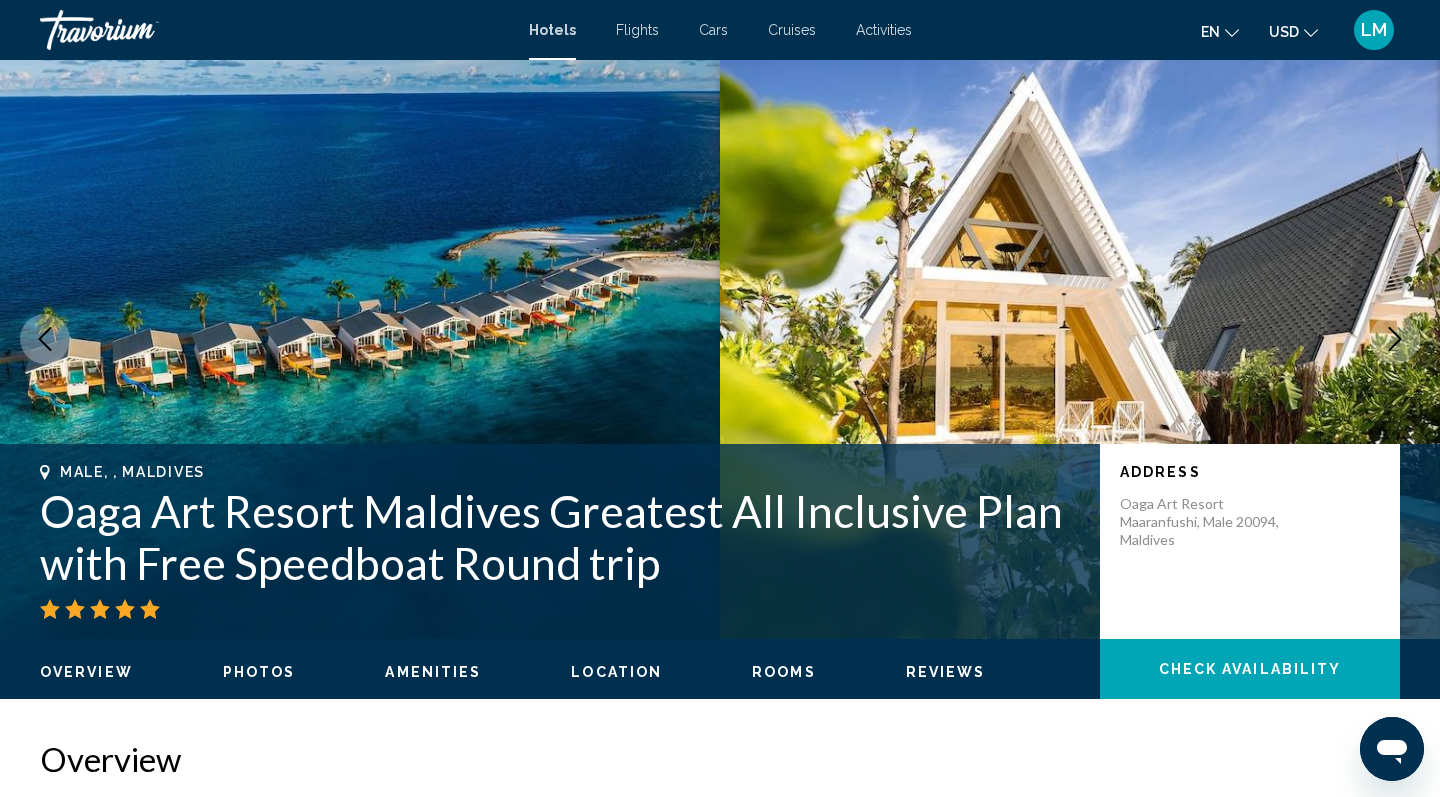 scroll, scrollTop: 65, scrollLeft: 0, axis: vertical 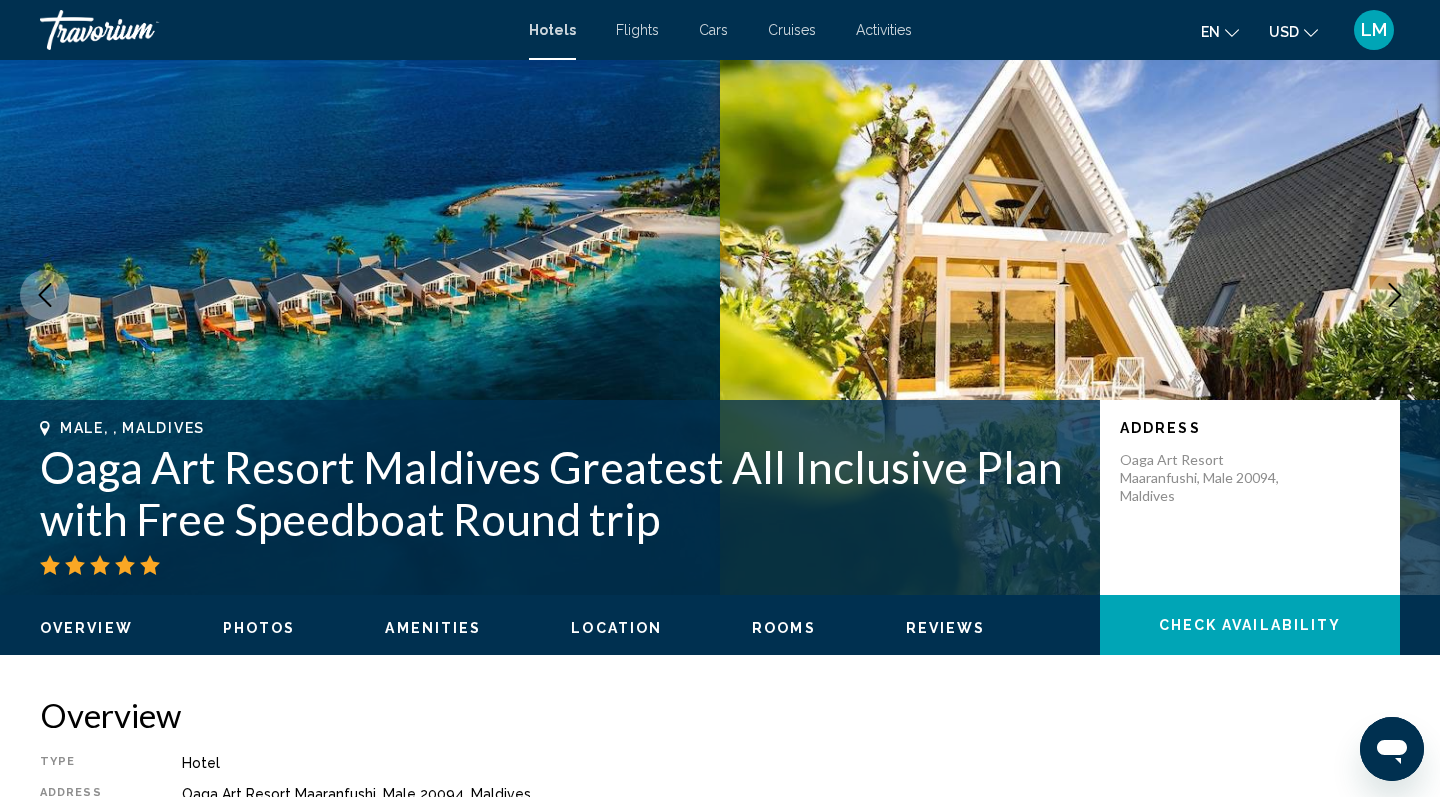 click 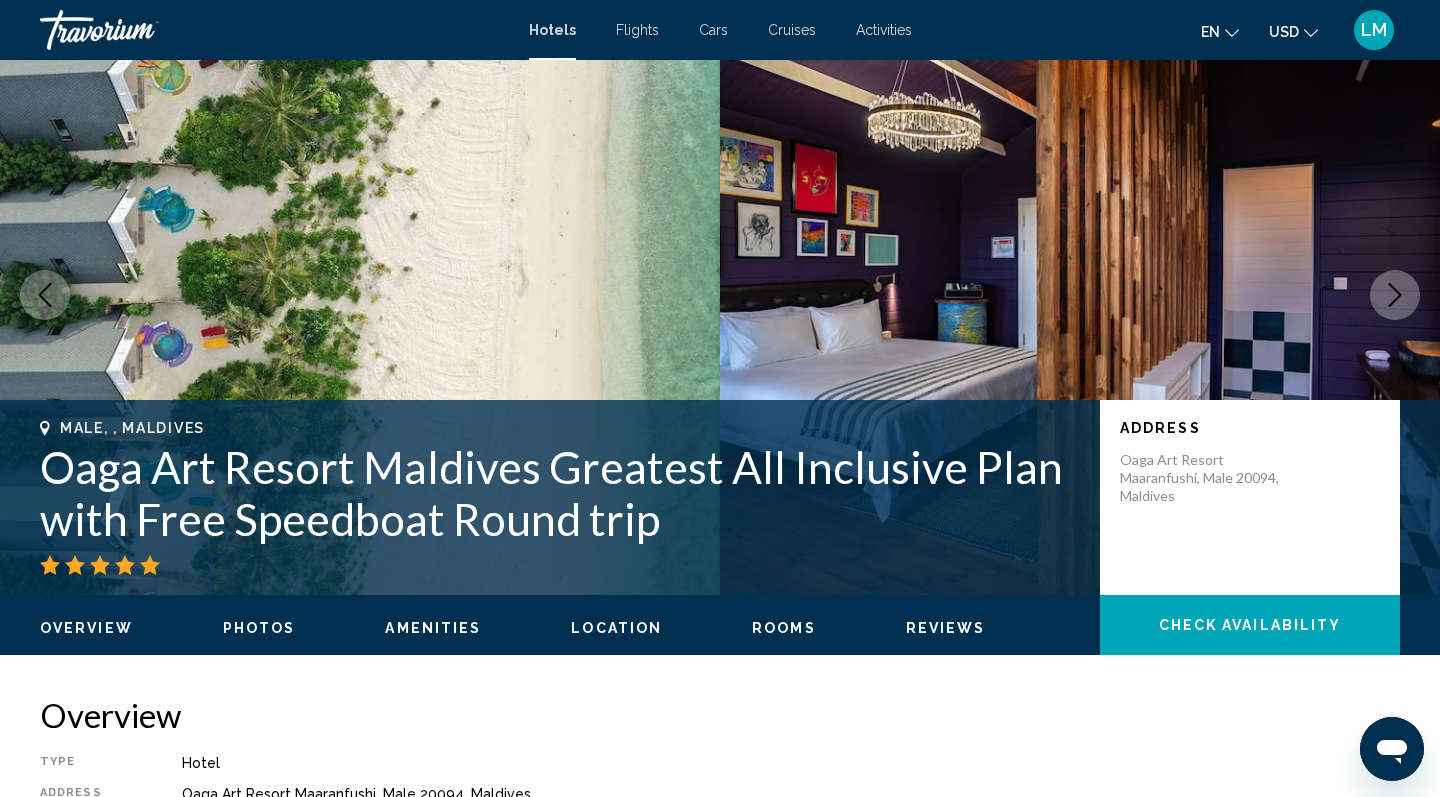 click 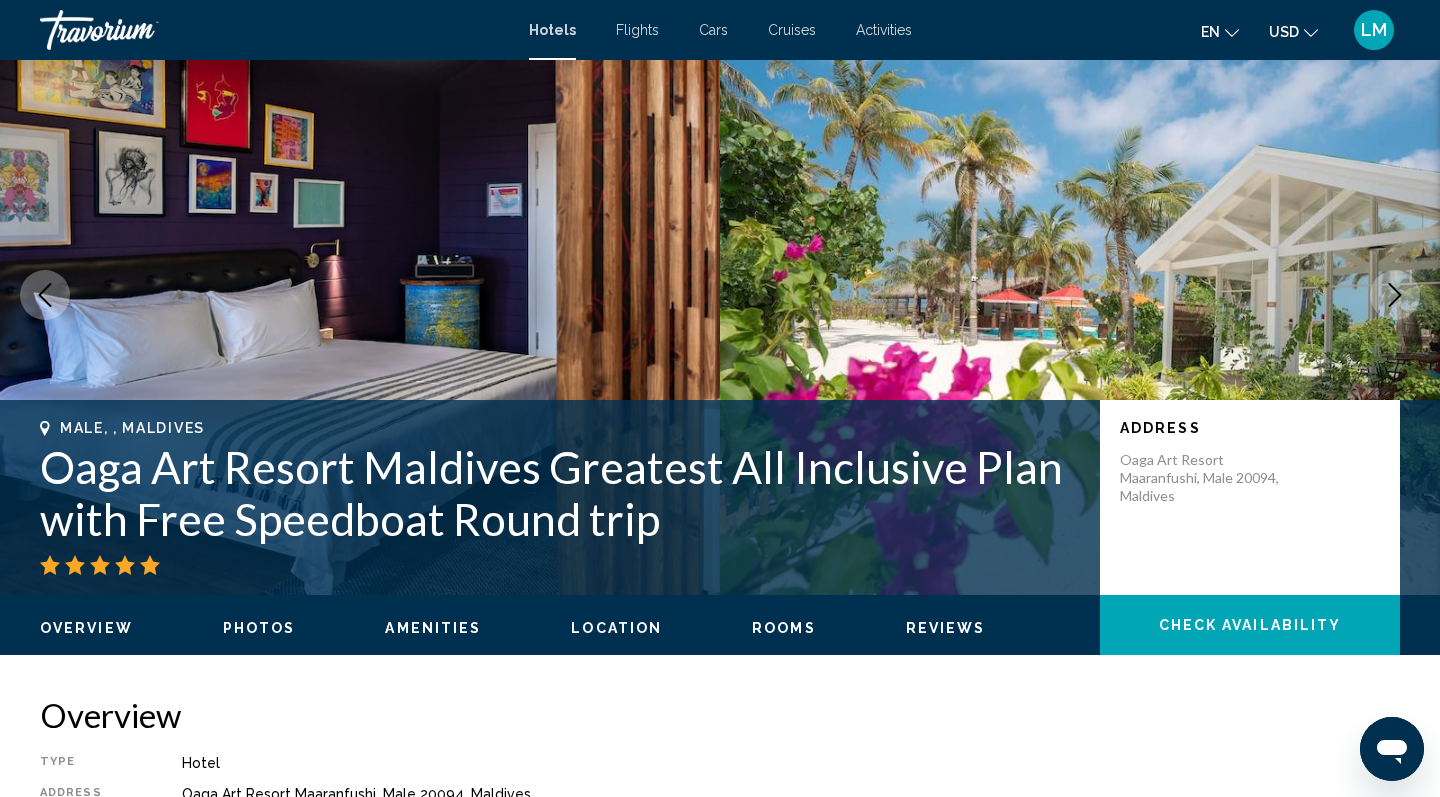 click 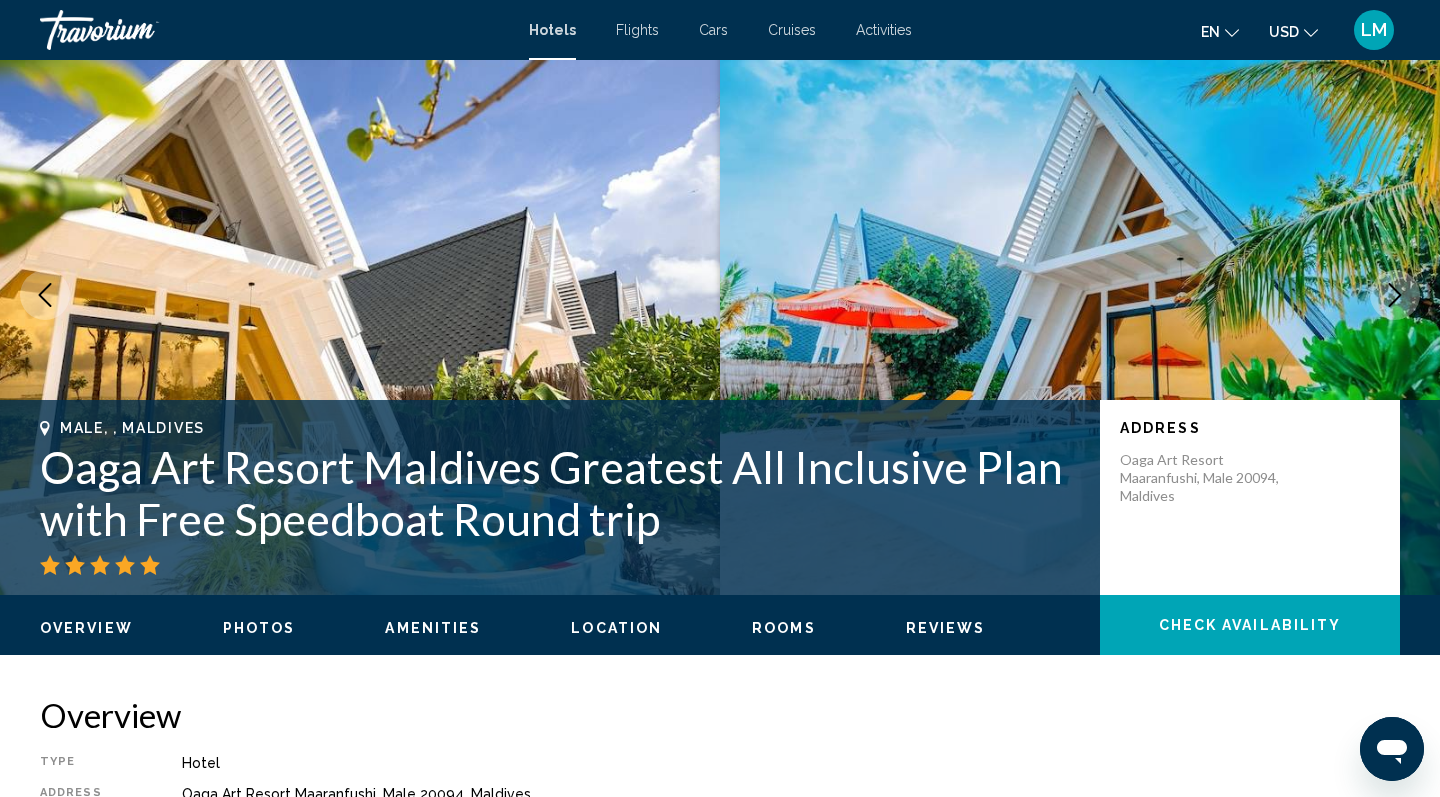click 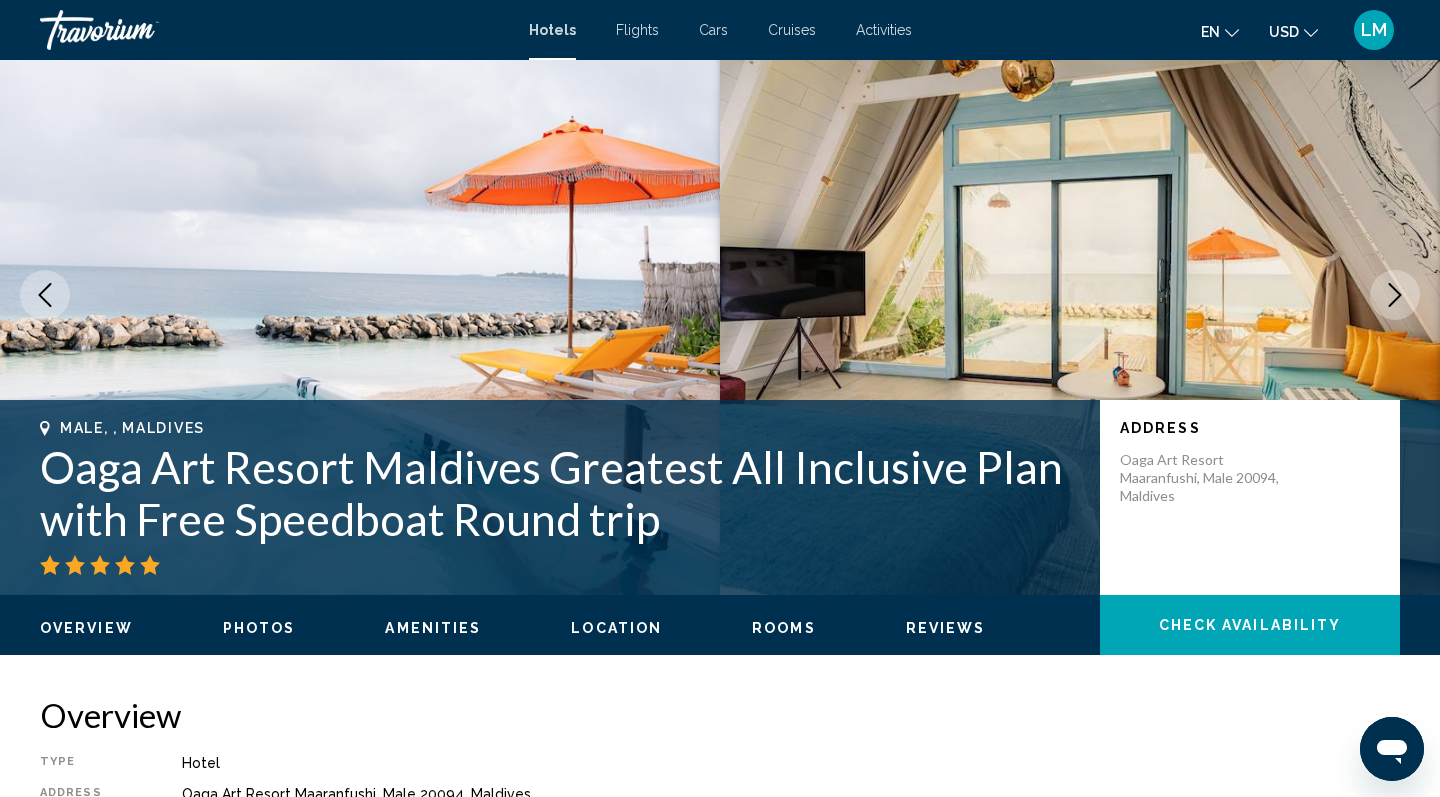 click 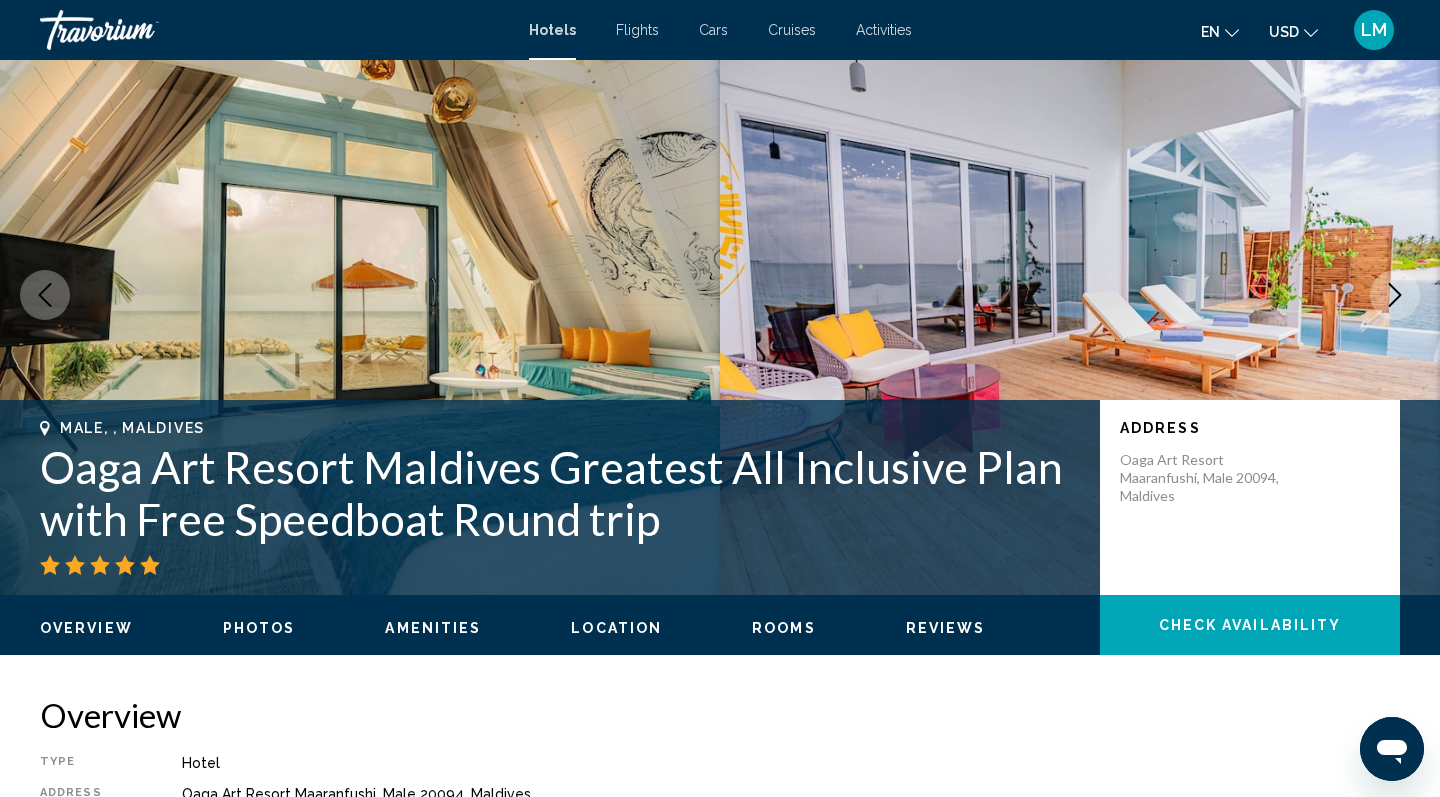 click 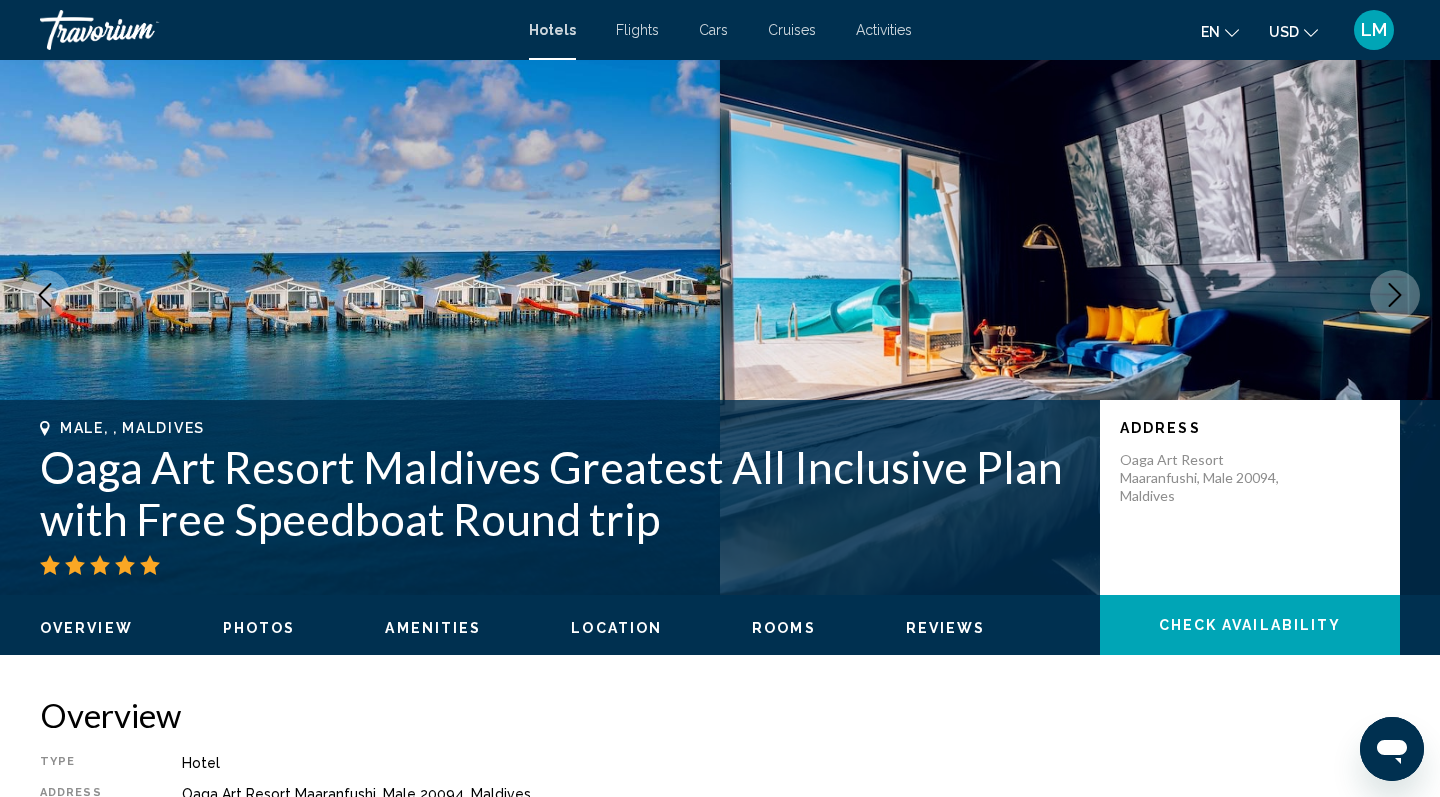 click 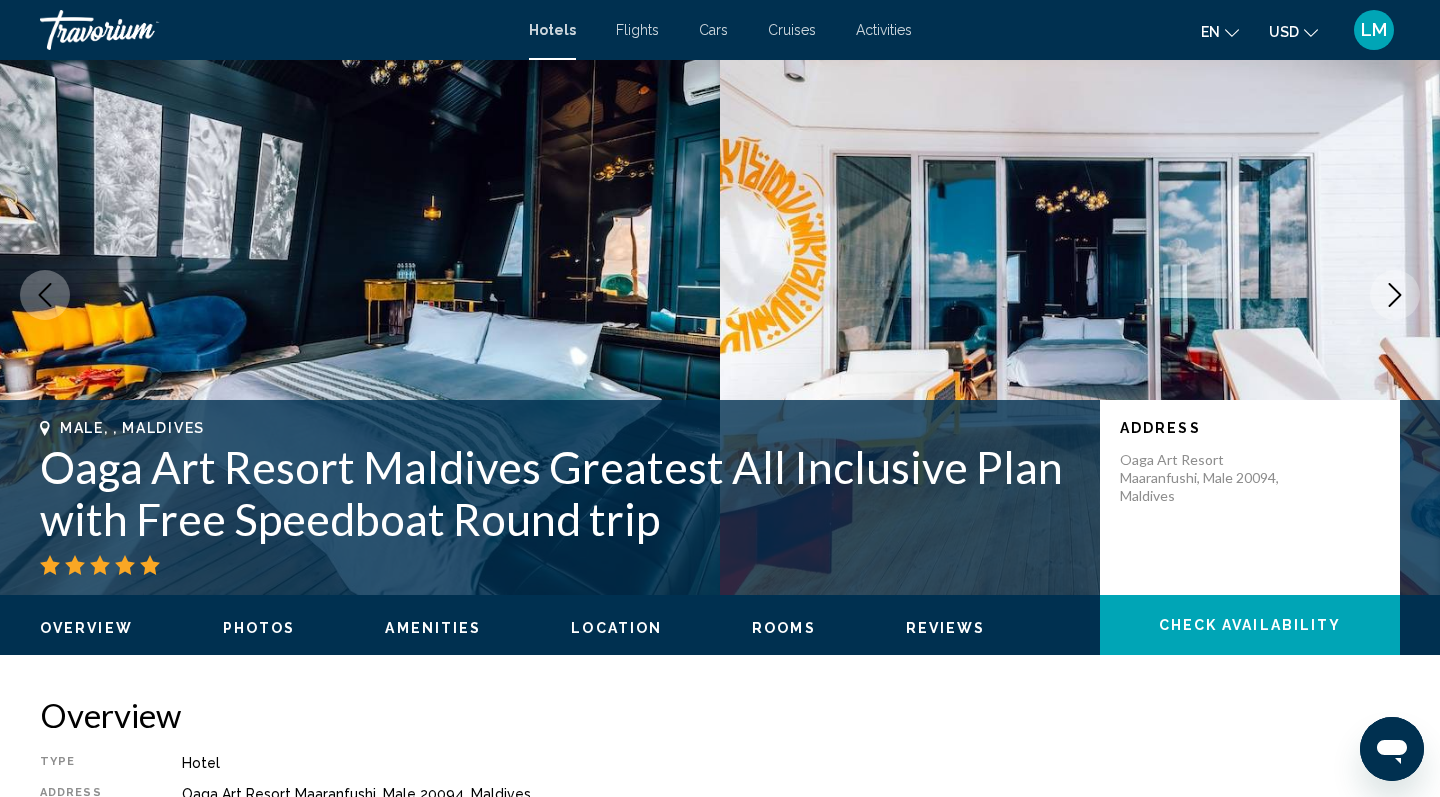 click 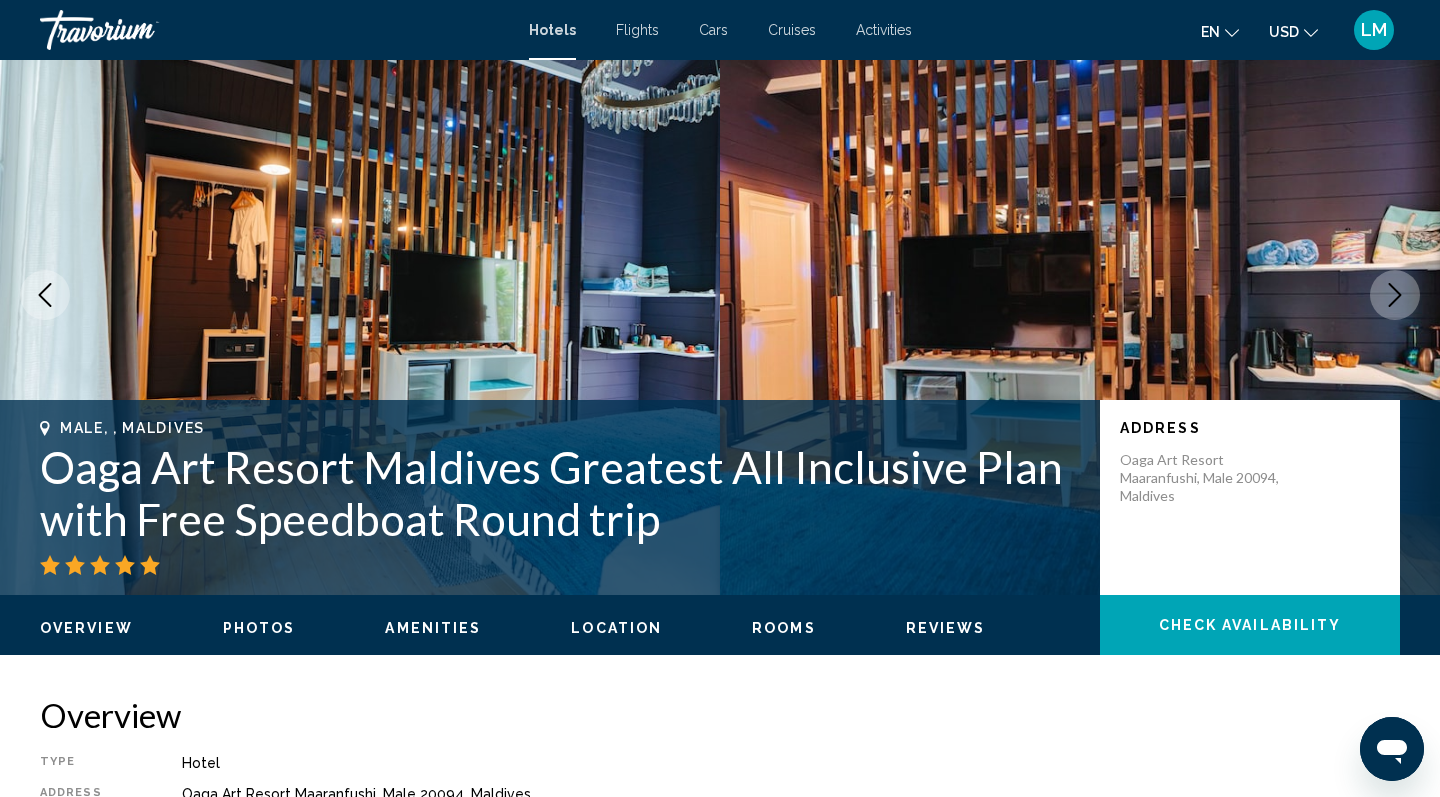 click 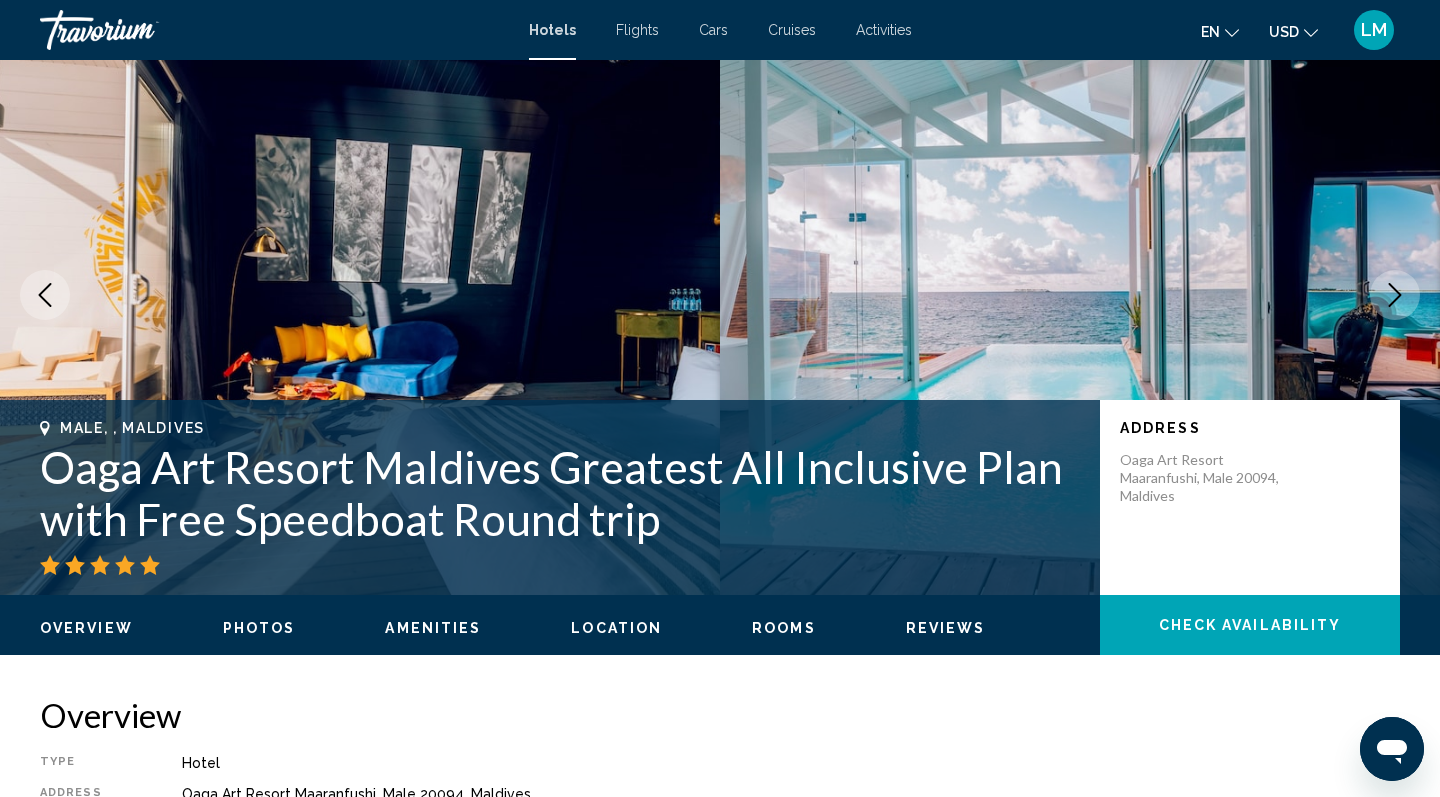 click 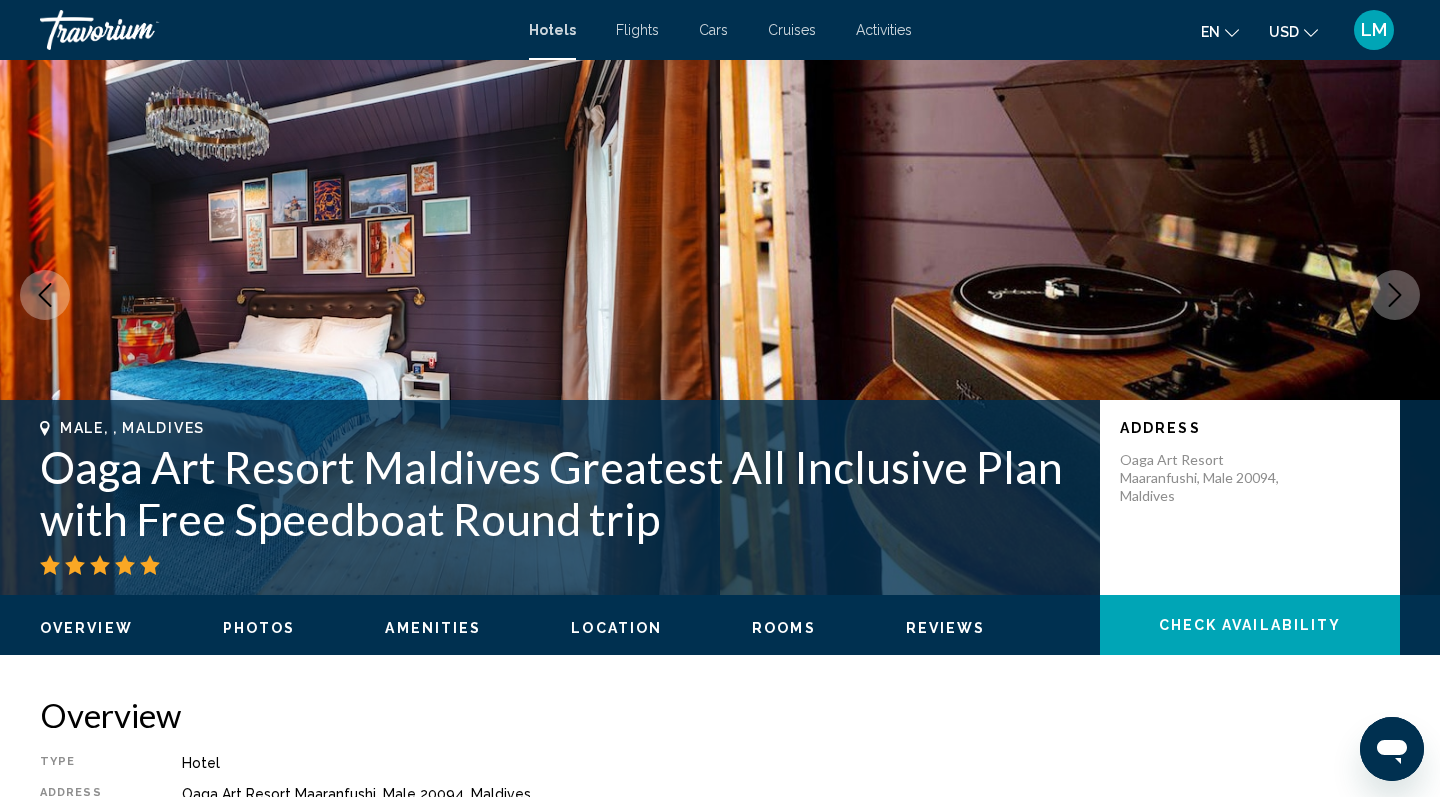 click 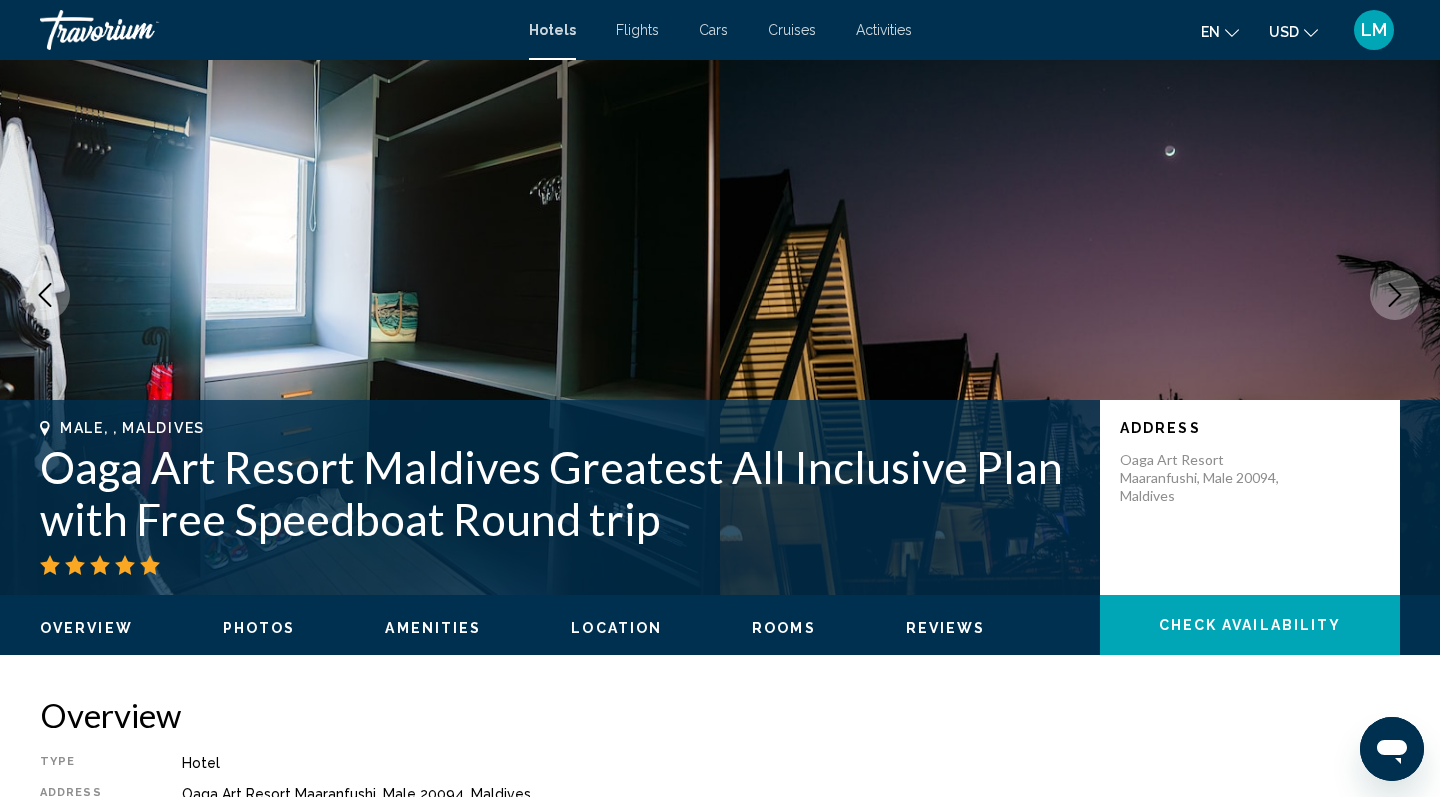 click 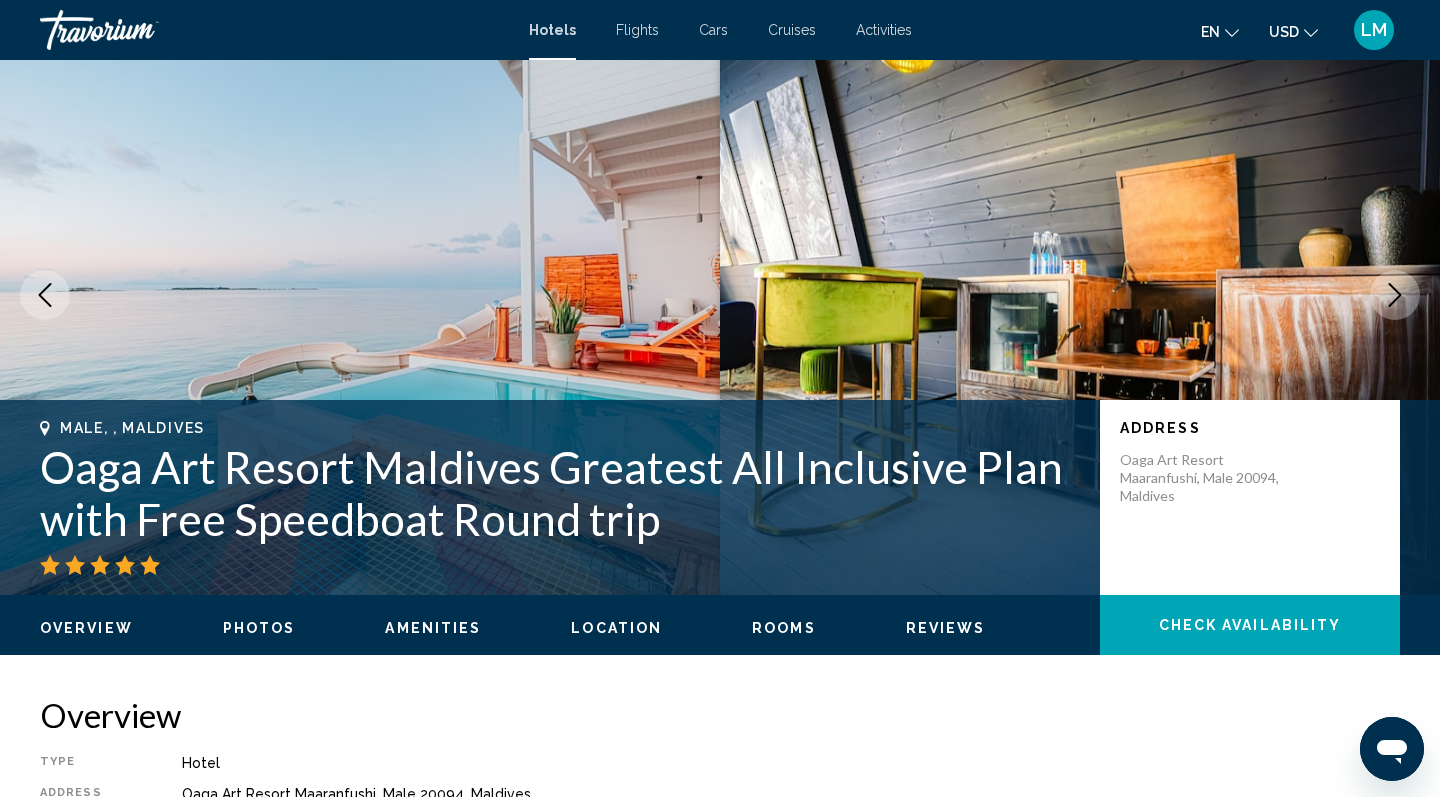 click 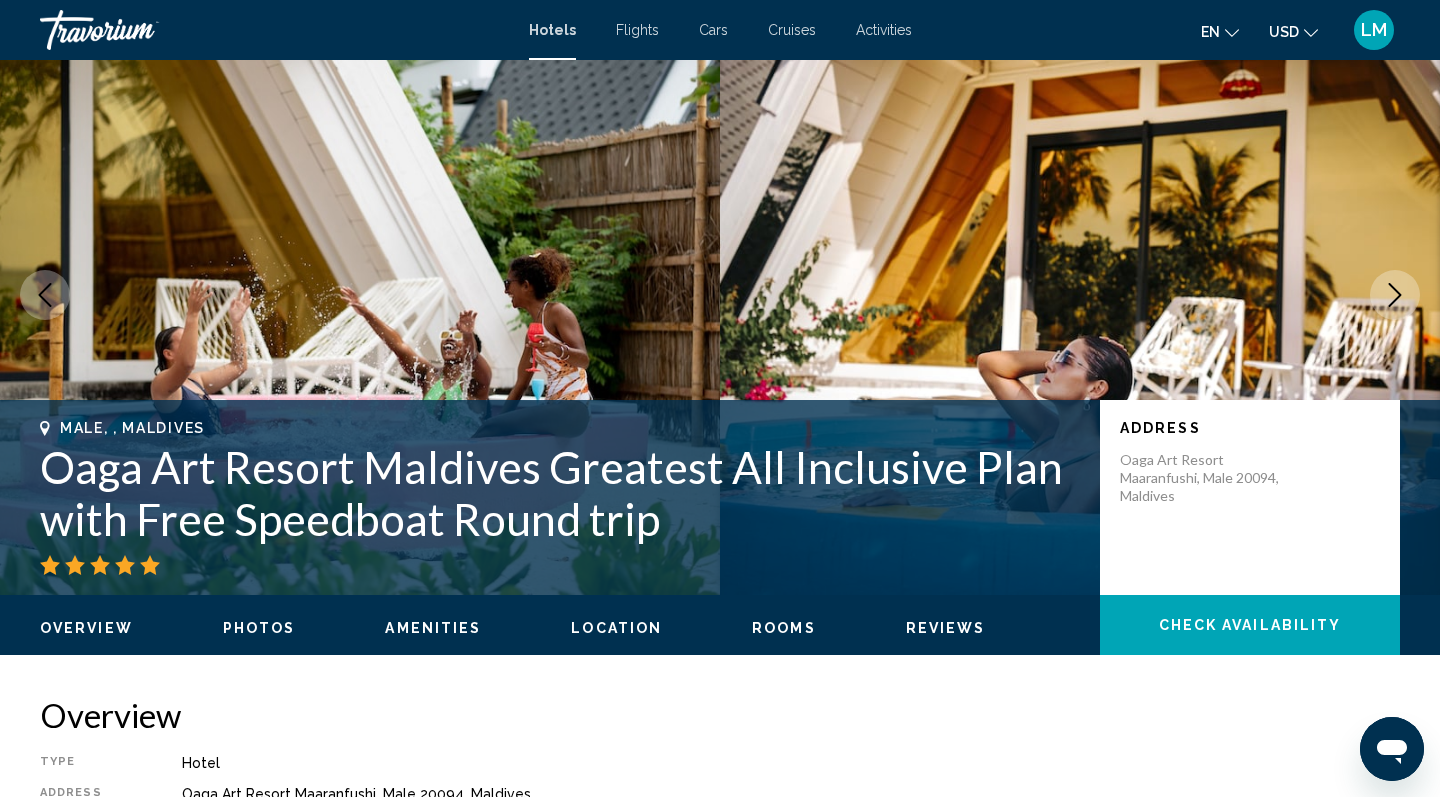 click 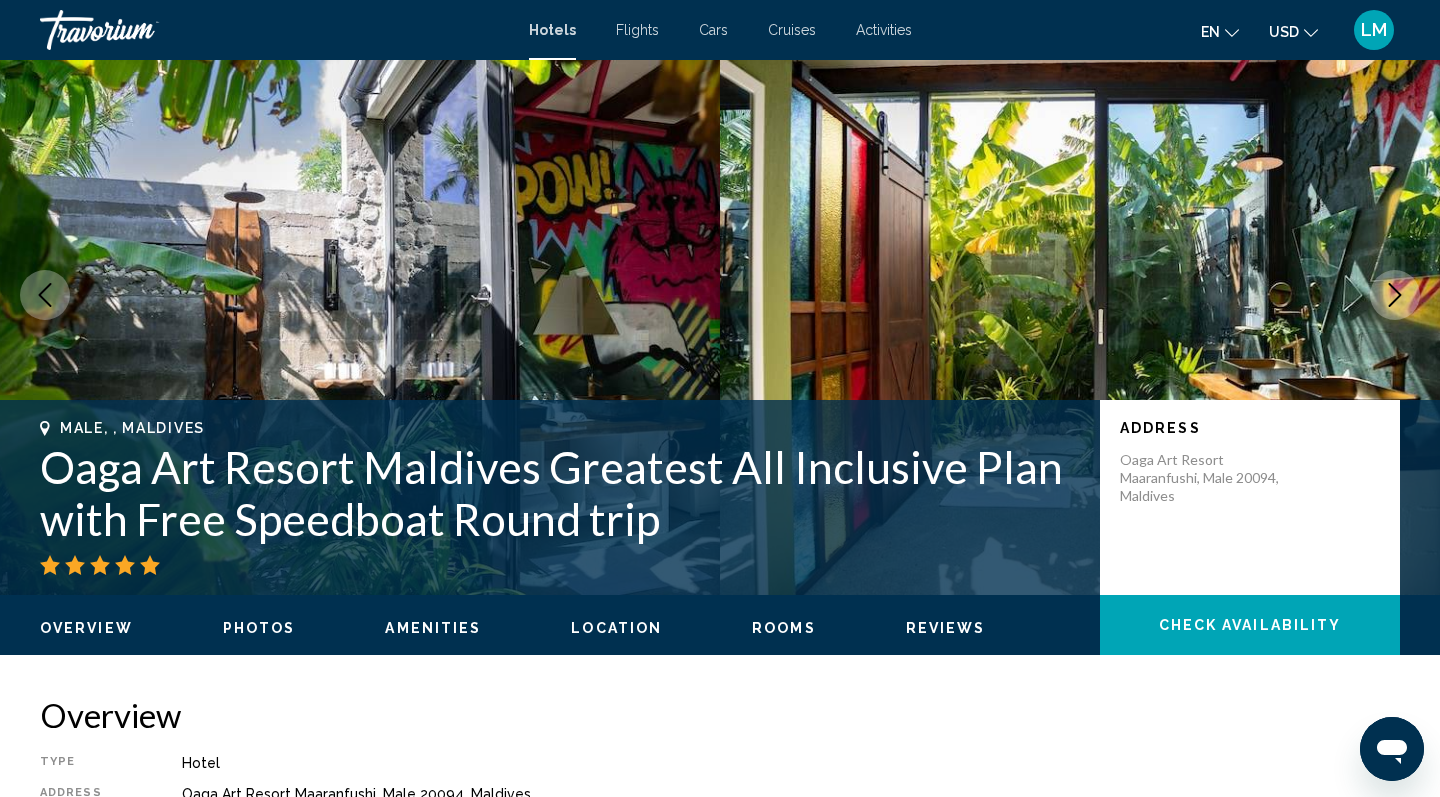 click 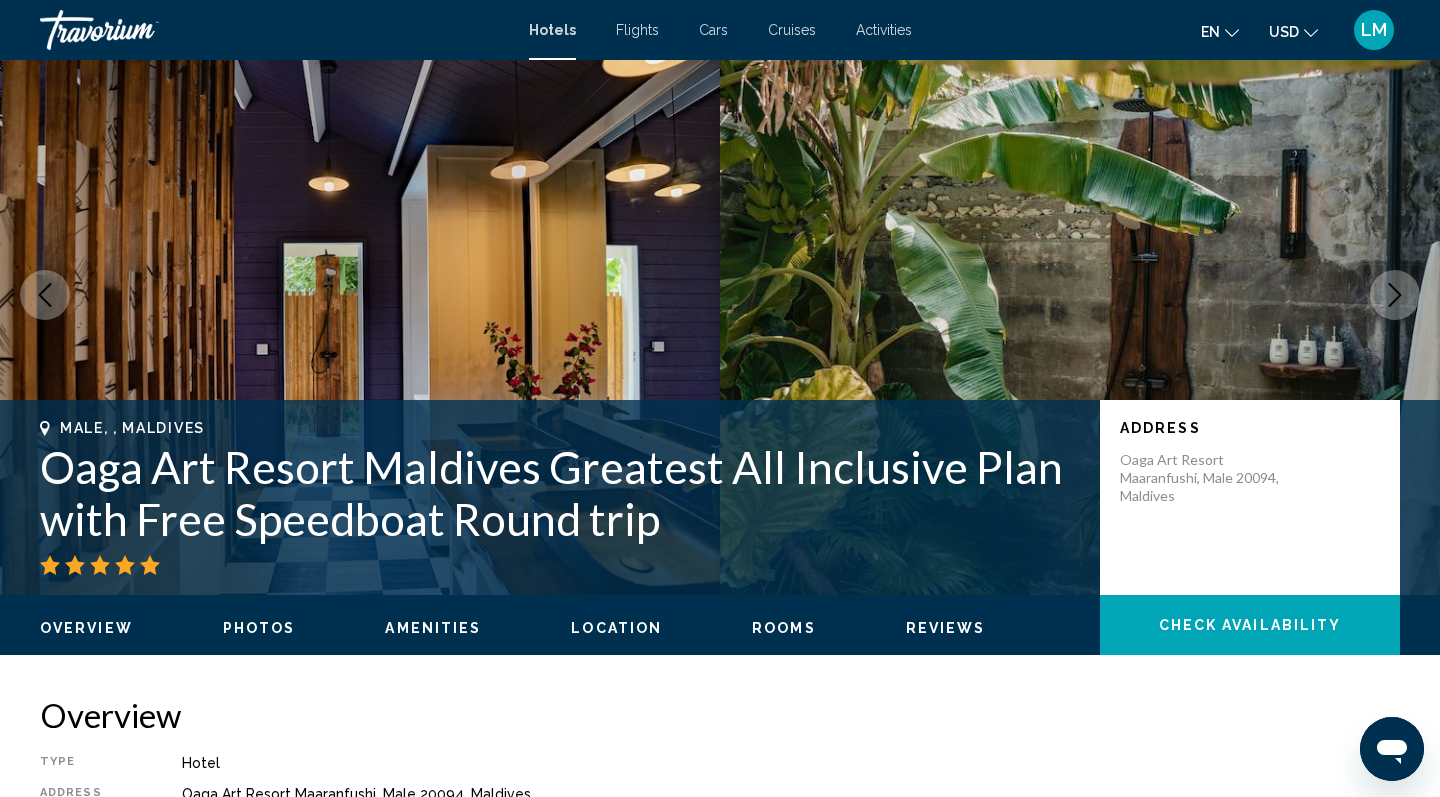 click 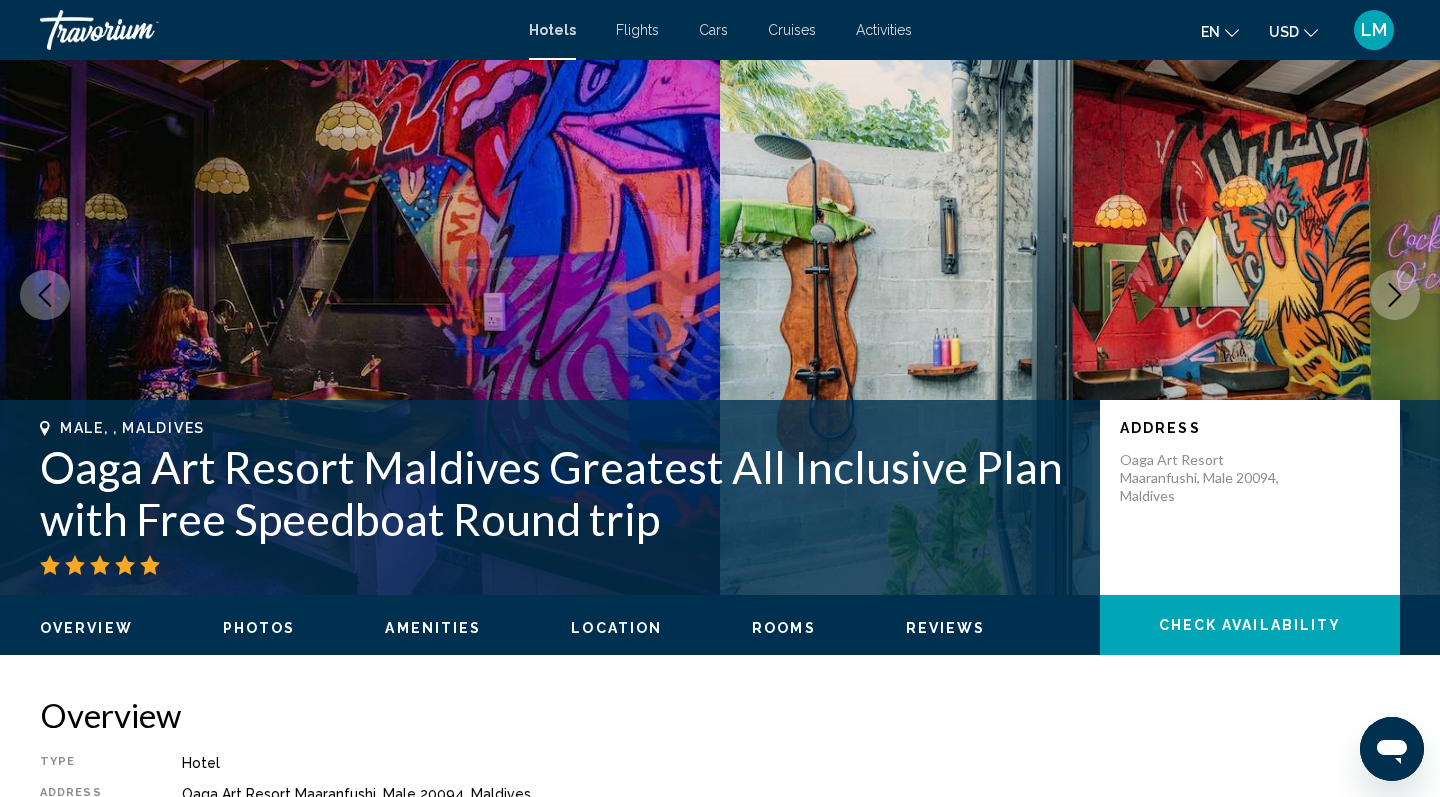 click 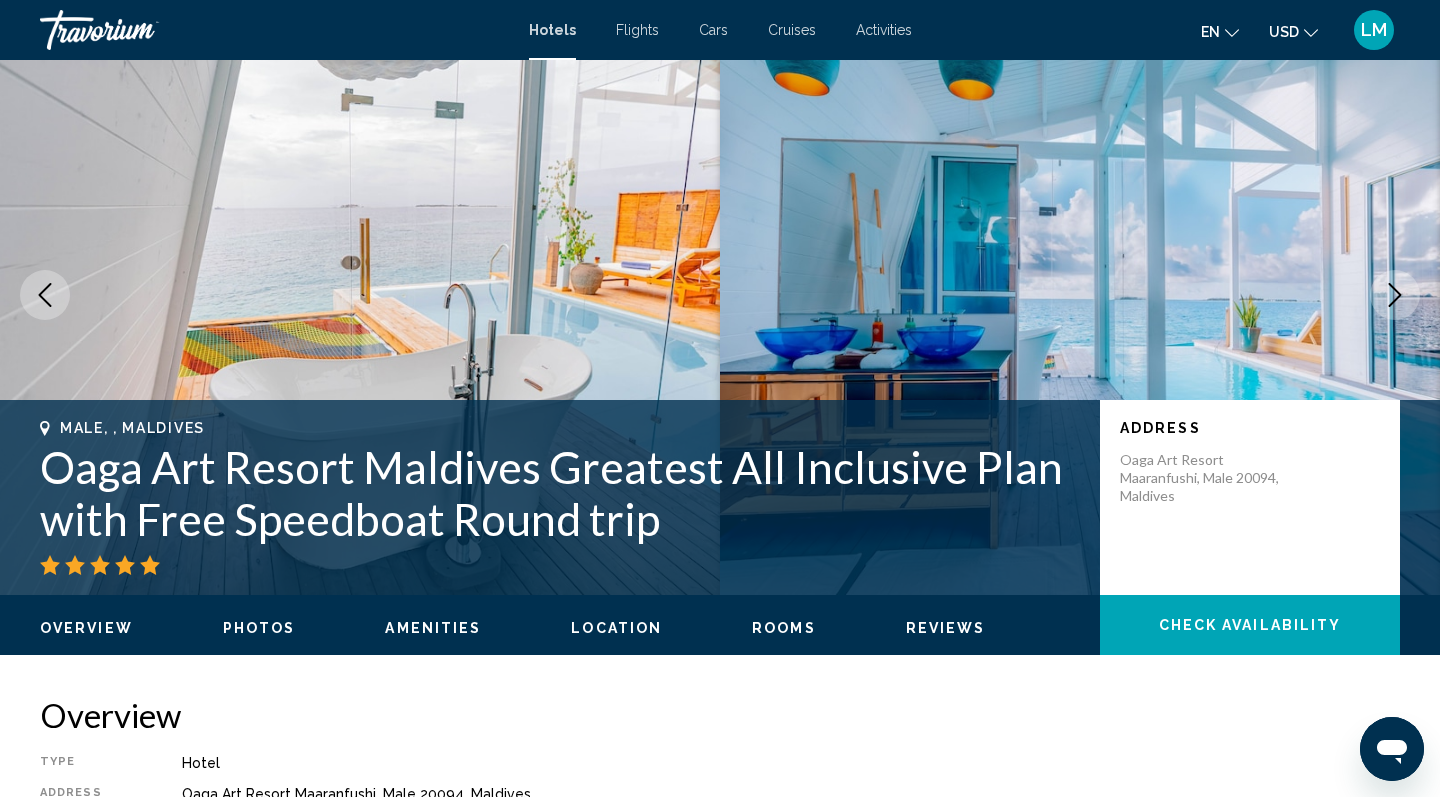 click 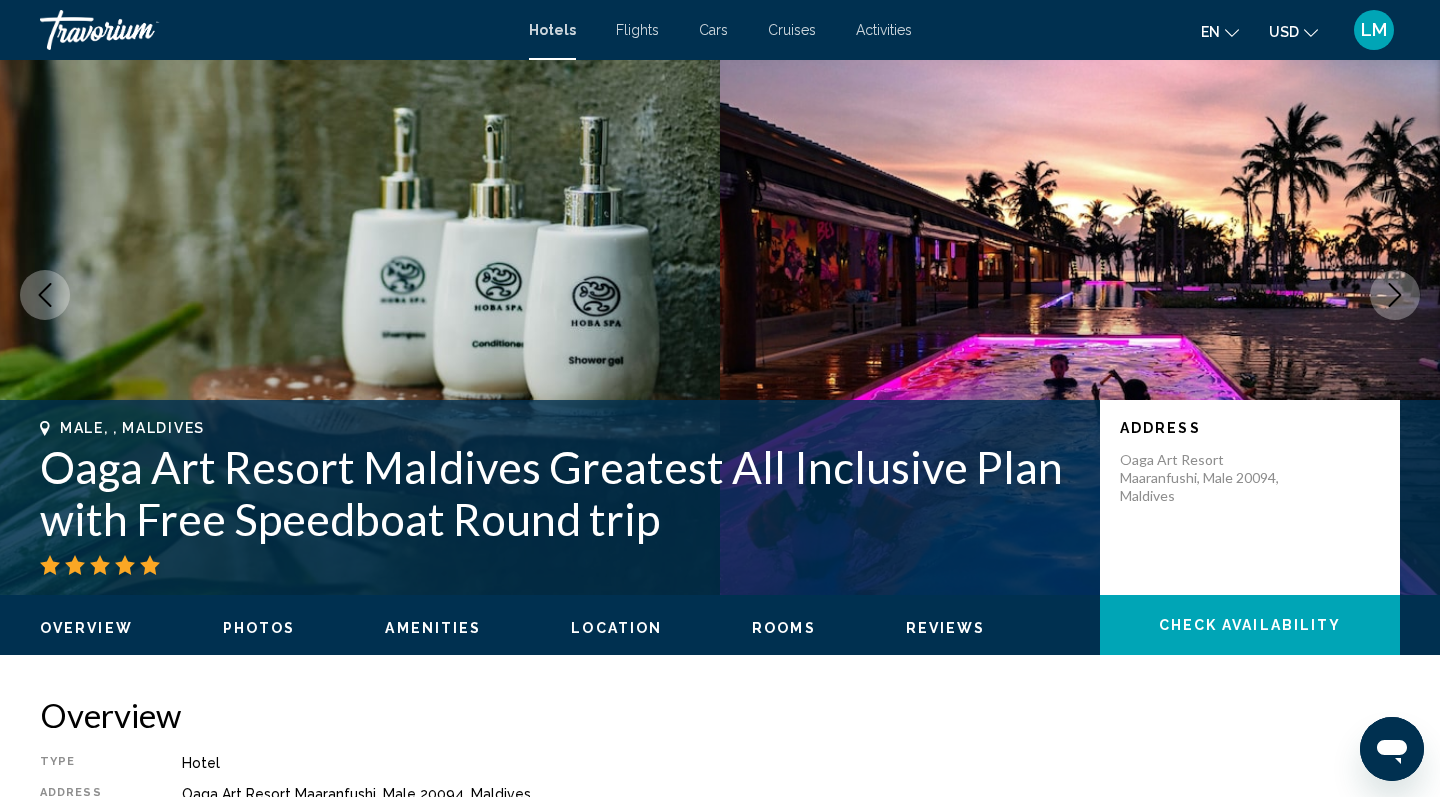 click 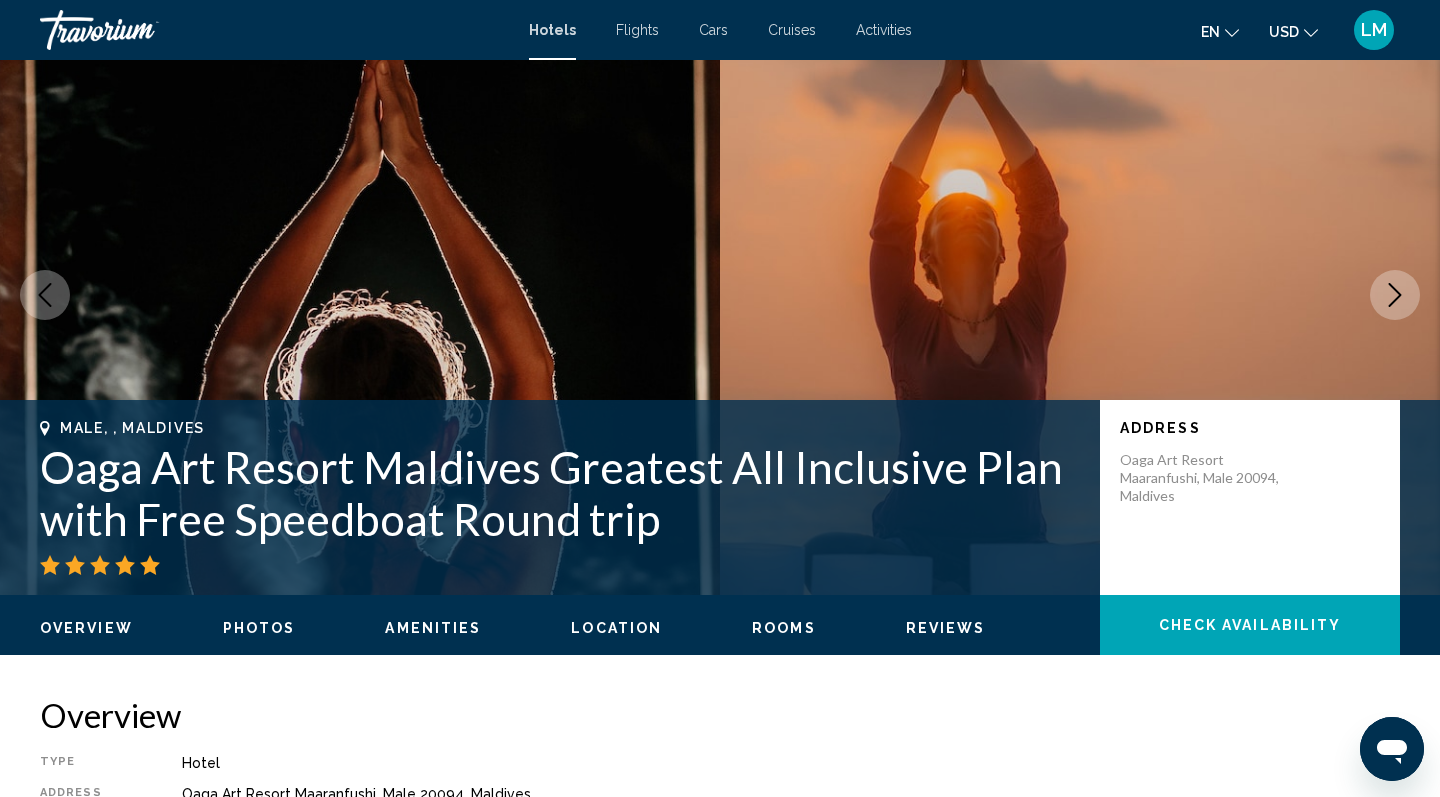 click 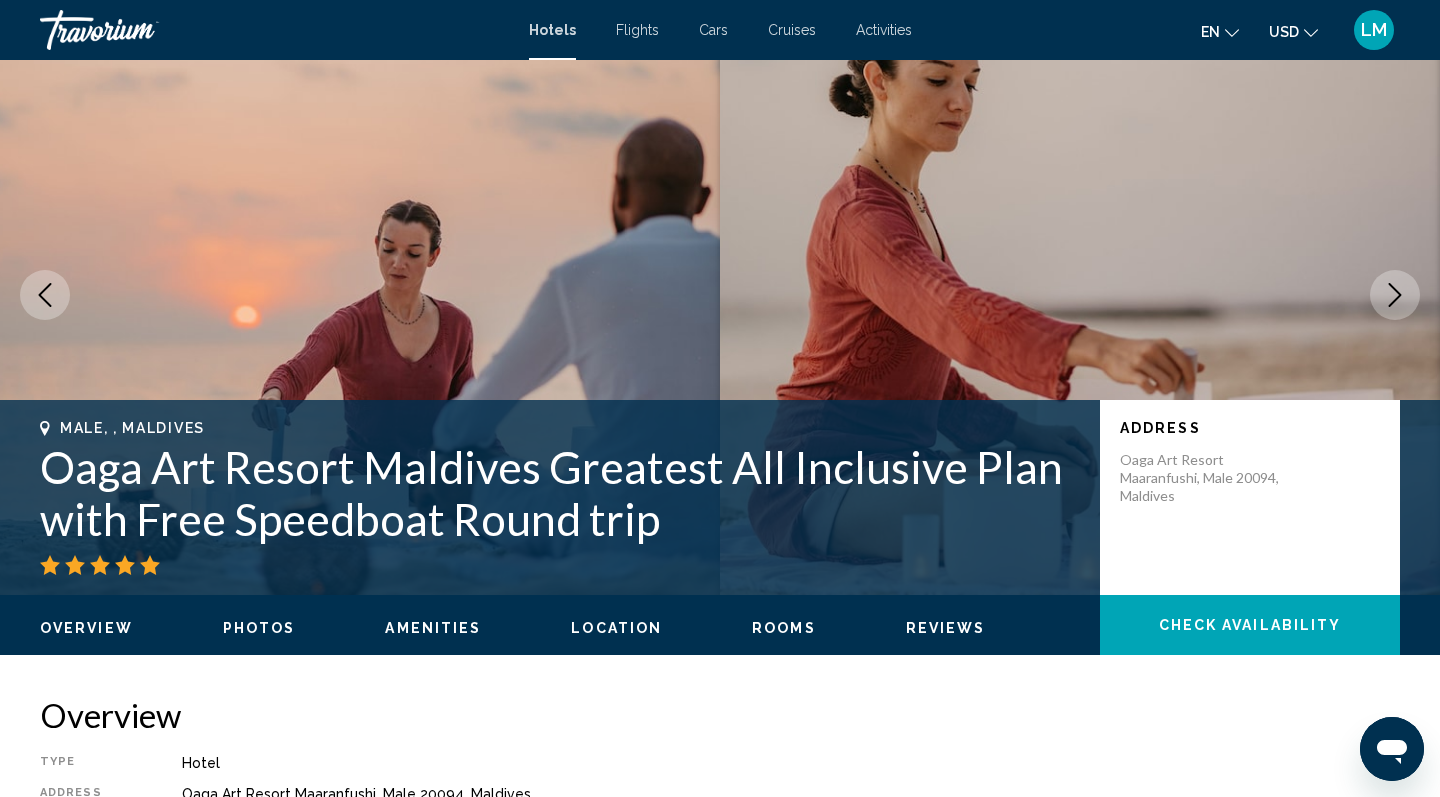 click 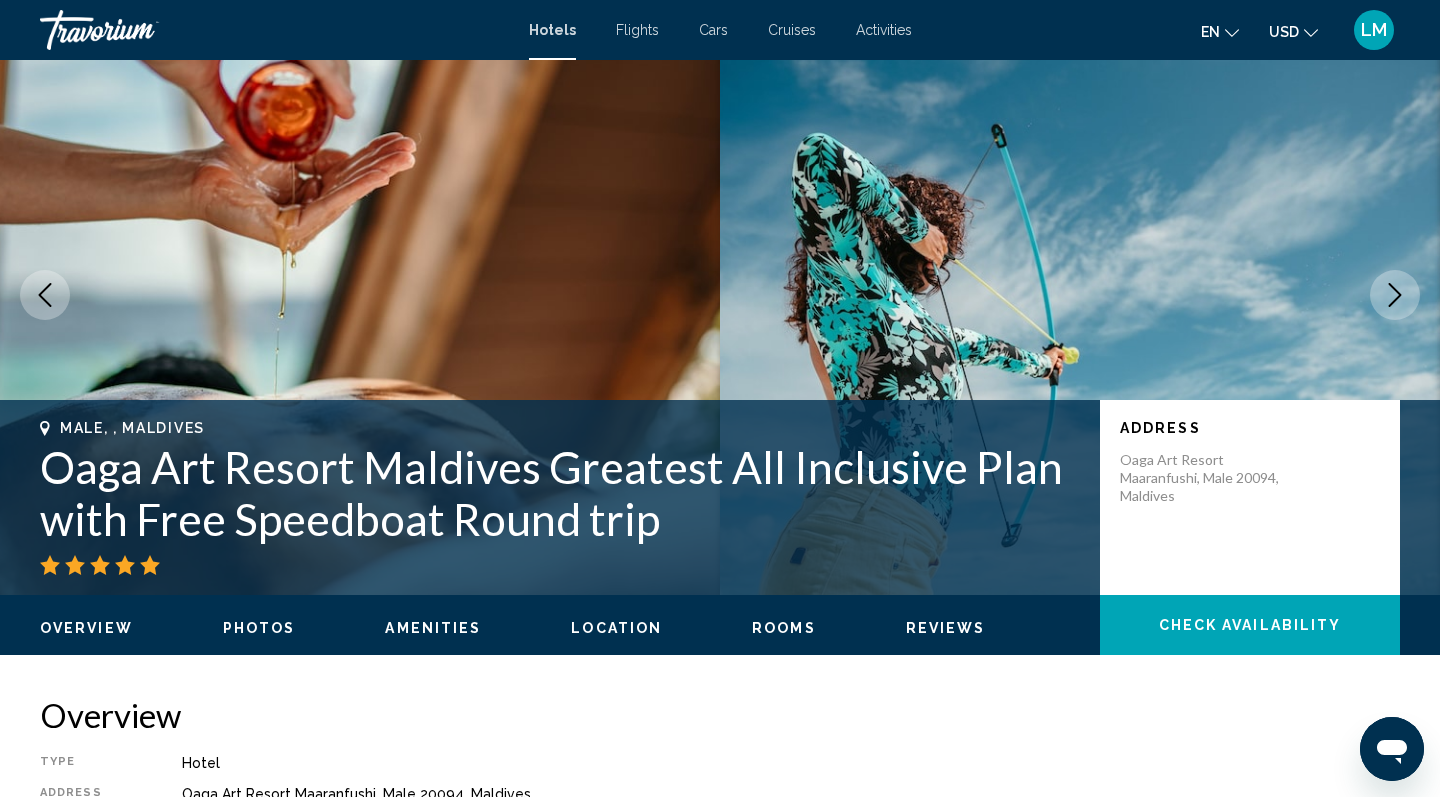 click 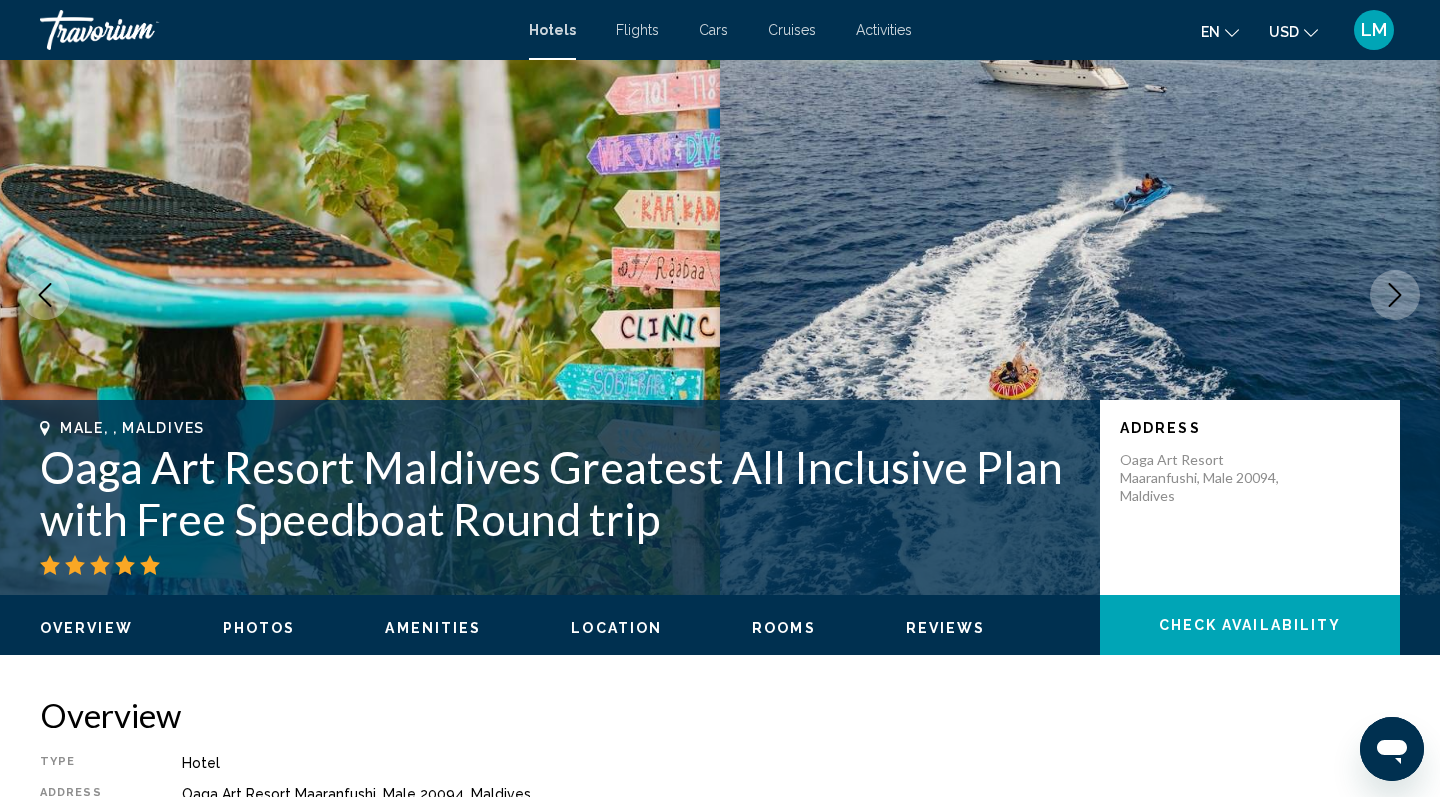 click 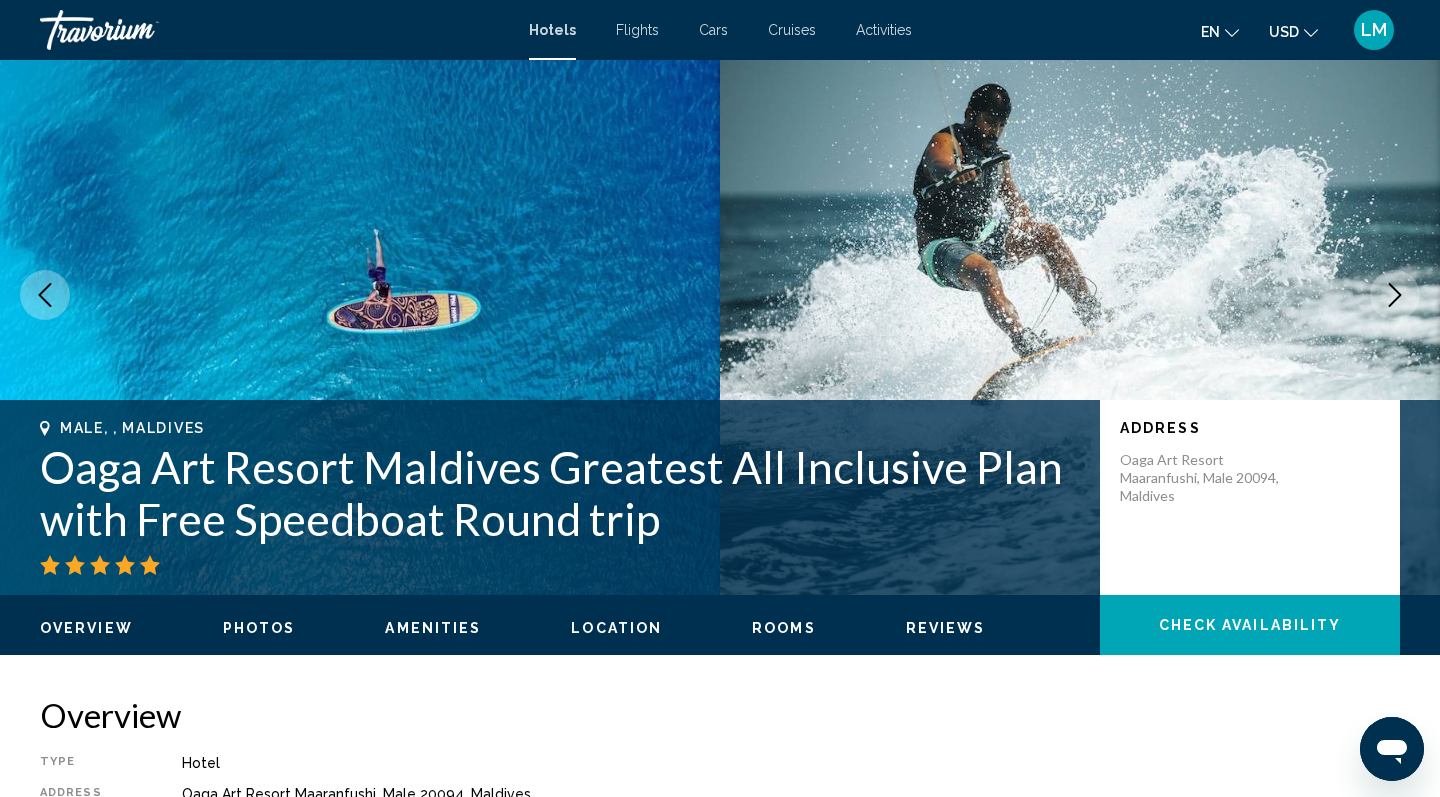 click 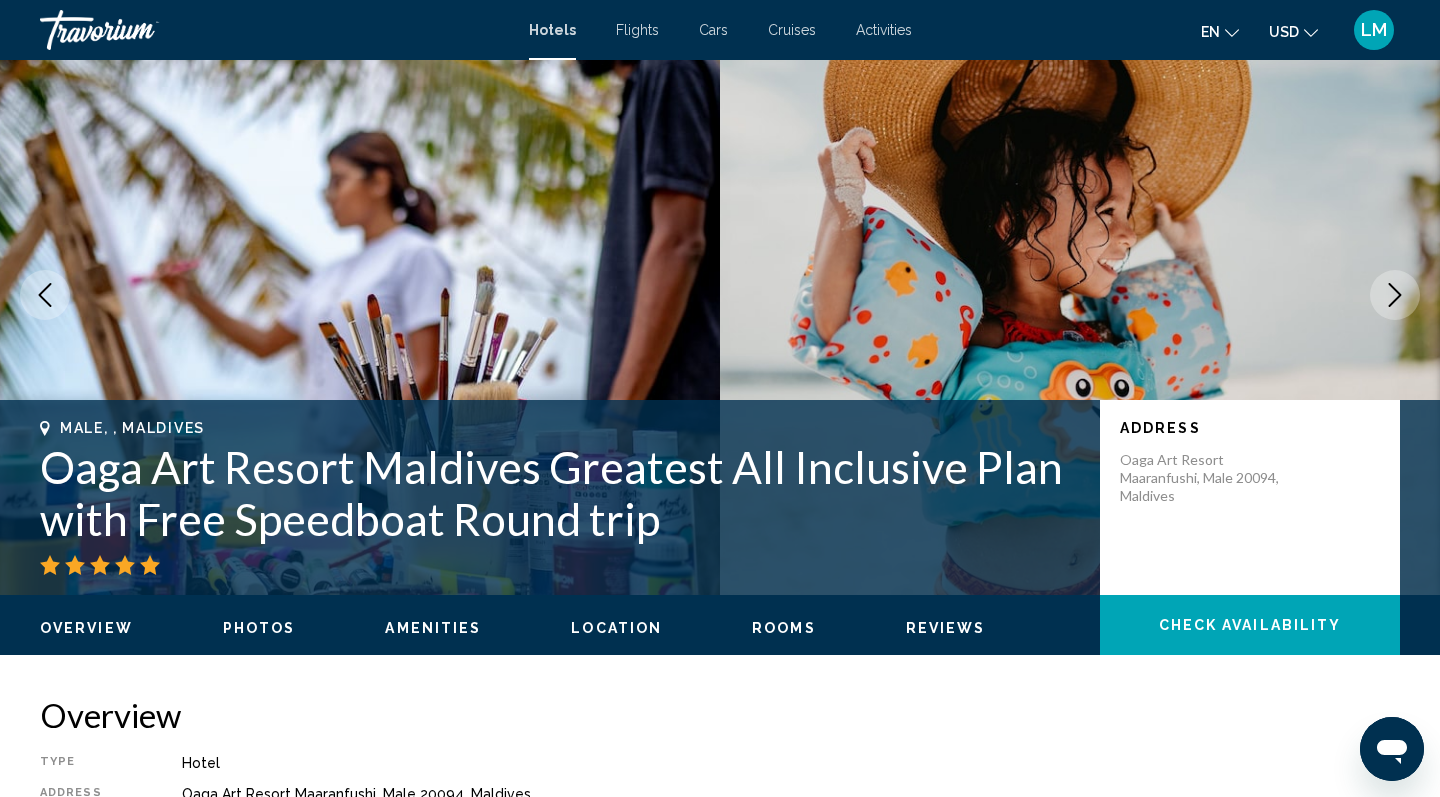 click 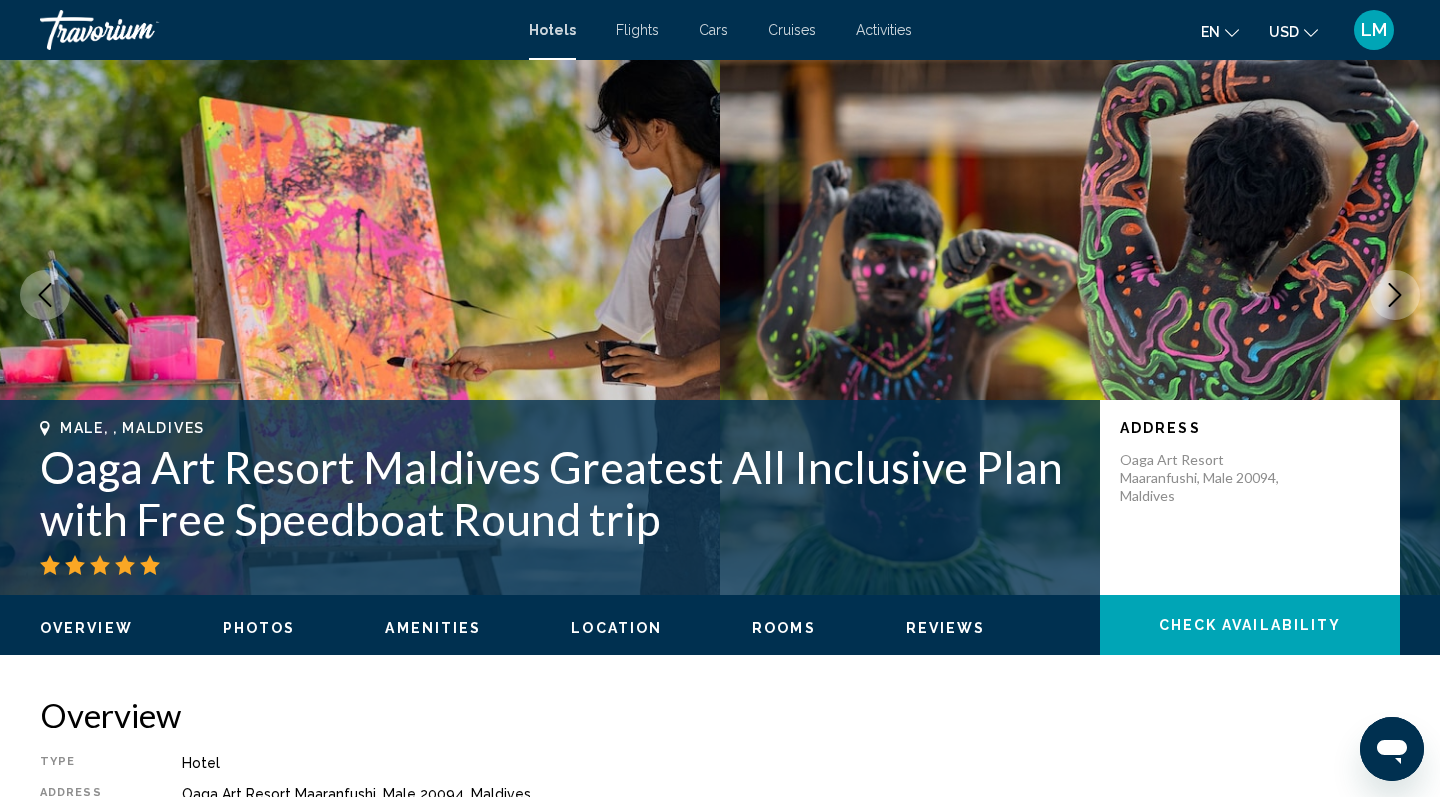 click 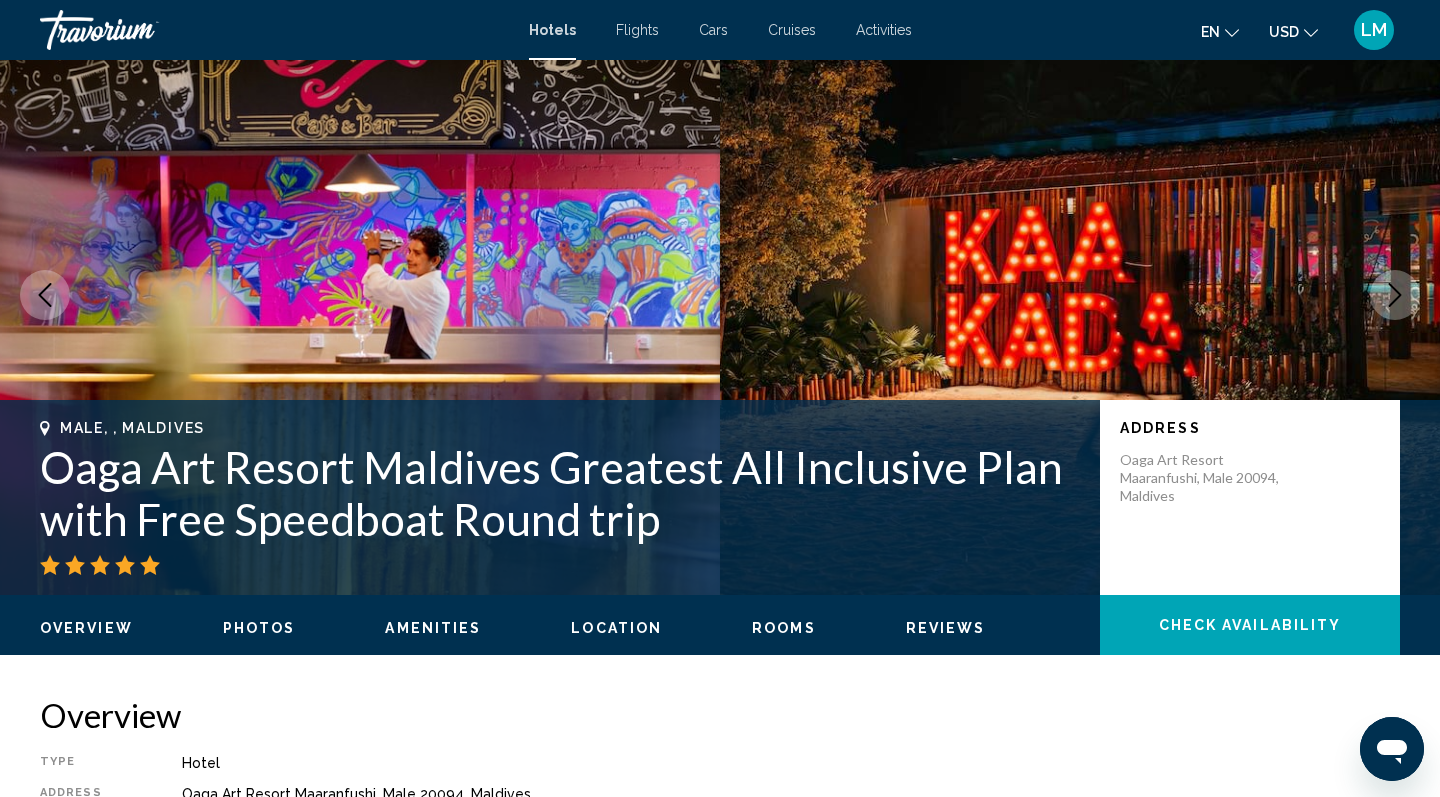 click 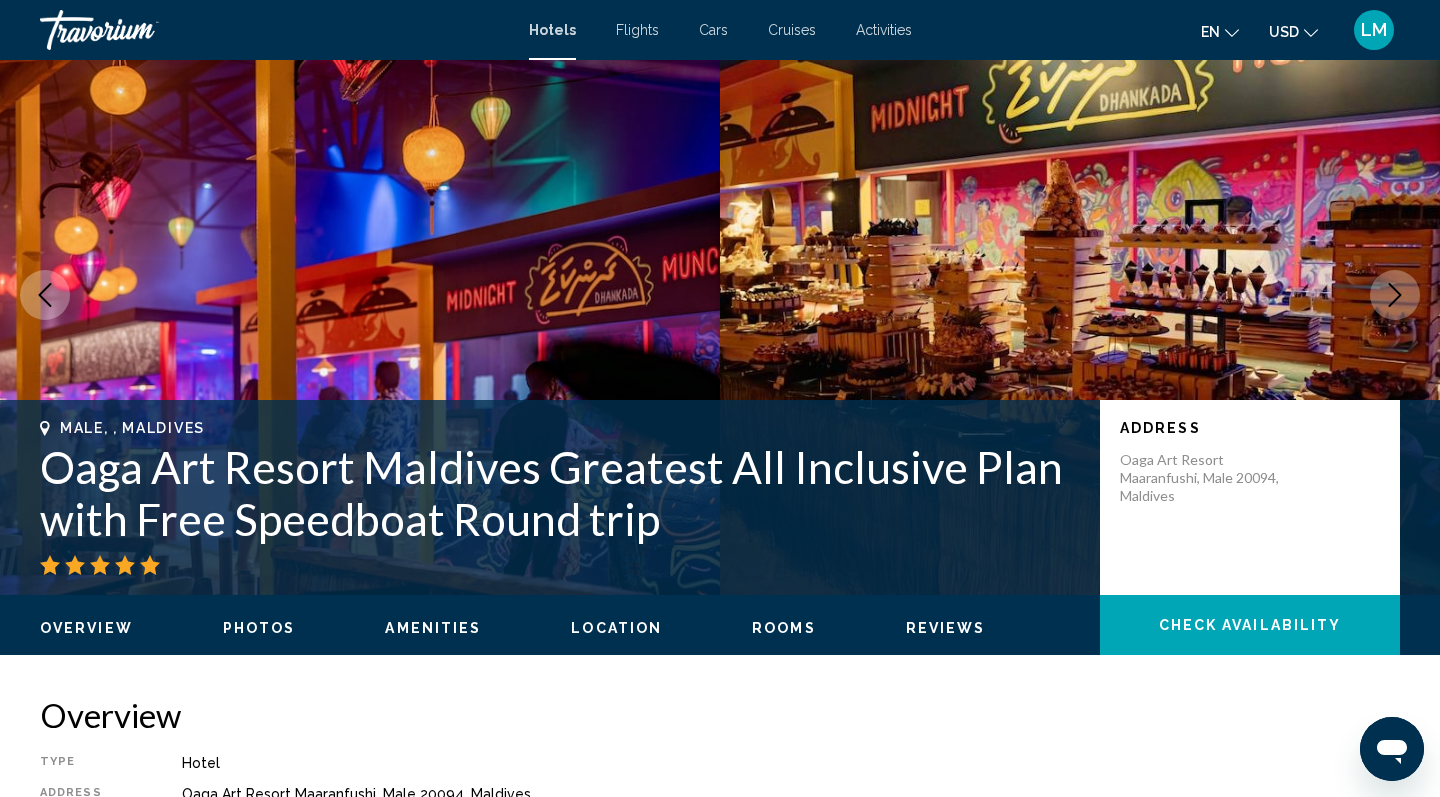 click 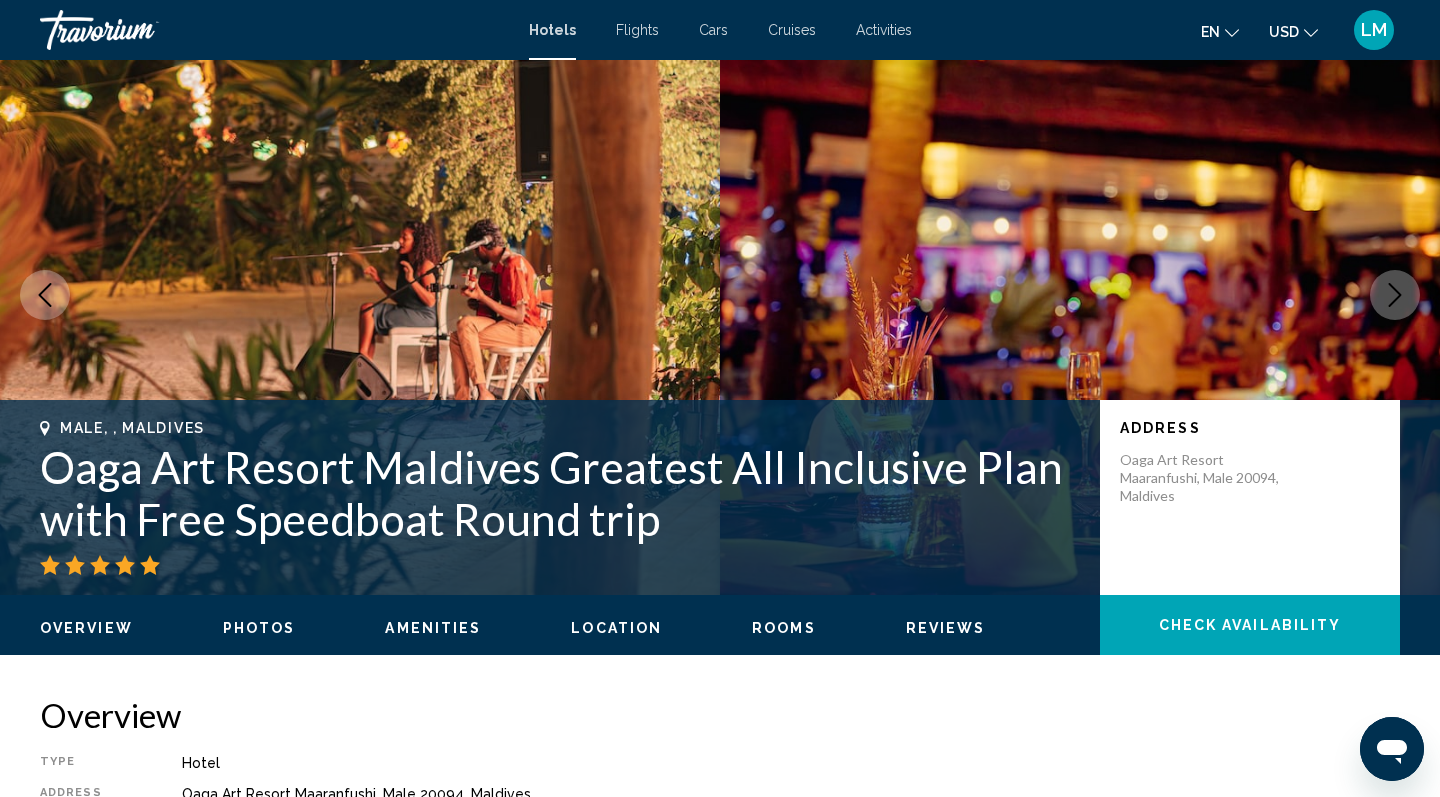 click 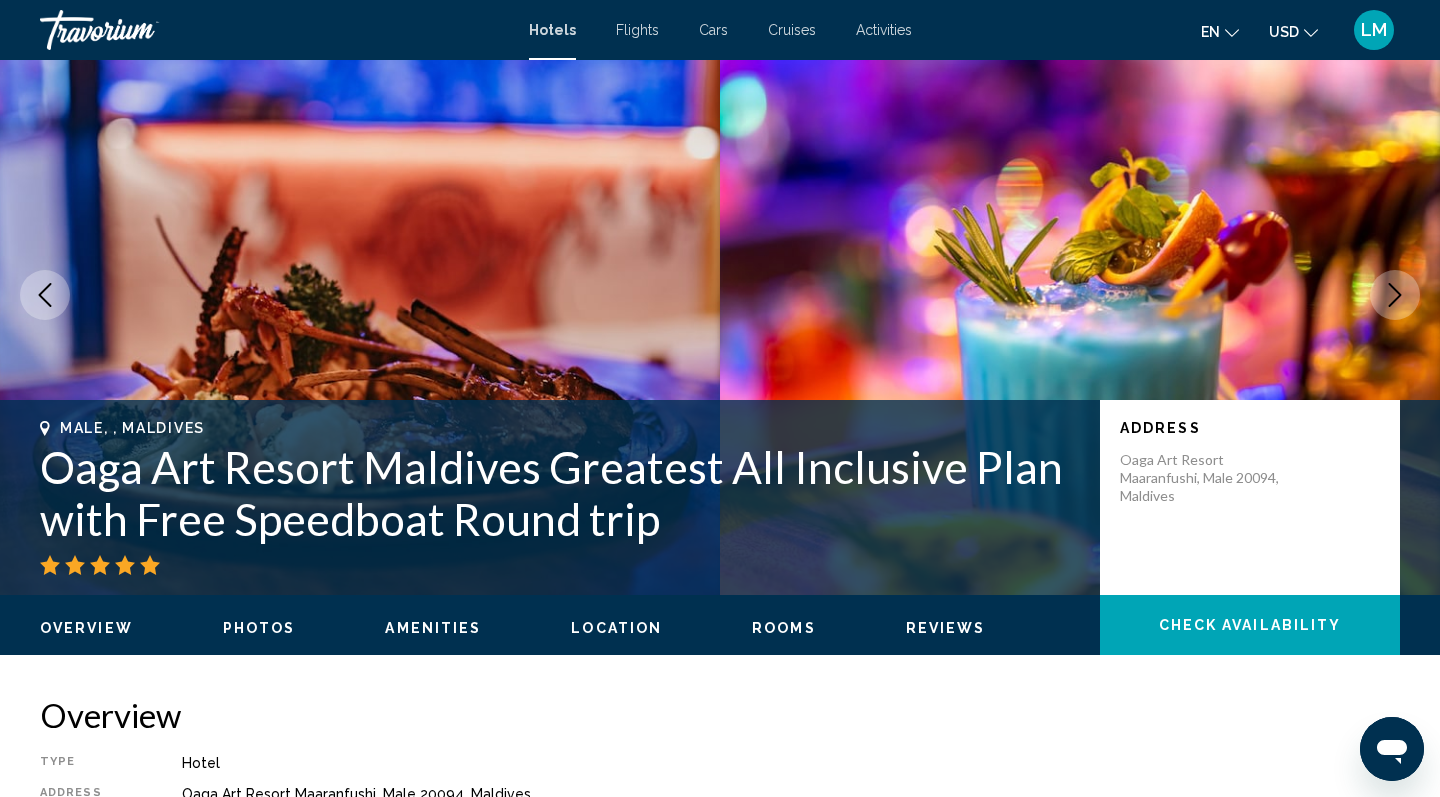 click 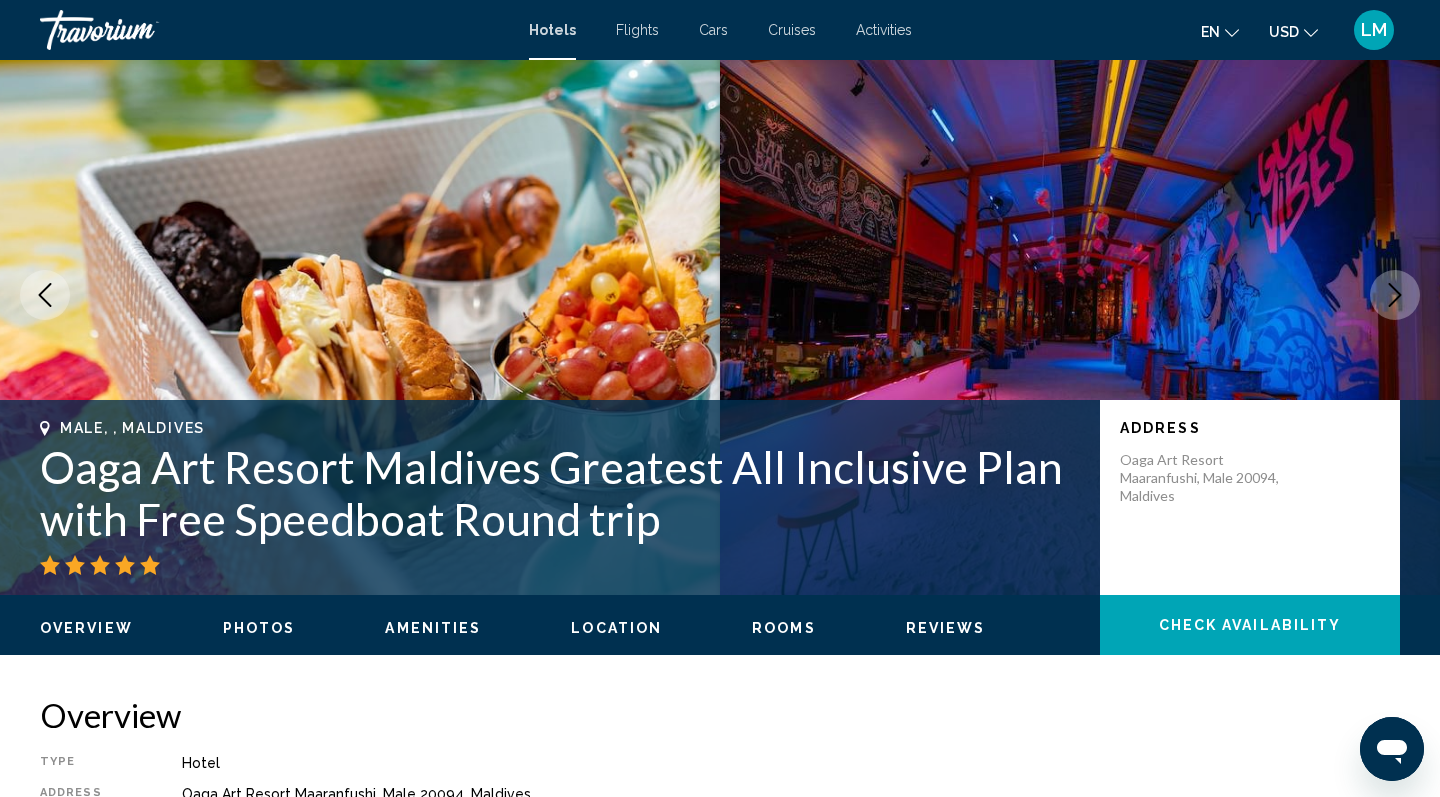 click 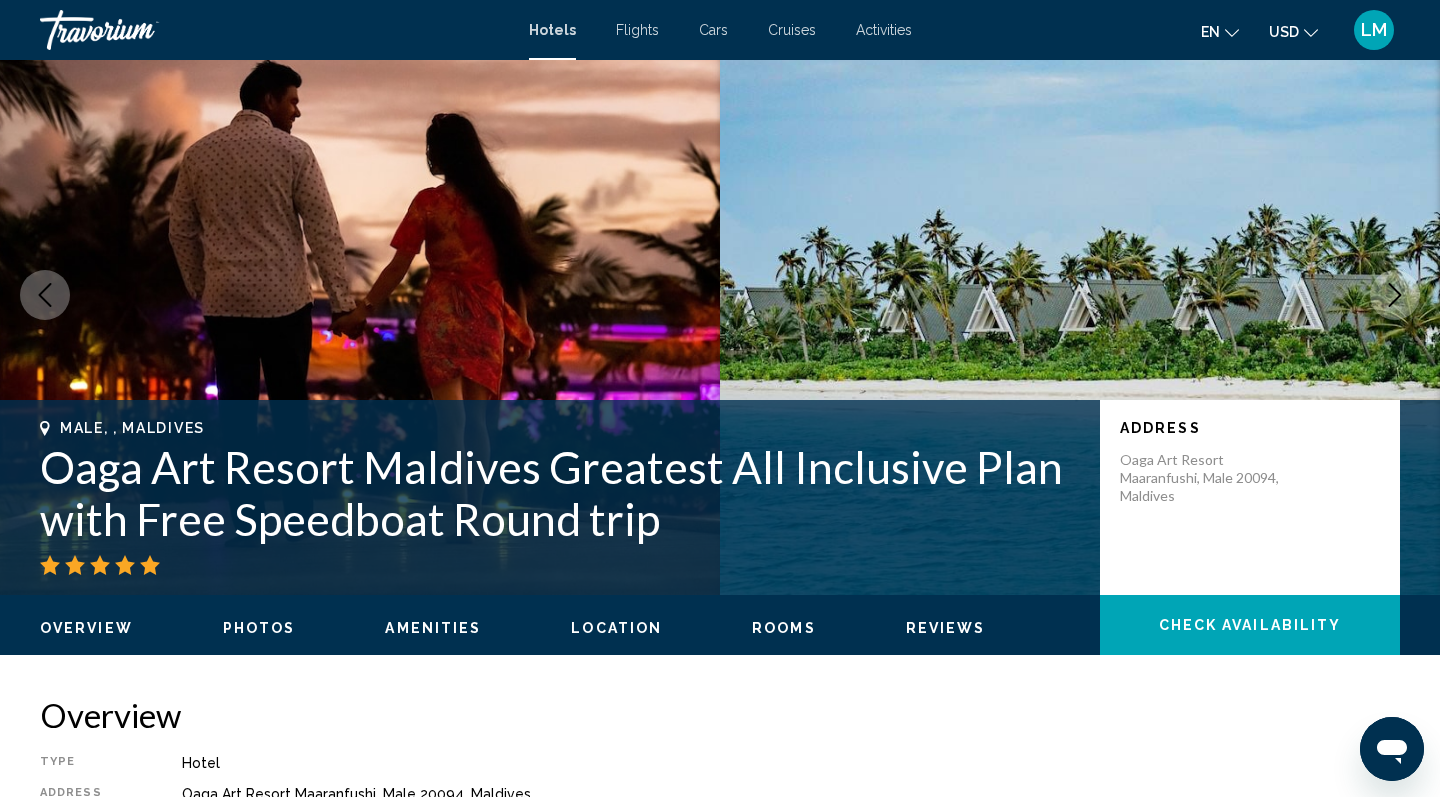 click 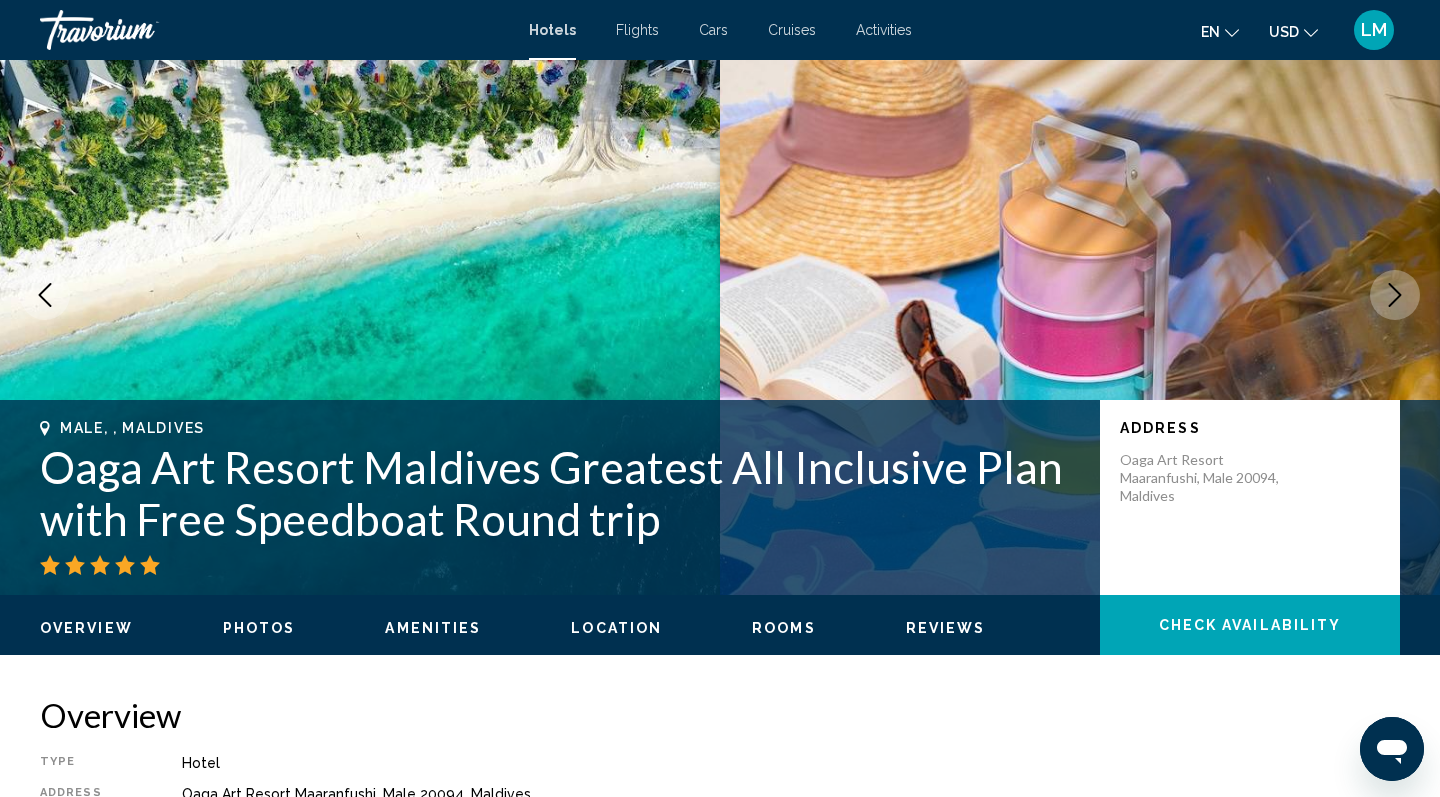 click 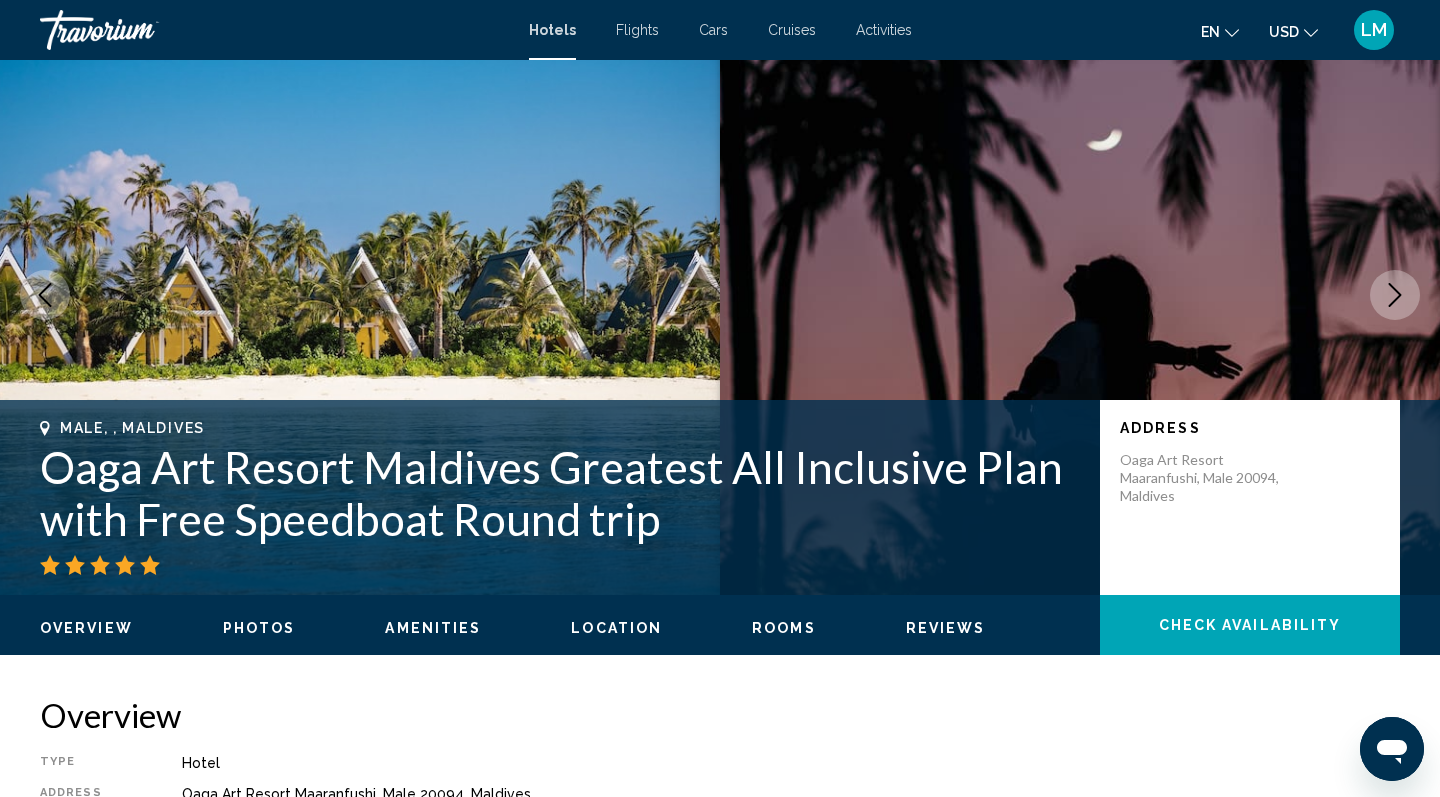 click 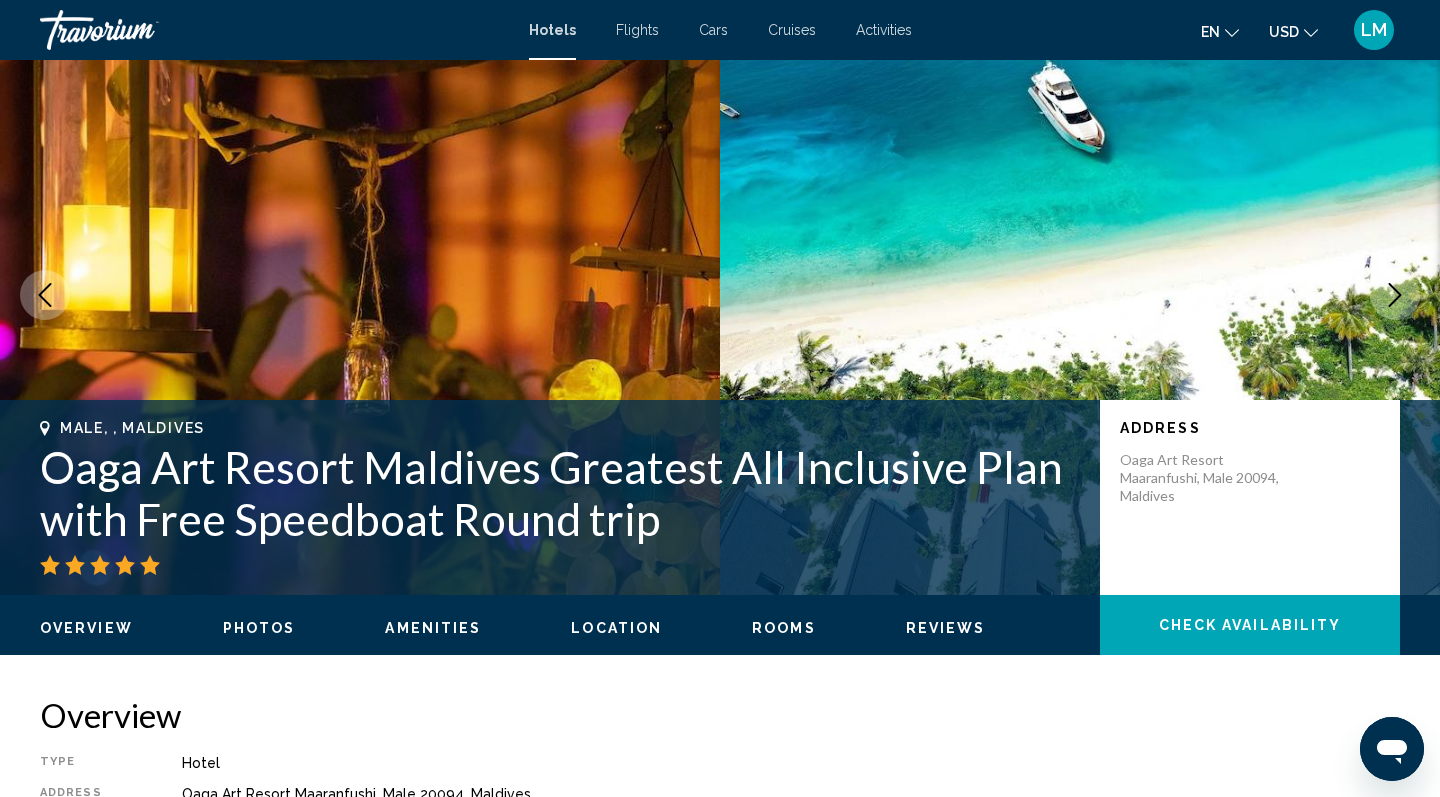 click 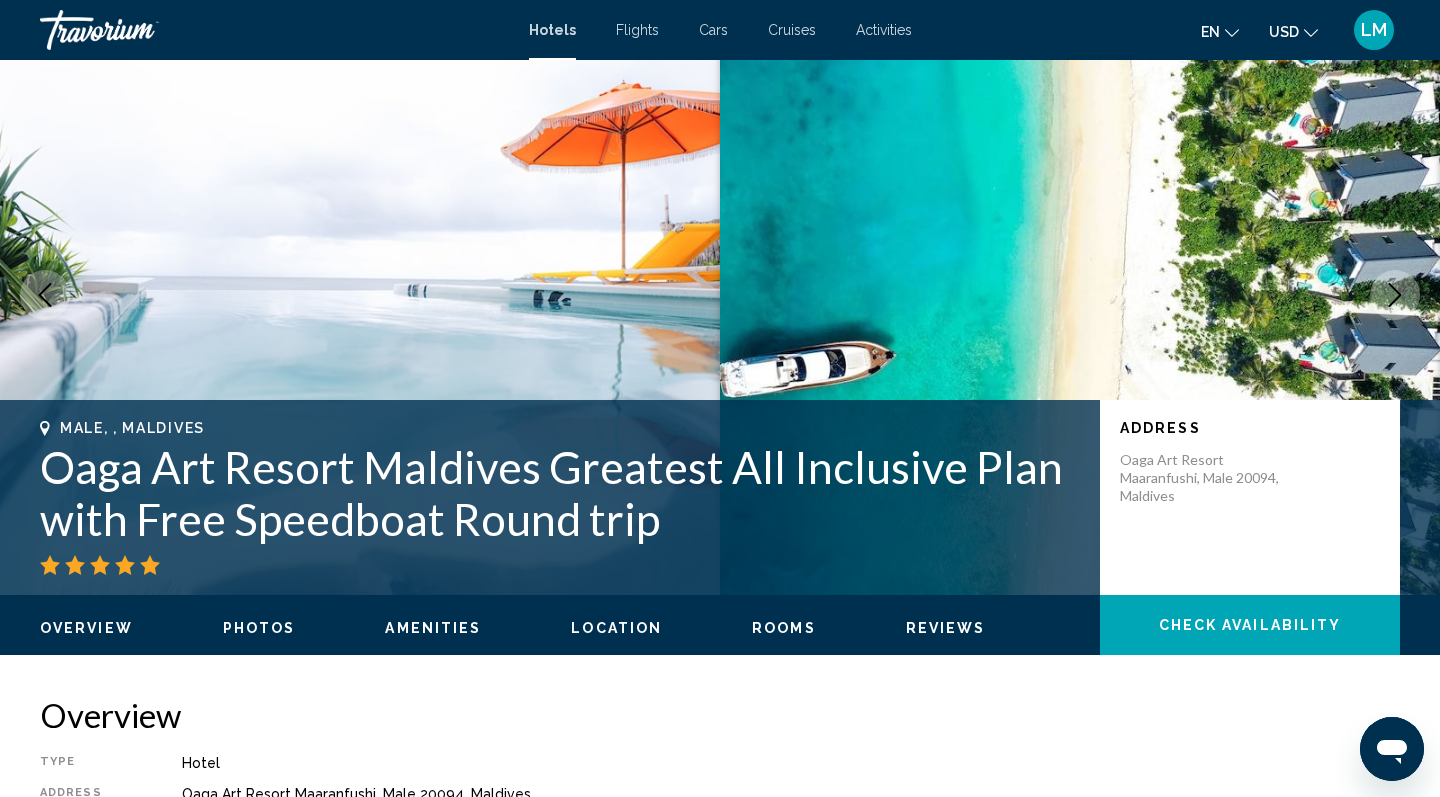 click 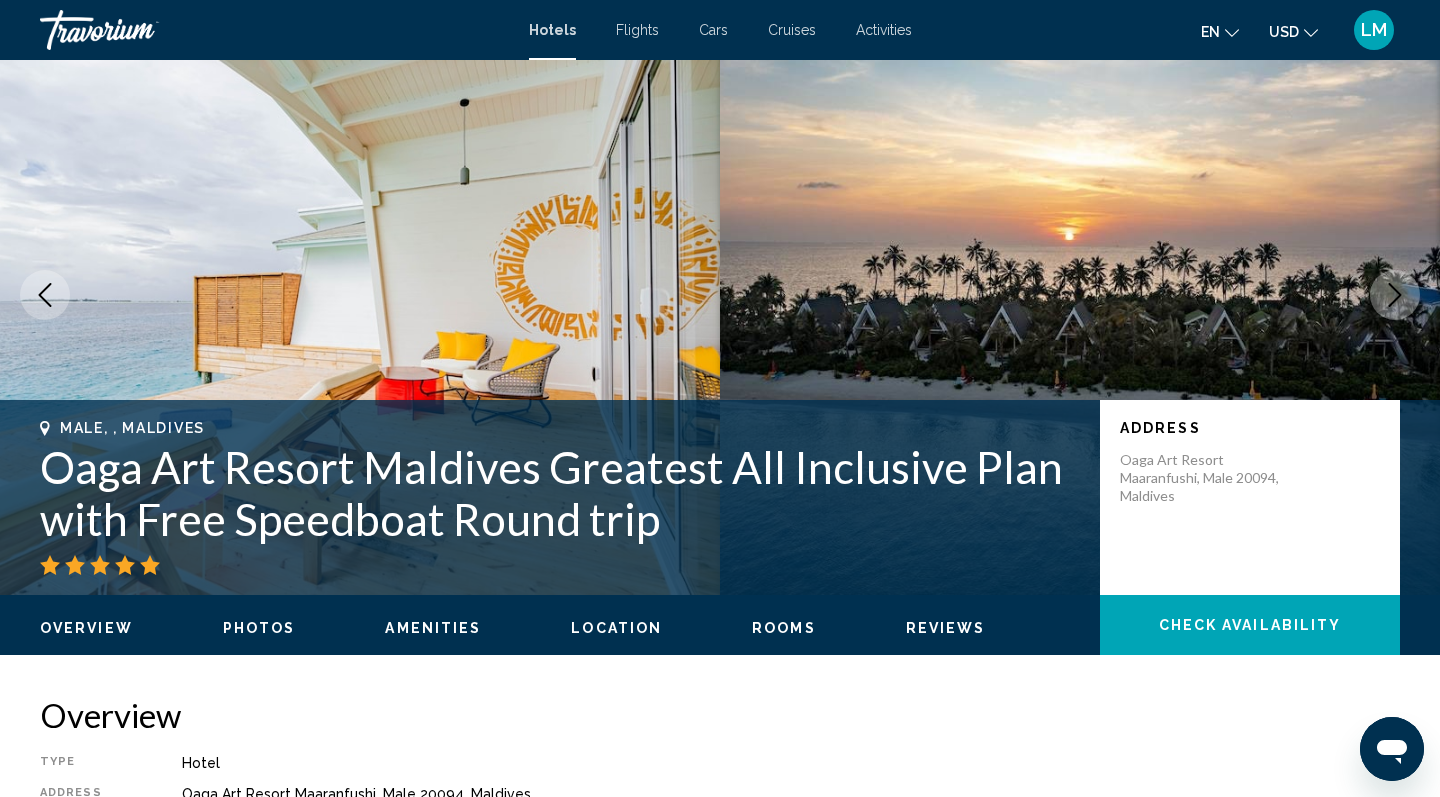 click 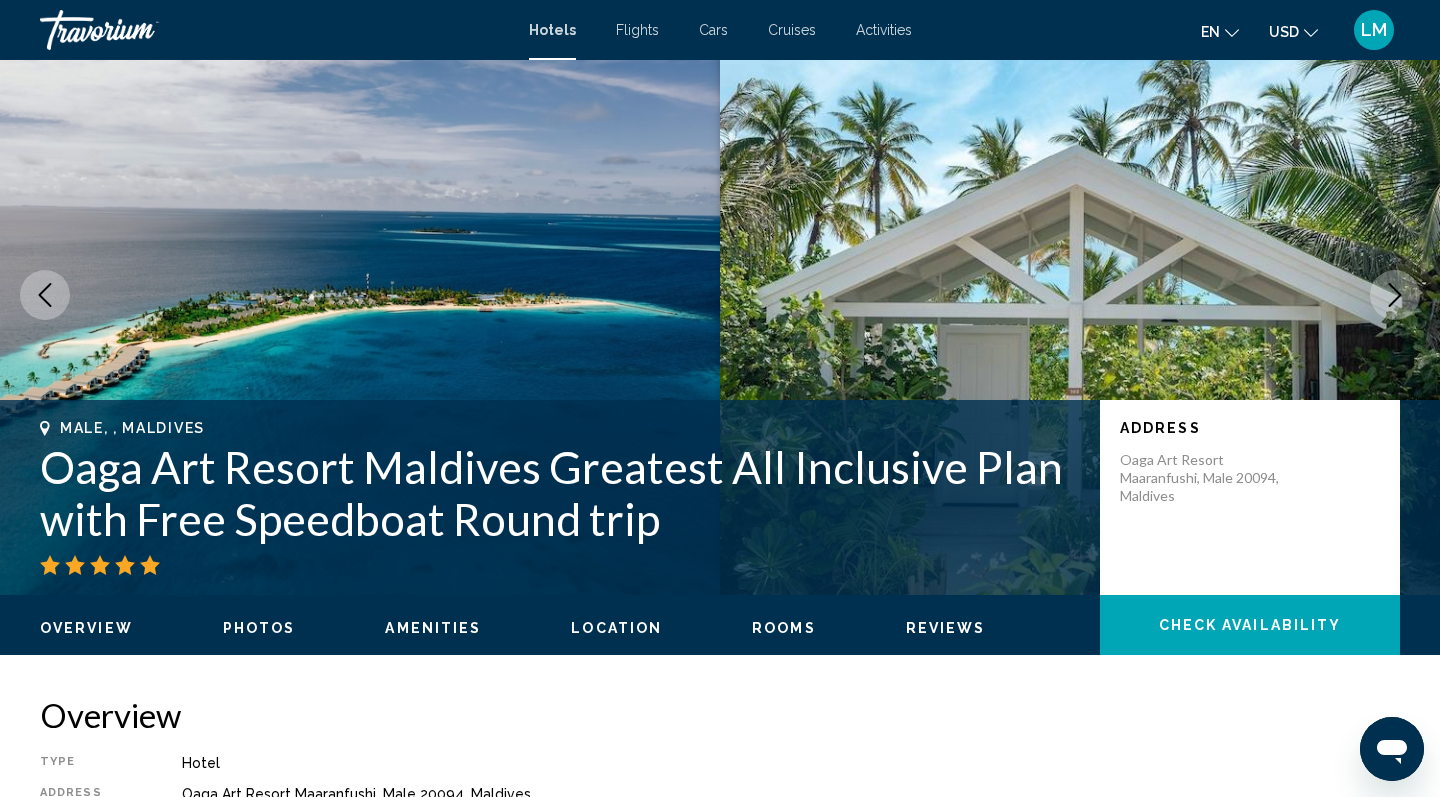 click 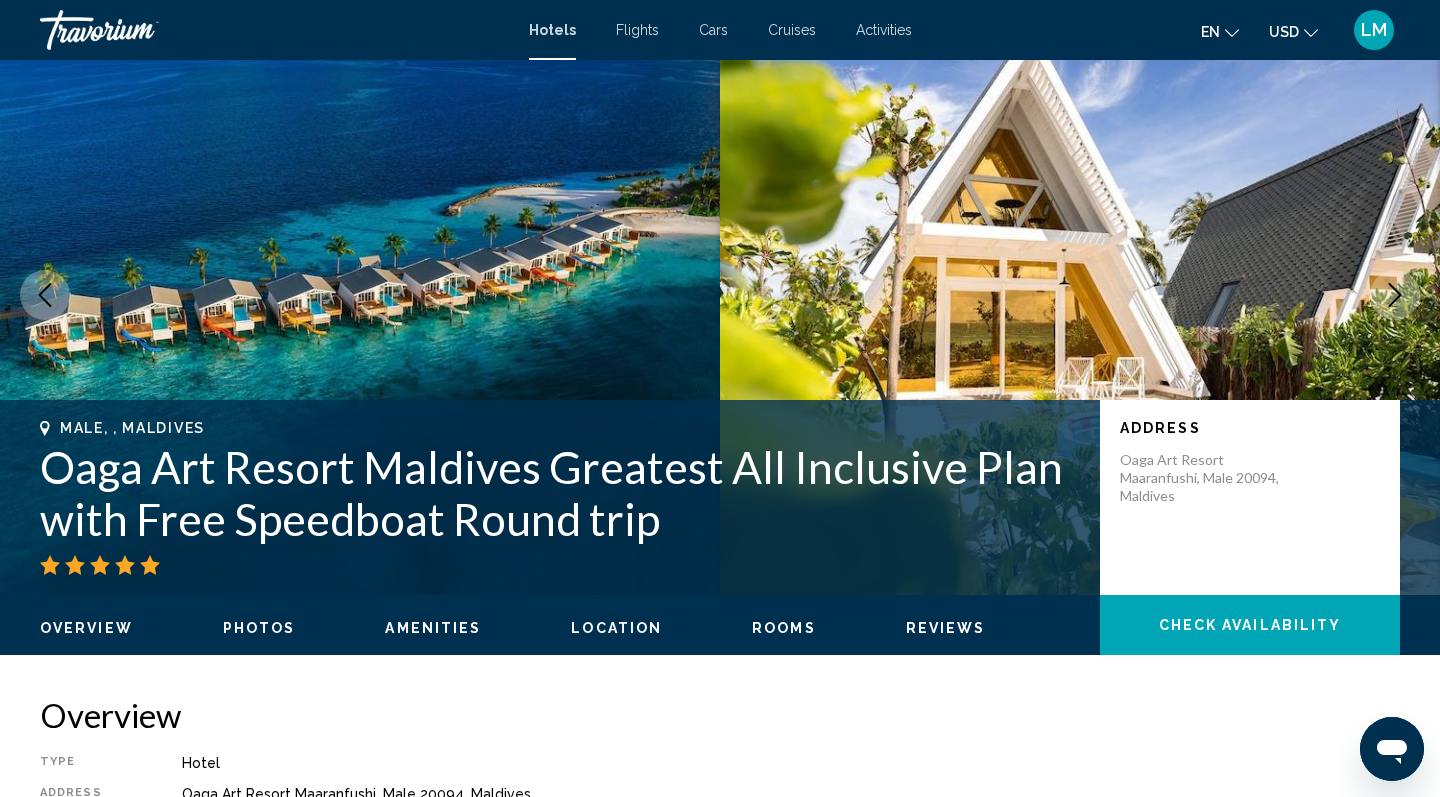 click 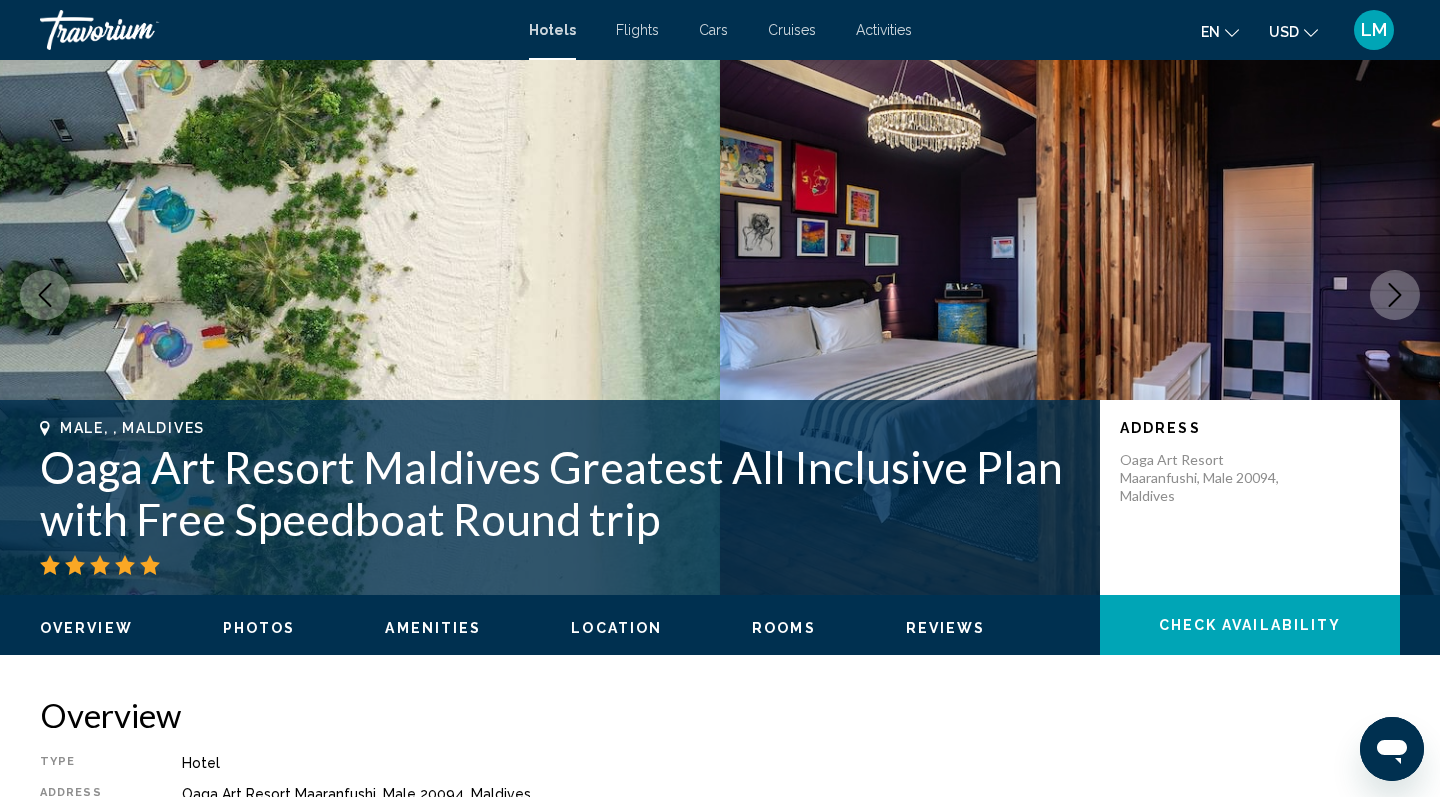 click 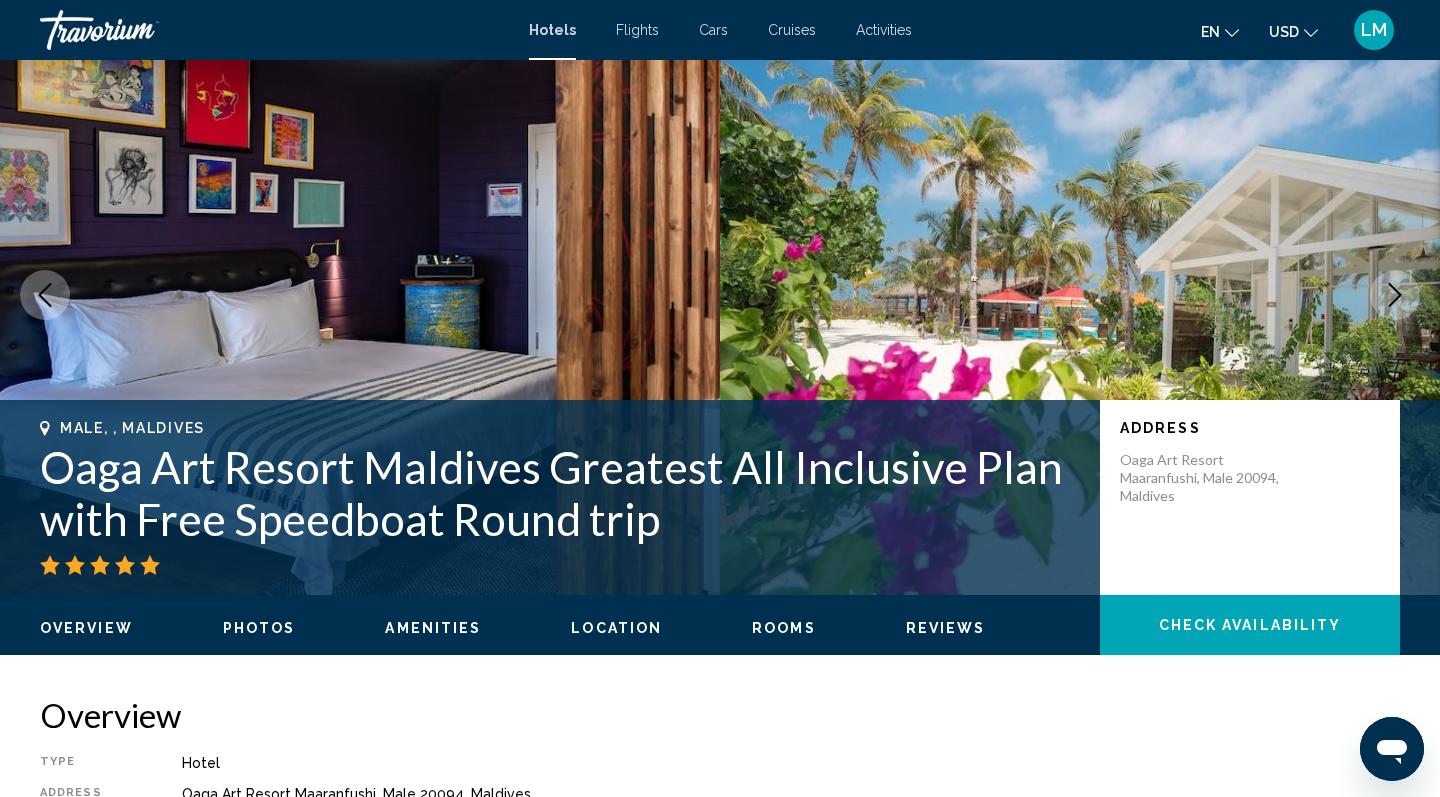 click 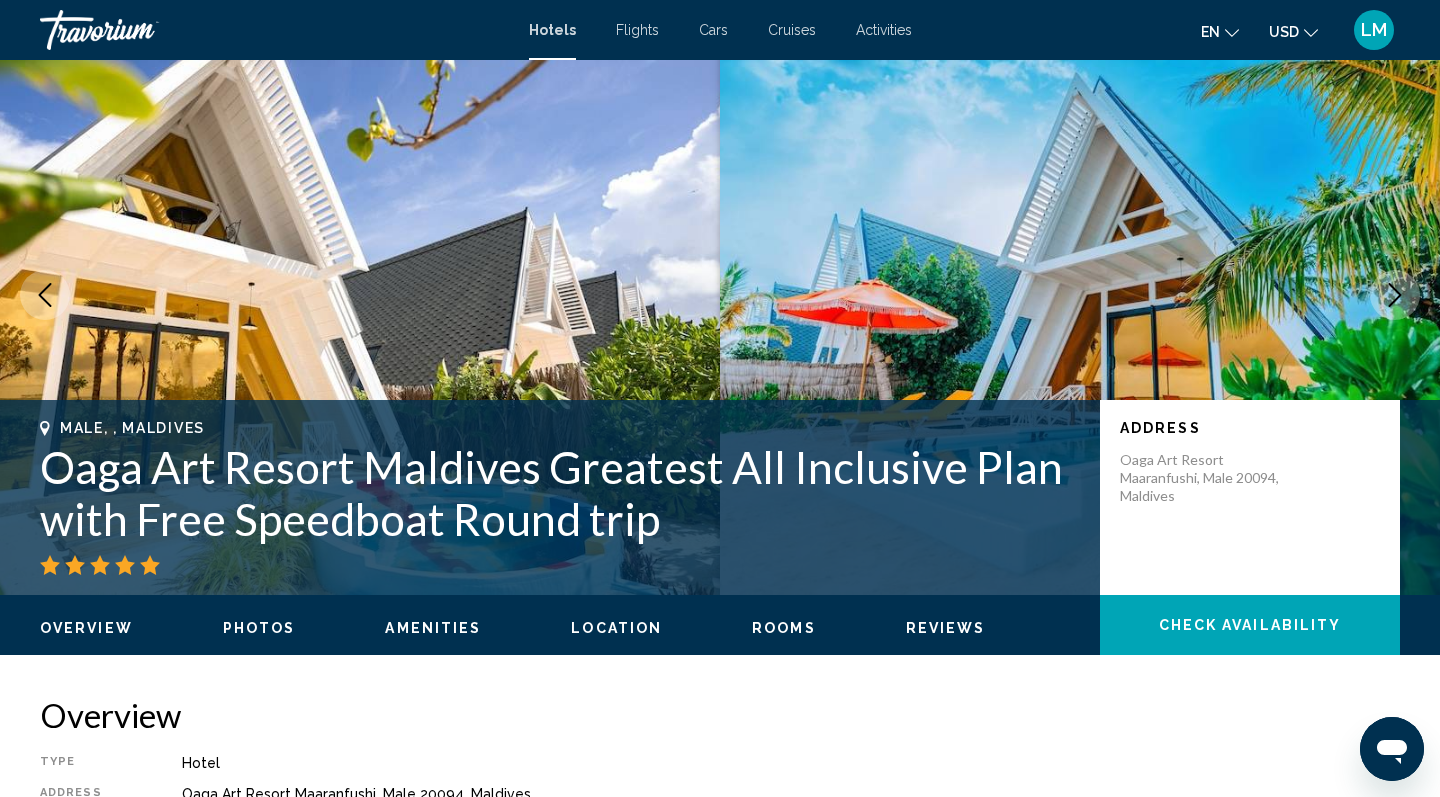click 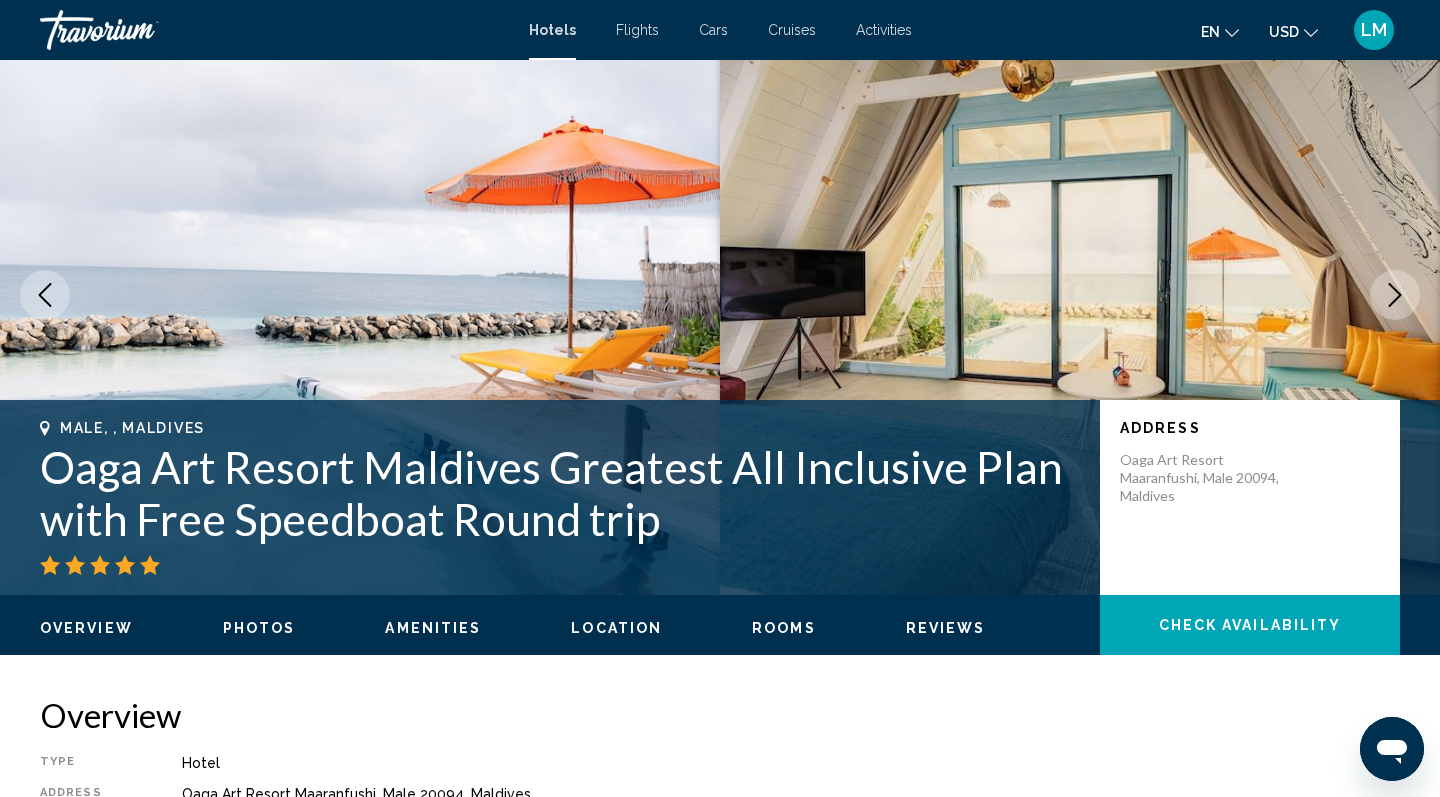 click 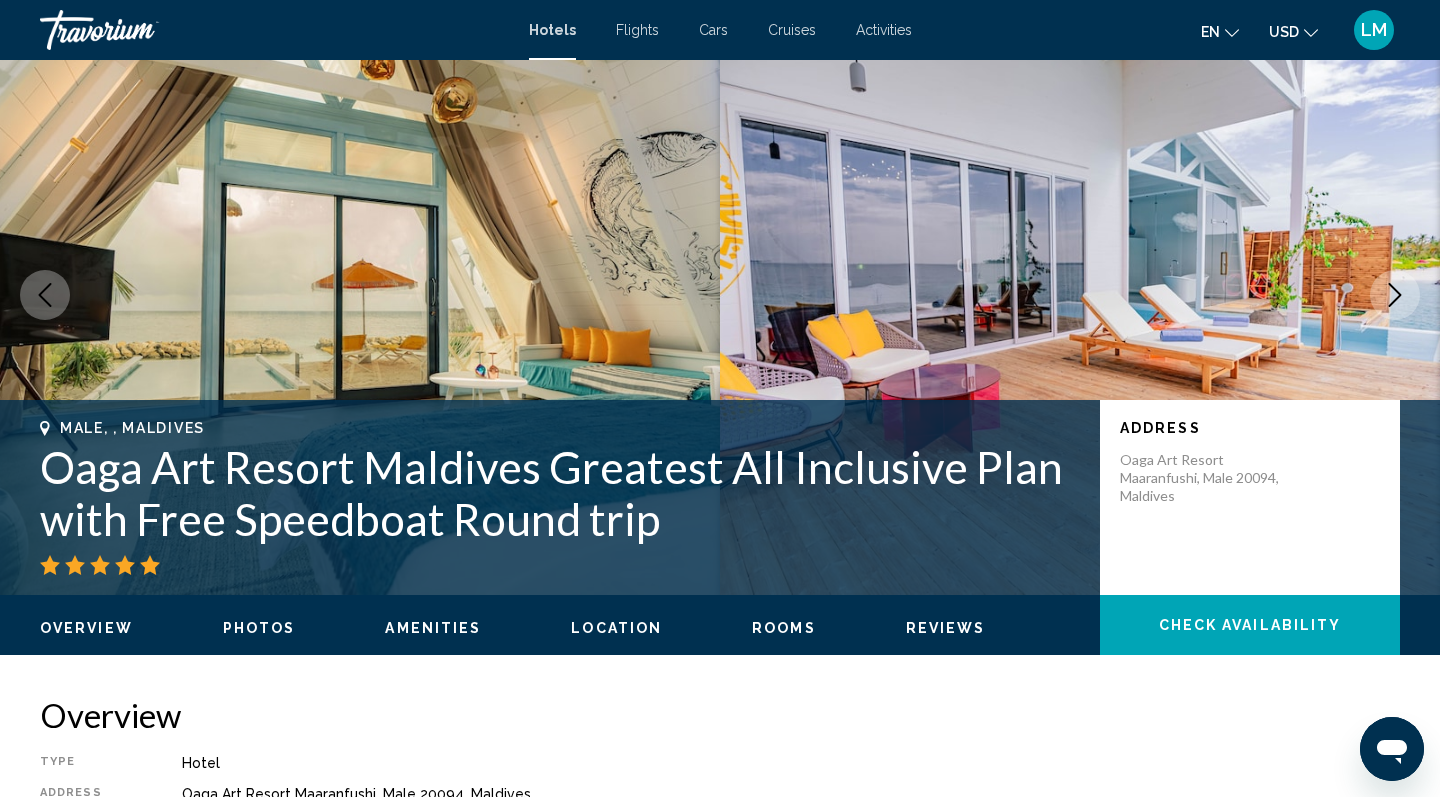 click 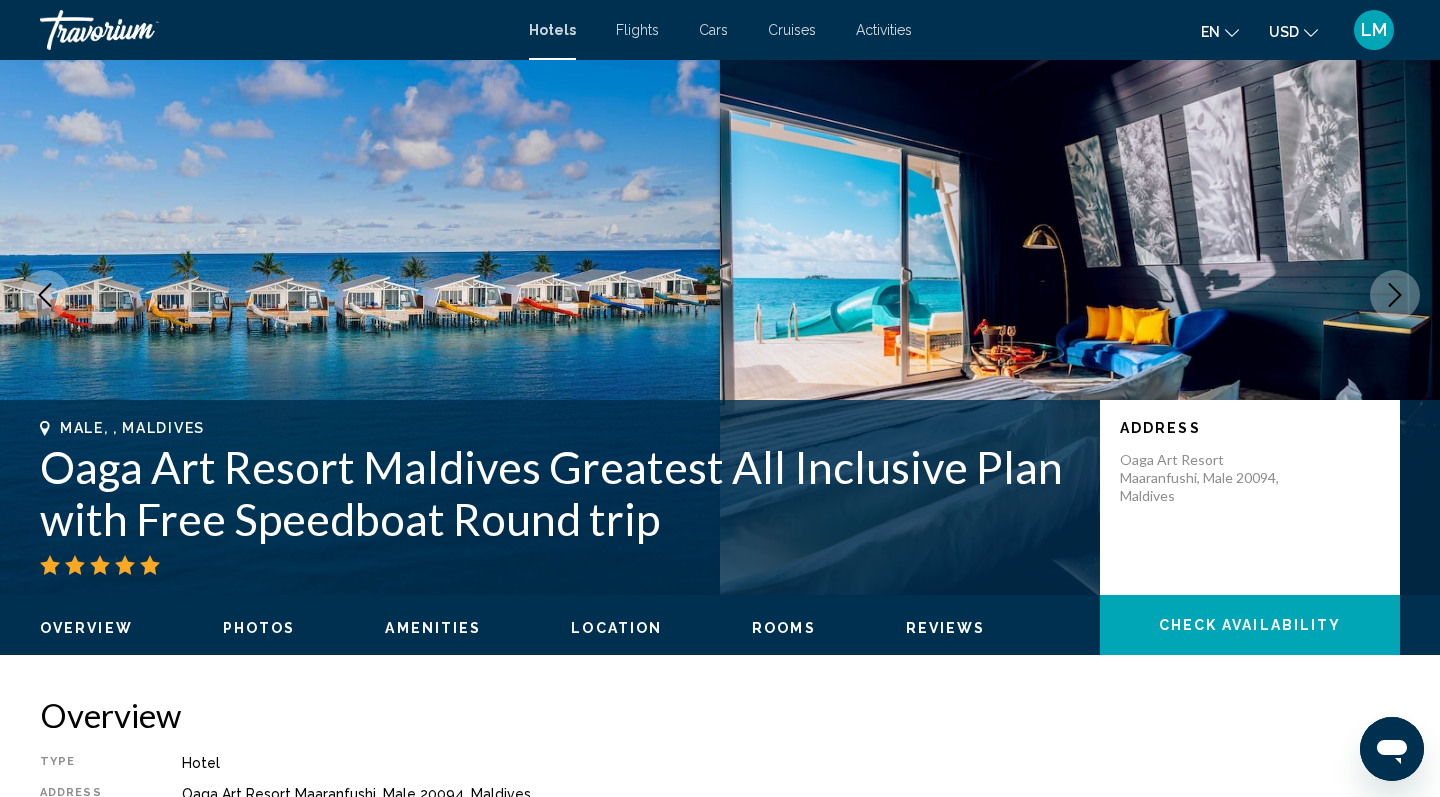 click 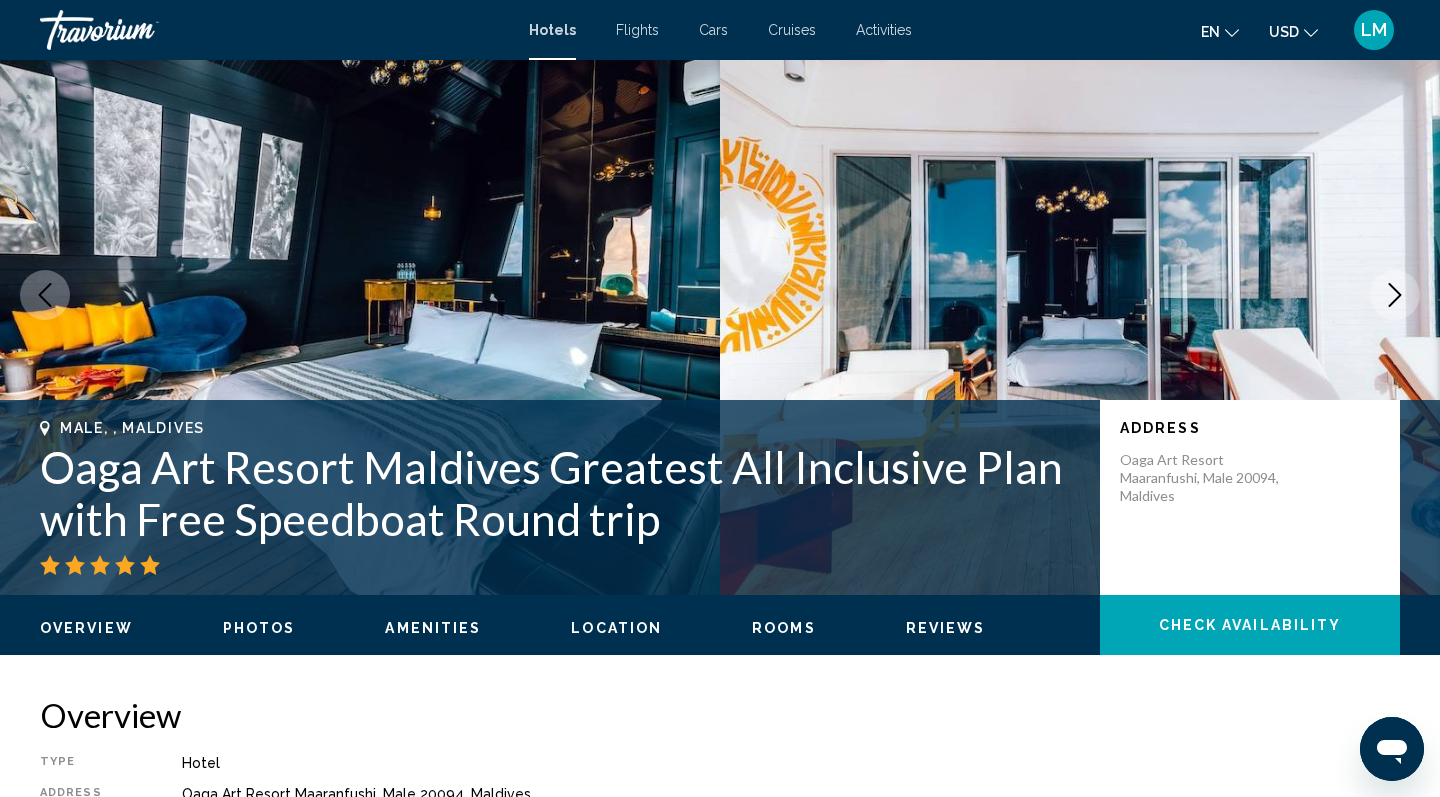 click 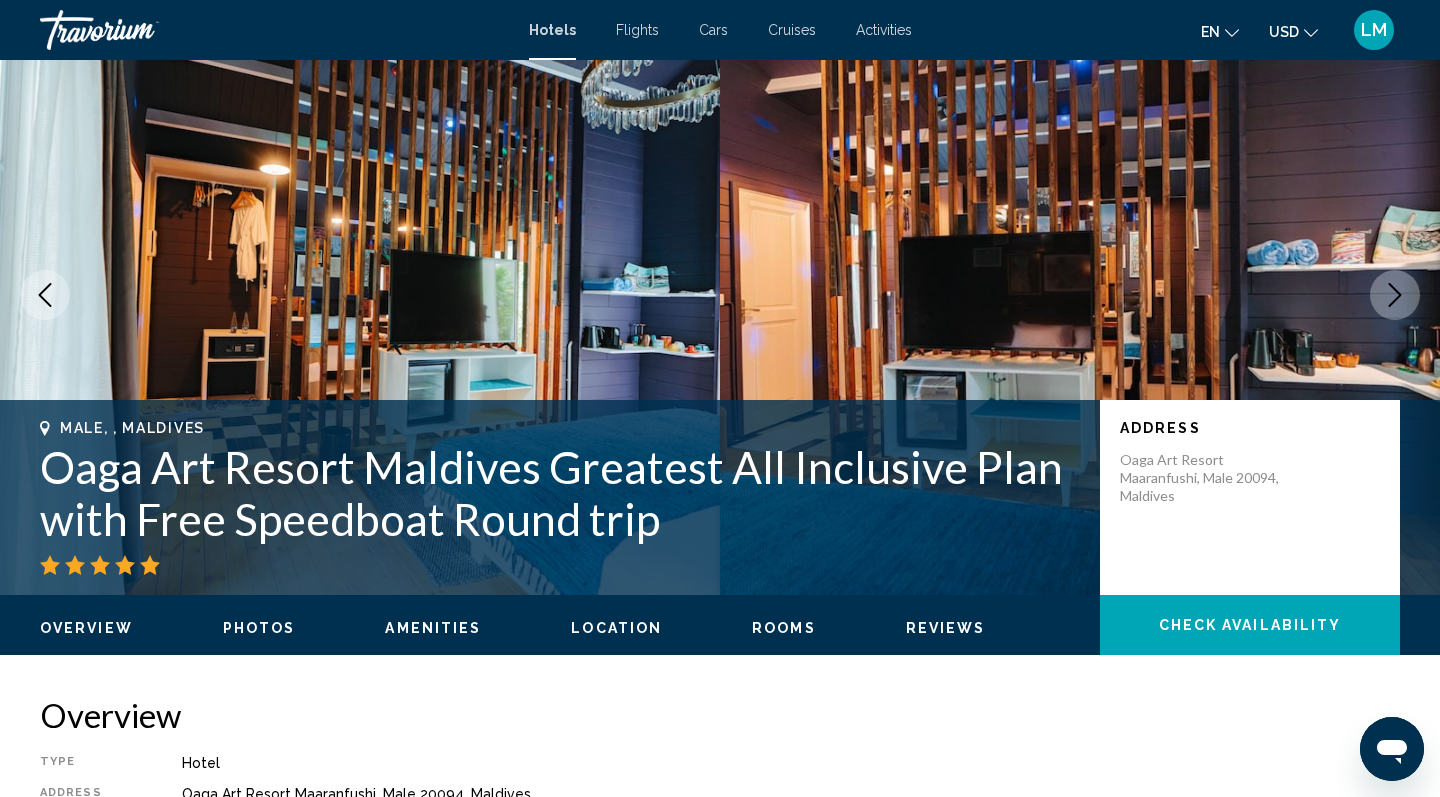 click 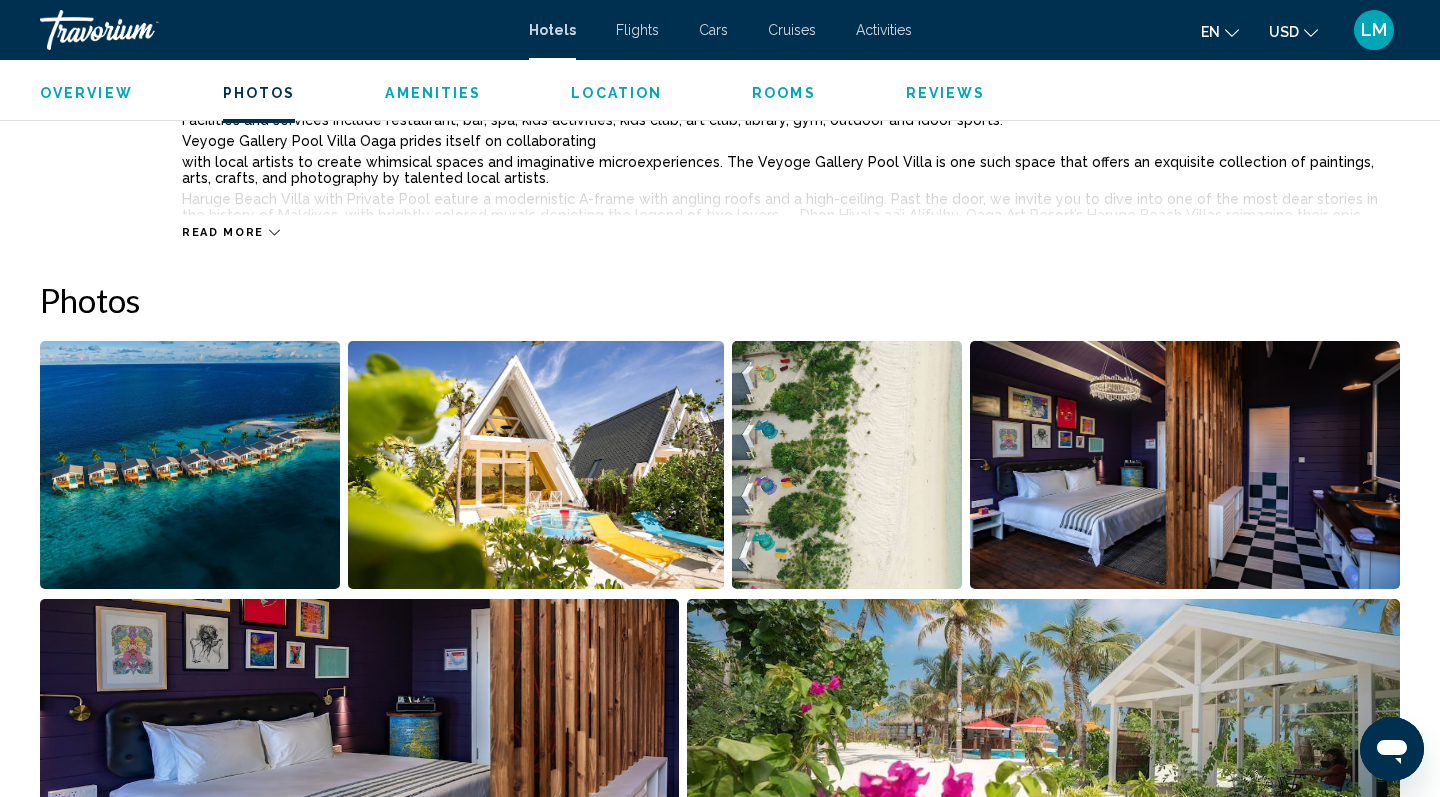 scroll, scrollTop: 753, scrollLeft: 0, axis: vertical 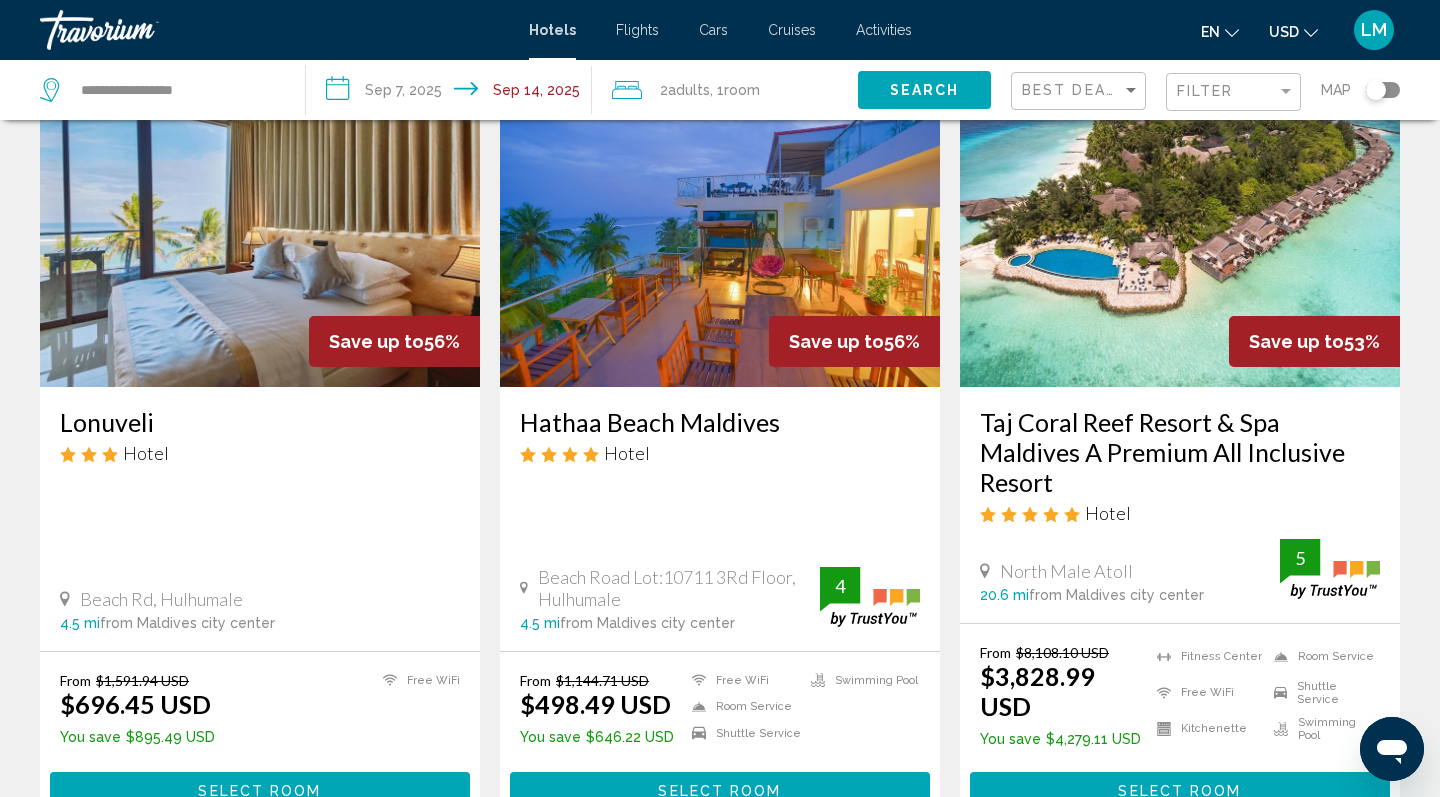 click at bounding box center [1180, 227] 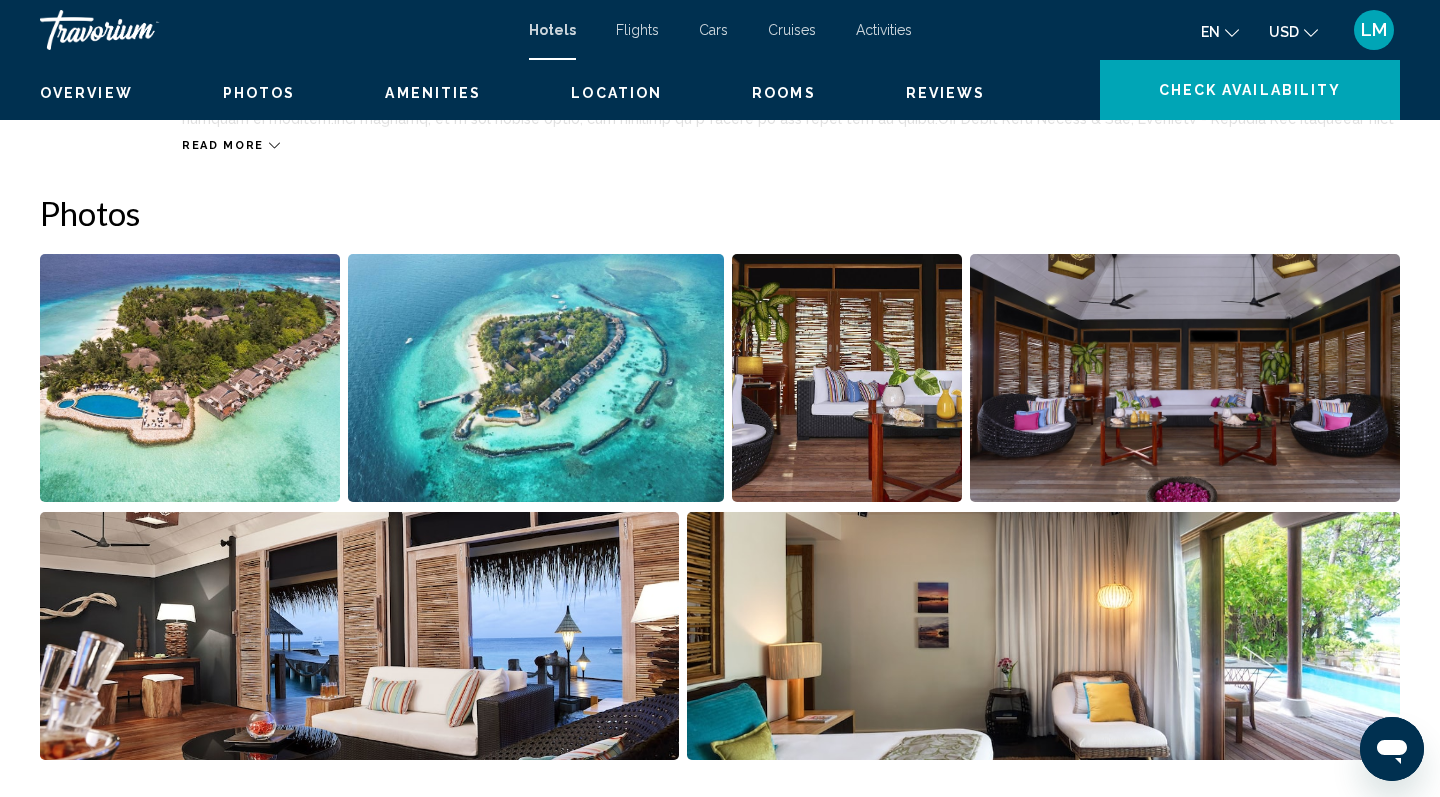 scroll, scrollTop: 0, scrollLeft: 0, axis: both 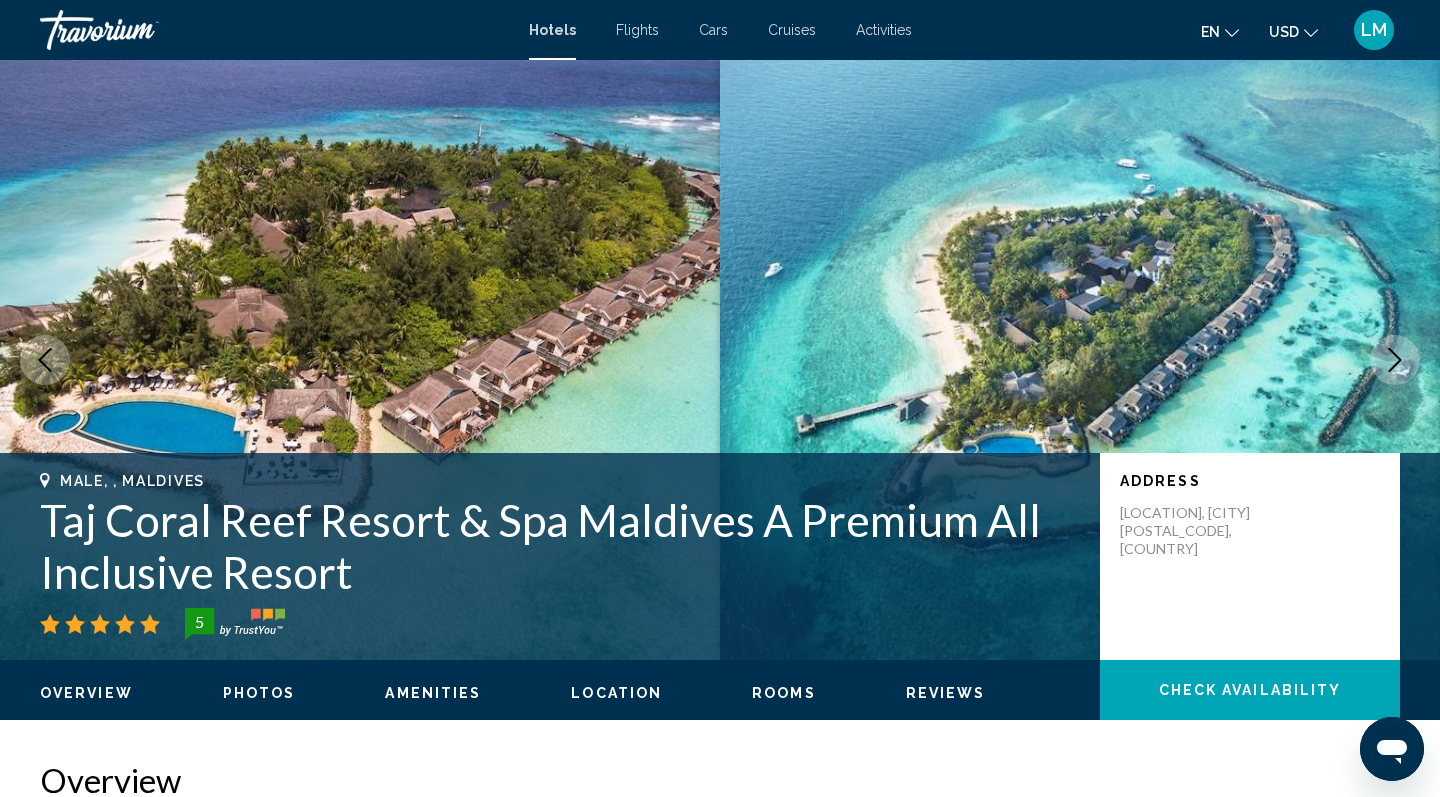 click at bounding box center [1395, 360] 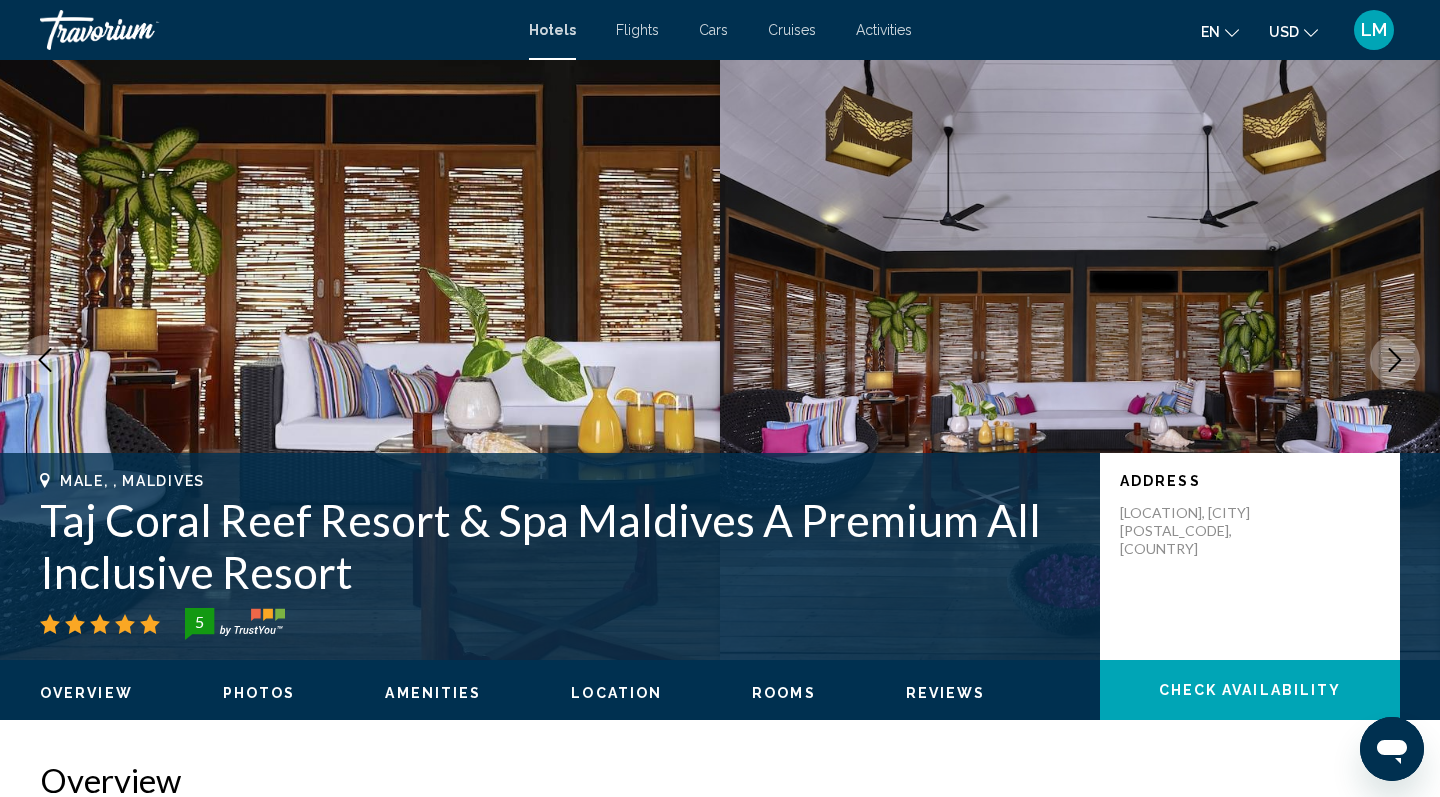 click 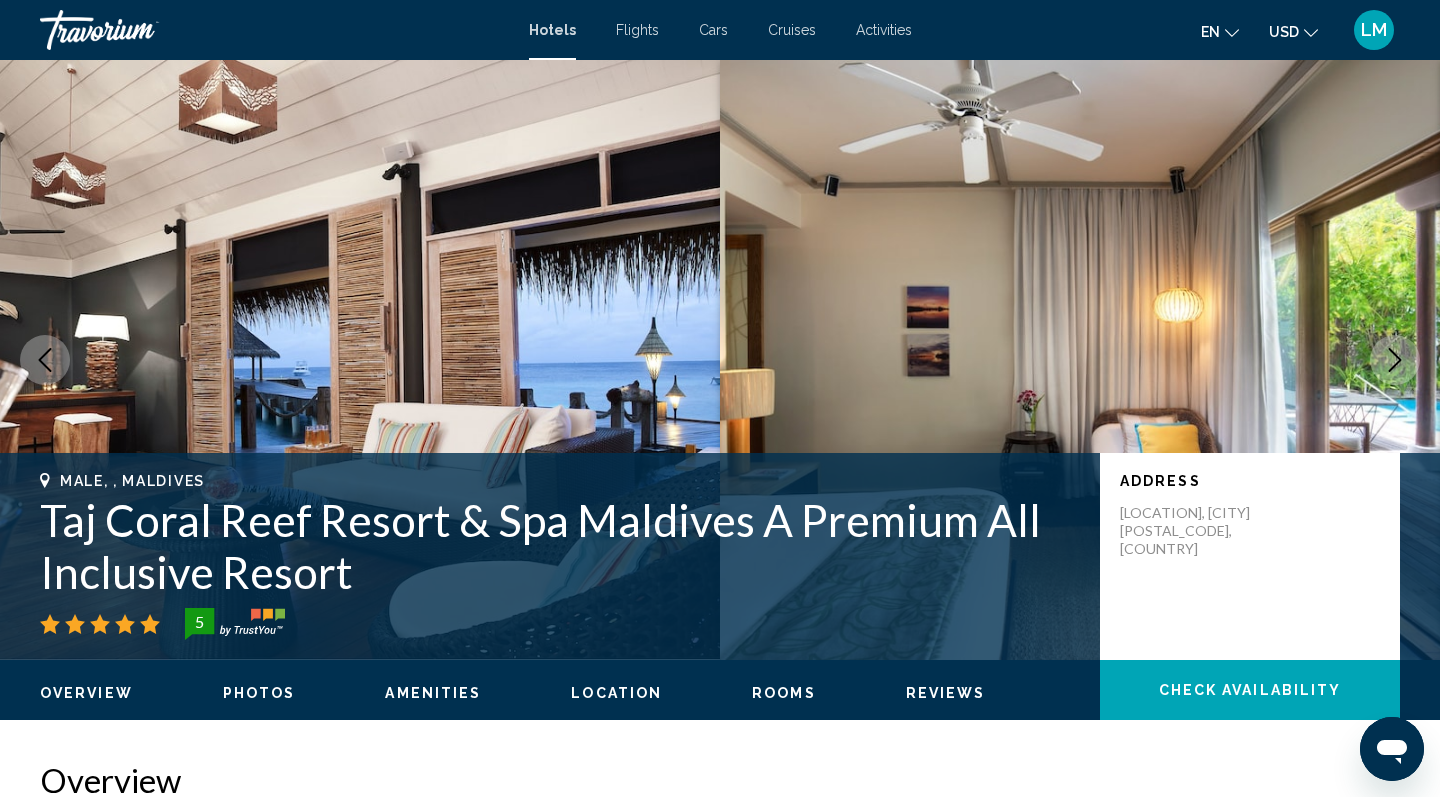 click 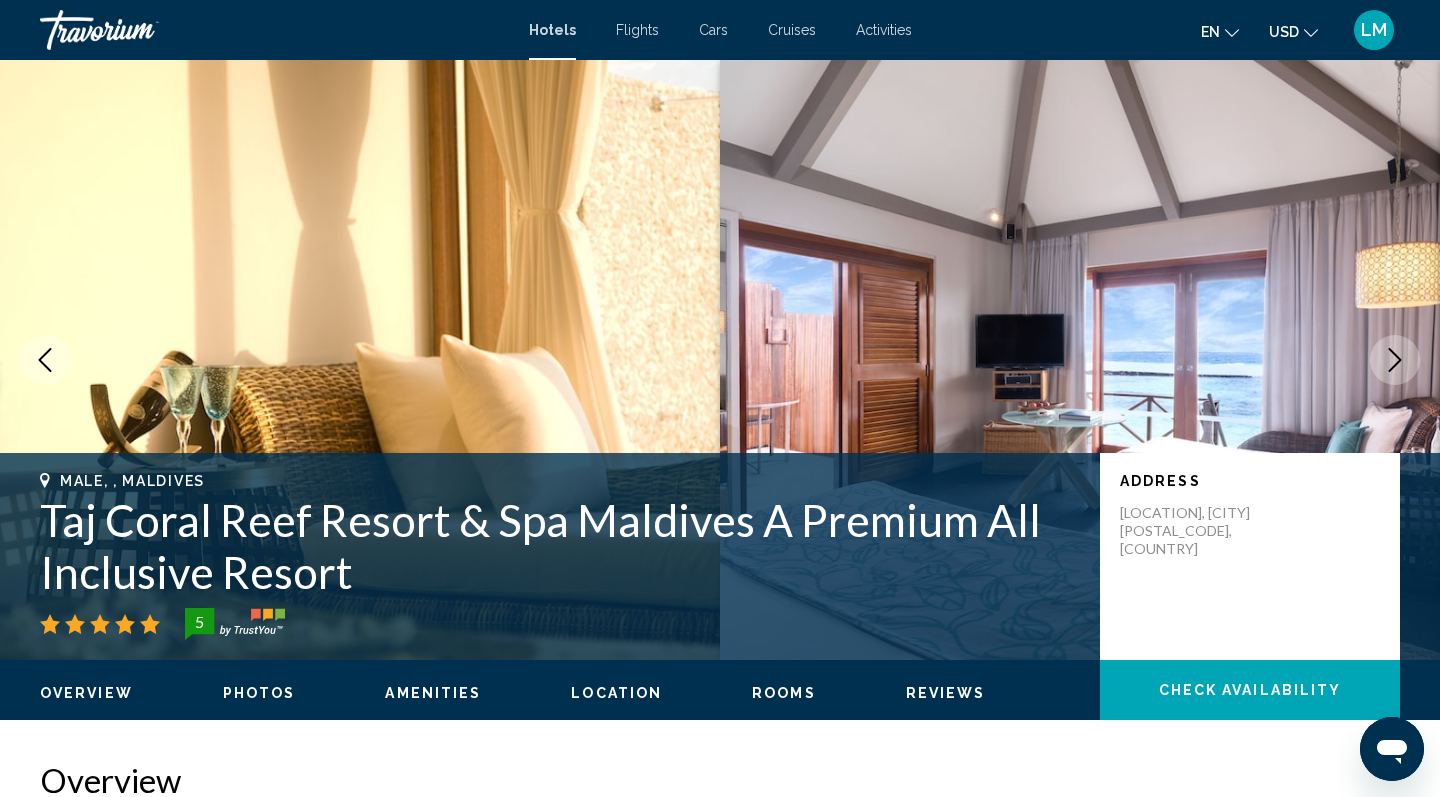 click 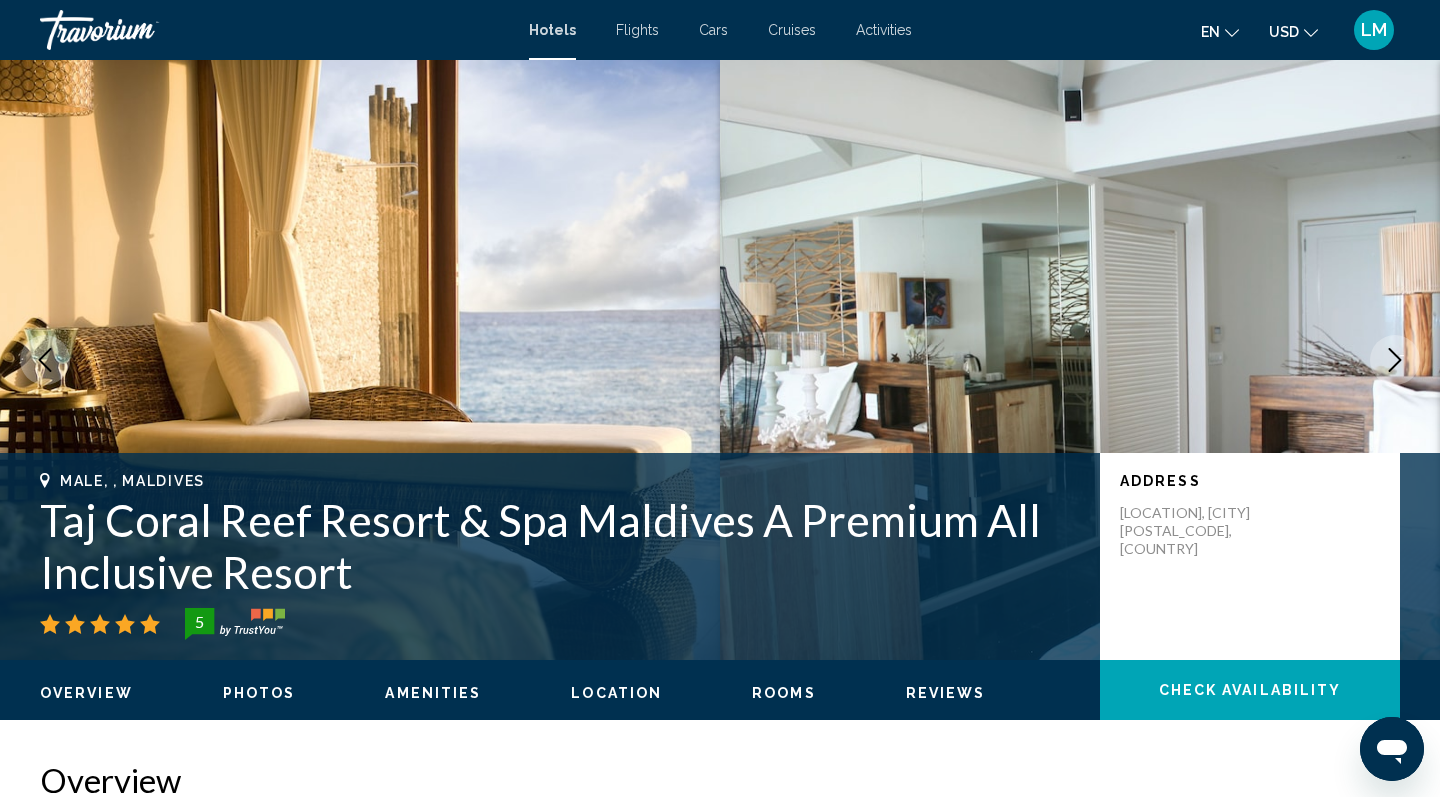 click 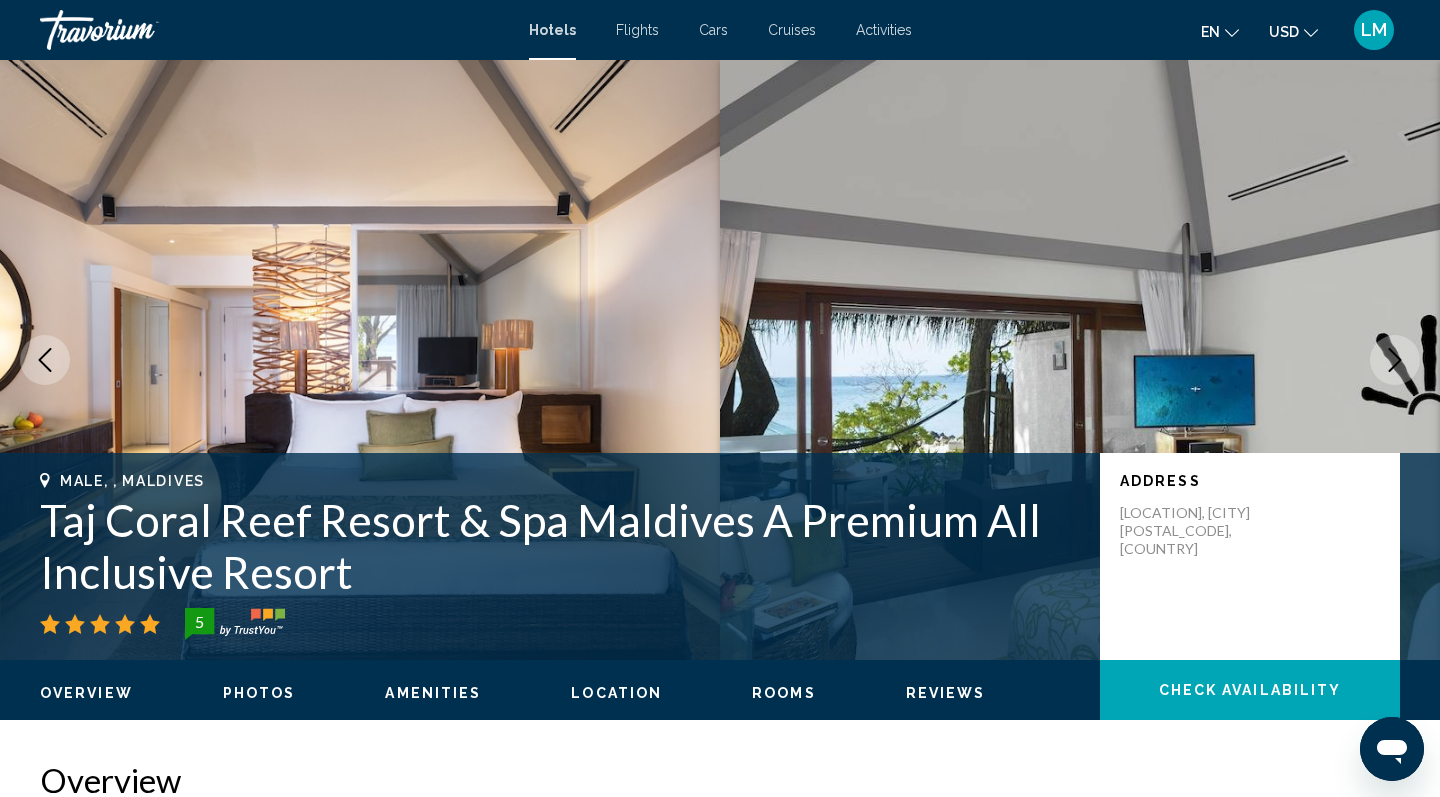 click 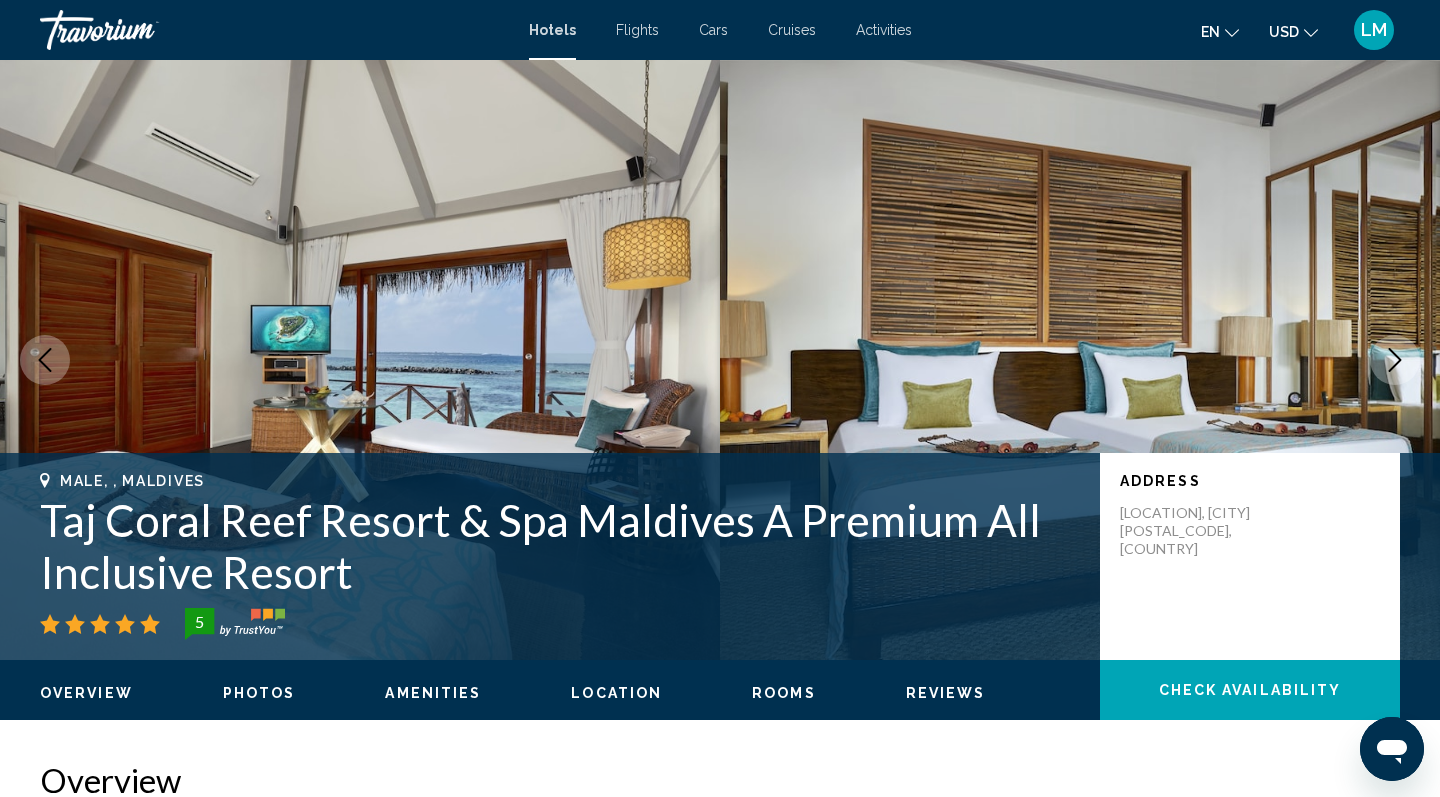 click 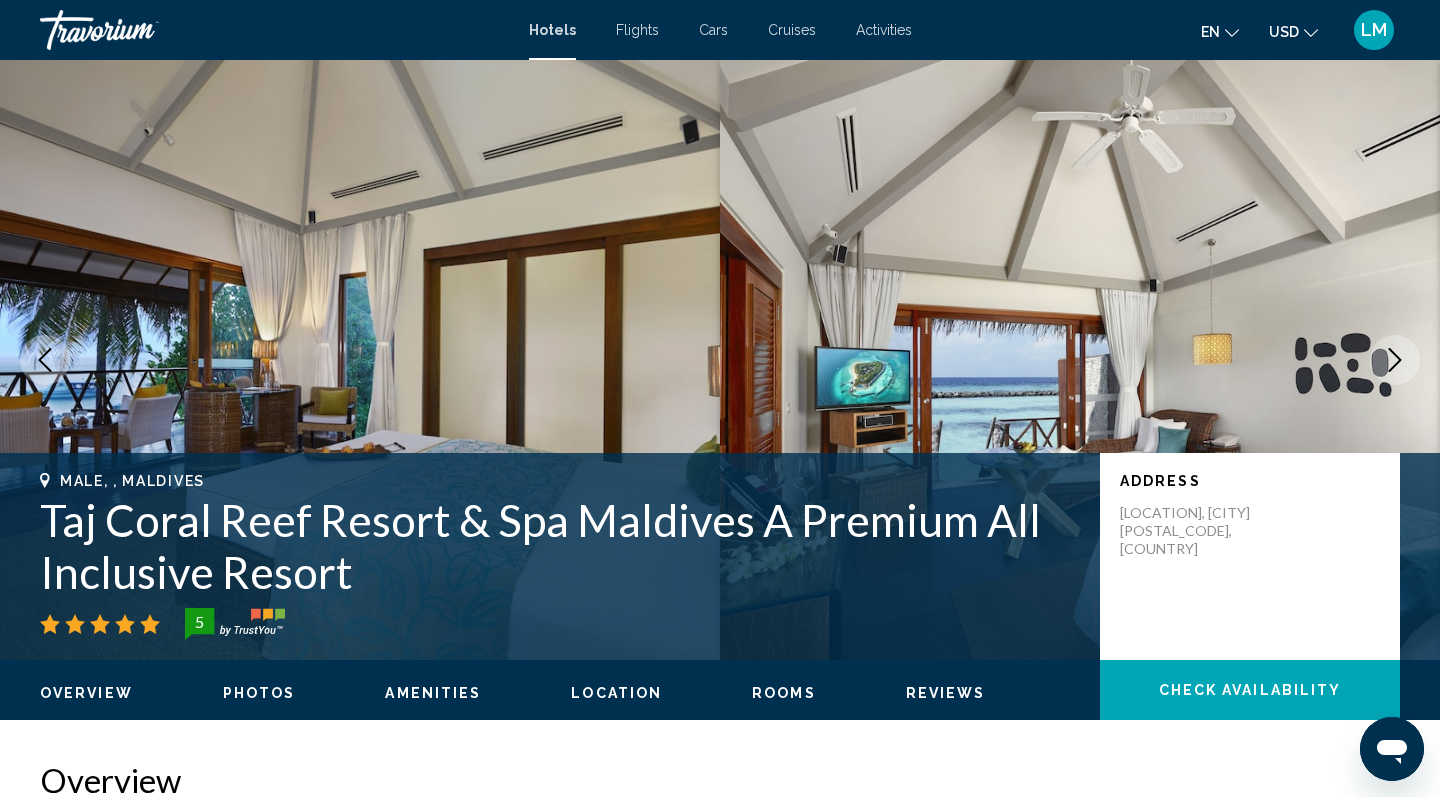 click 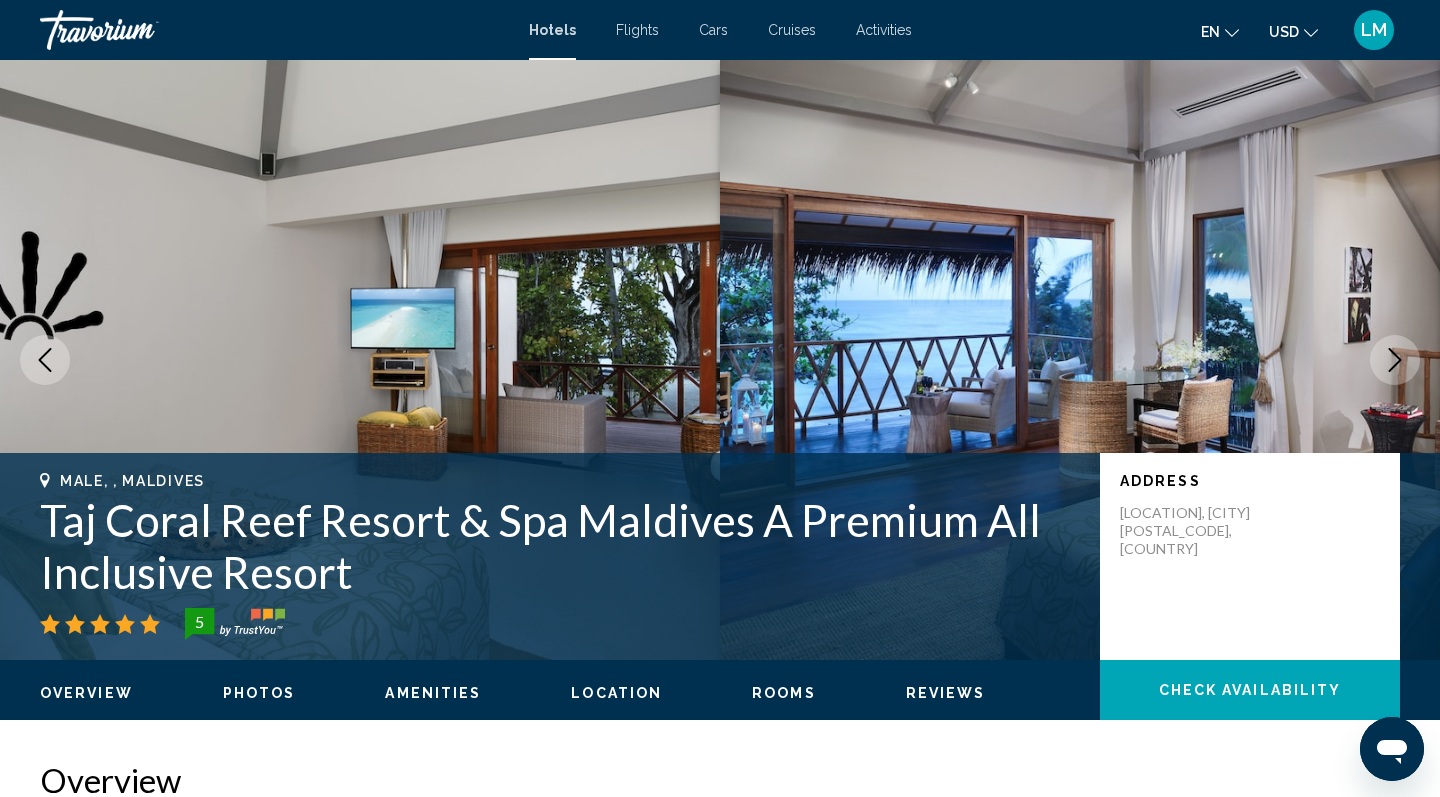 click 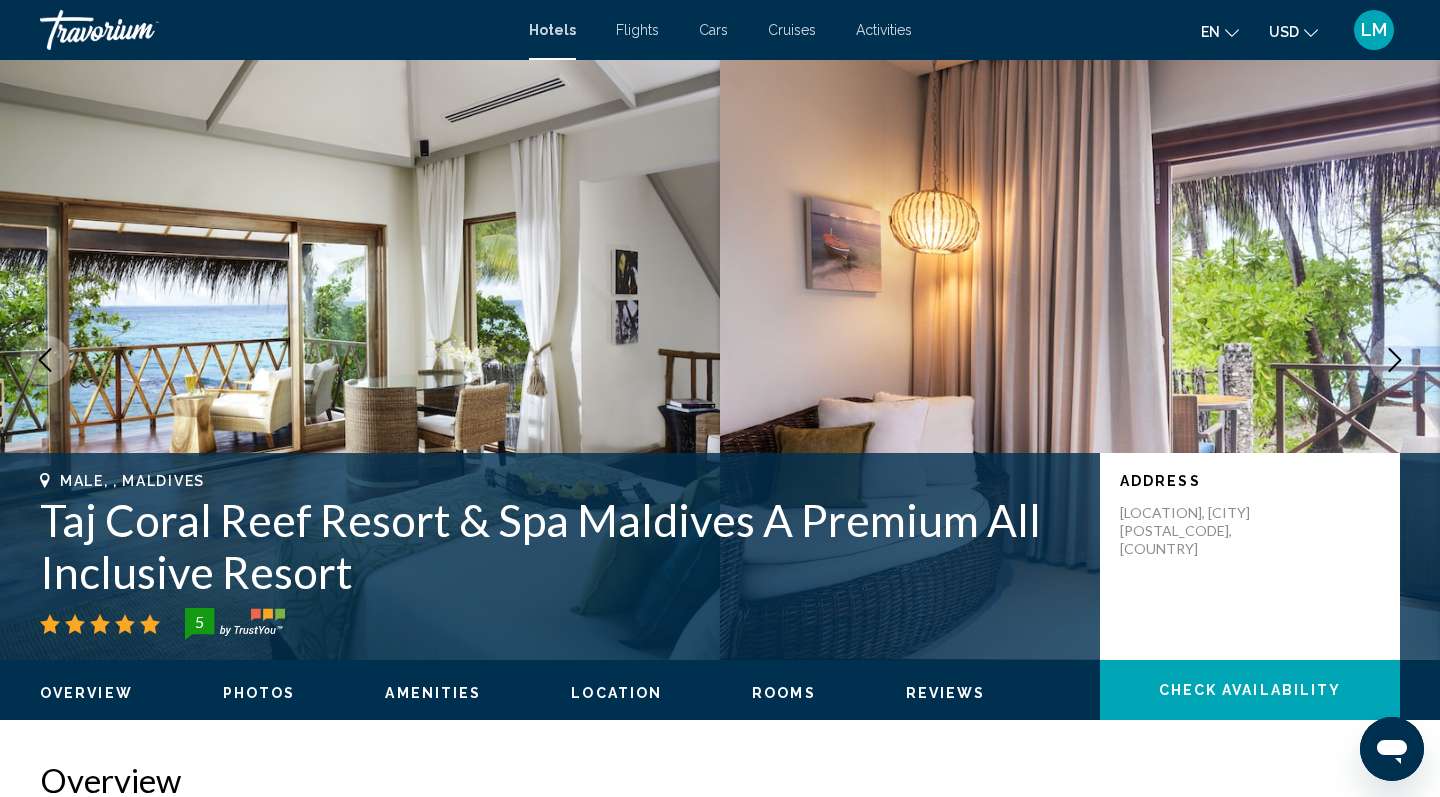 click 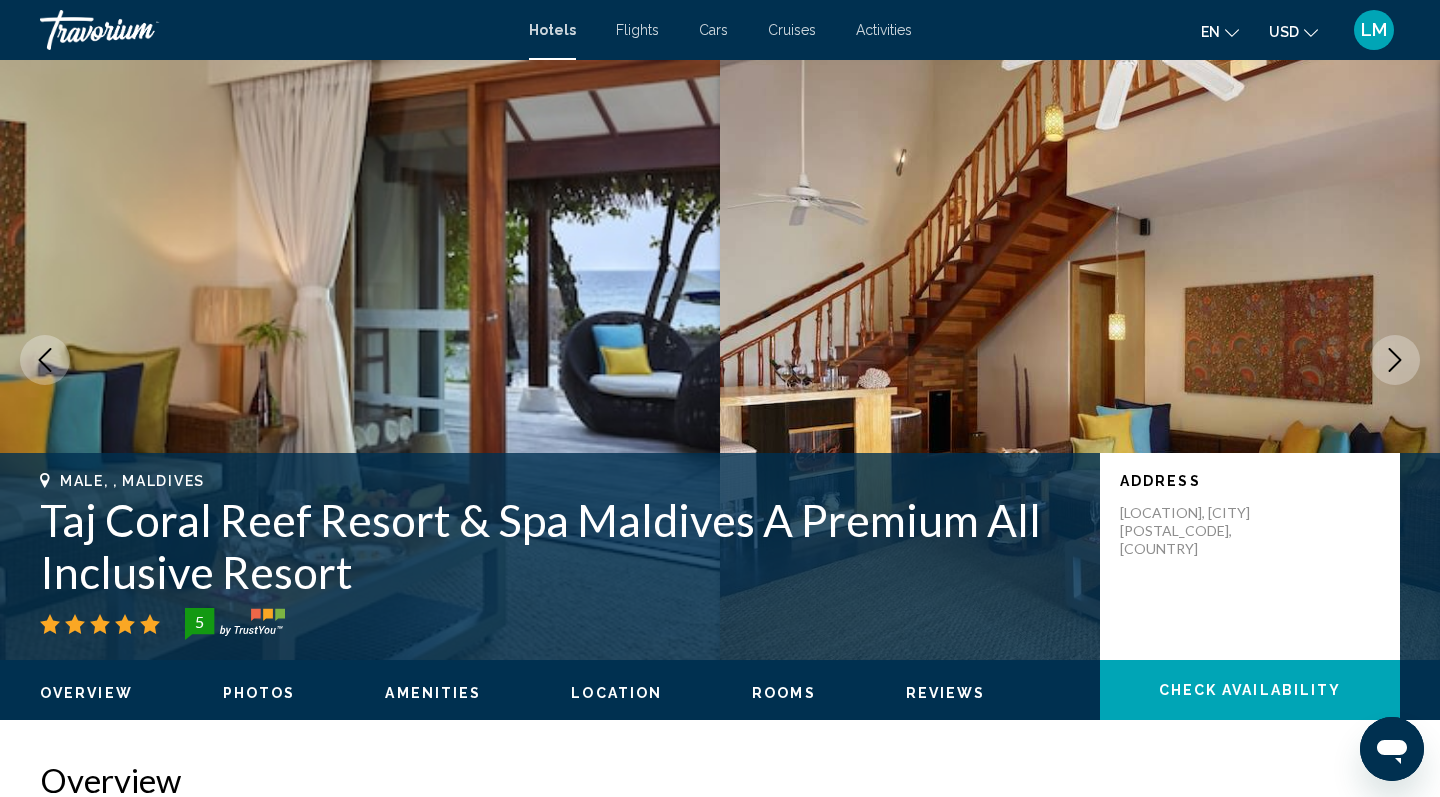 click 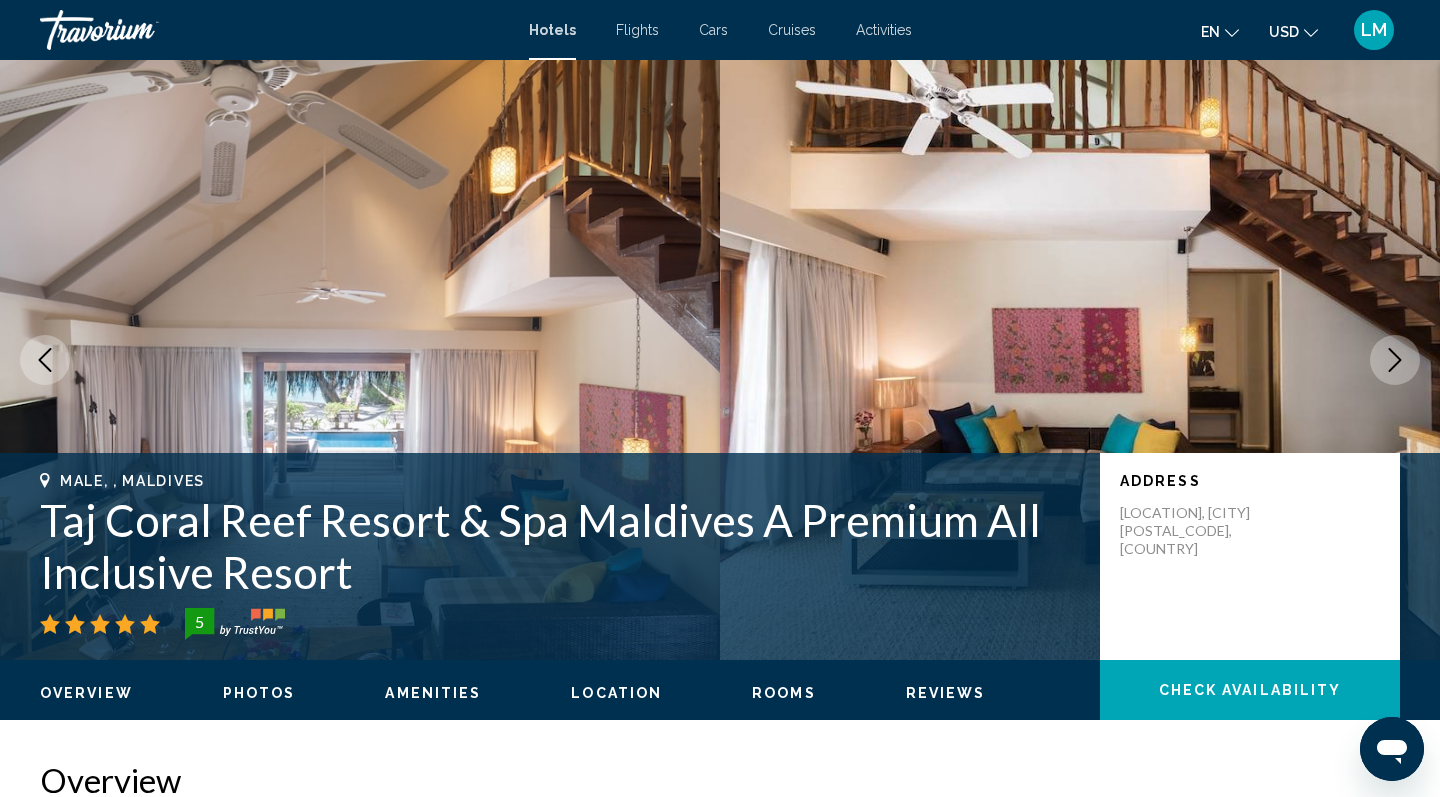click 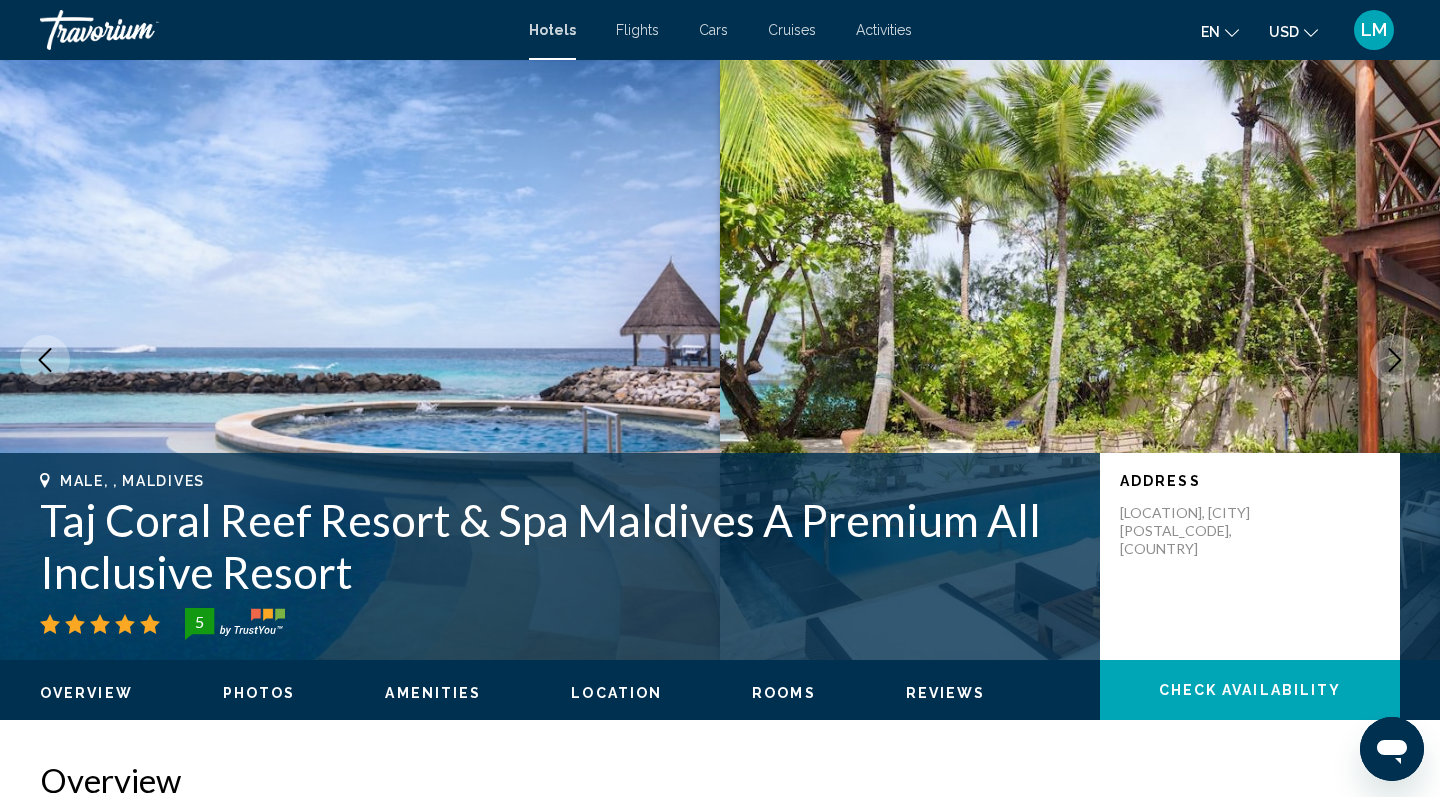 click 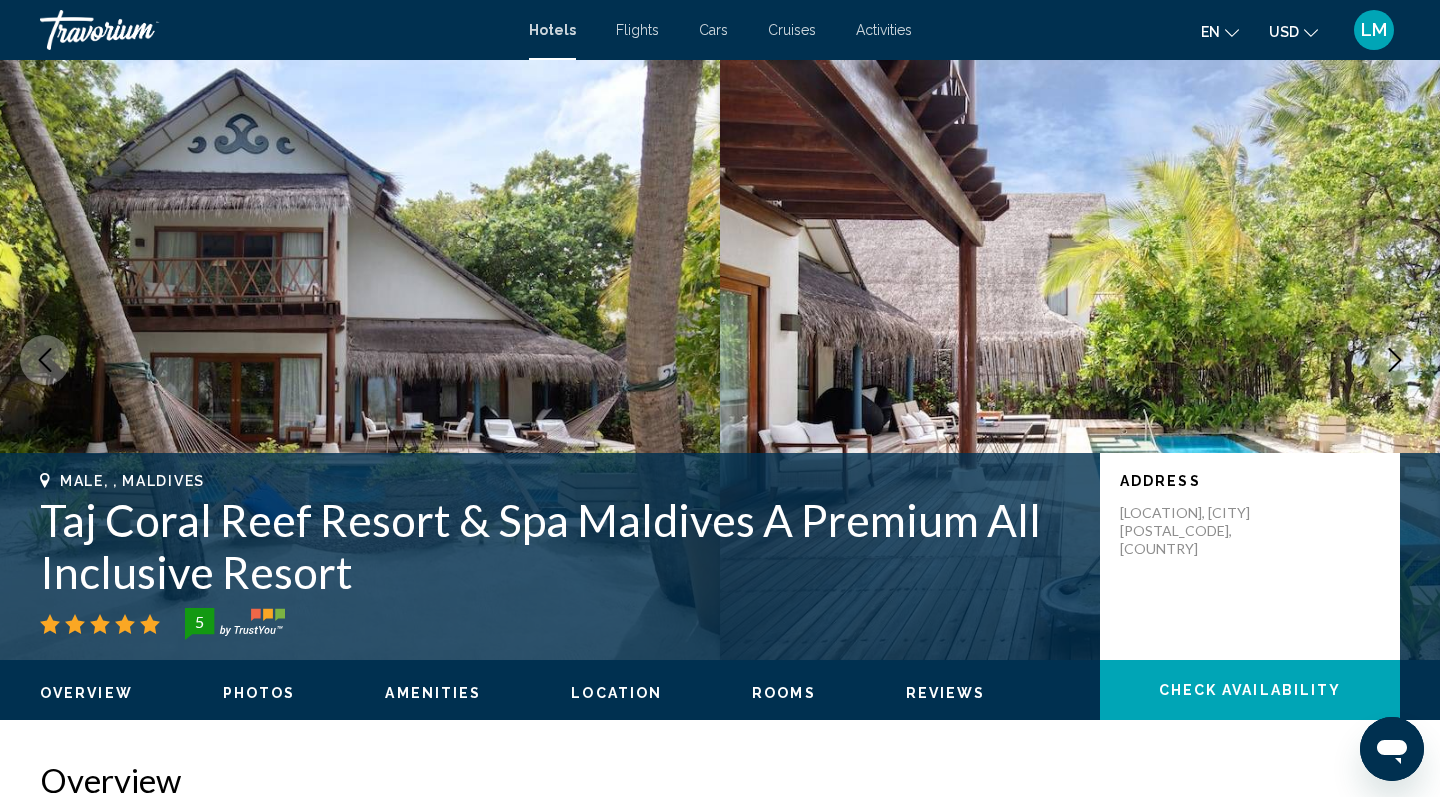 click 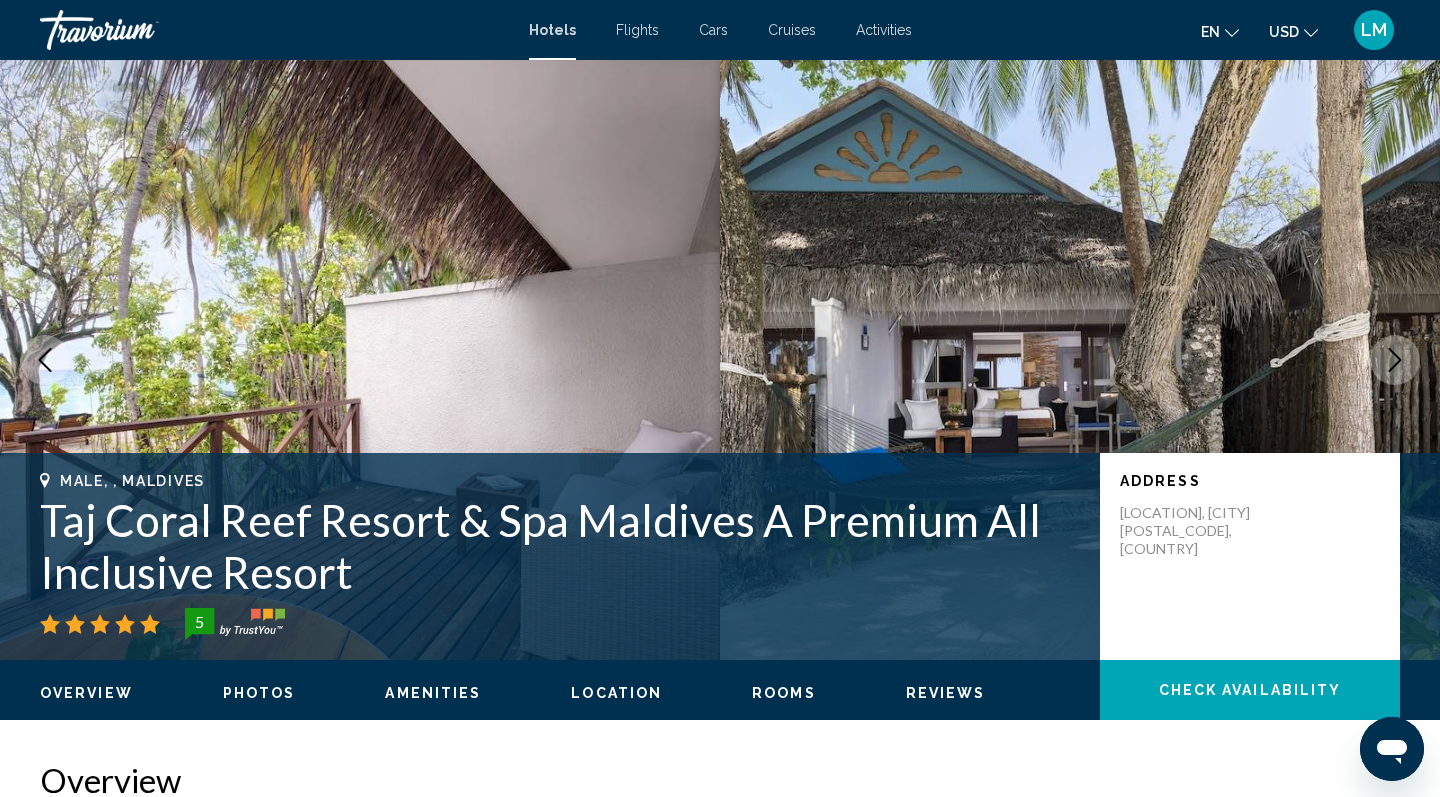 click 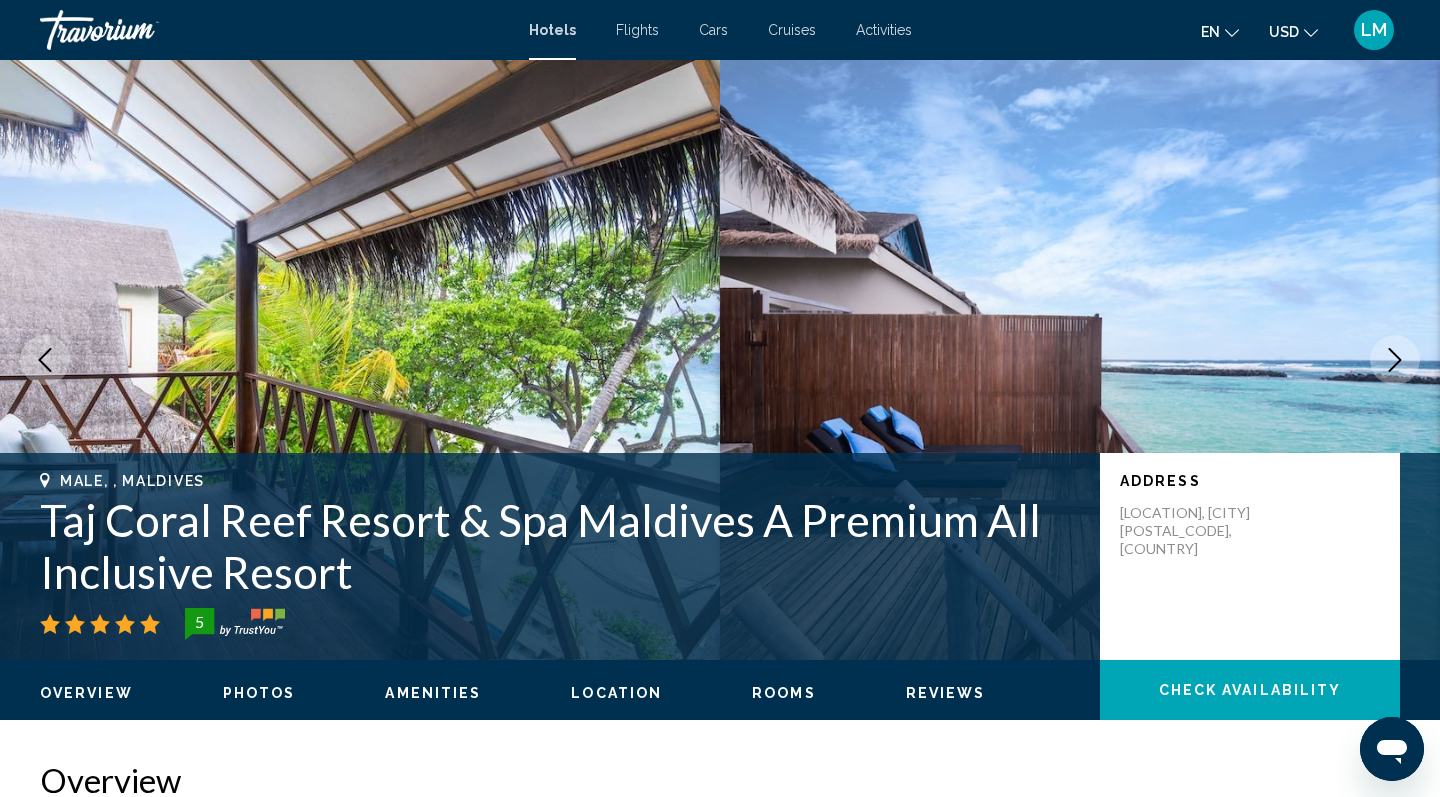 click 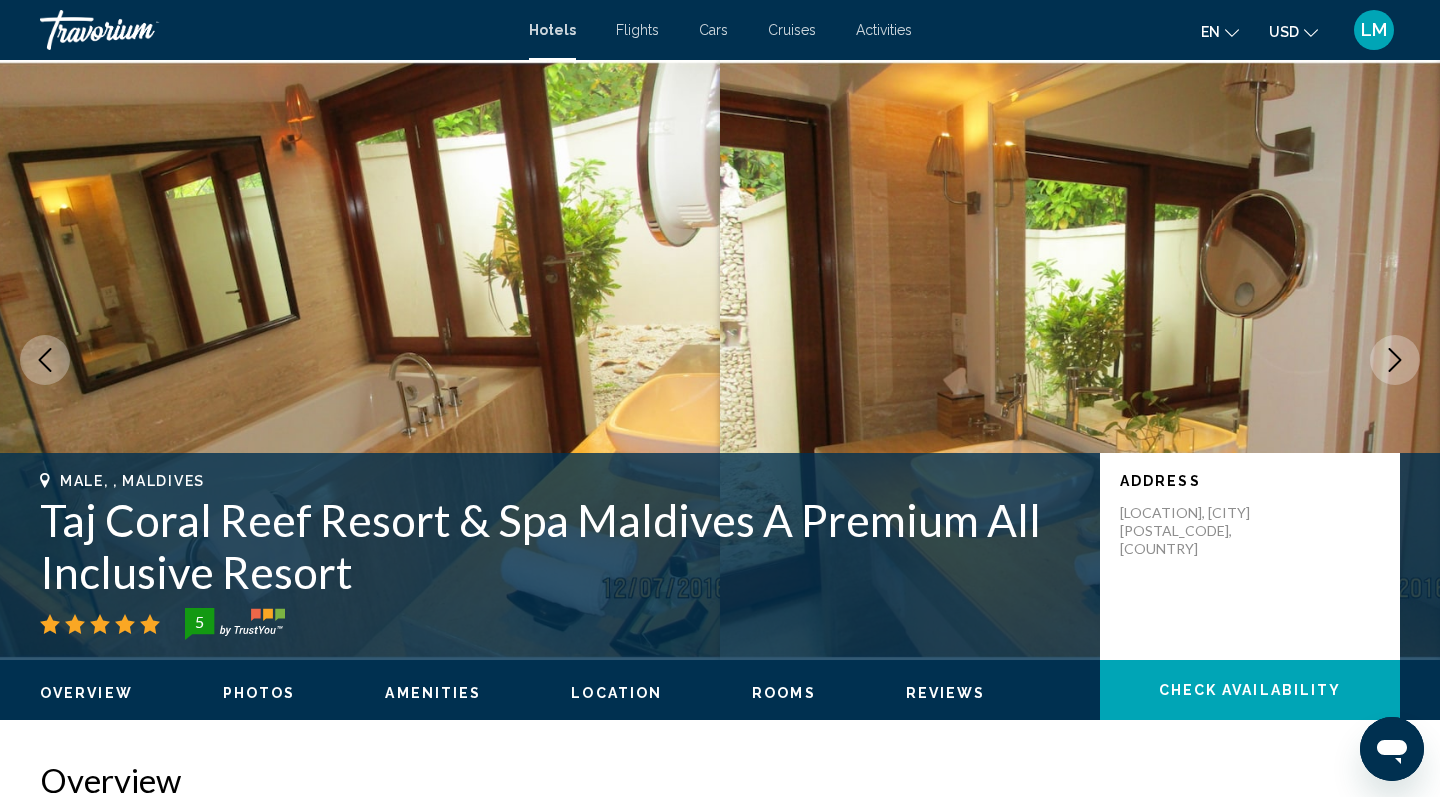 click 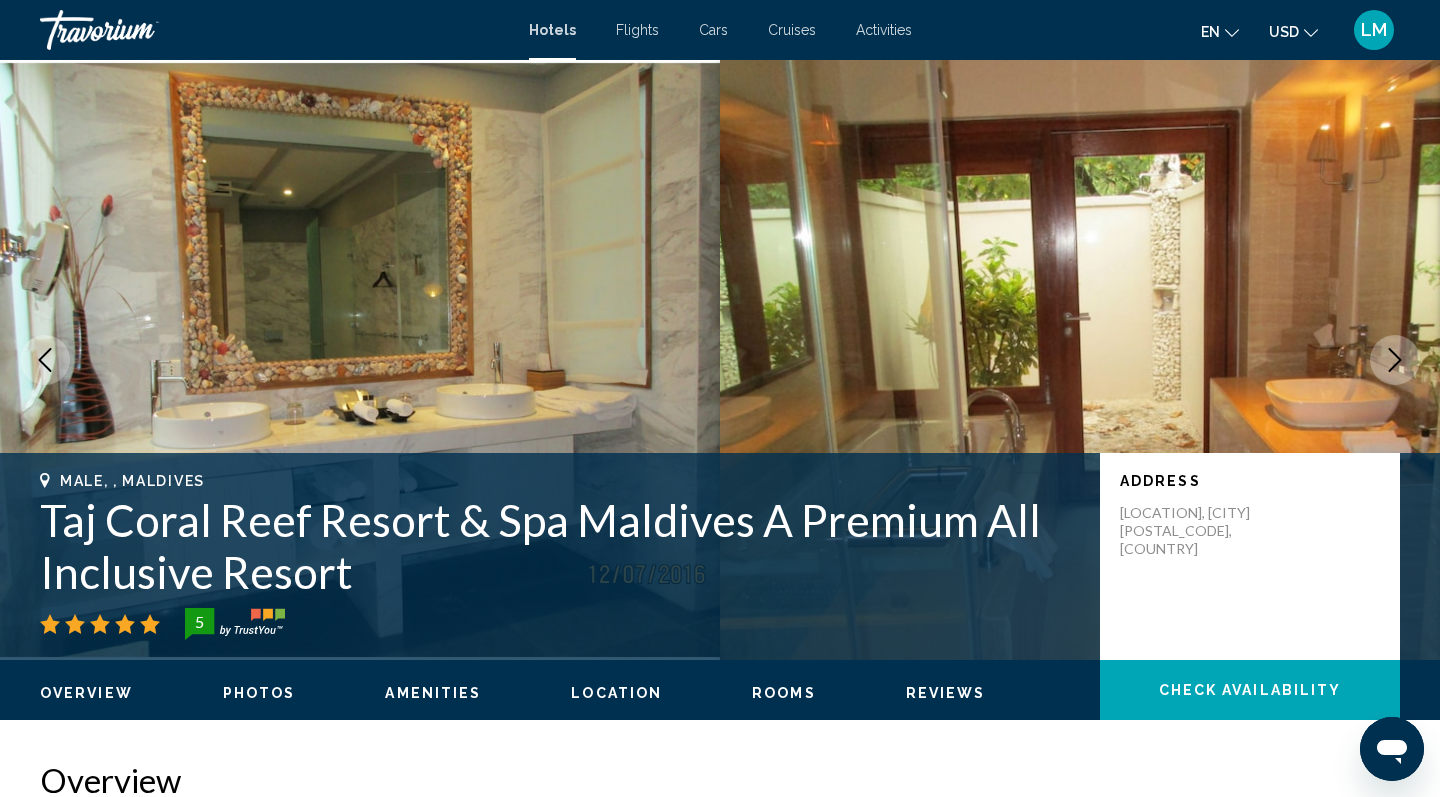 click 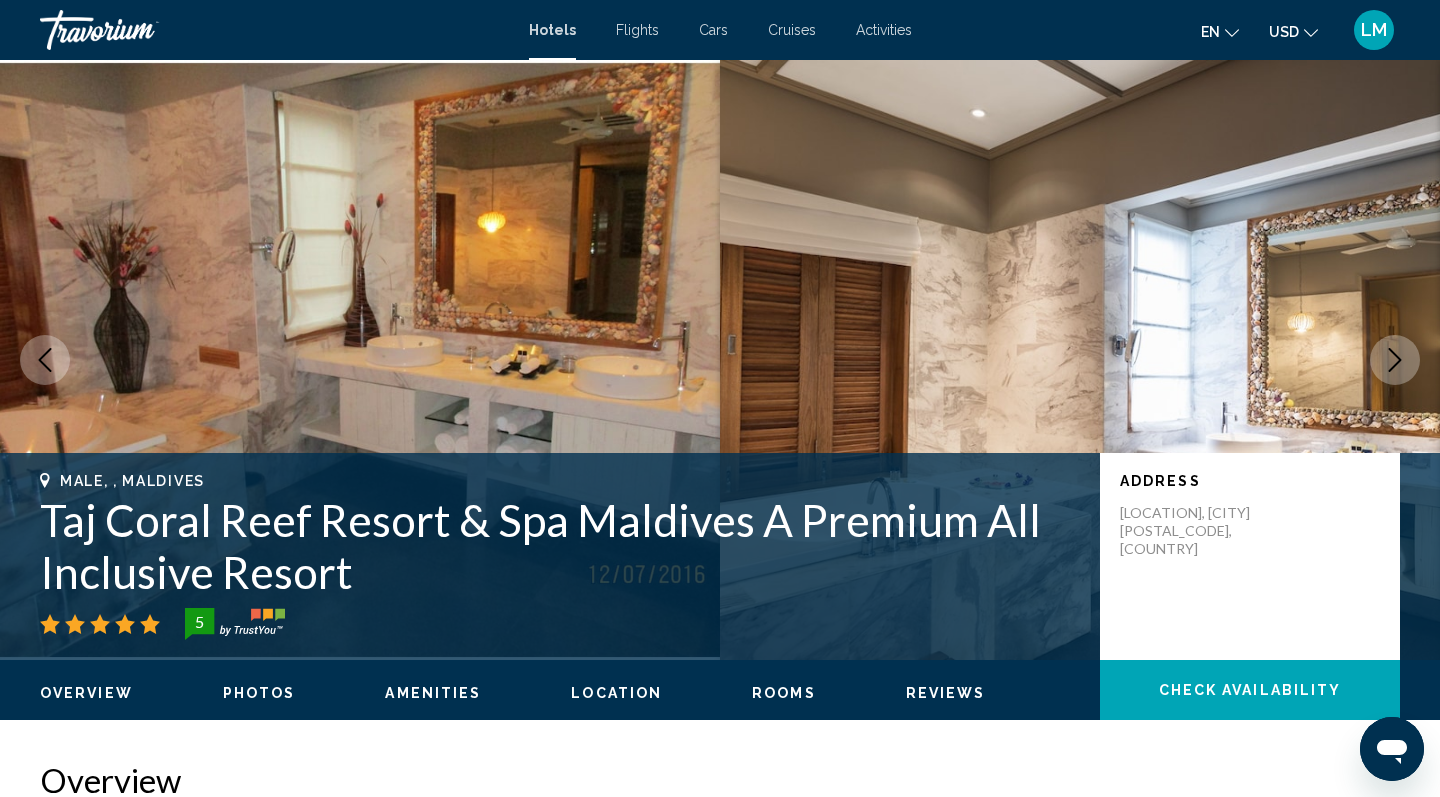 click 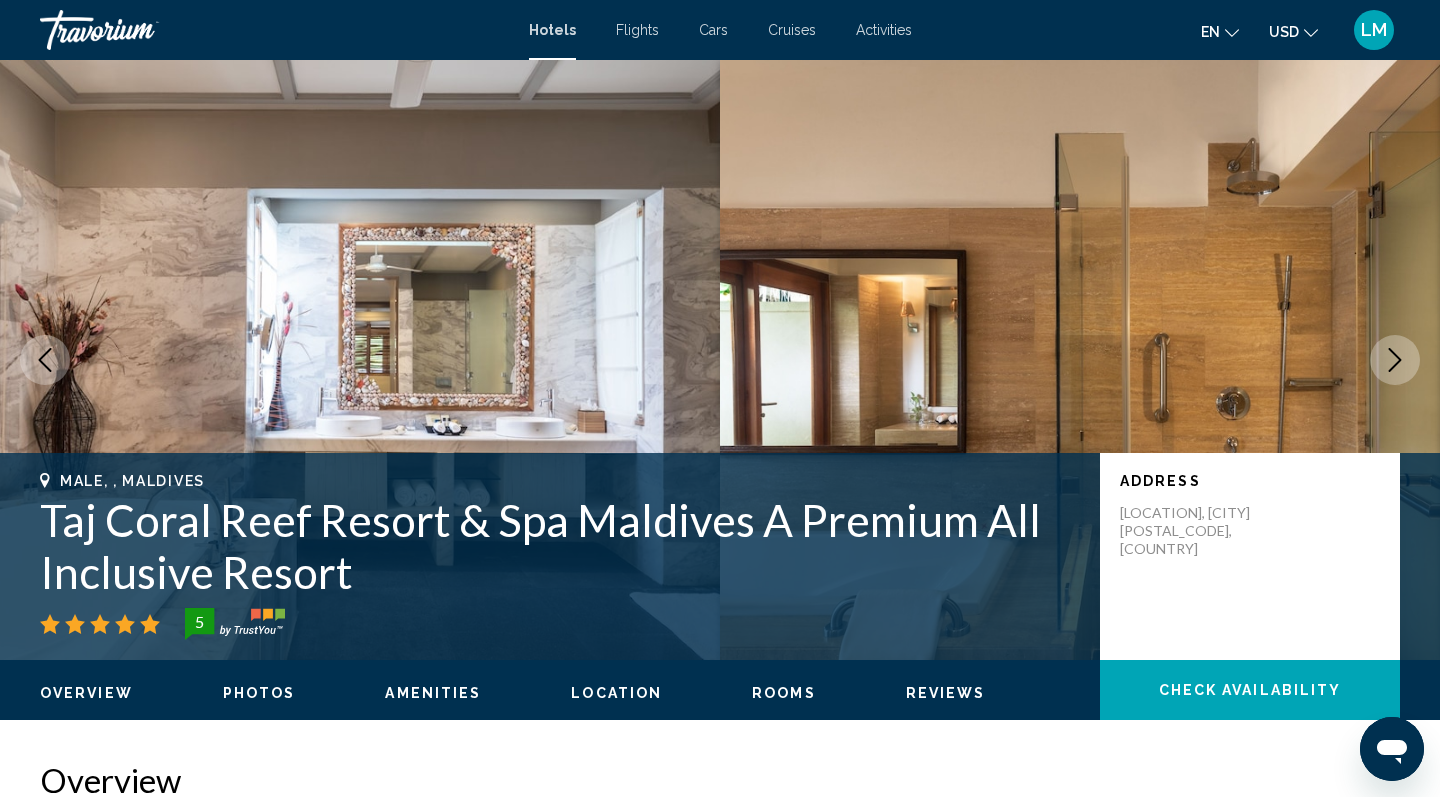 click 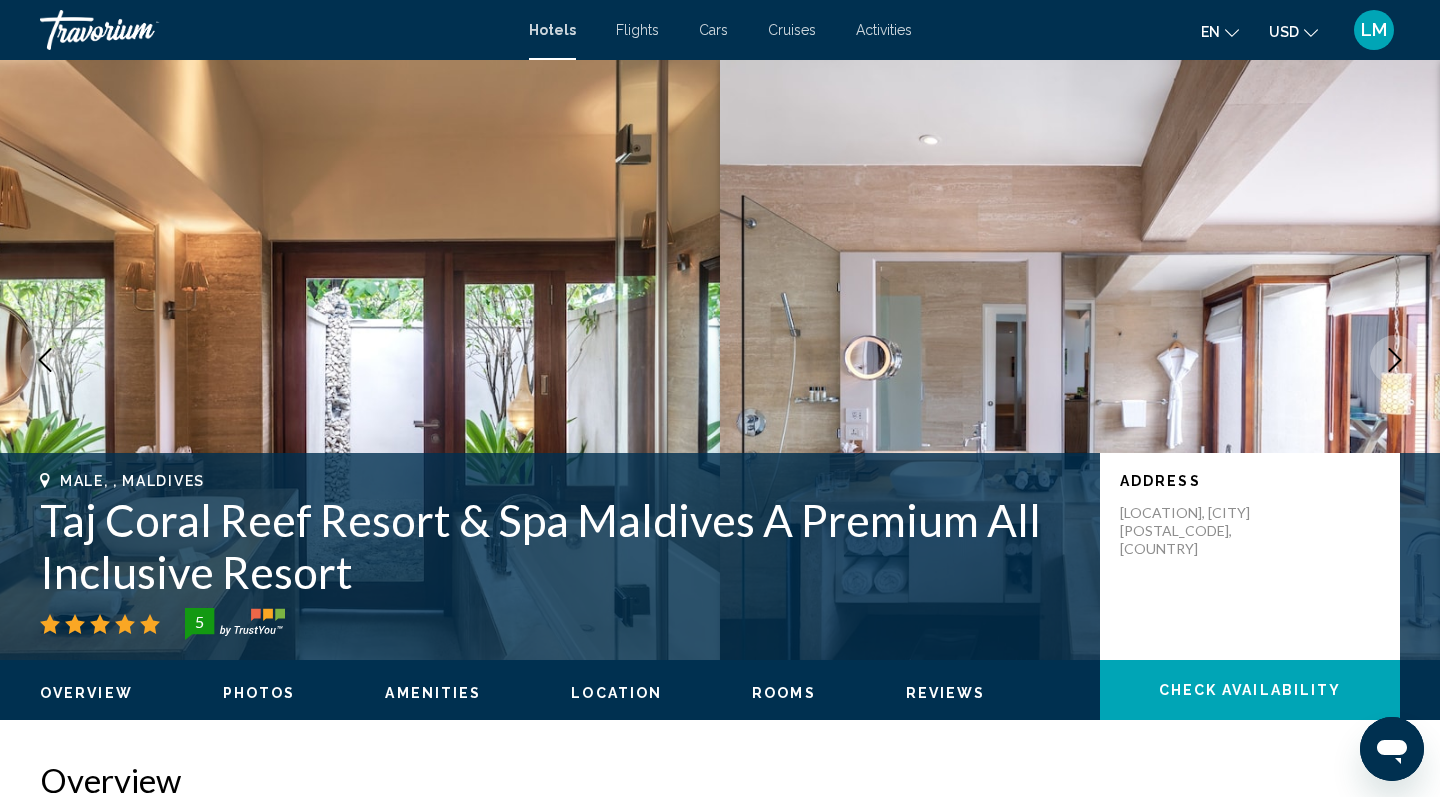 click 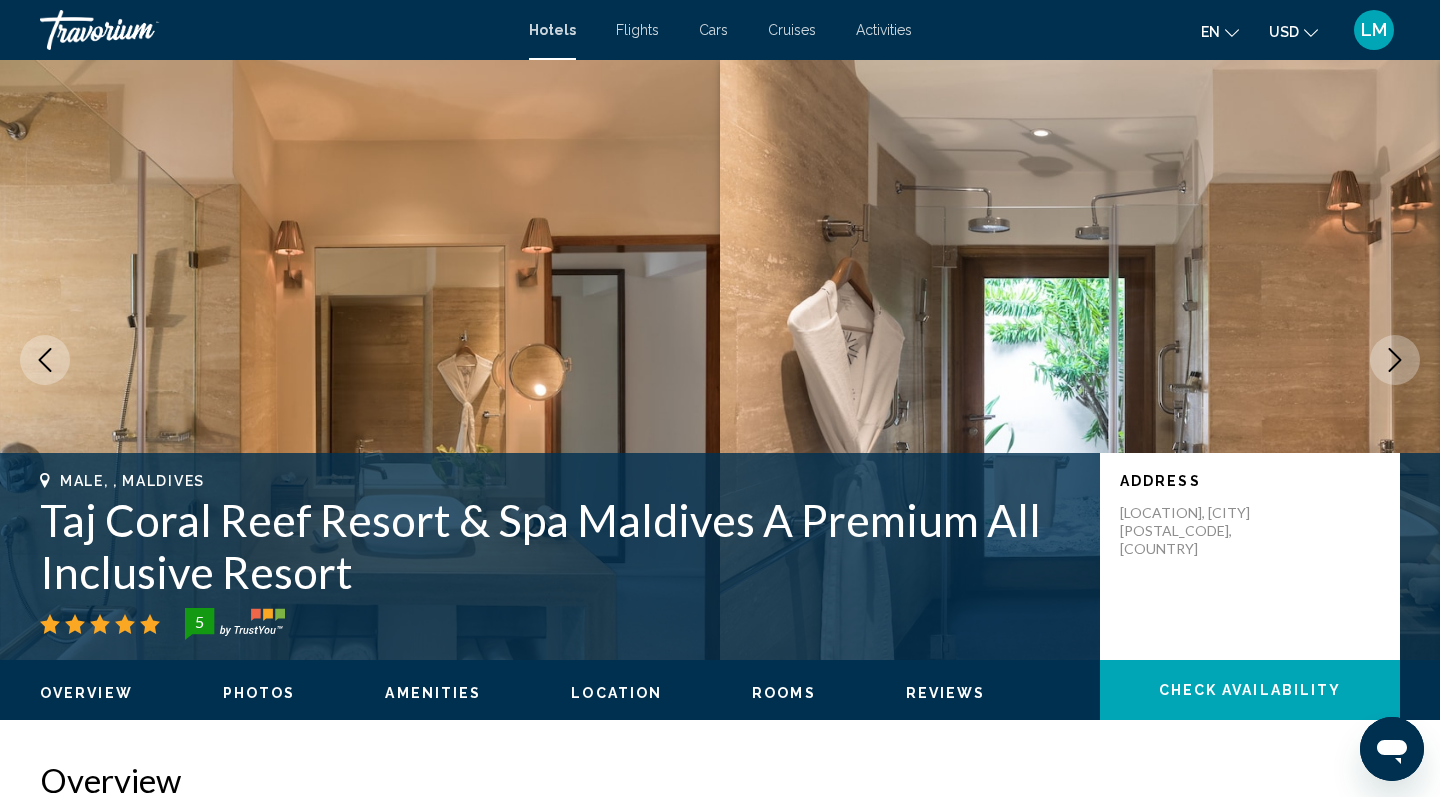 click 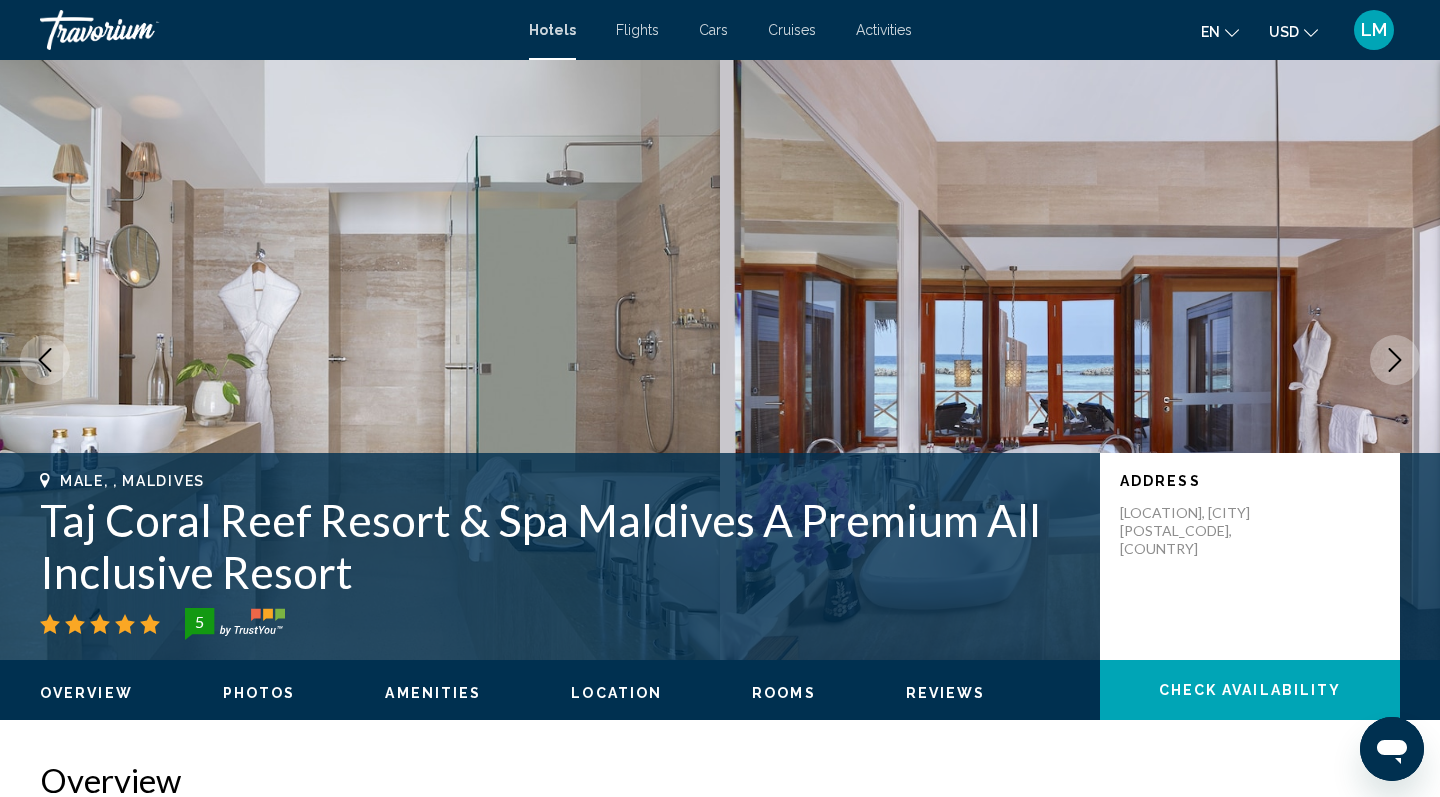 click 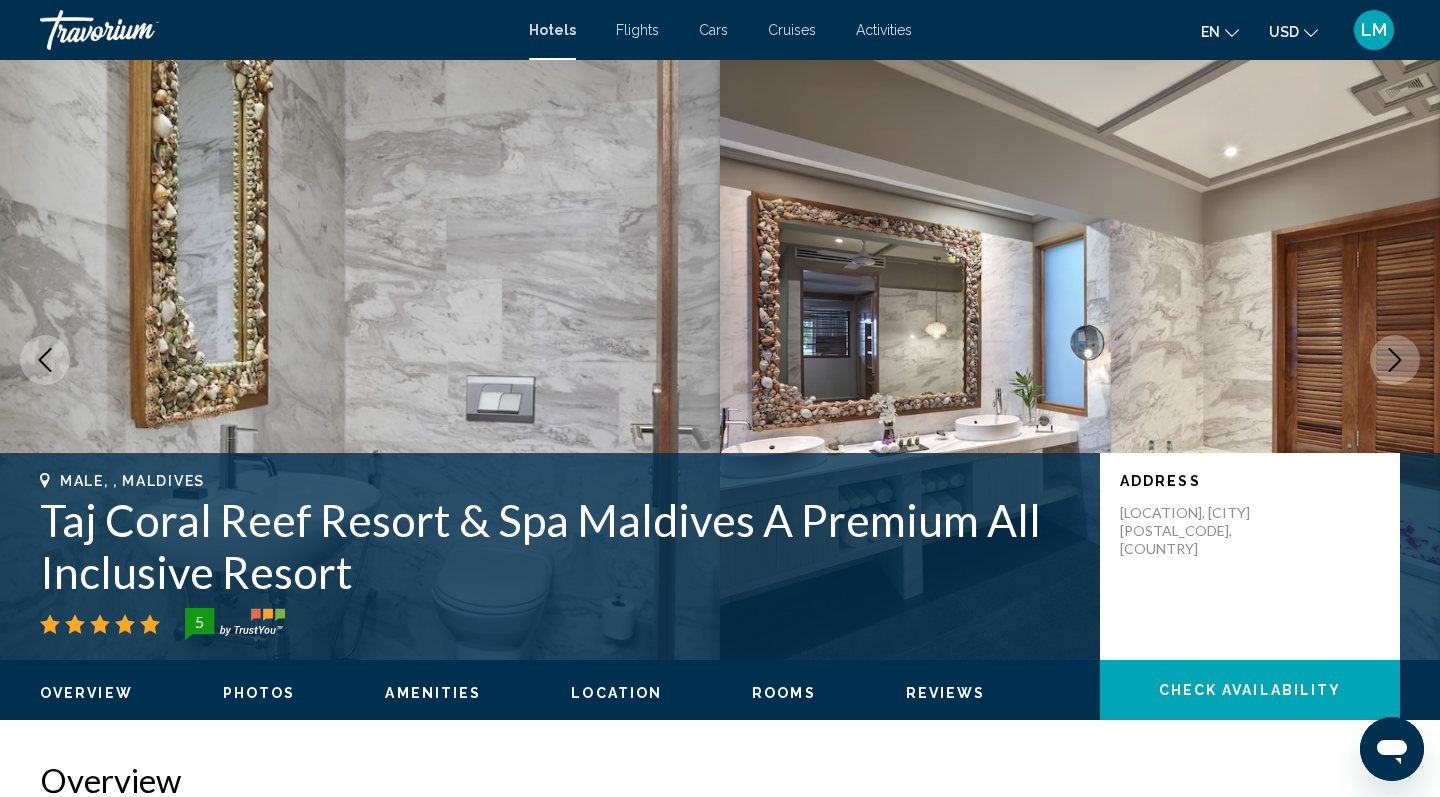 click 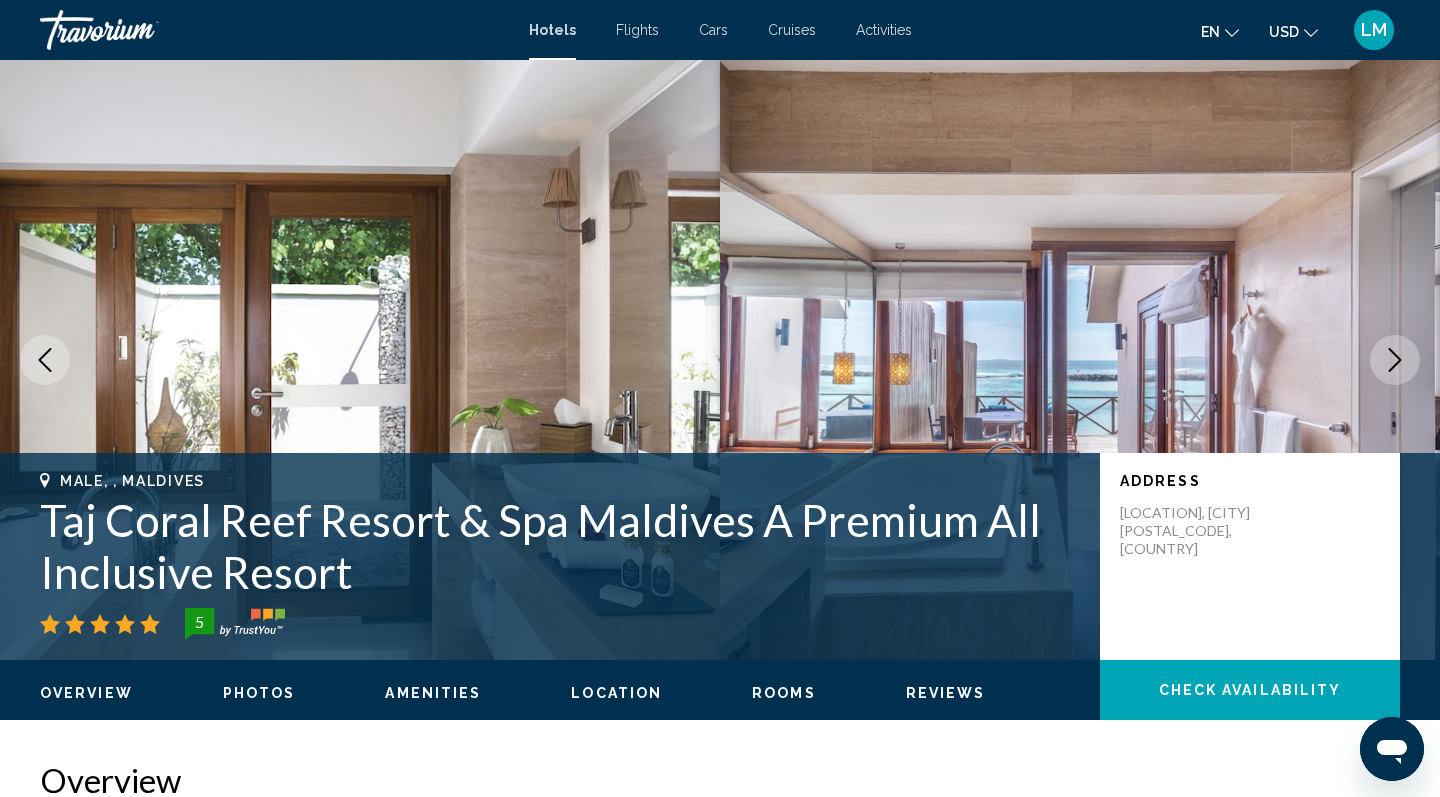 click 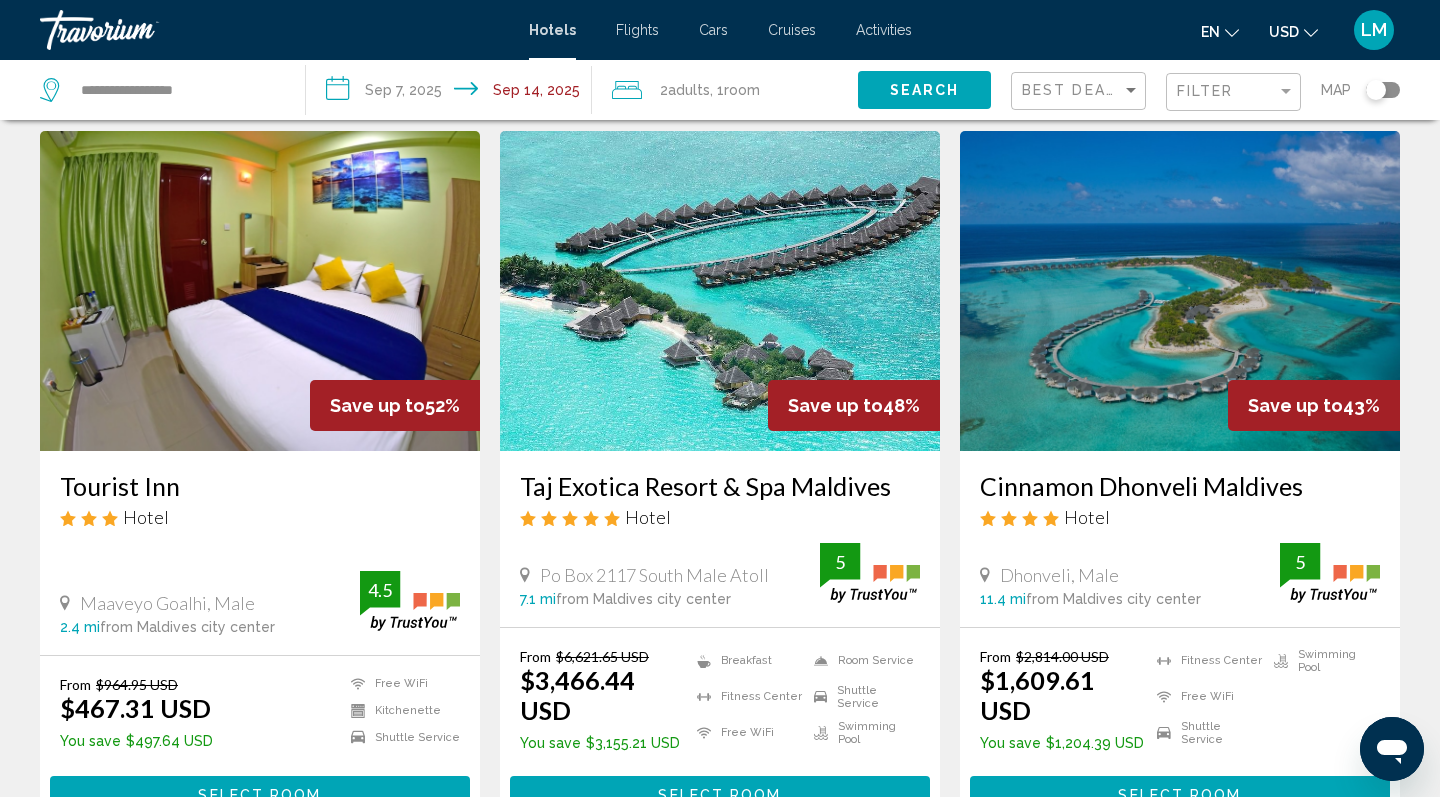 scroll, scrollTop: 1645, scrollLeft: 0, axis: vertical 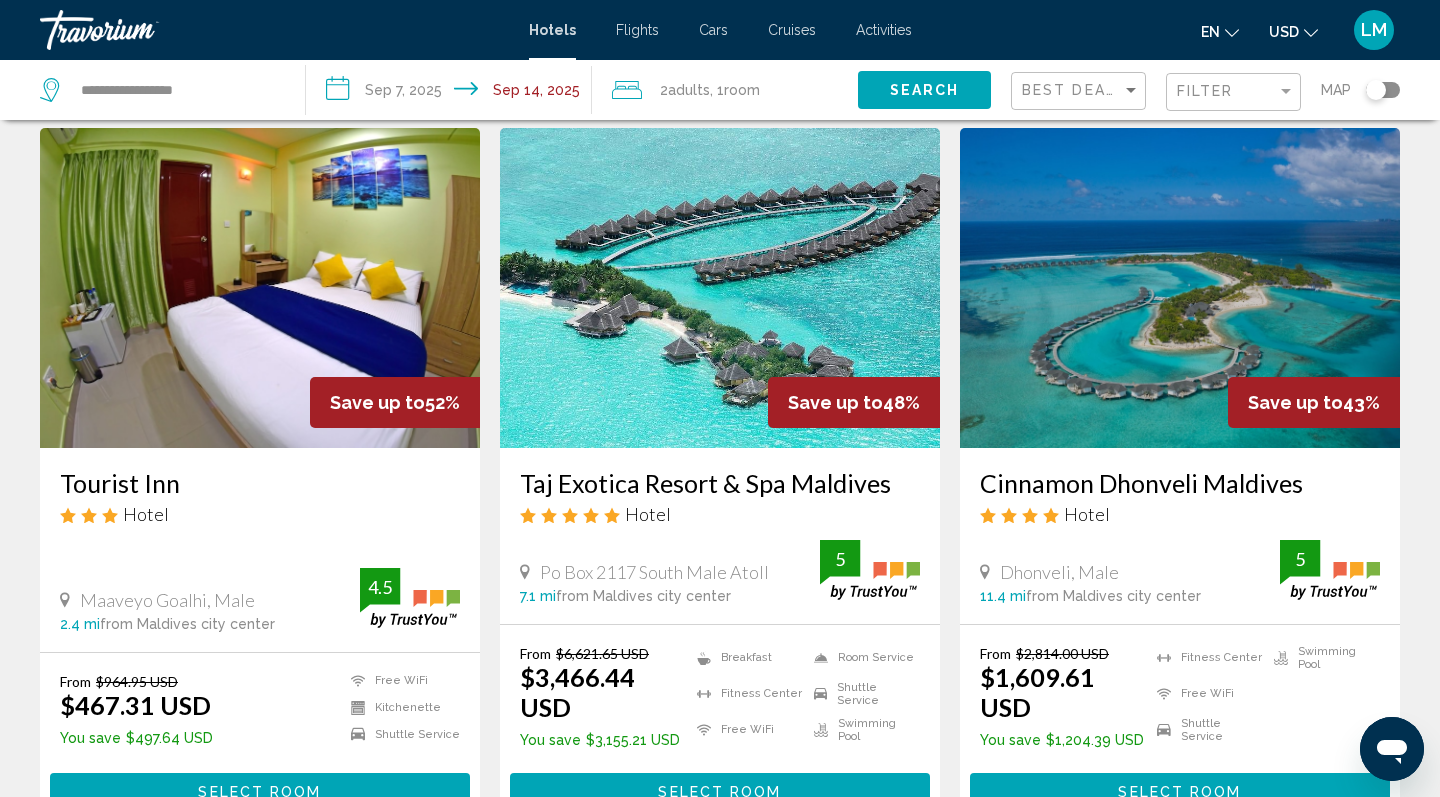 click at bounding box center [720, 288] 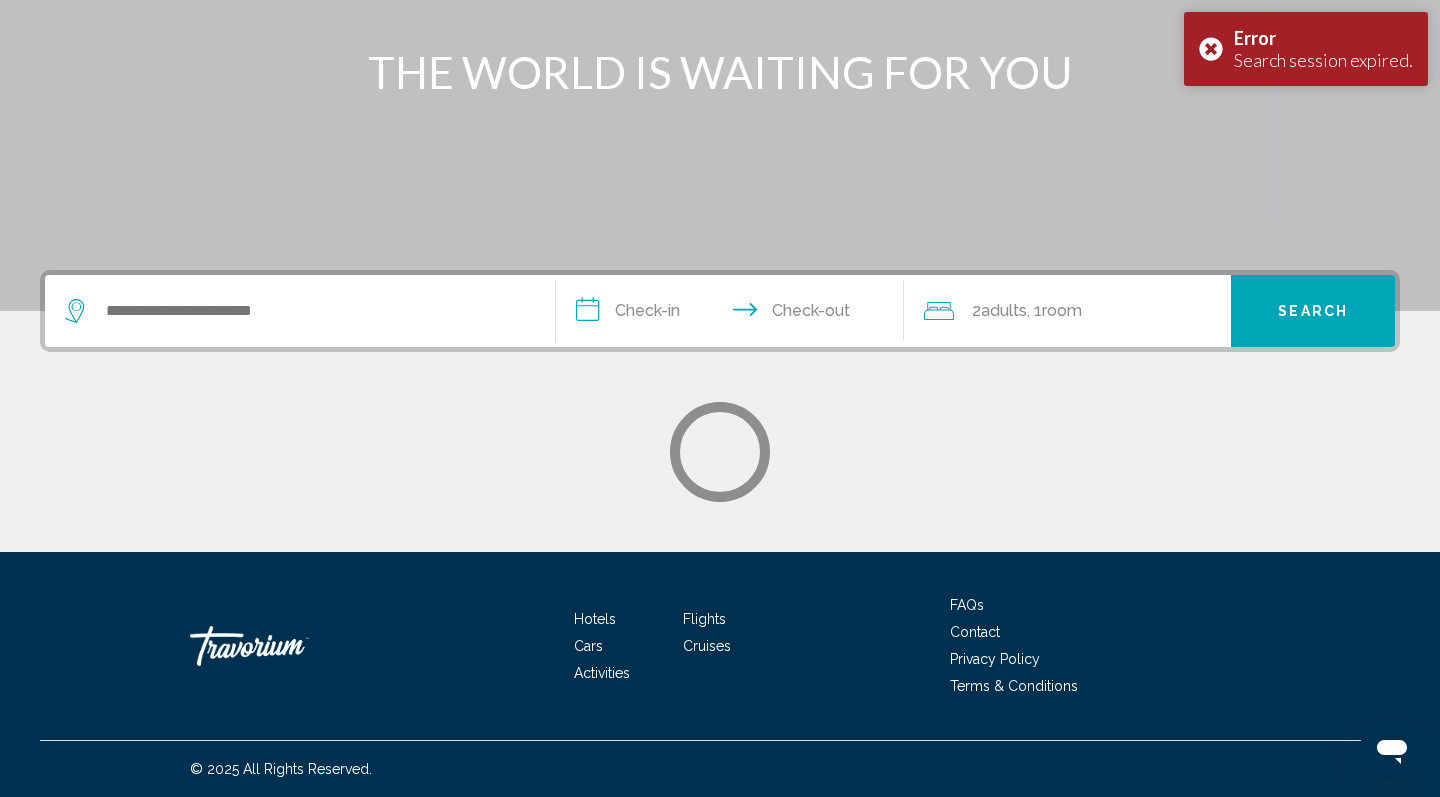 scroll, scrollTop: 0, scrollLeft: 0, axis: both 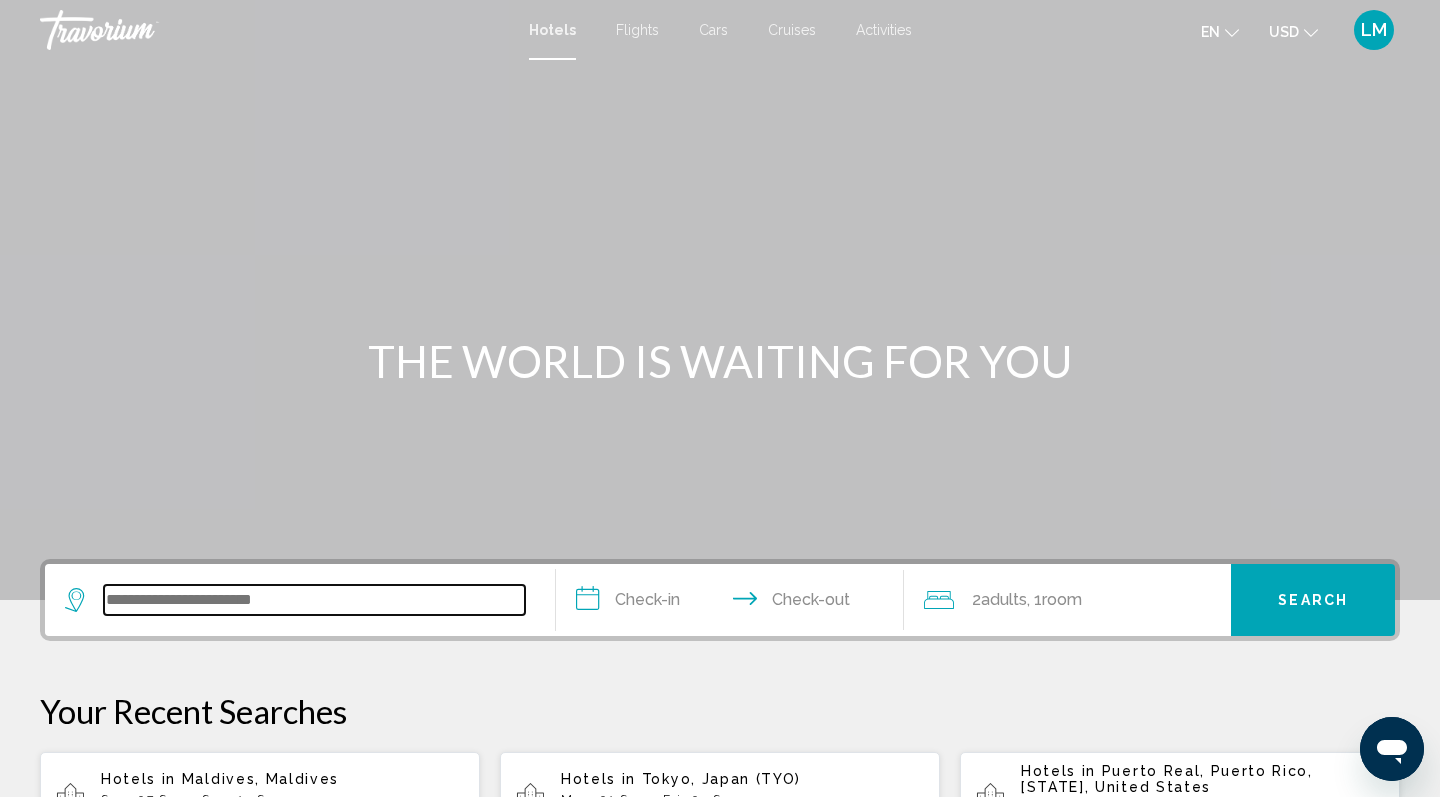 click at bounding box center [314, 600] 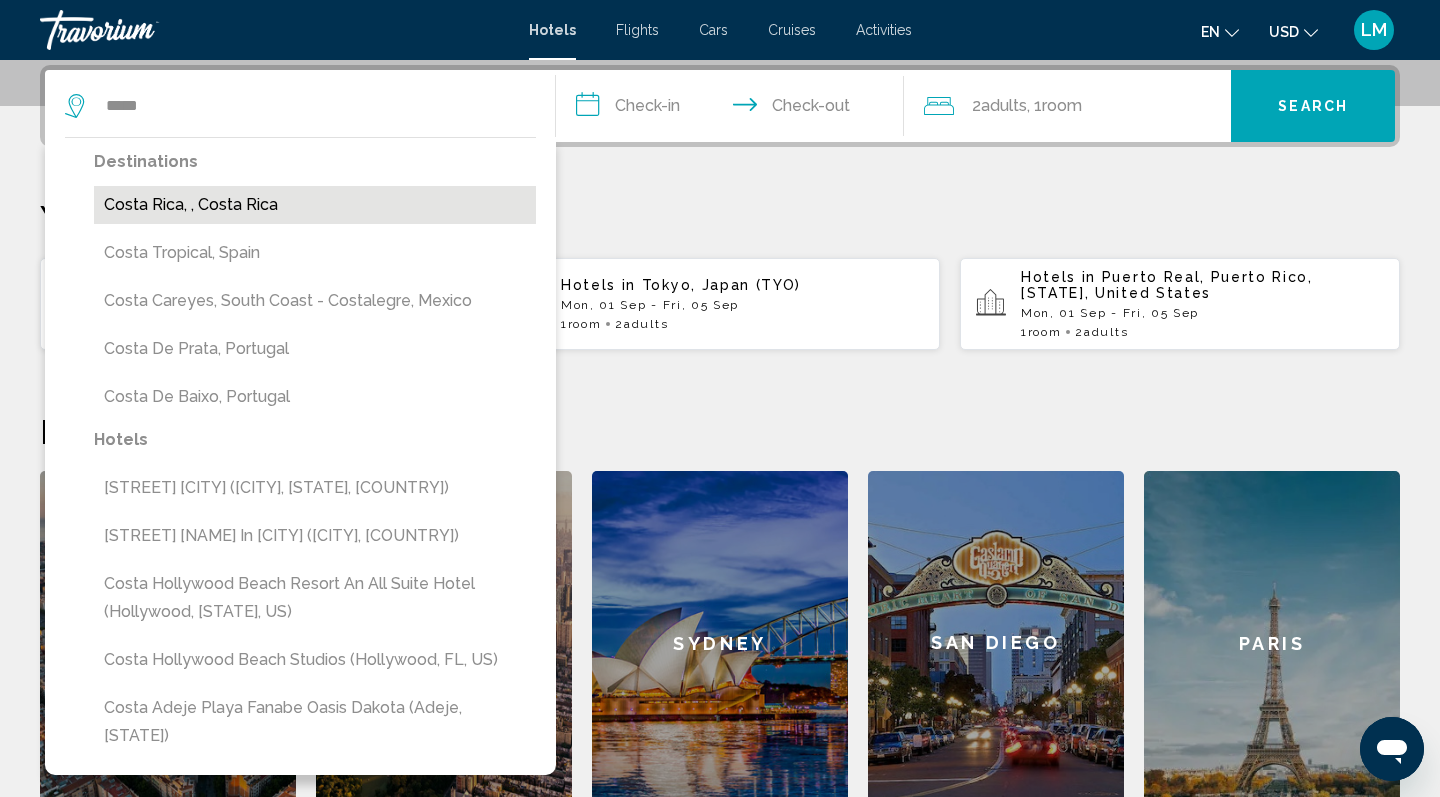 click on "Costa Rica,  , Costa Rica" at bounding box center (315, 205) 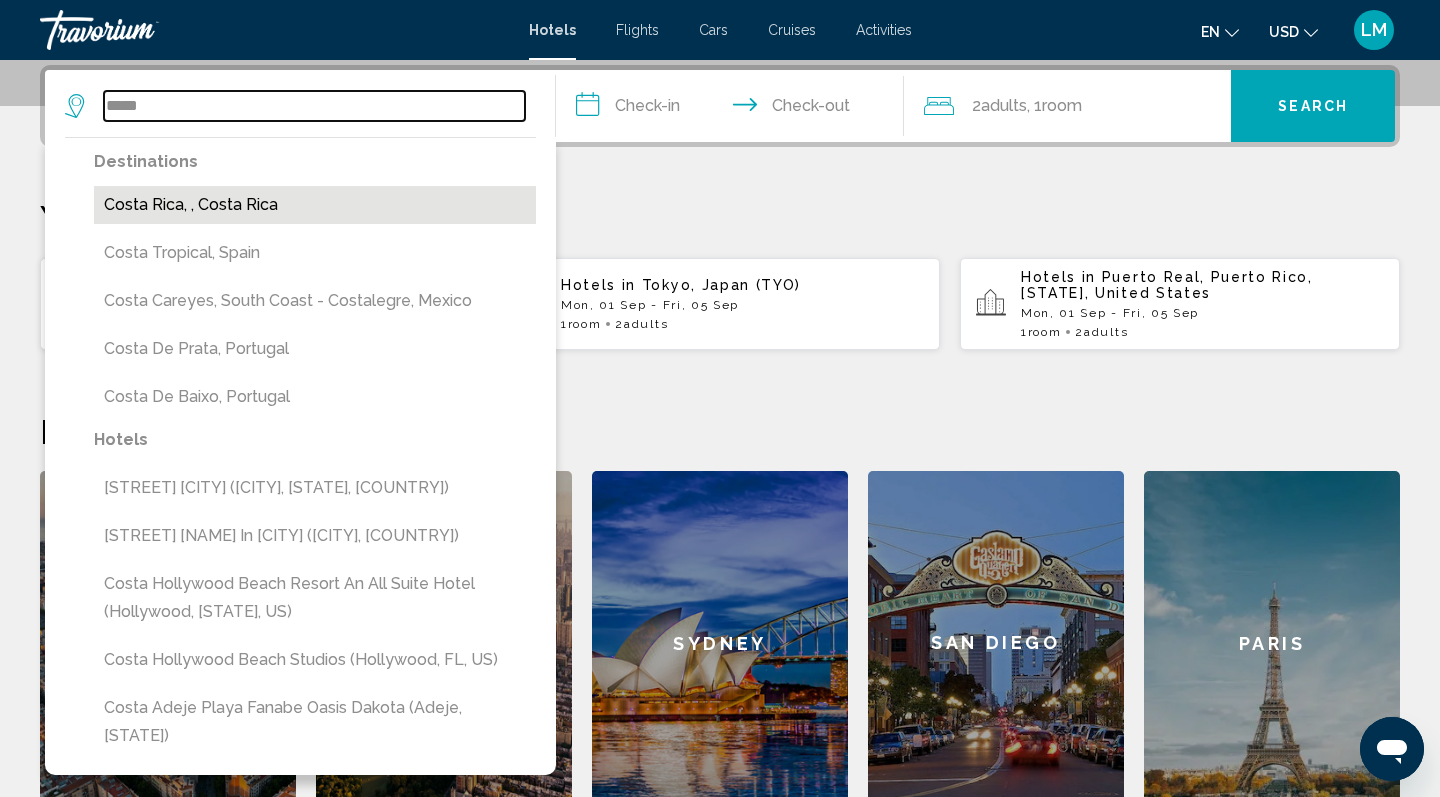 type on "**********" 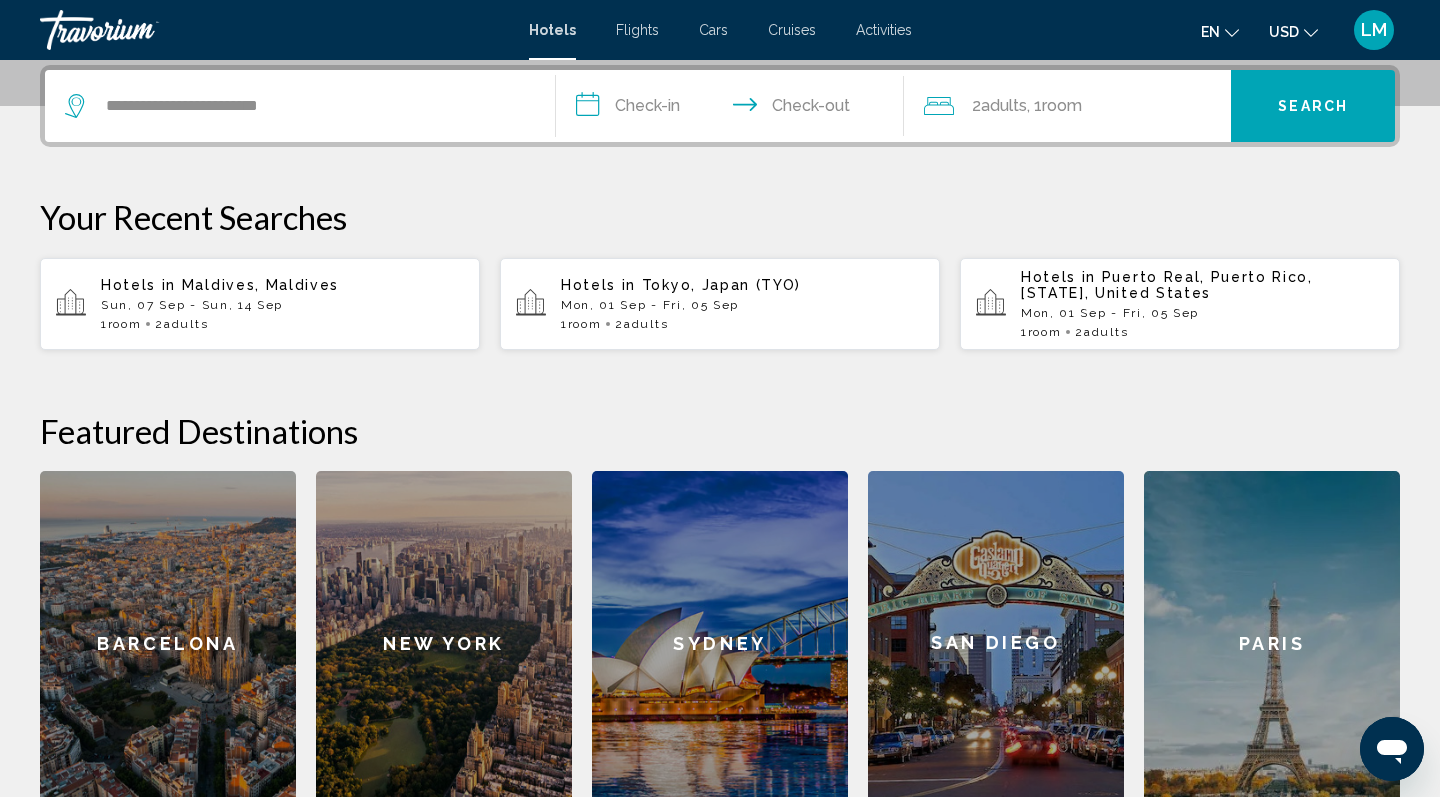 click on "**********" at bounding box center [734, 109] 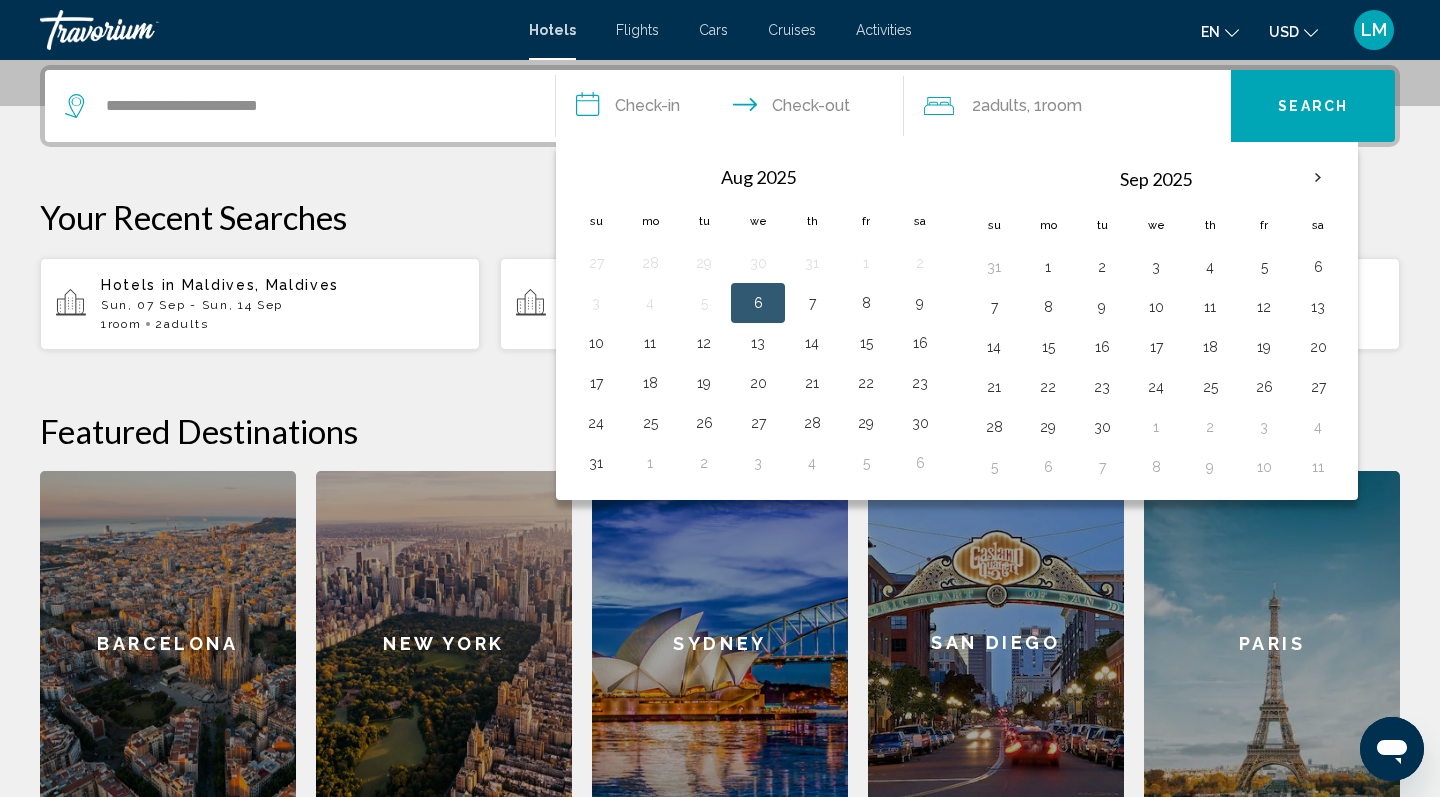 type 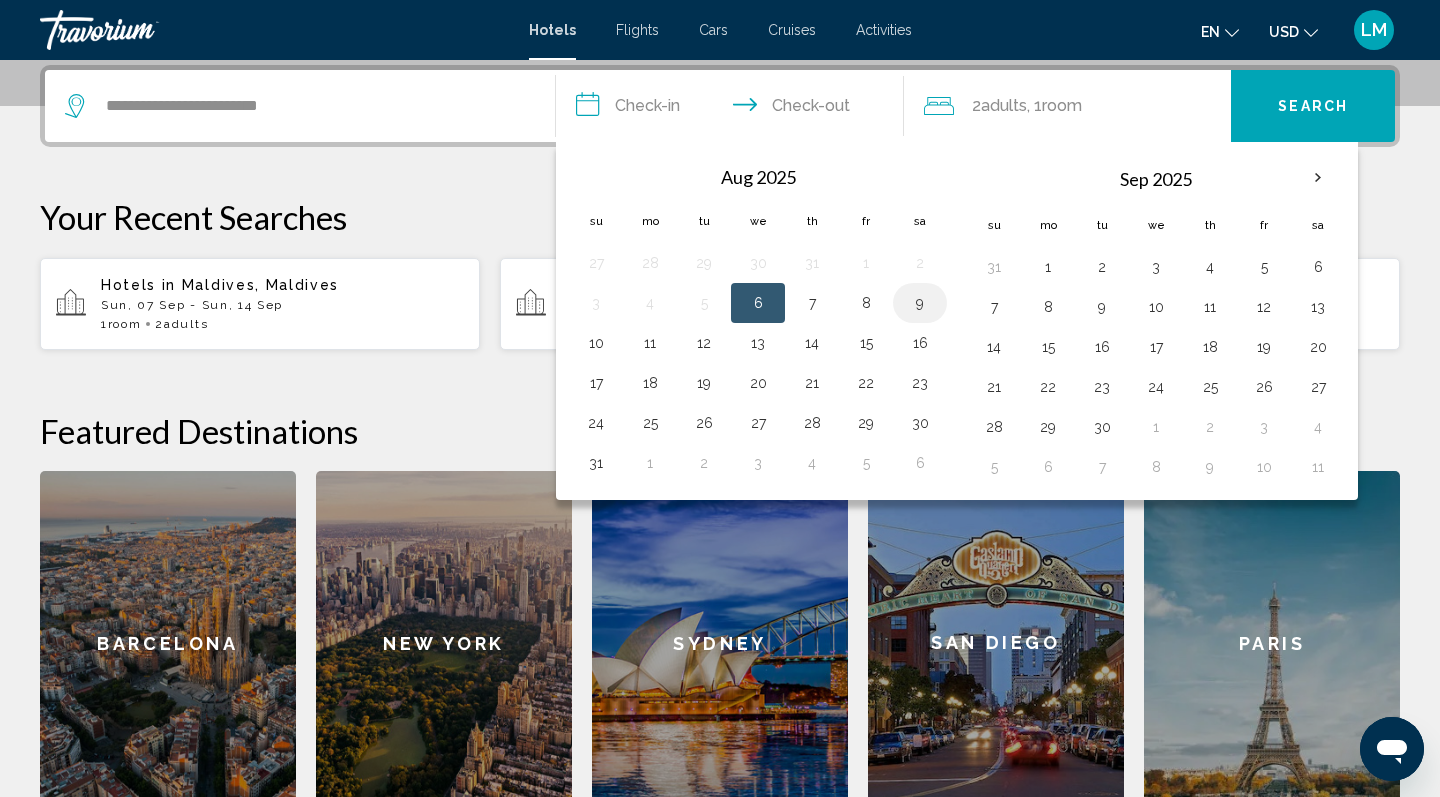 click on "9" at bounding box center [920, 303] 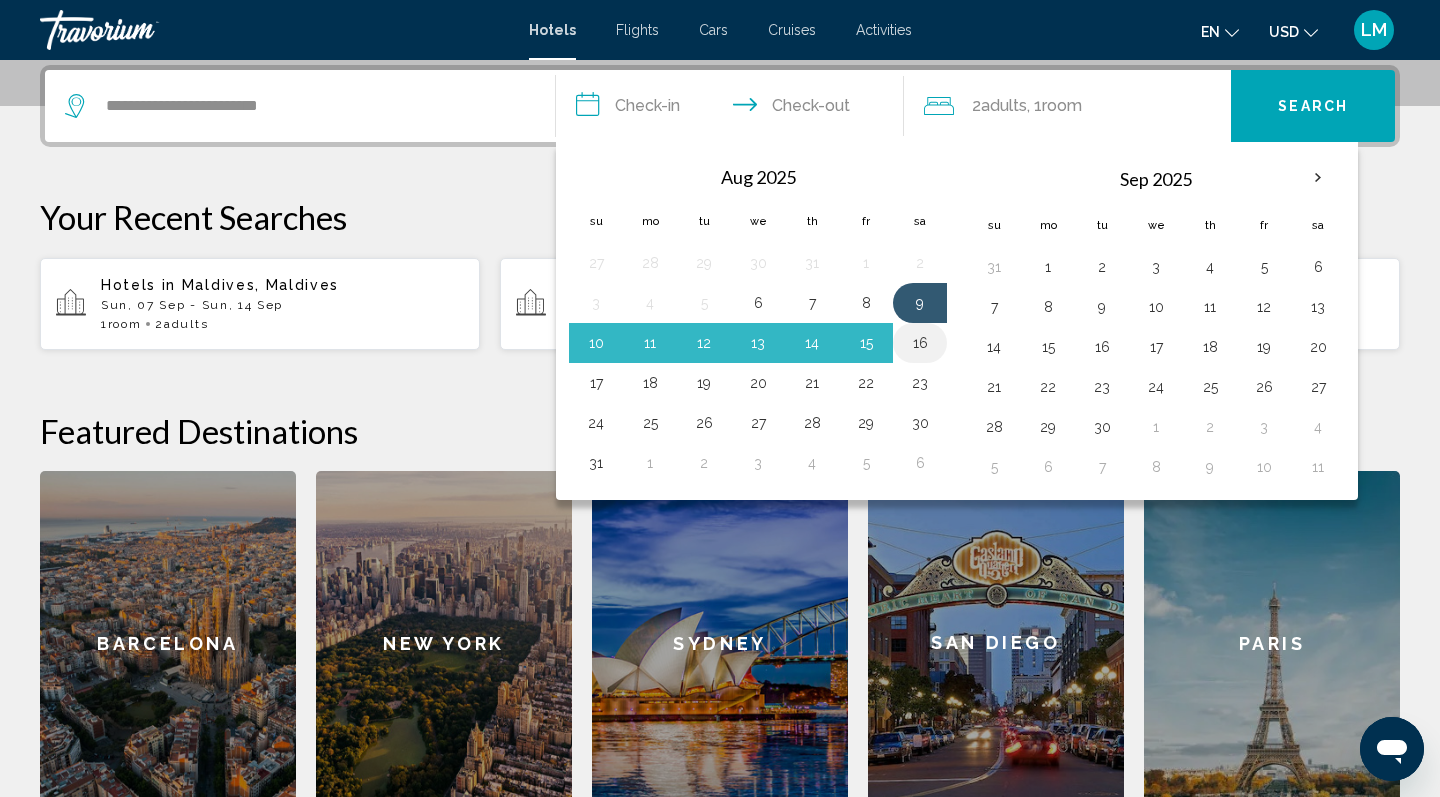click on "16" at bounding box center (920, 343) 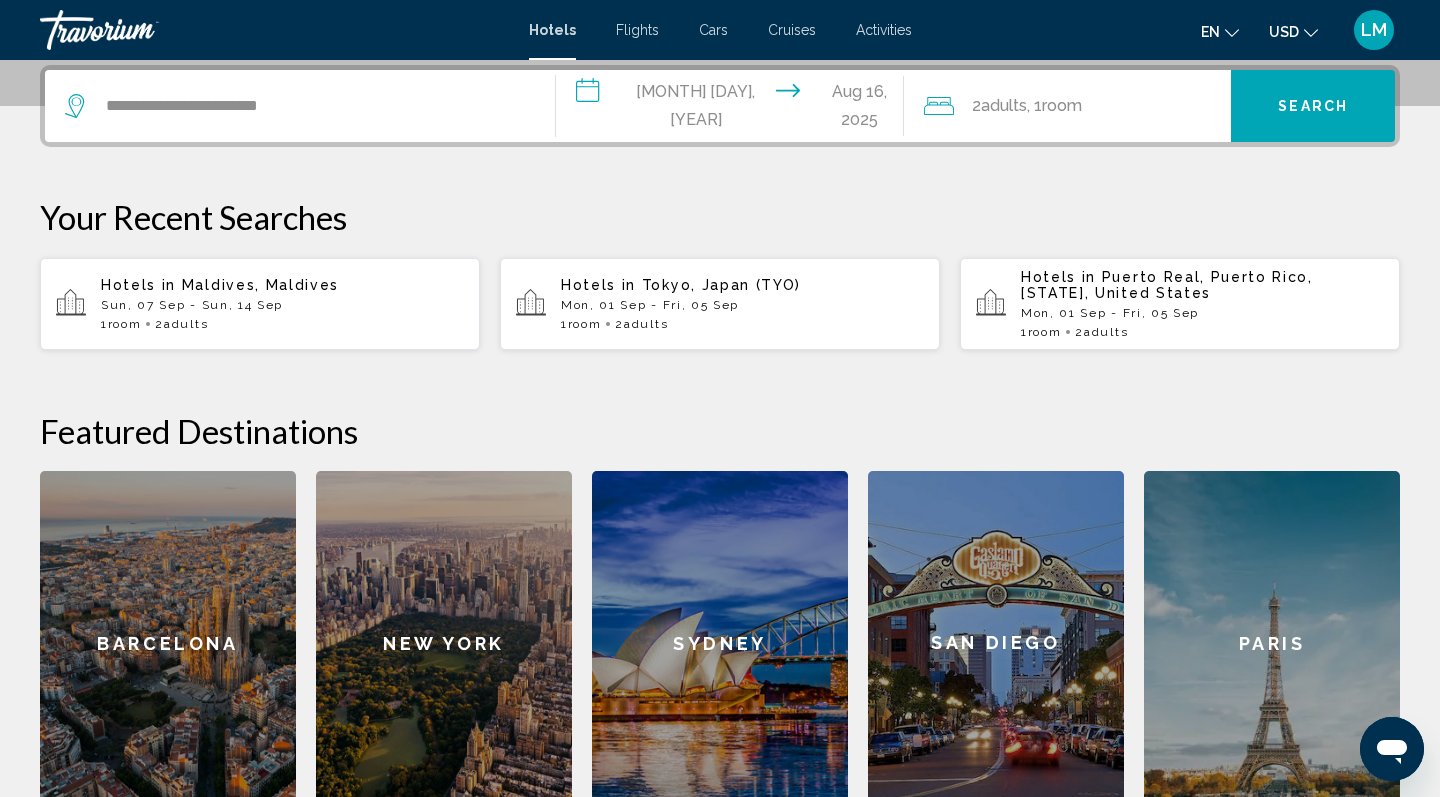 type on "**********" 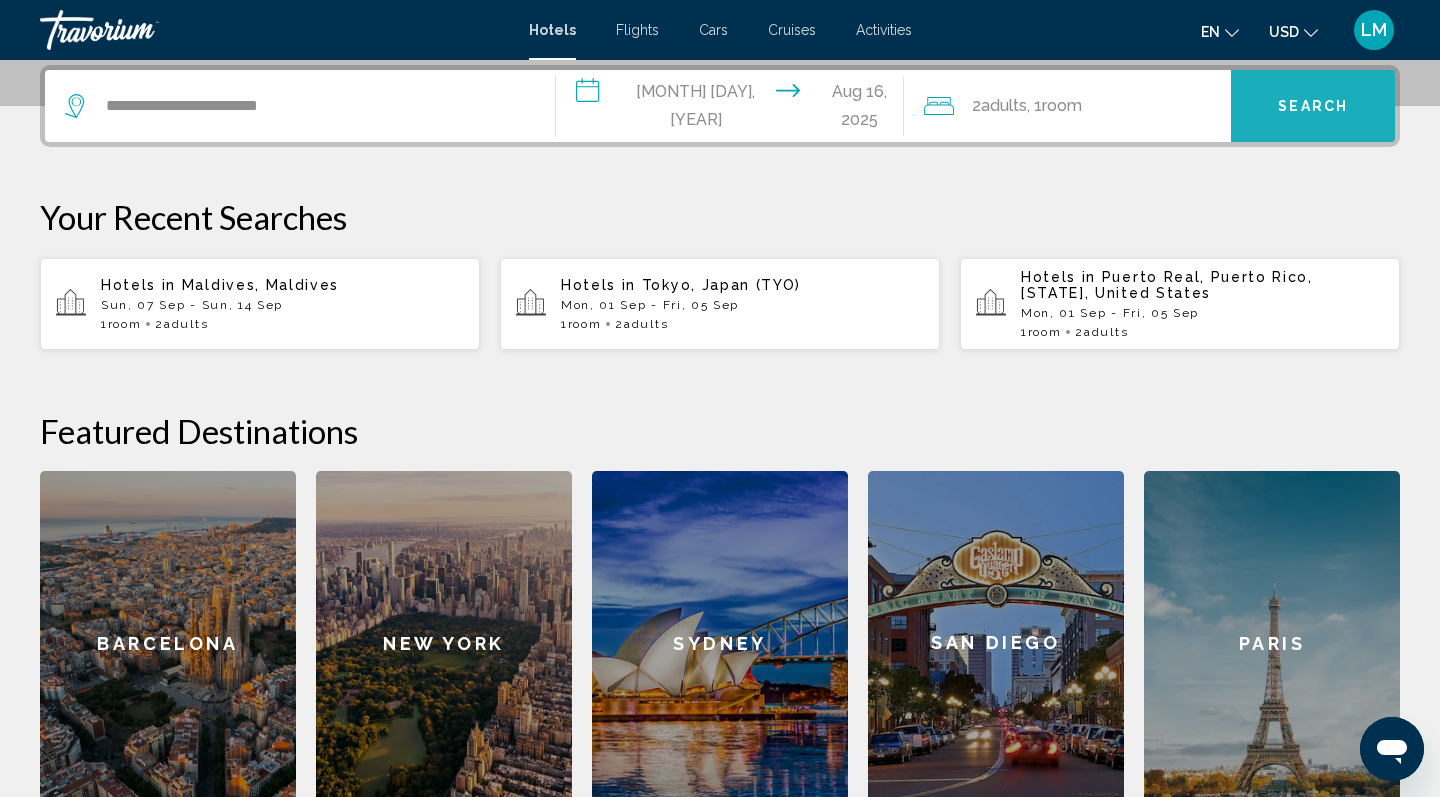 click on "Search" at bounding box center (1313, 106) 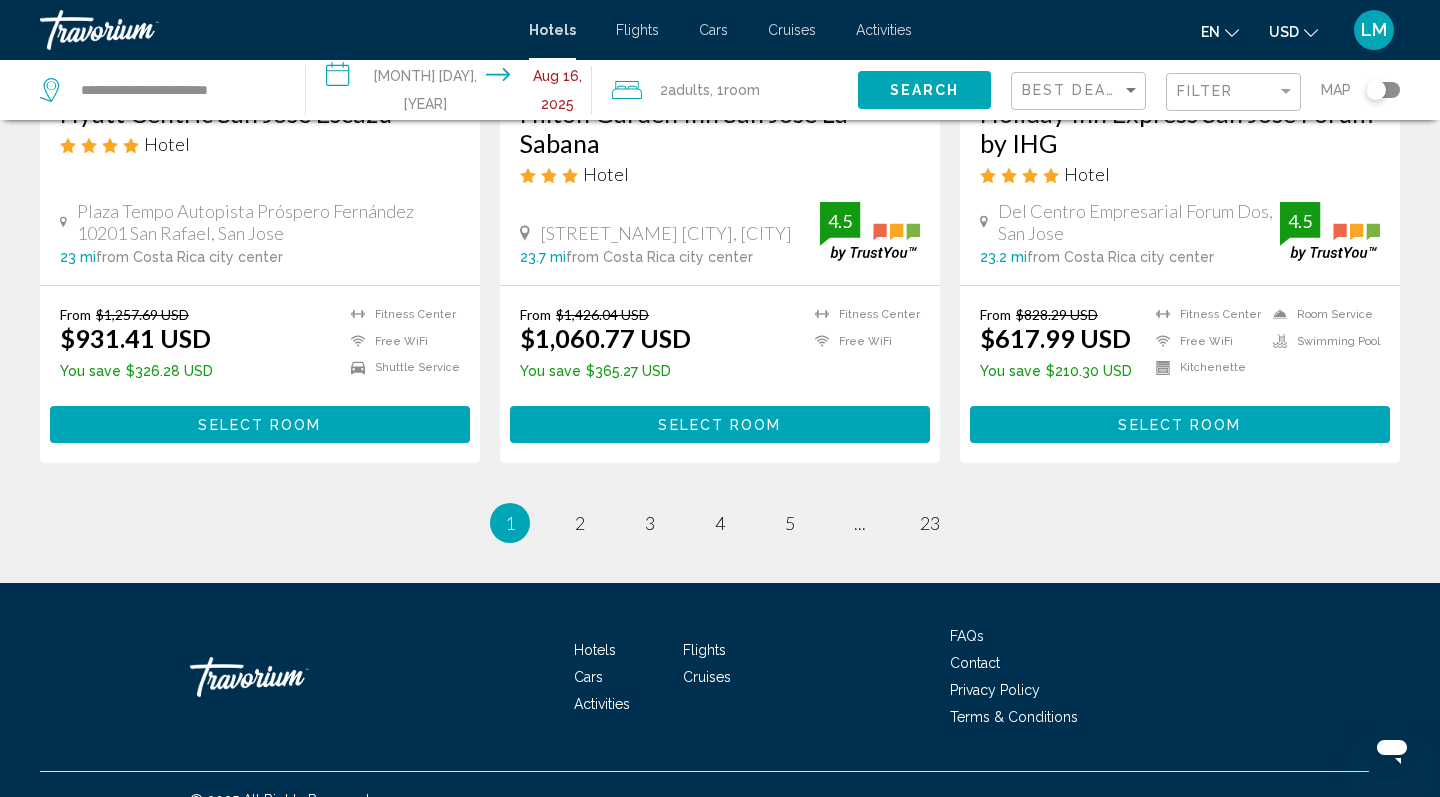 scroll, scrollTop: 2669, scrollLeft: 0, axis: vertical 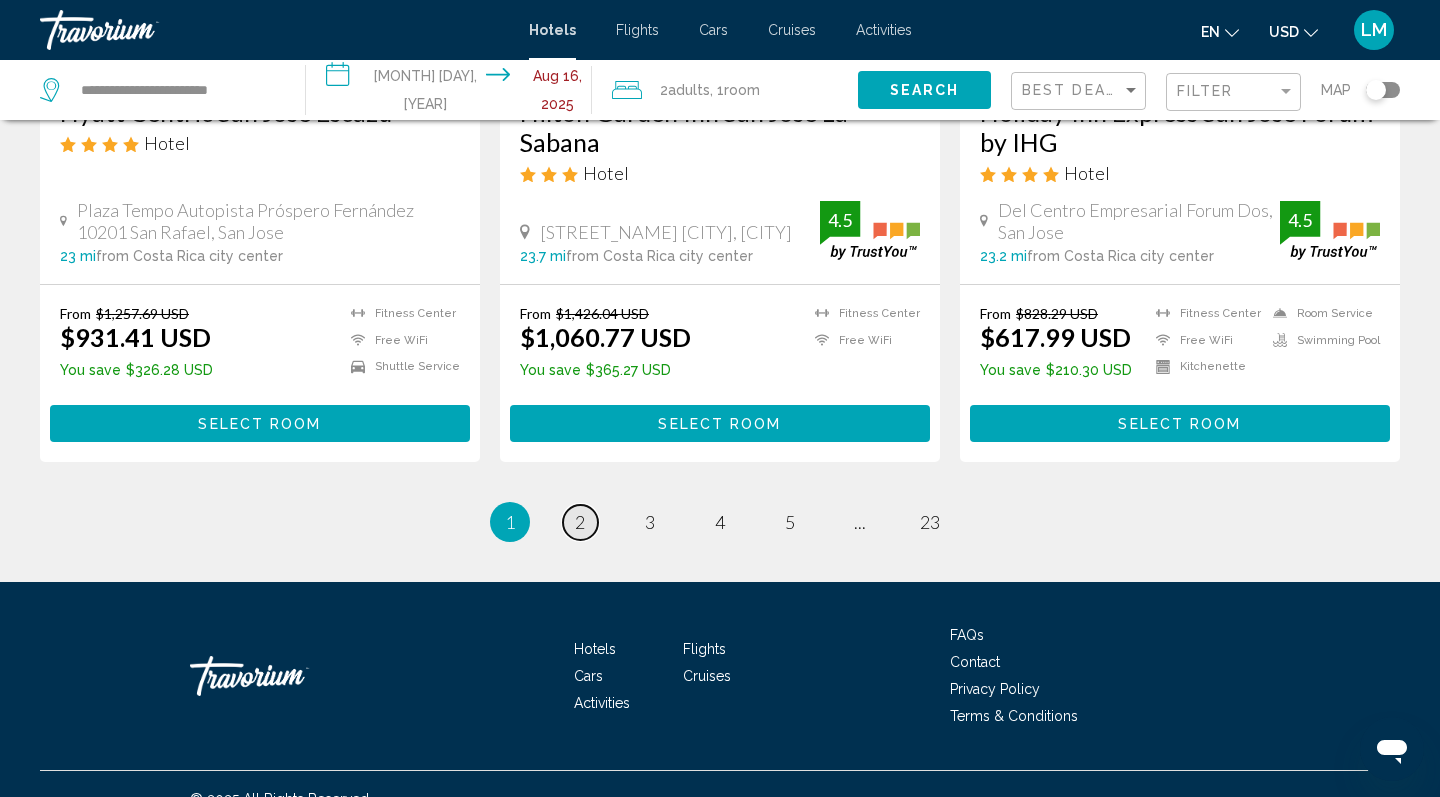 click on "2" at bounding box center (580, 522) 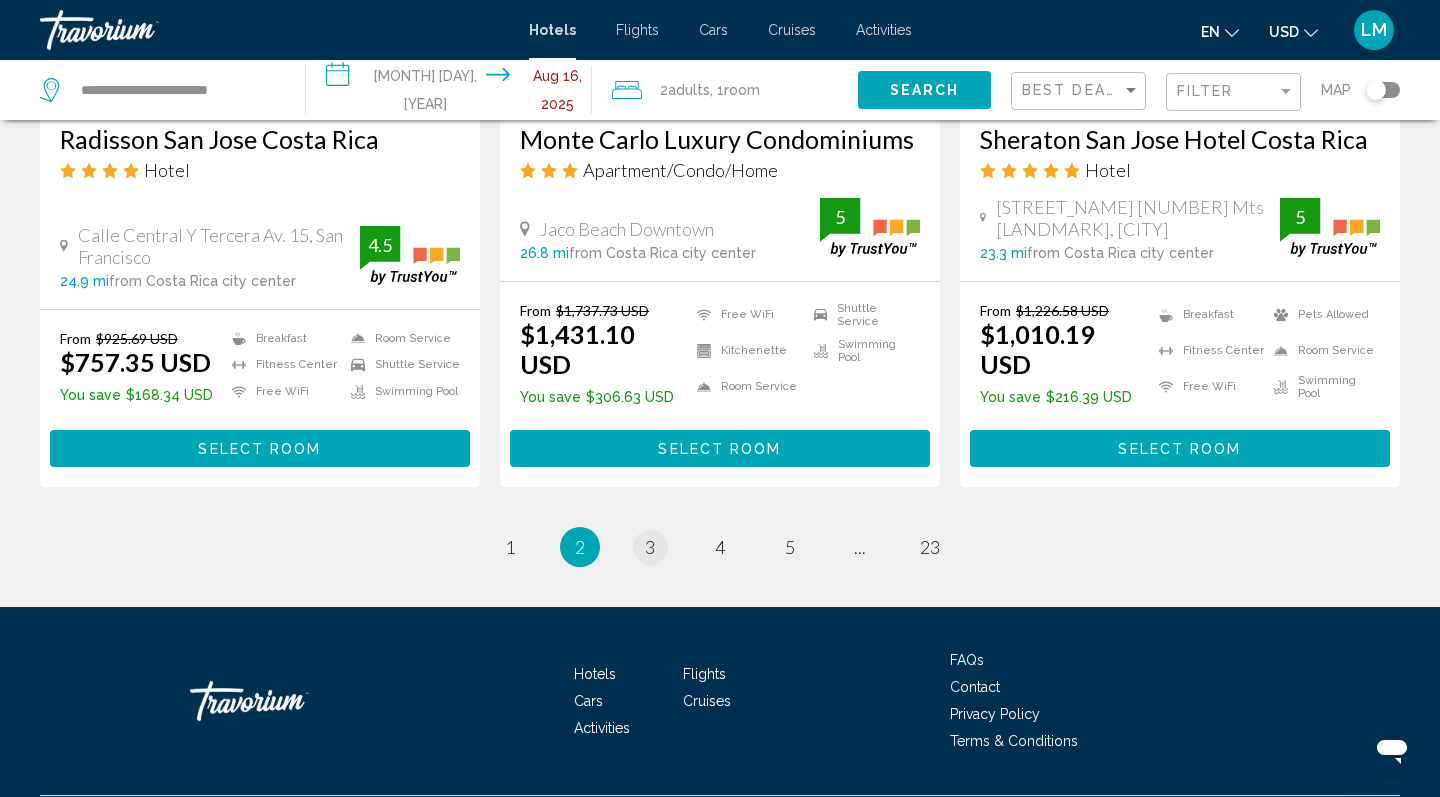 scroll, scrollTop: 2666, scrollLeft: 0, axis: vertical 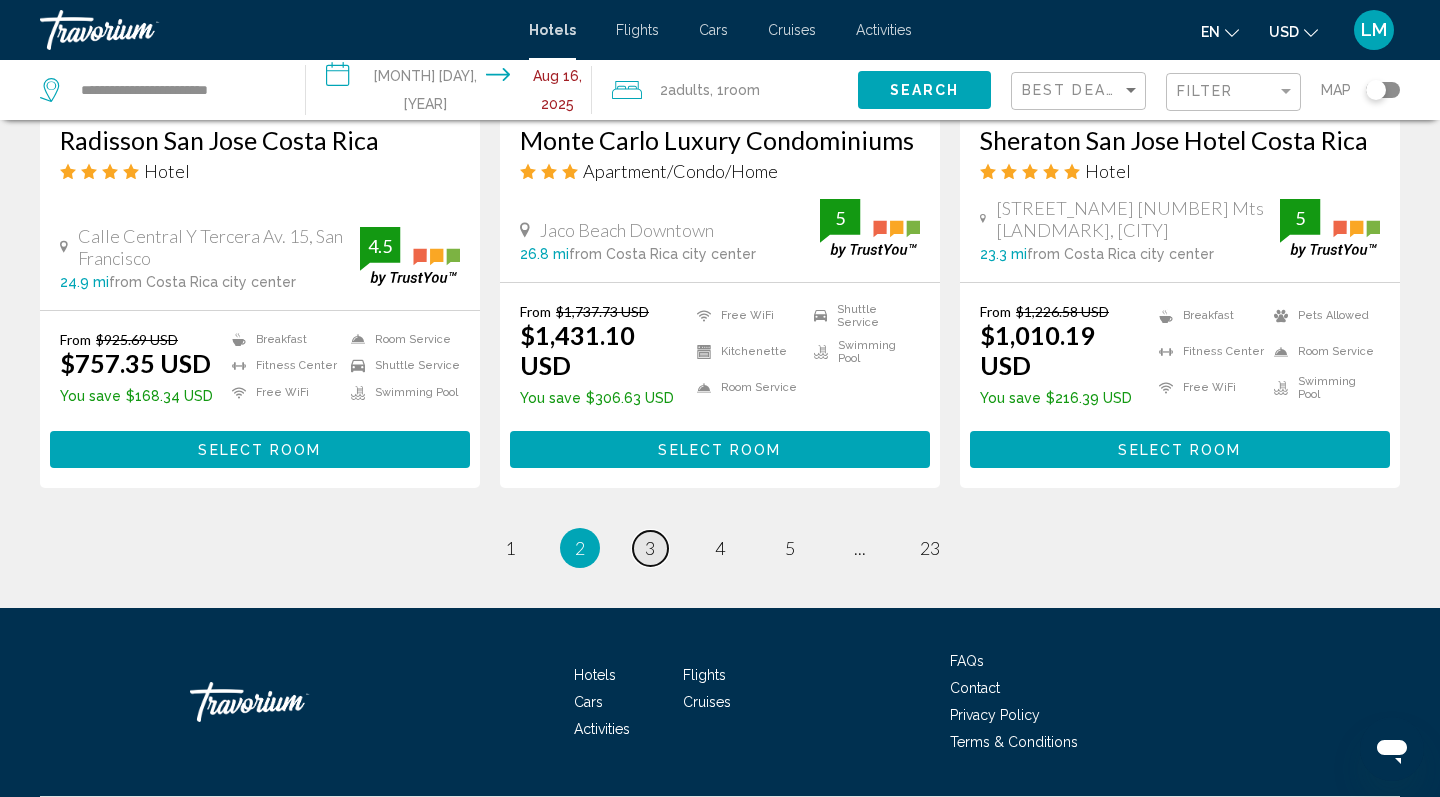 click on "page  3" at bounding box center (650, 548) 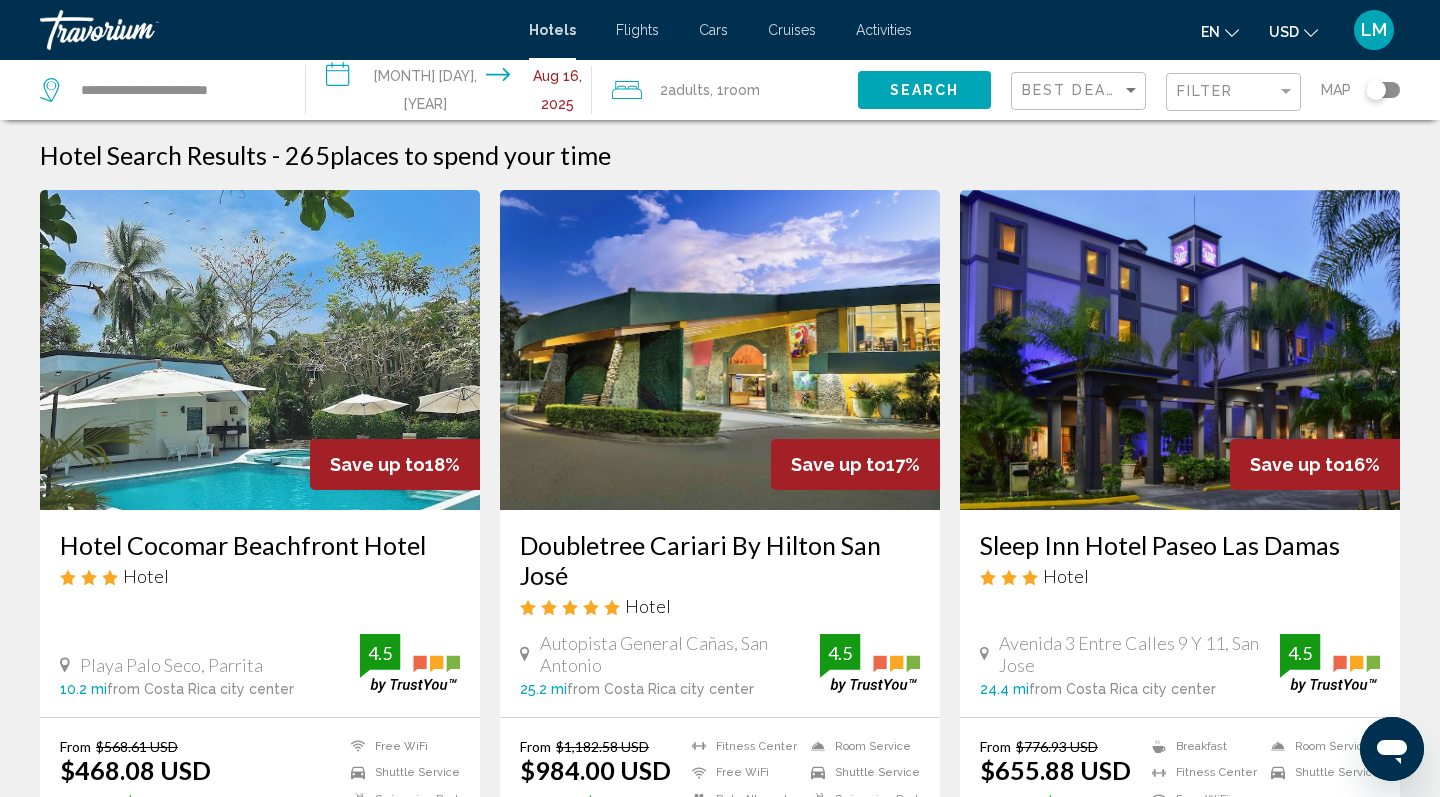 scroll, scrollTop: 0, scrollLeft: 0, axis: both 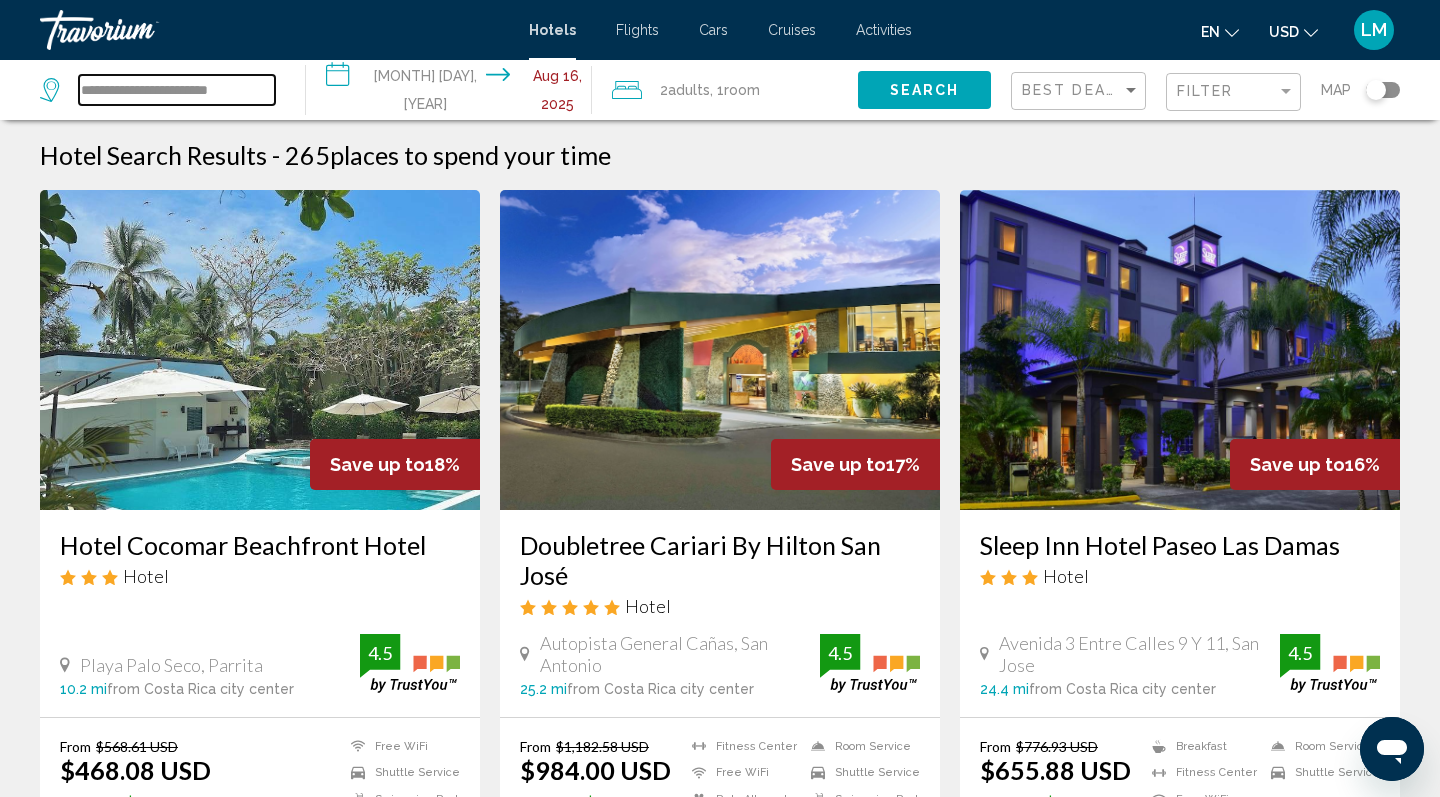 click on "**********" at bounding box center [177, 90] 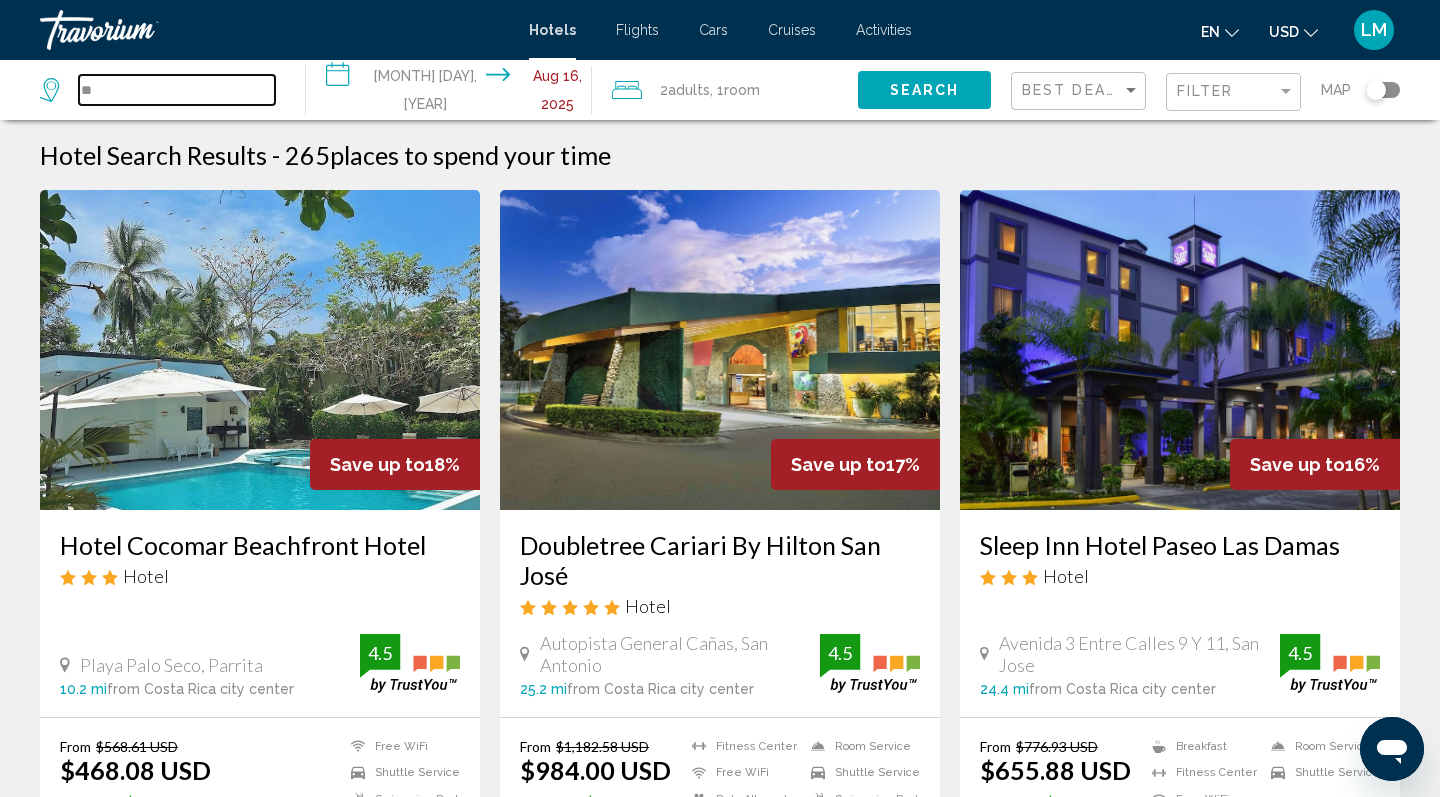 type on "*" 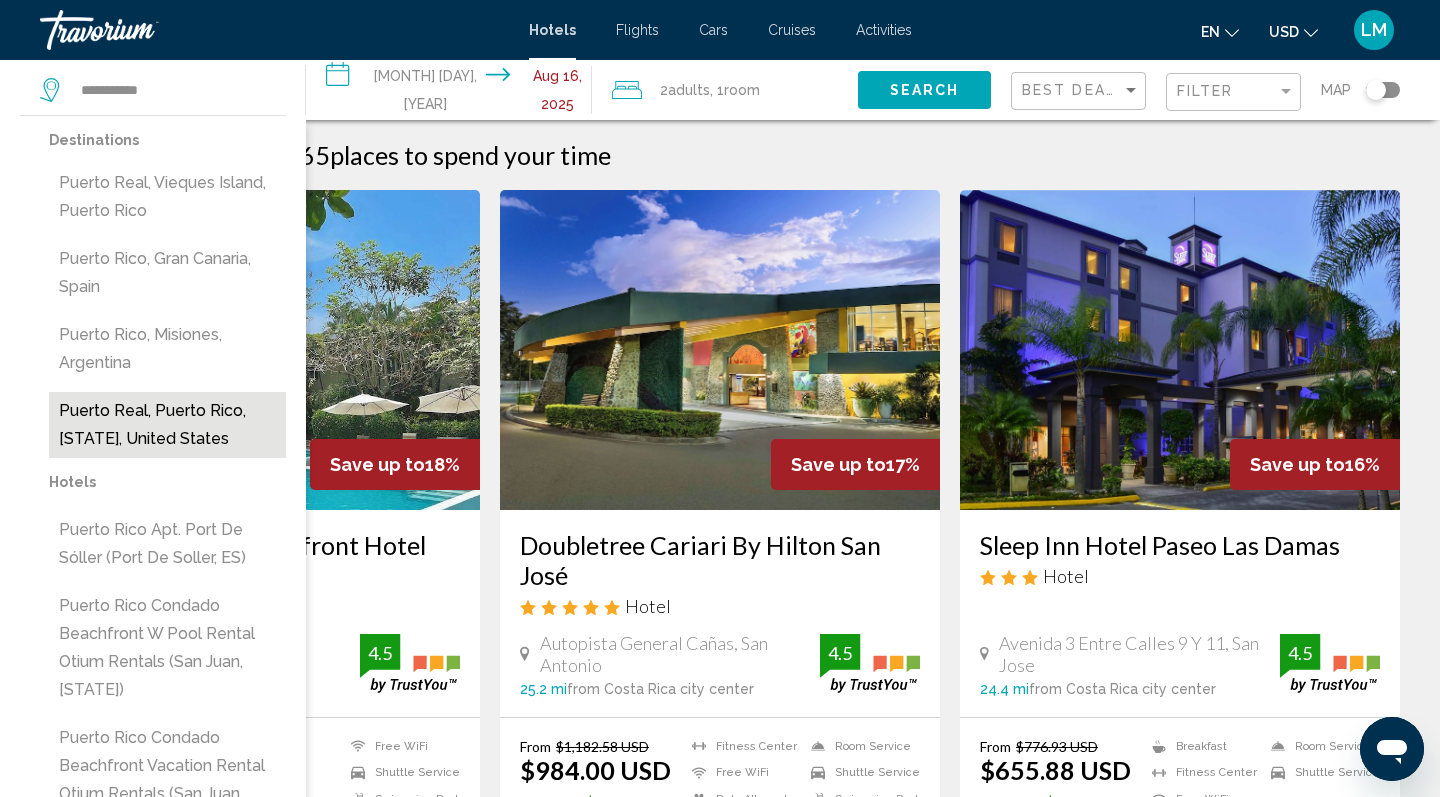 drag, startPoint x: 241, startPoint y: 79, endPoint x: 180, endPoint y: 410, distance: 336.5739 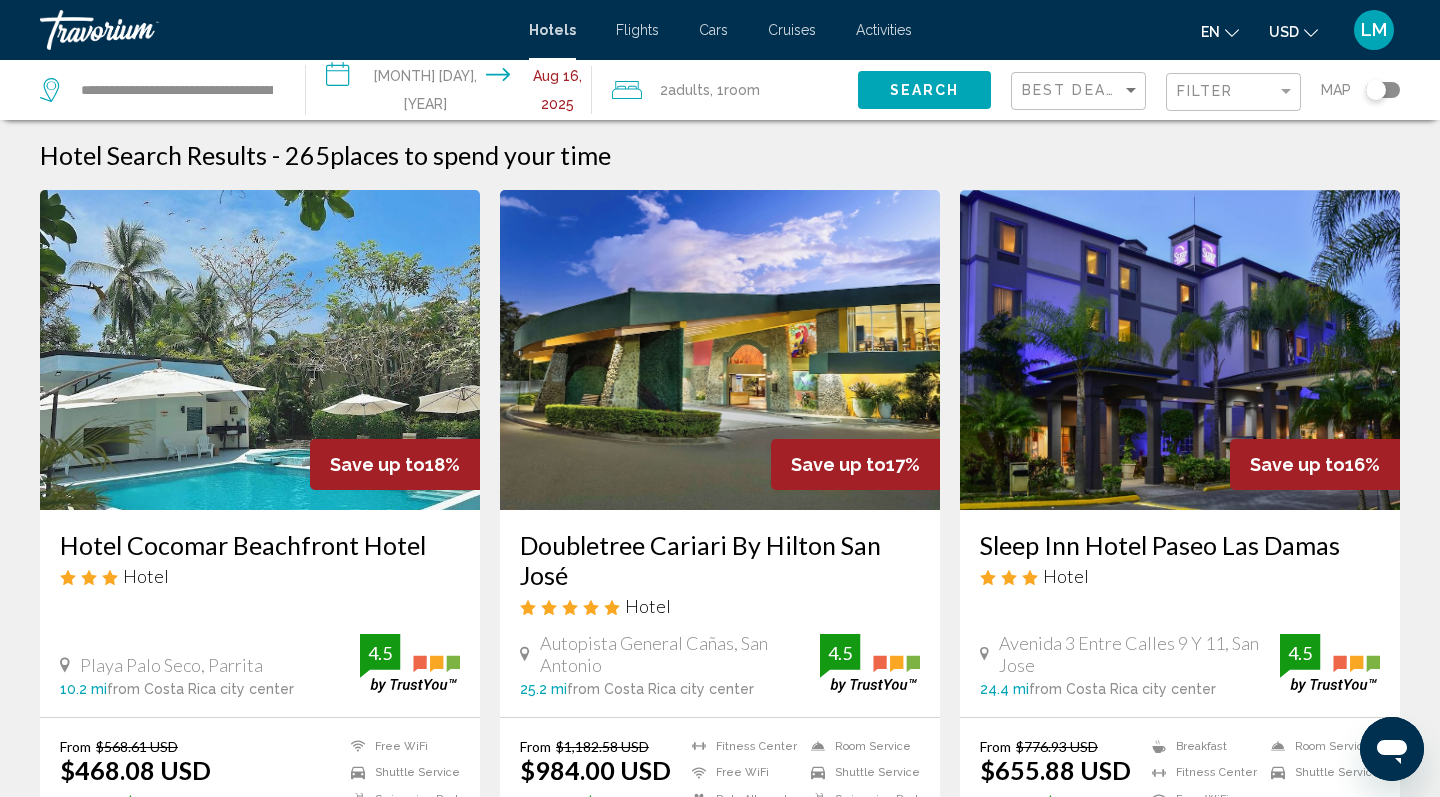 click on "Search" 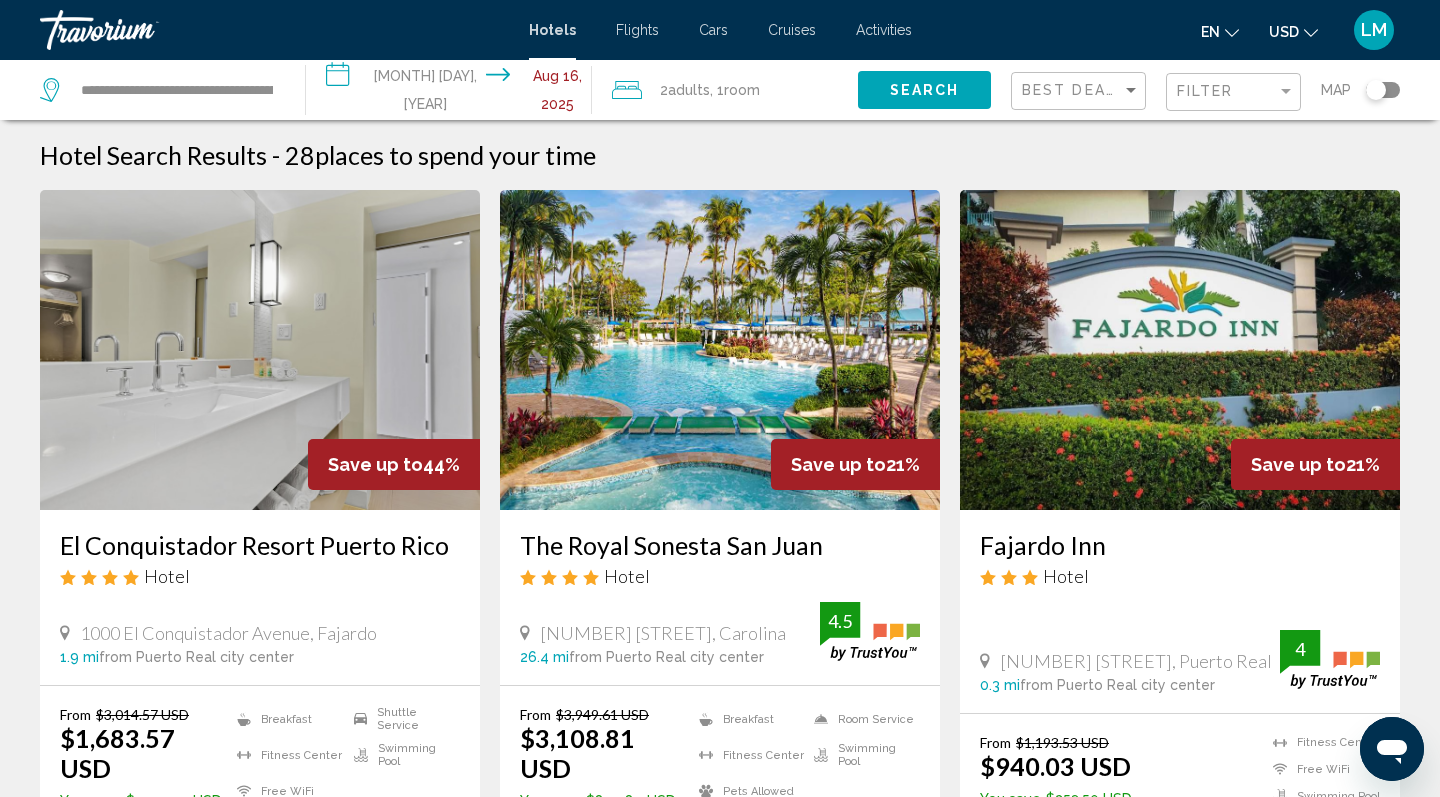 scroll, scrollTop: 0, scrollLeft: 0, axis: both 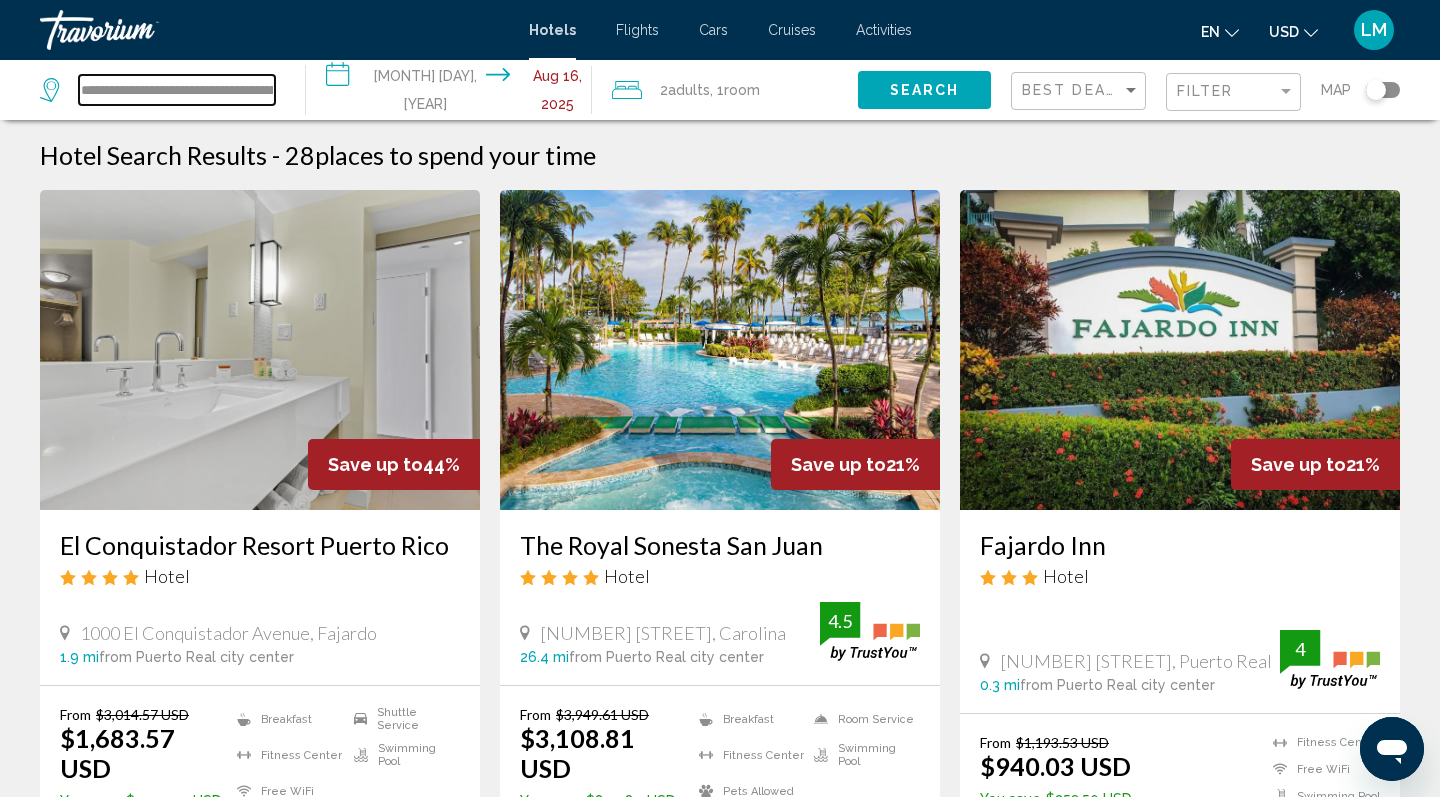click on "**********" at bounding box center [177, 90] 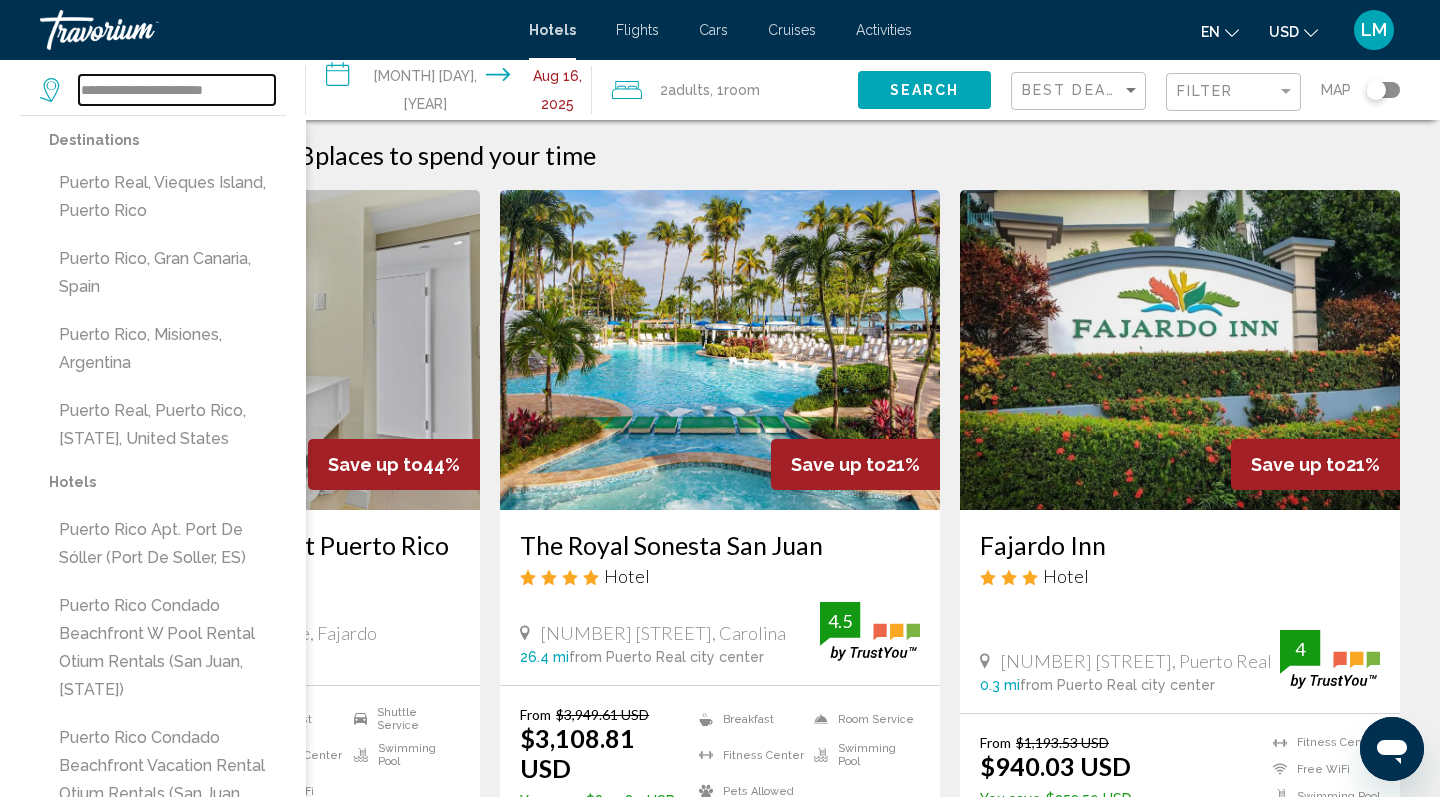 click on "**********" at bounding box center (177, 90) 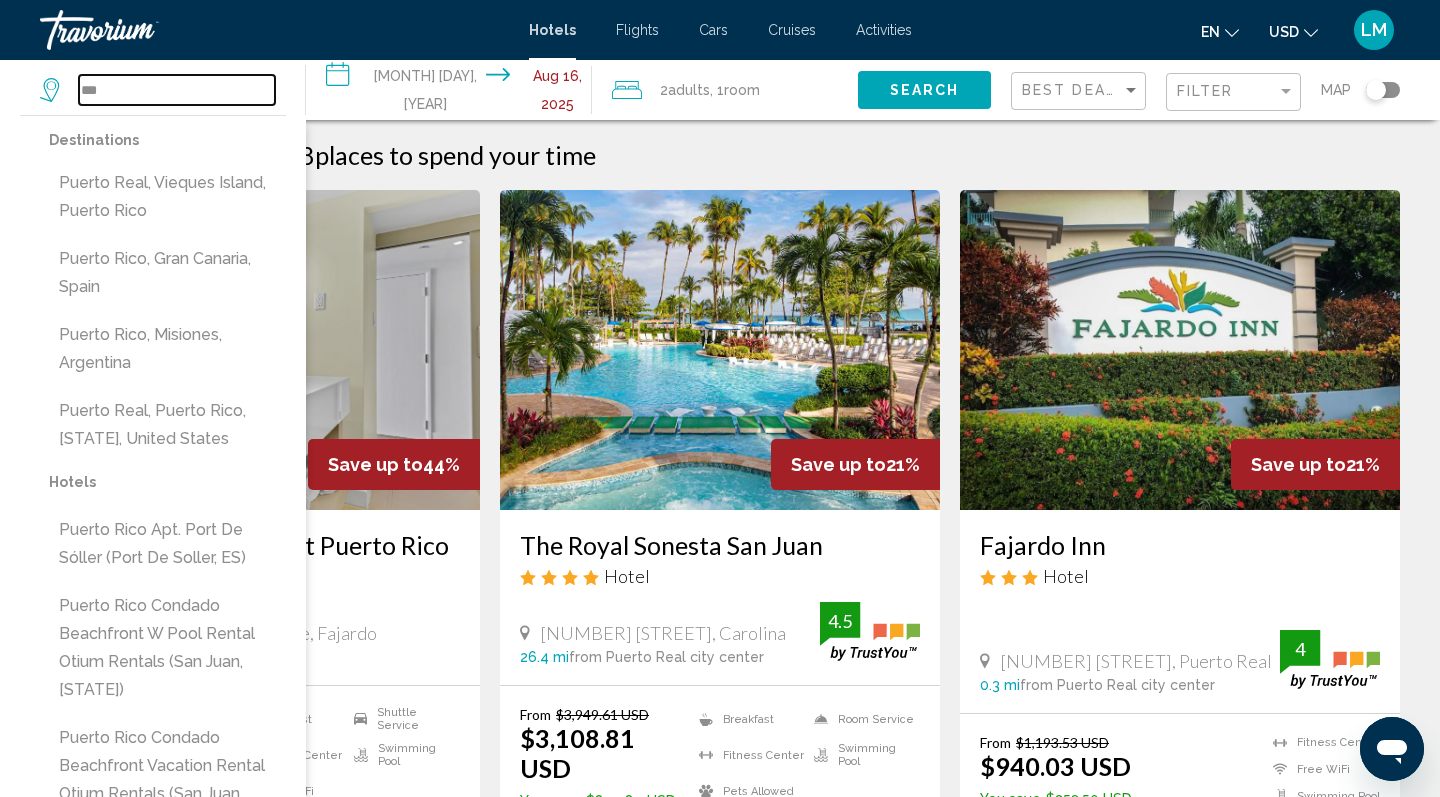 type on "*" 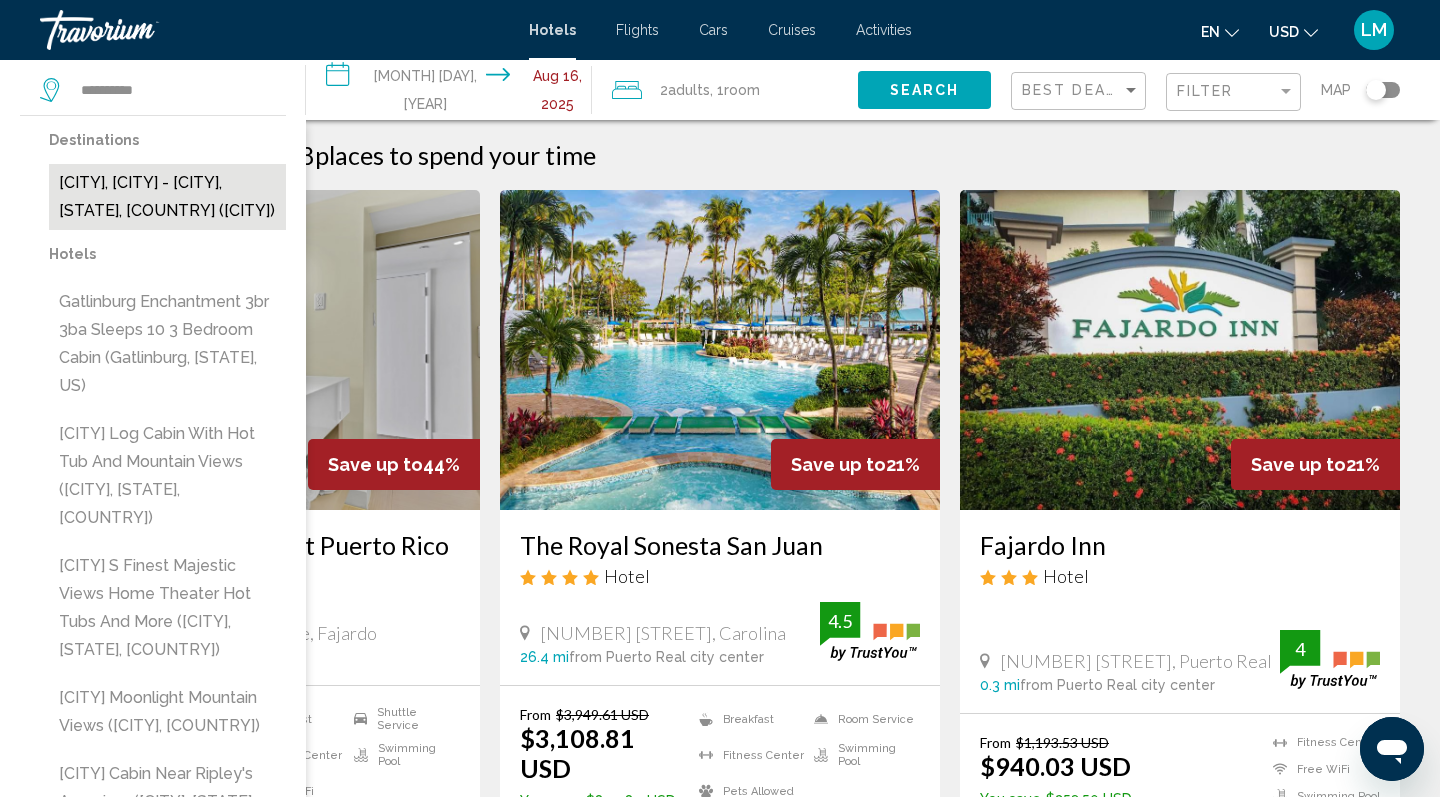 drag, startPoint x: 256, startPoint y: 91, endPoint x: 176, endPoint y: 182, distance: 121.16518 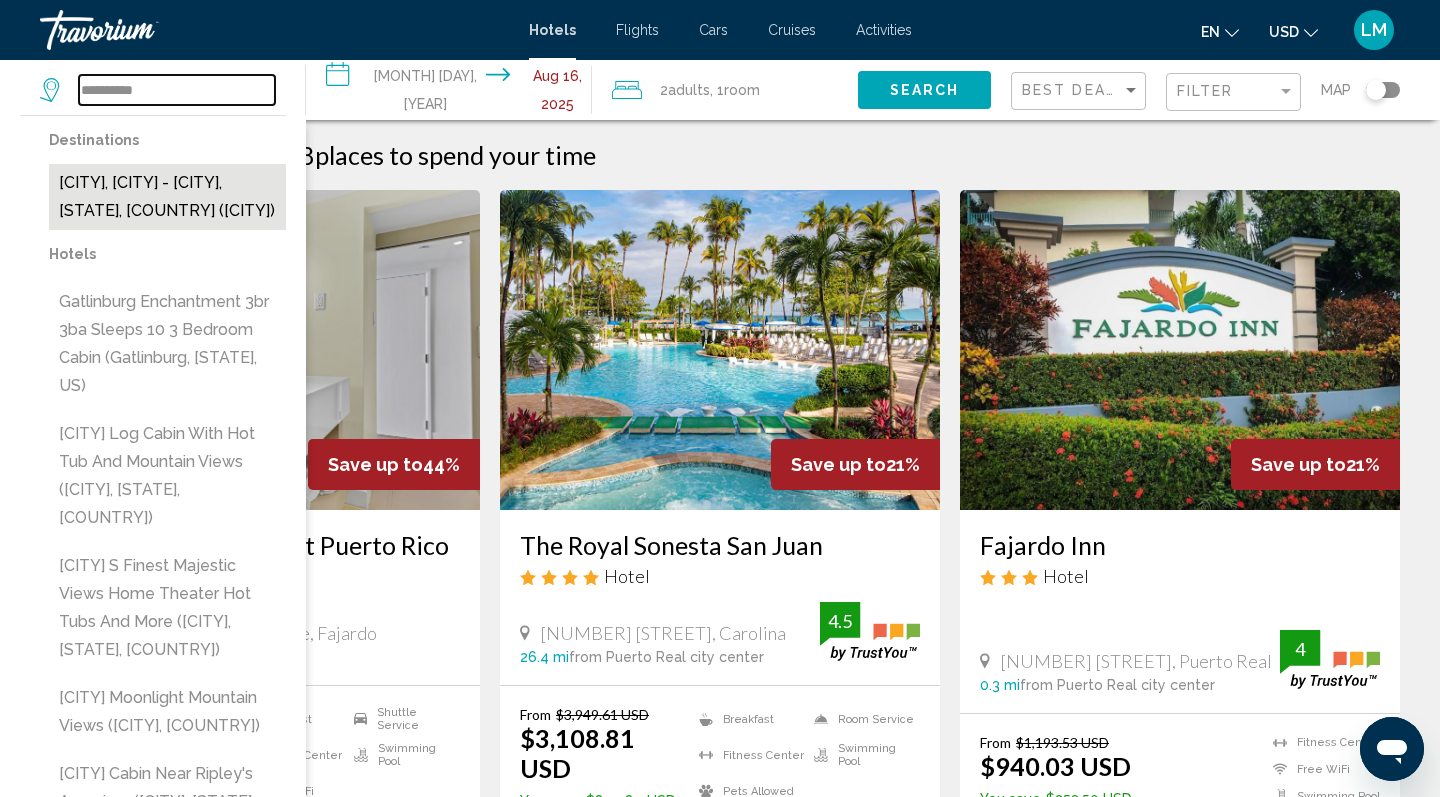 type on "**********" 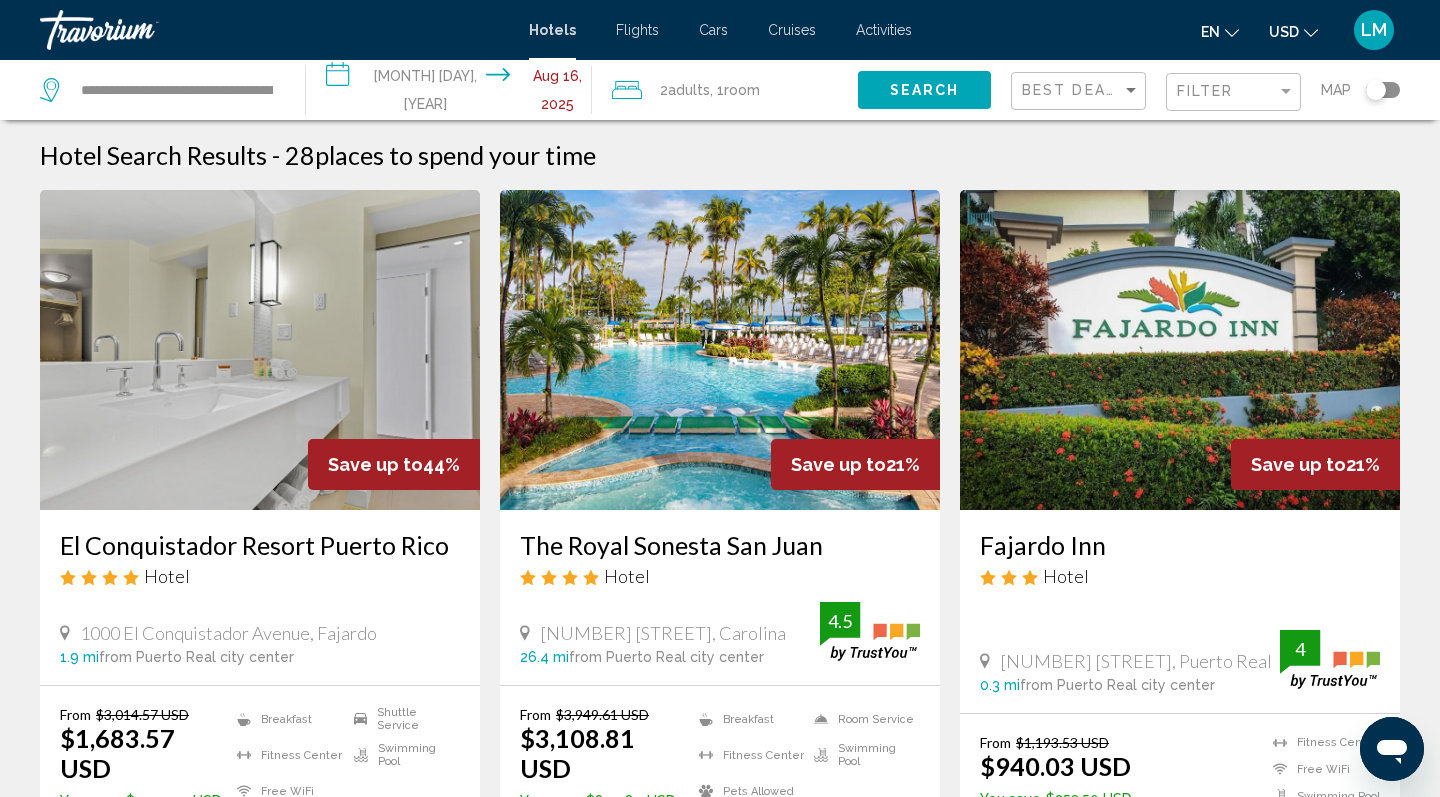 click on "**********" at bounding box center (453, 93) 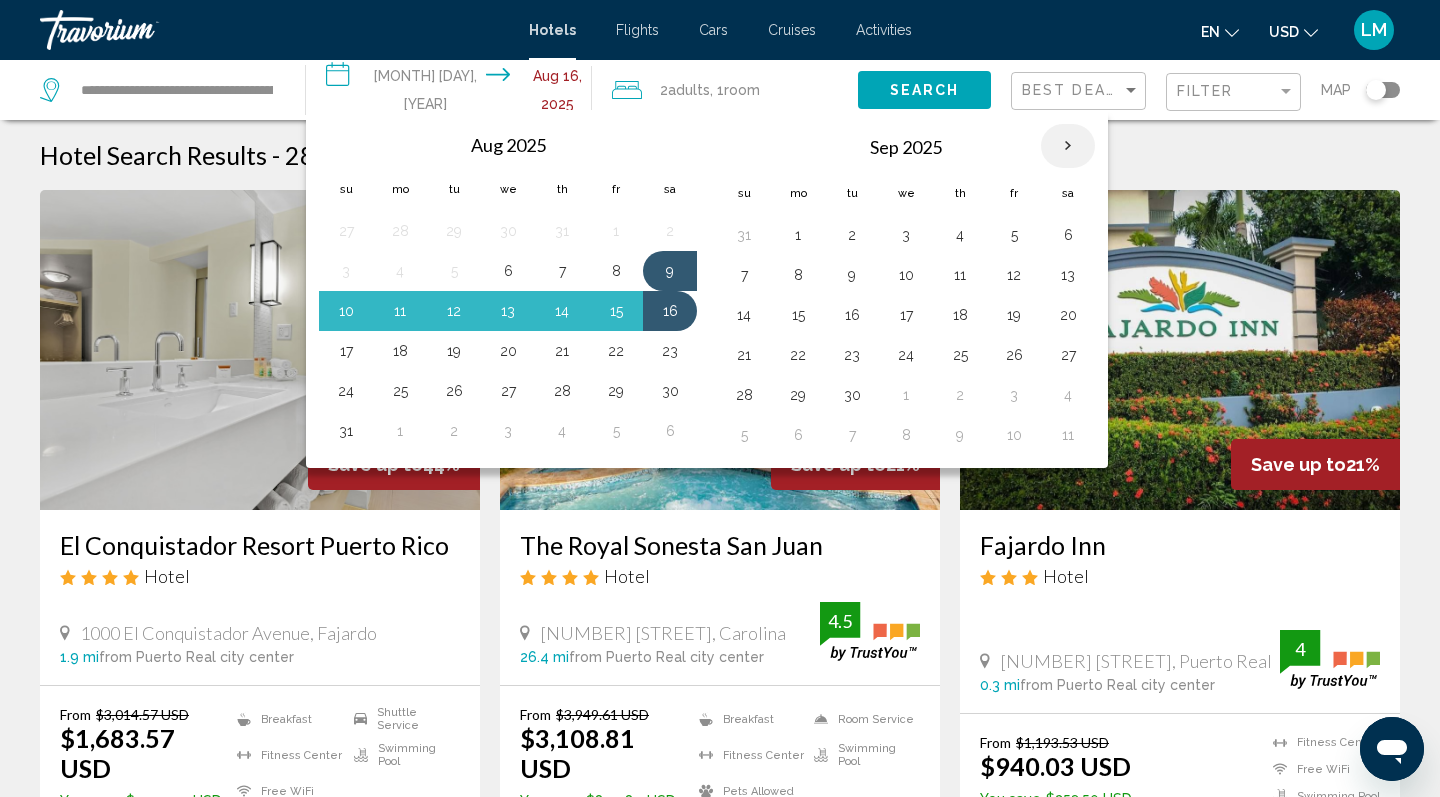 click at bounding box center (1068, 146) 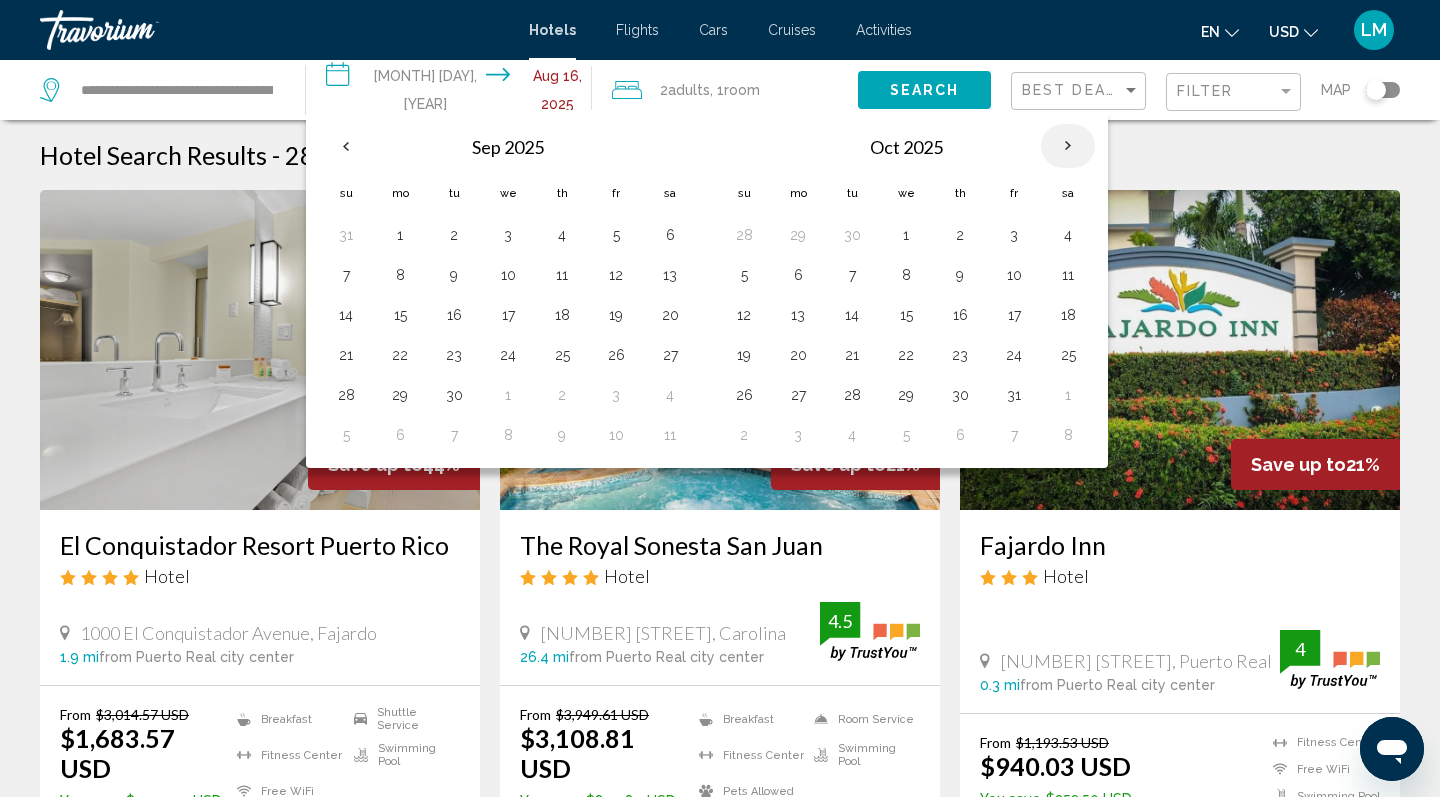 click at bounding box center [1068, 146] 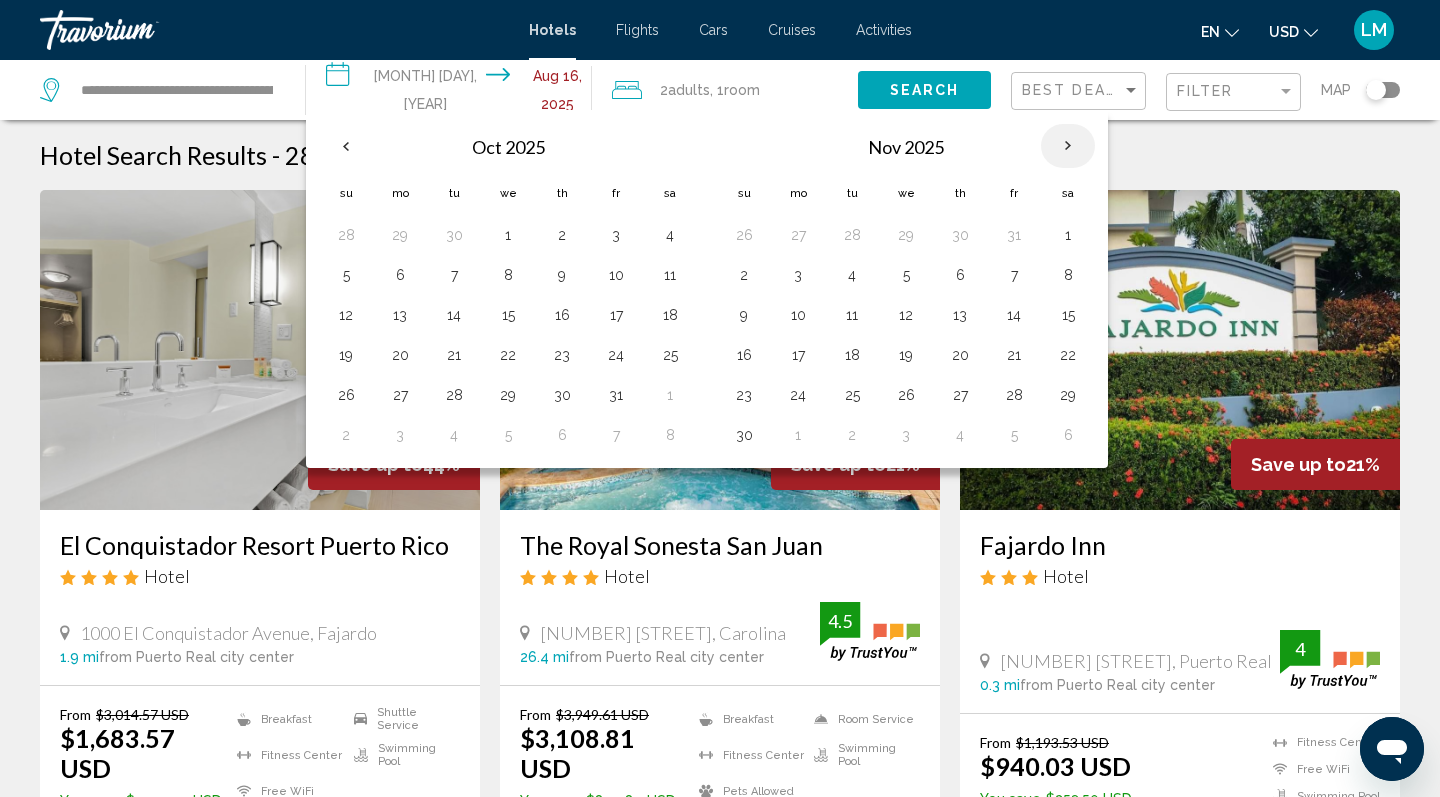 click at bounding box center (1068, 146) 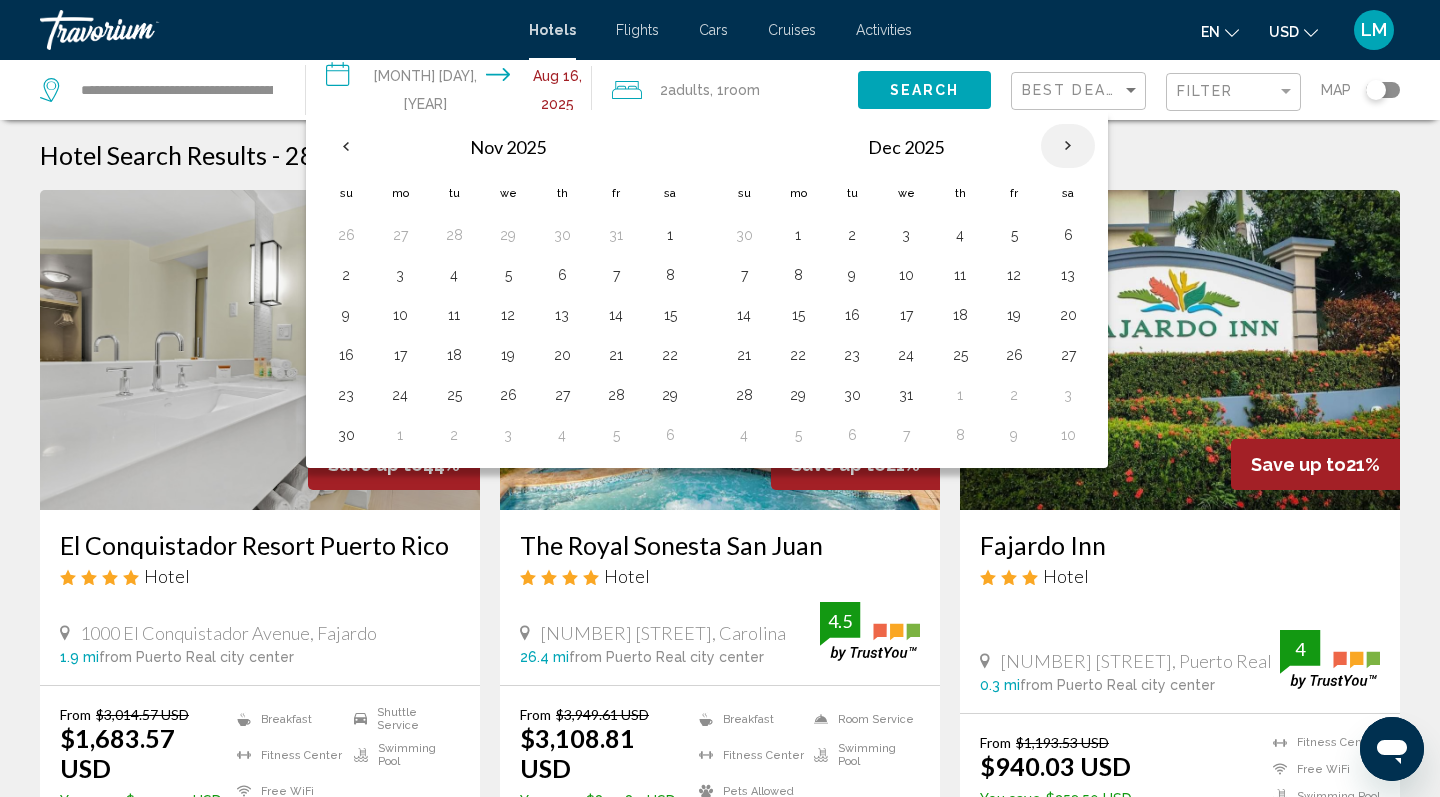 click at bounding box center (1068, 146) 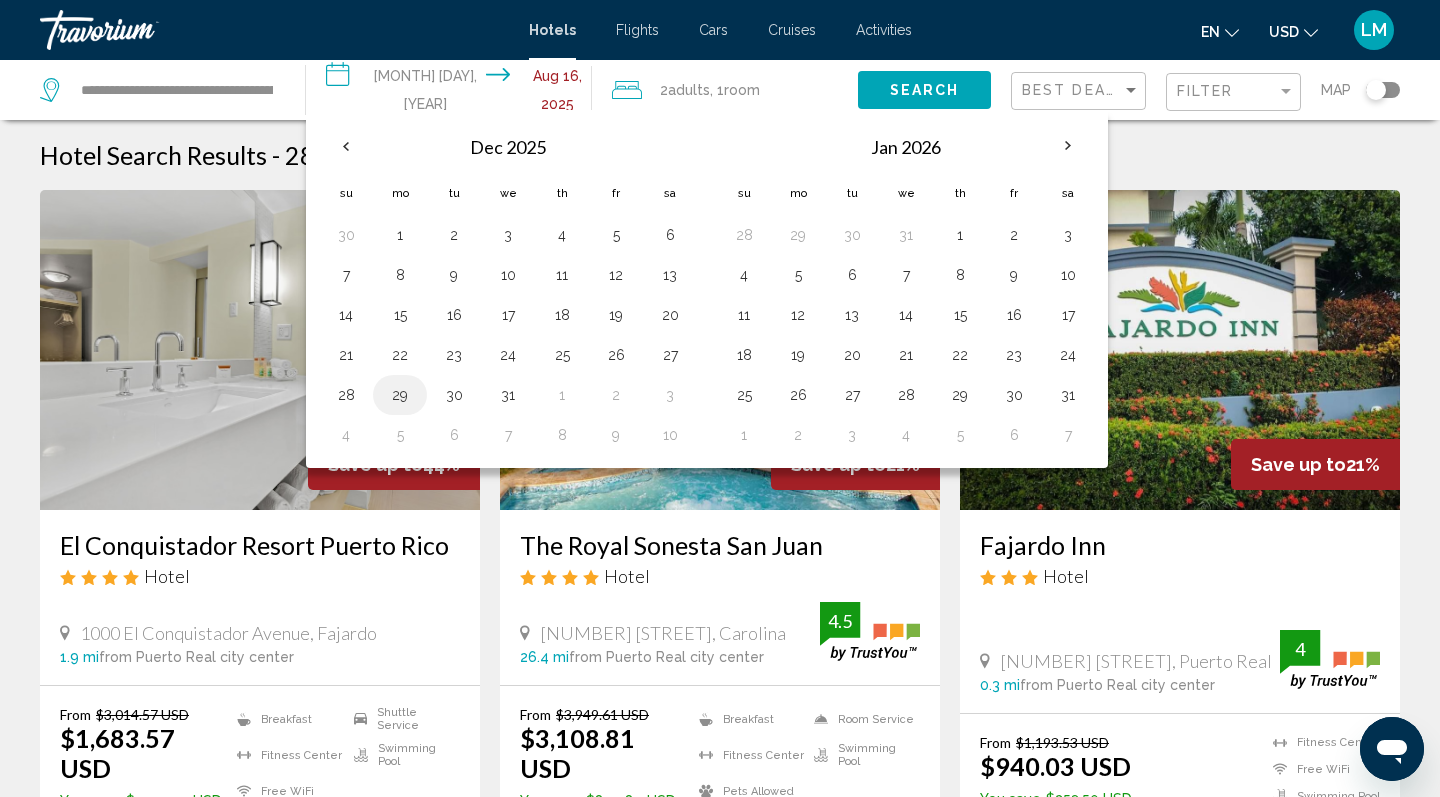 click on "29" at bounding box center [400, 395] 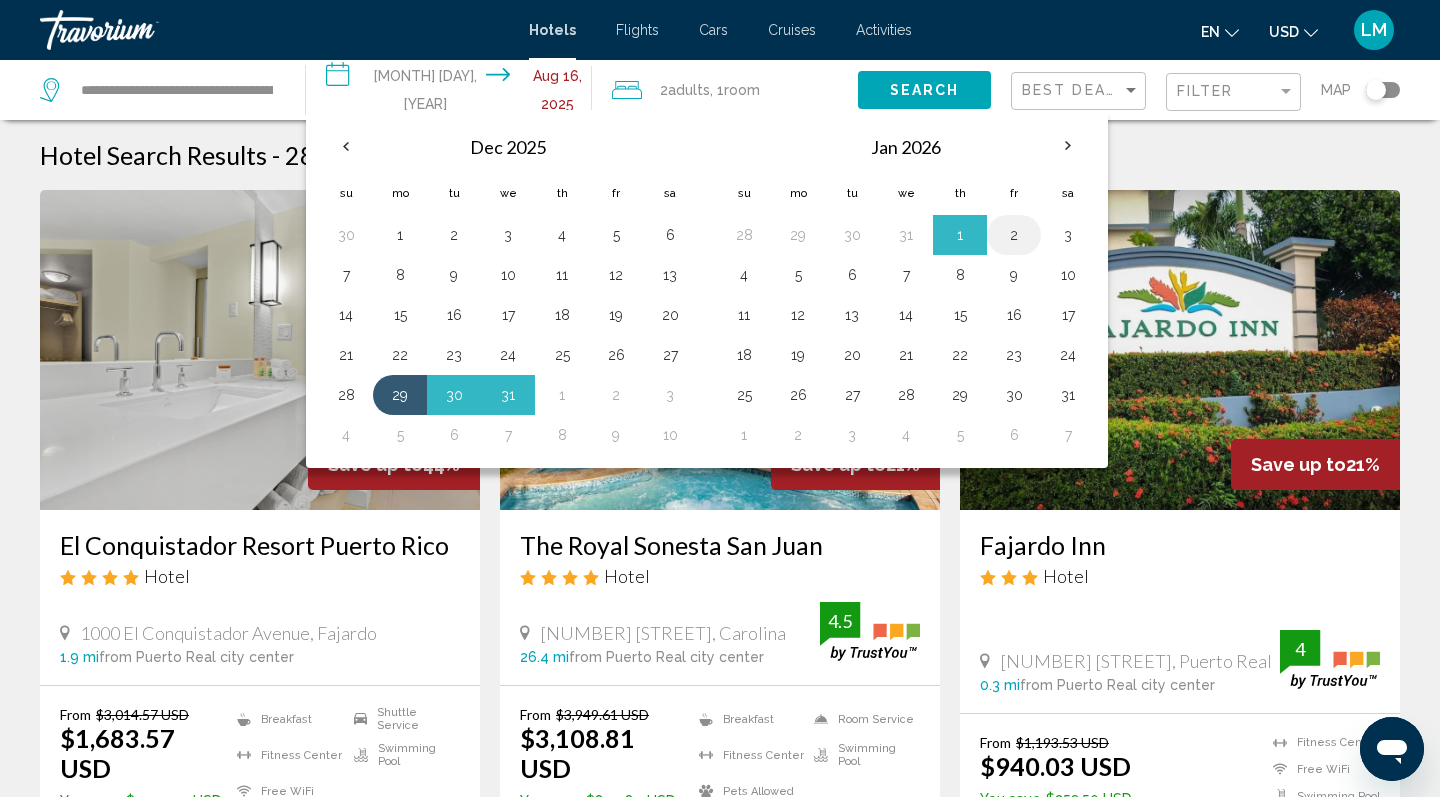click on "2" at bounding box center (1014, 235) 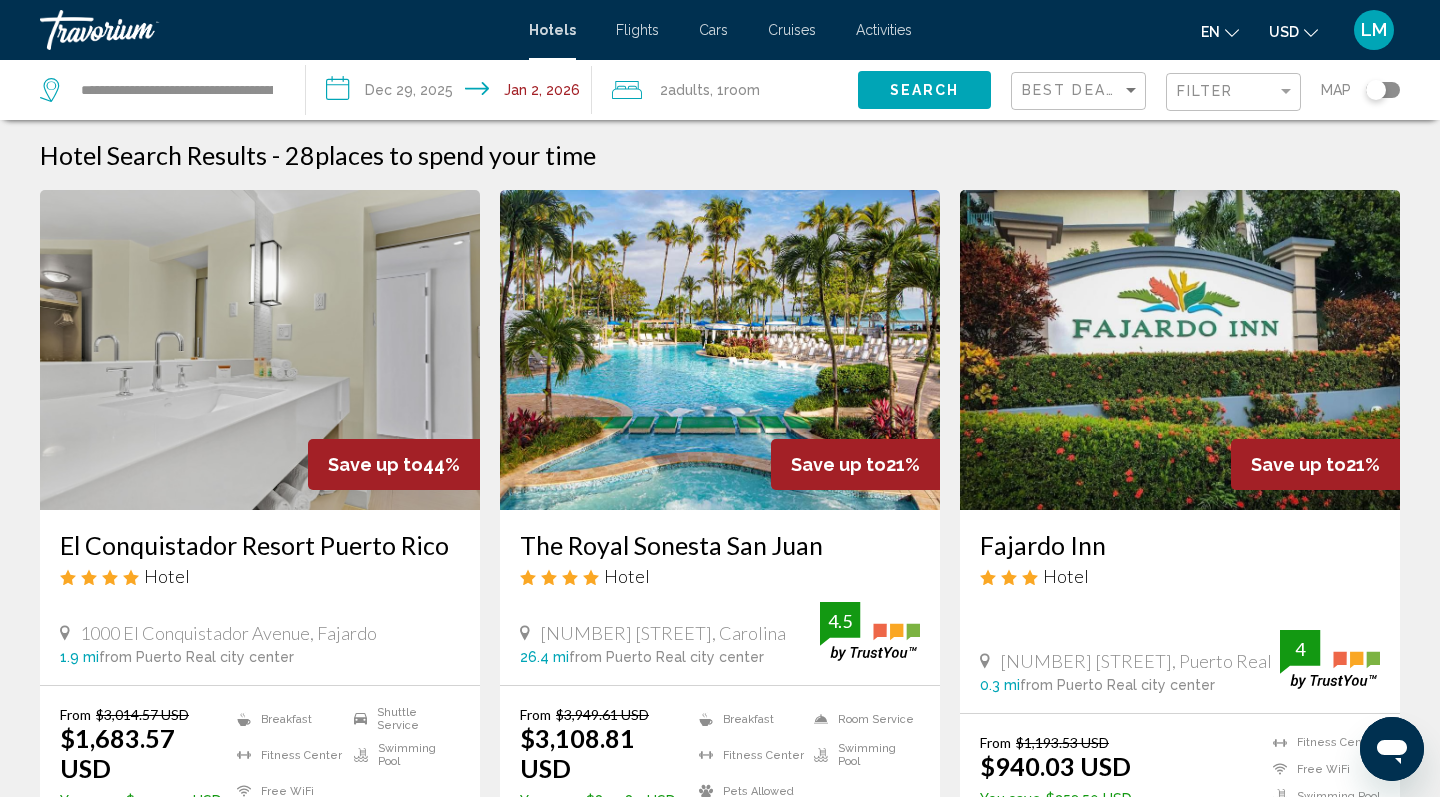 click on ", 1  Room rooms" 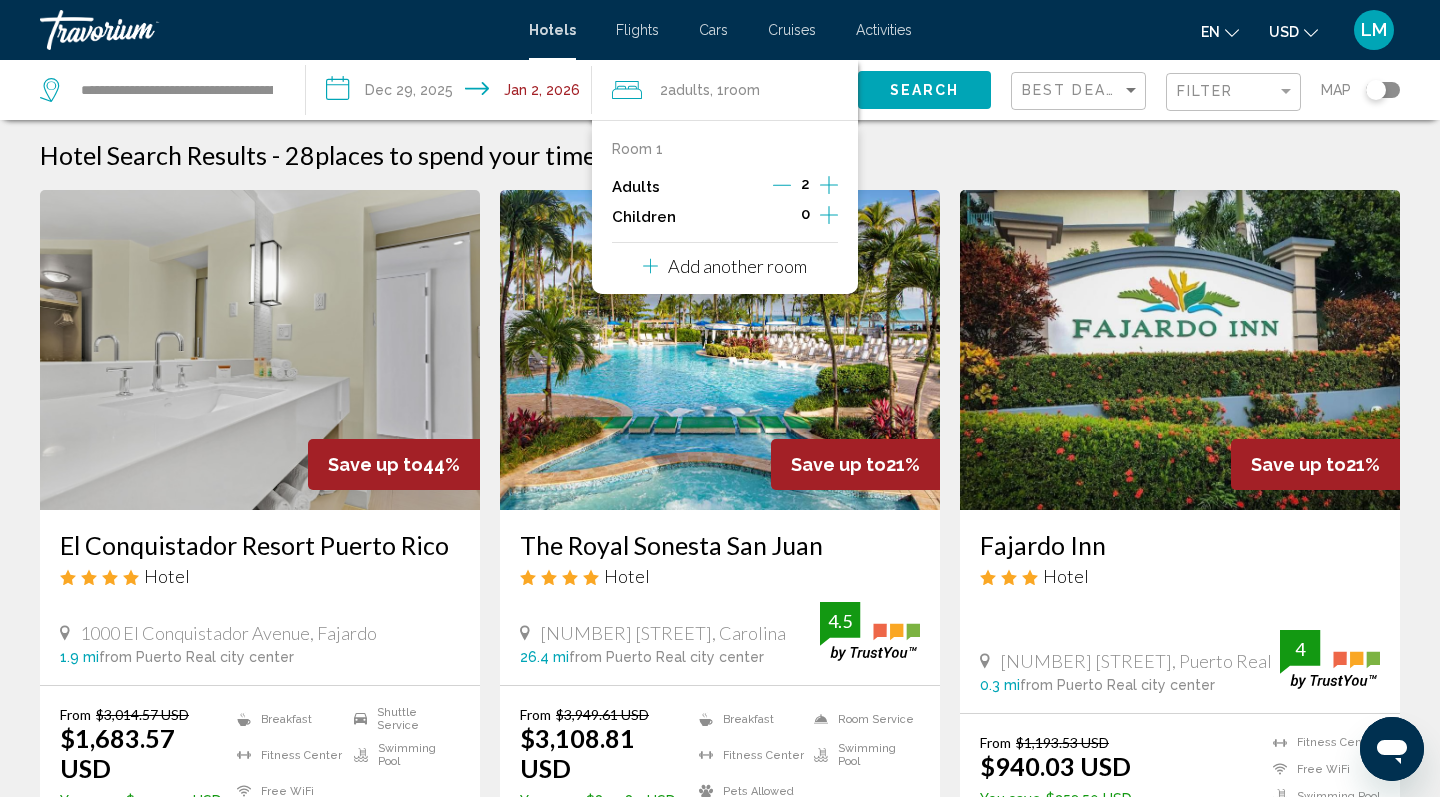 click 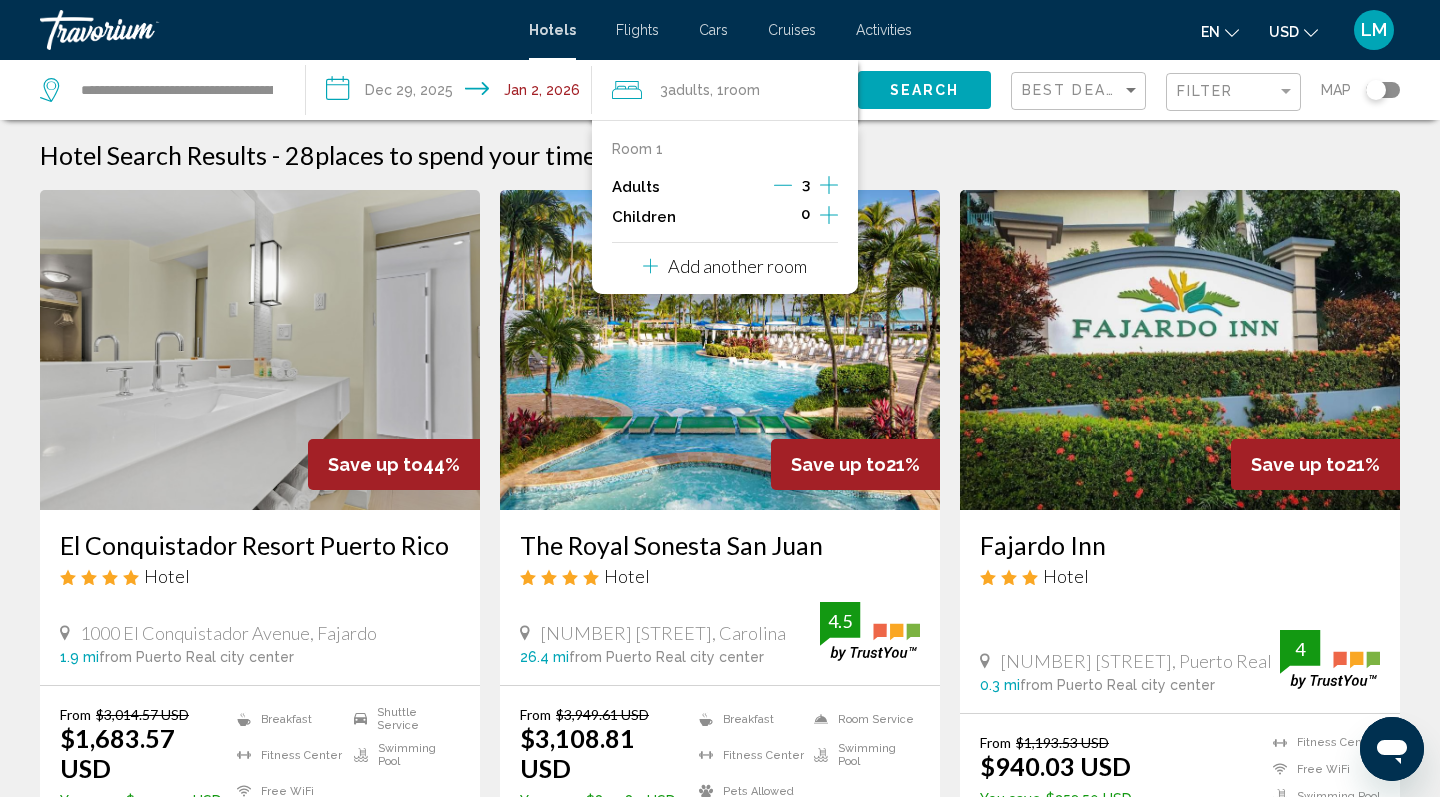 click 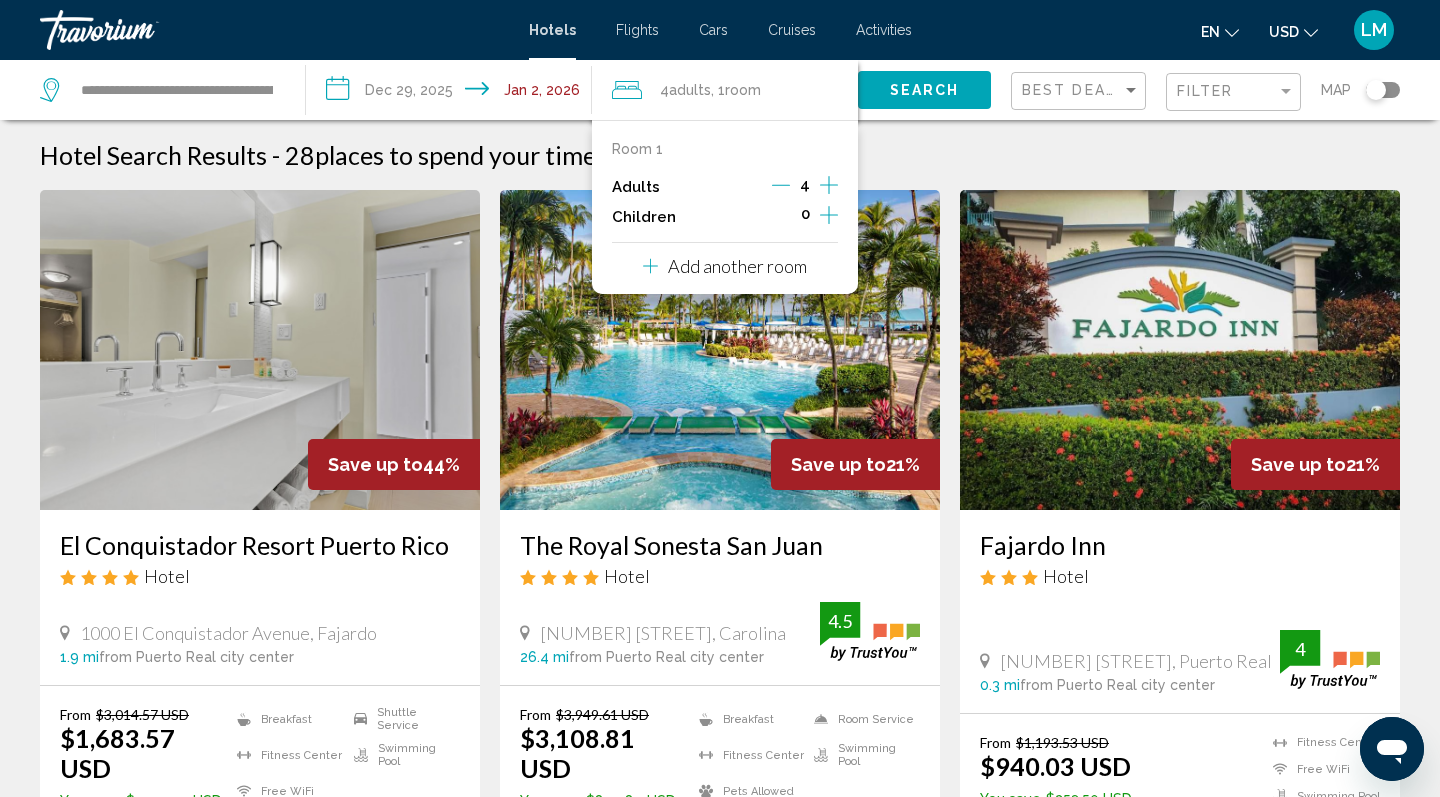 click 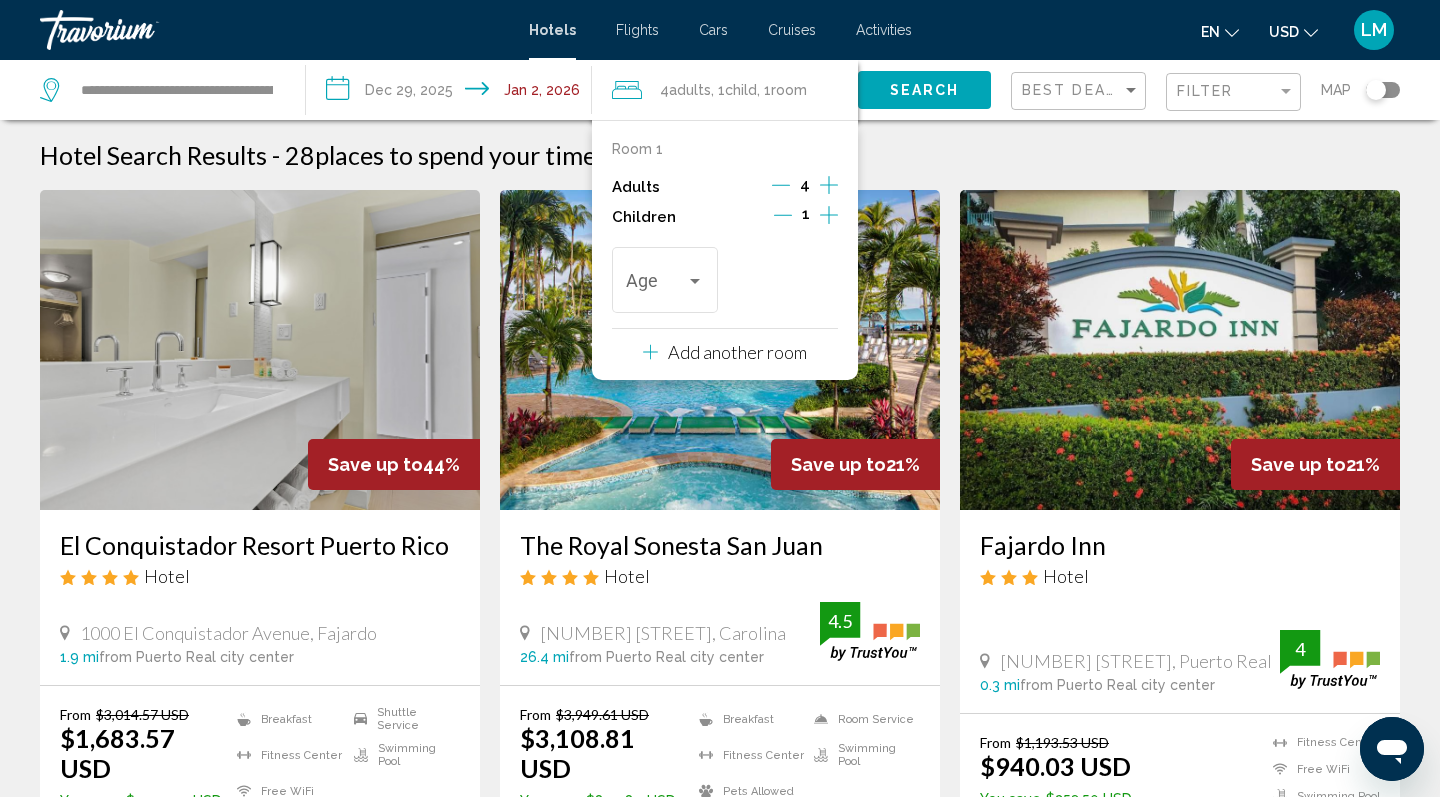 click 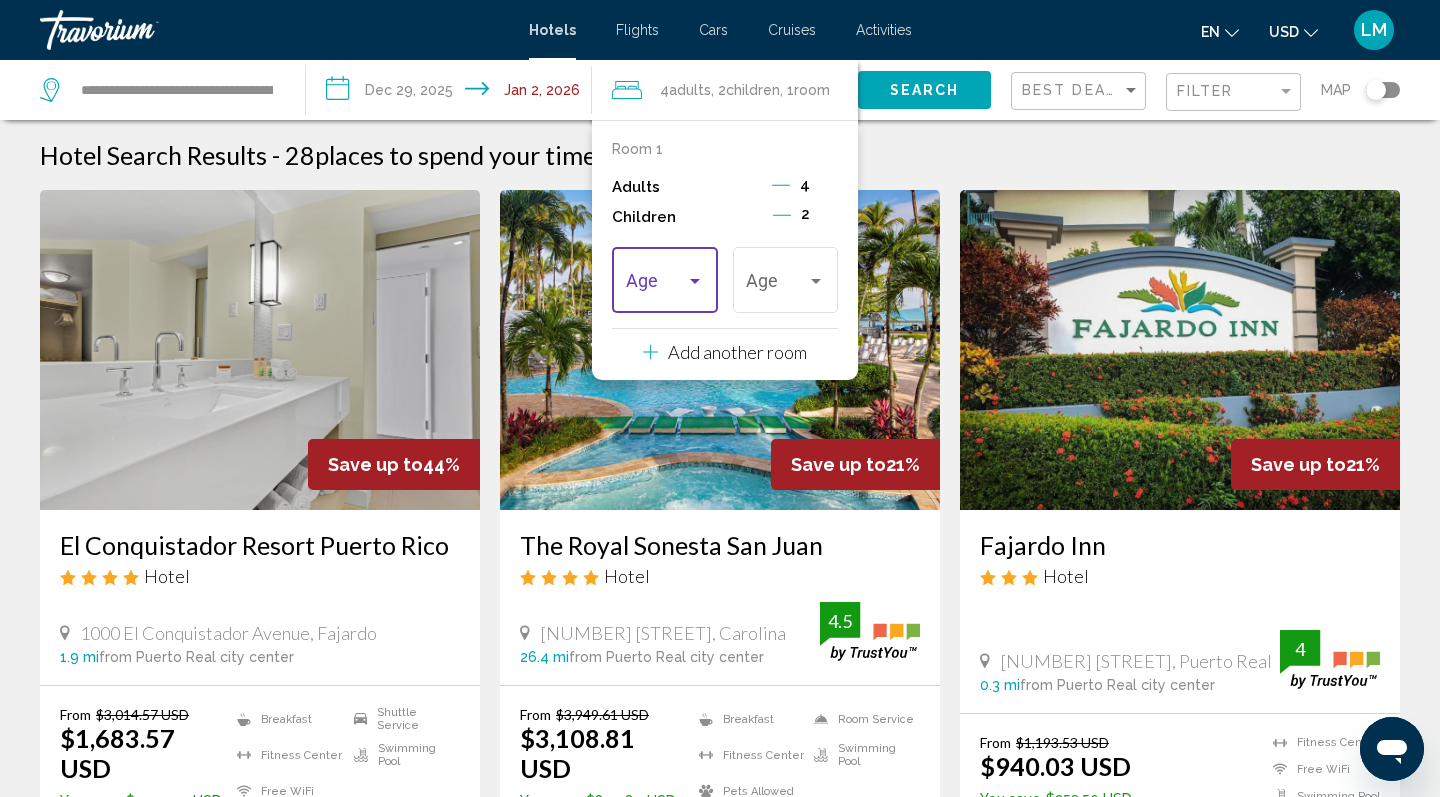 click at bounding box center [695, 281] 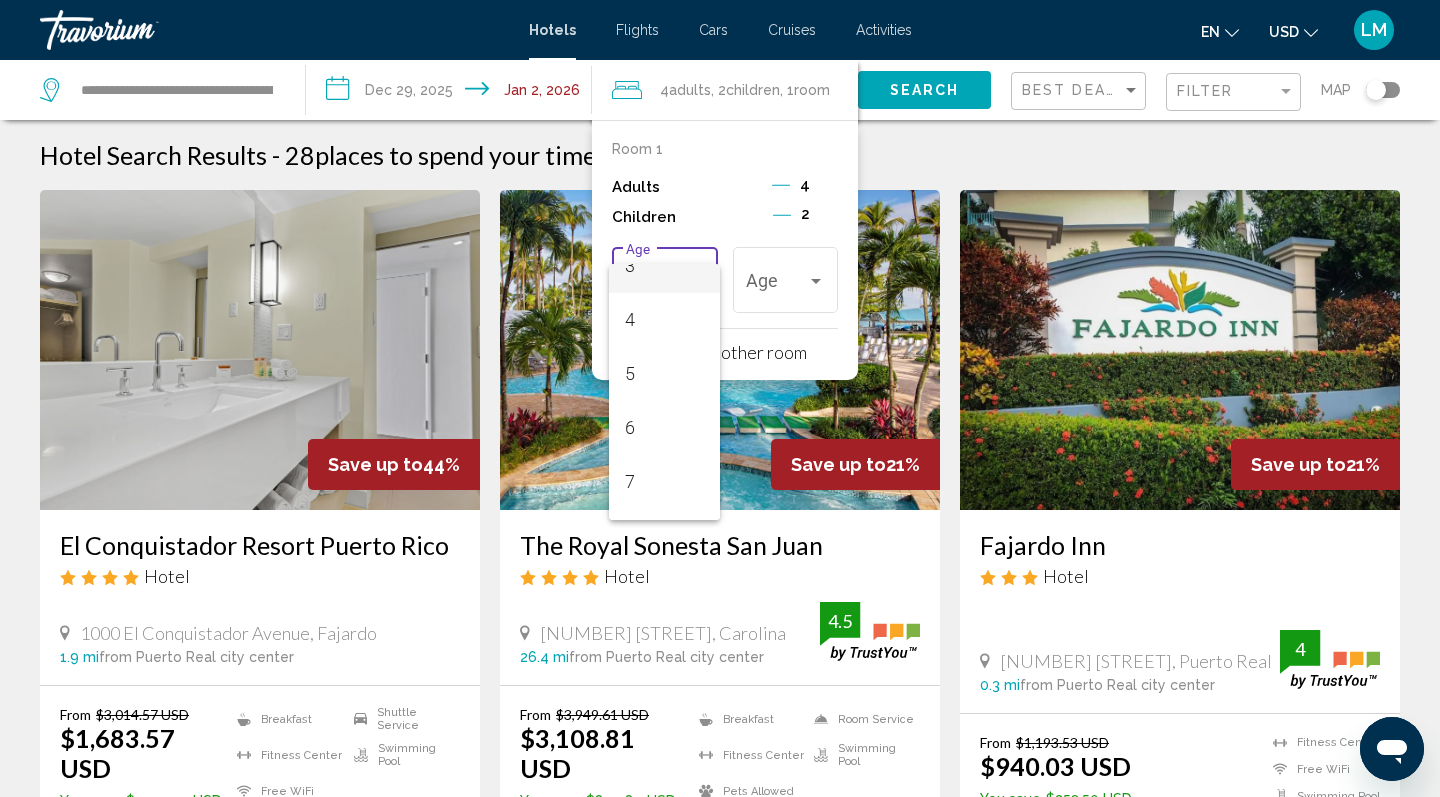 scroll, scrollTop: 200, scrollLeft: 0, axis: vertical 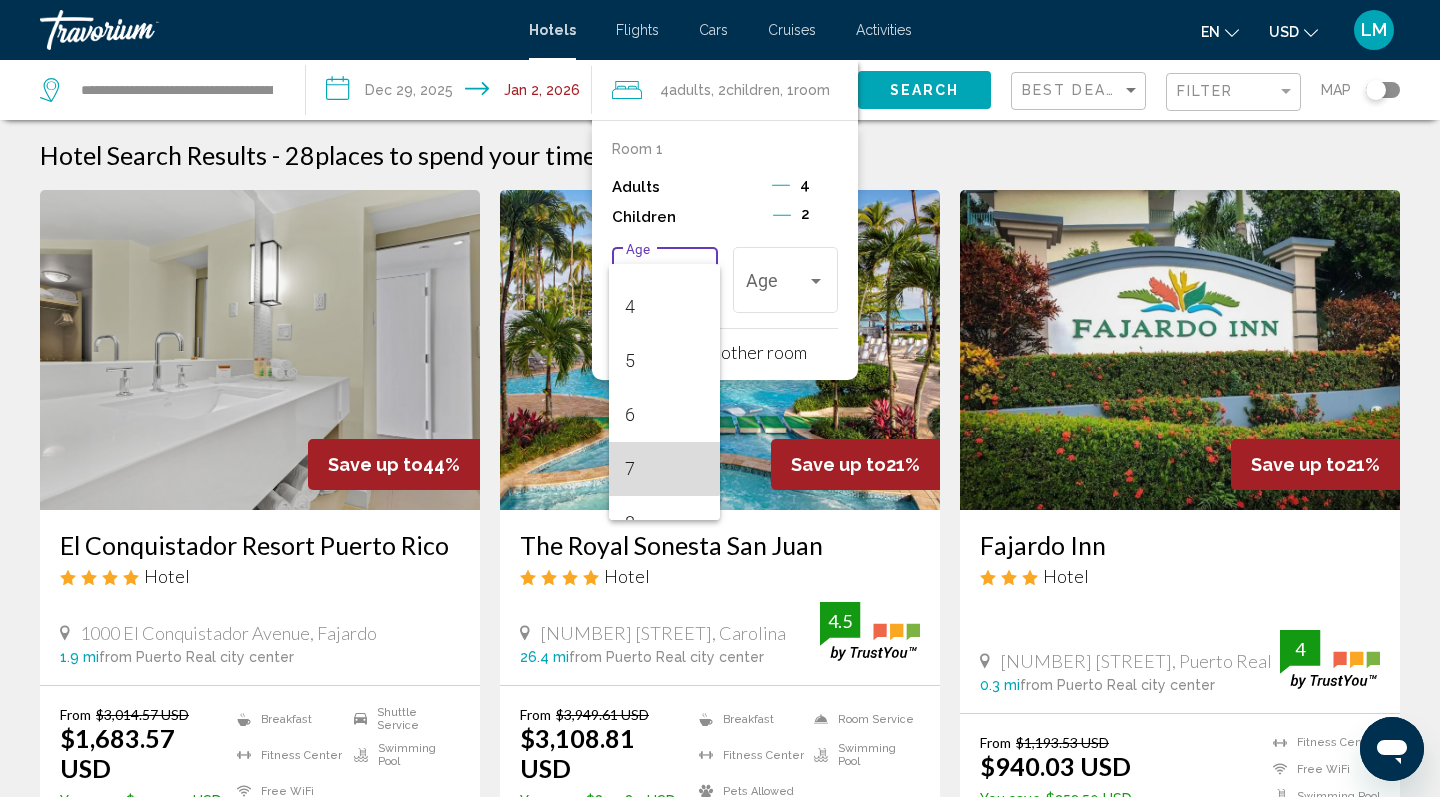 click on "7" at bounding box center [664, 469] 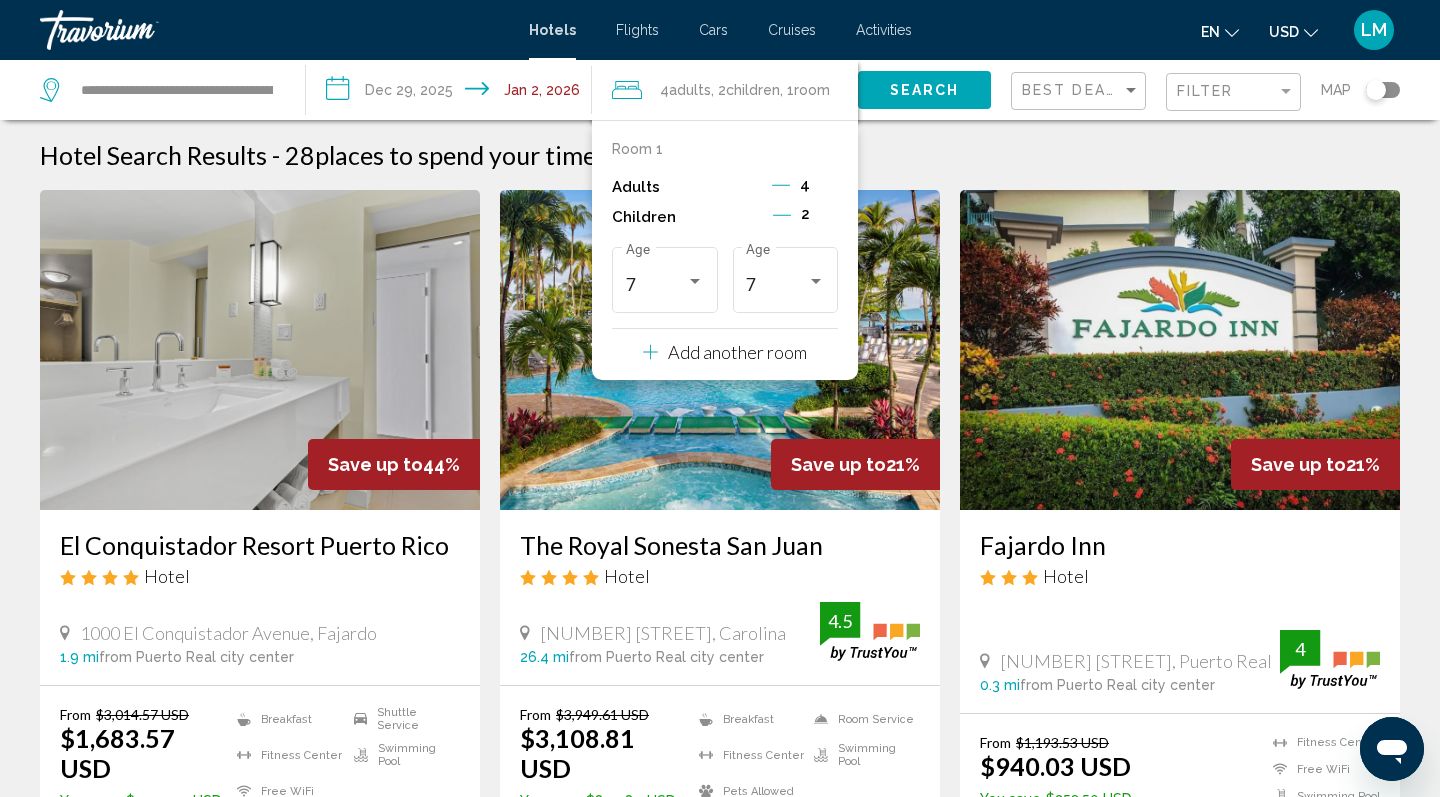 click on "Hotel Search Results  -   28  places to spend your time" at bounding box center (720, 155) 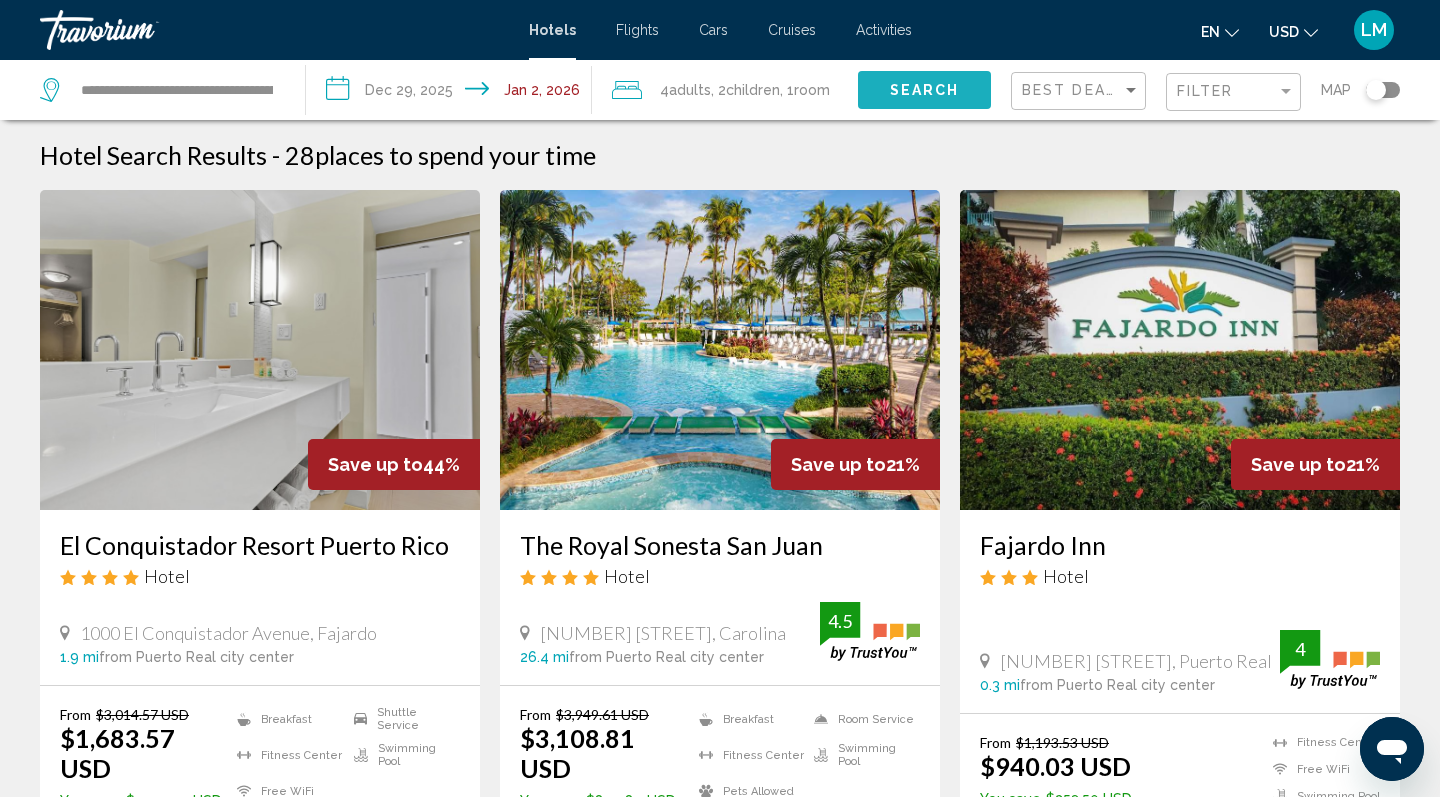 click on "Search" 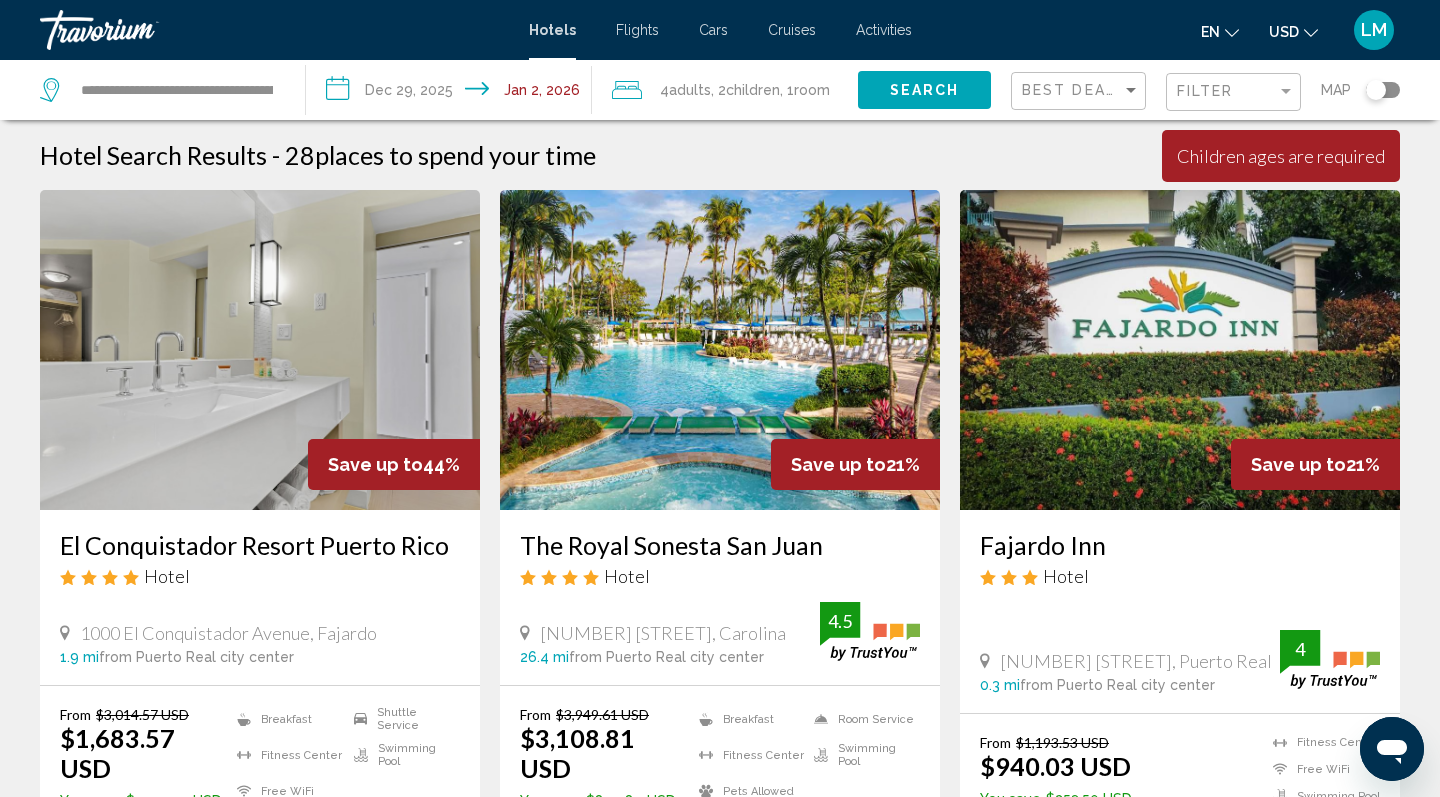 click on ", 1  Room rooms" 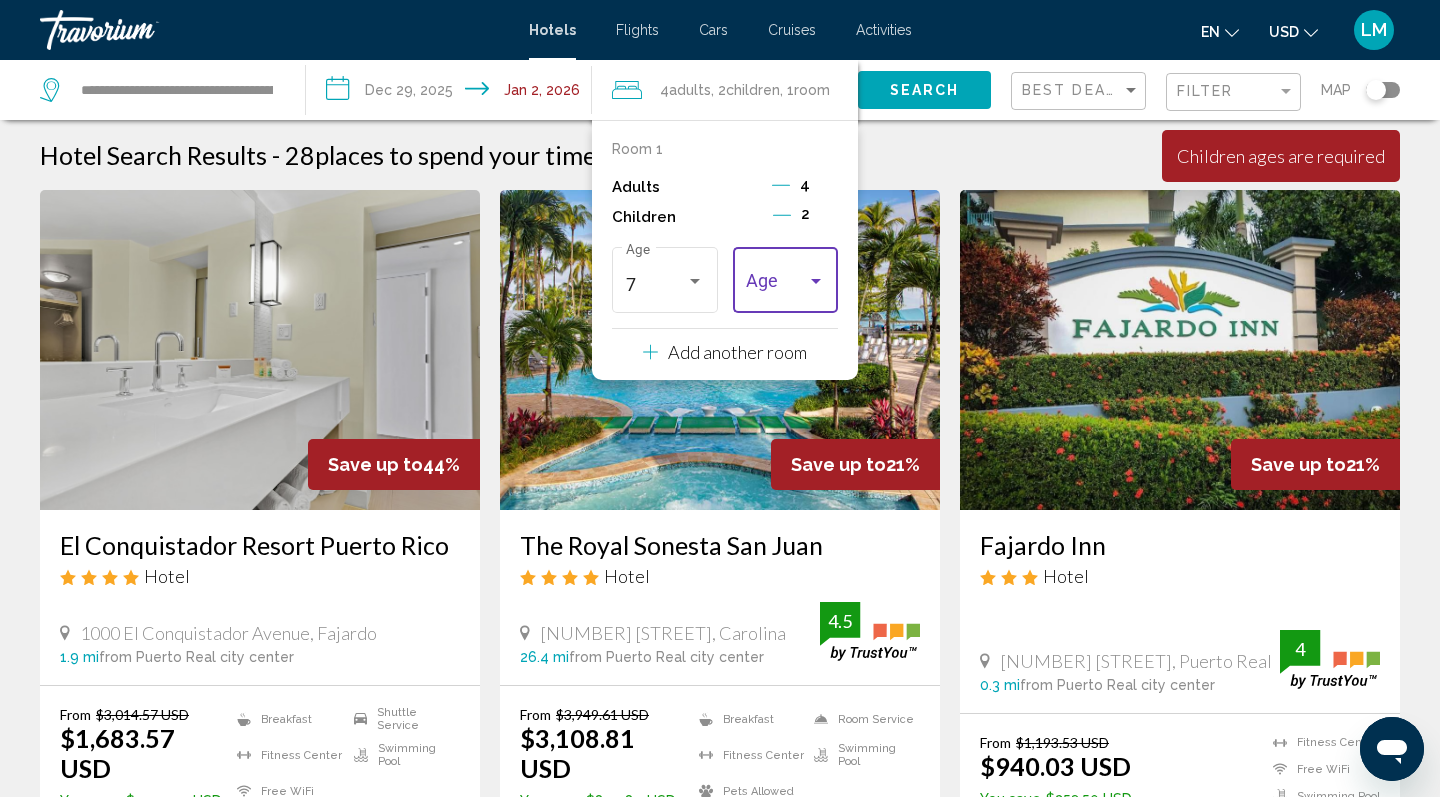 click at bounding box center [816, 281] 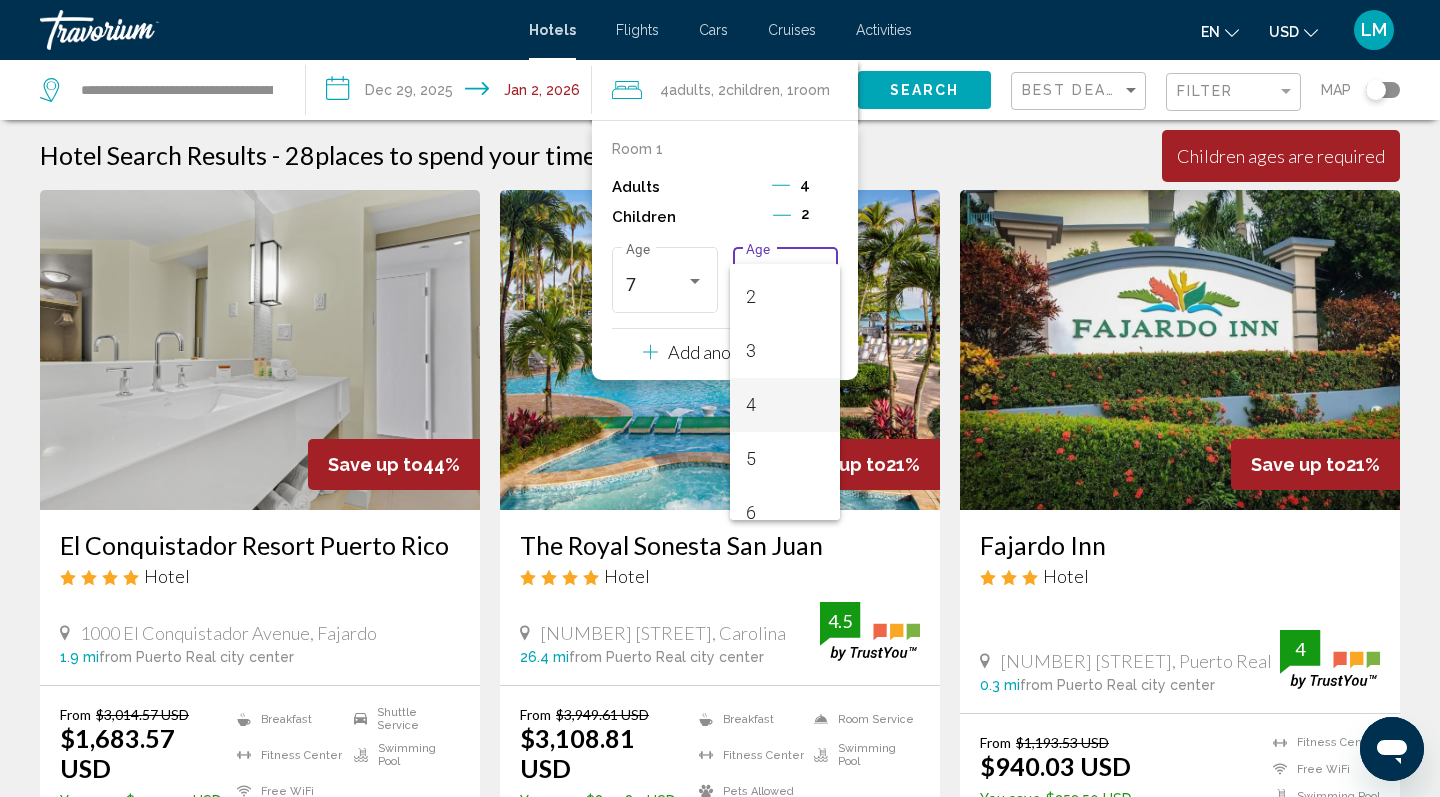 scroll, scrollTop: 103, scrollLeft: 0, axis: vertical 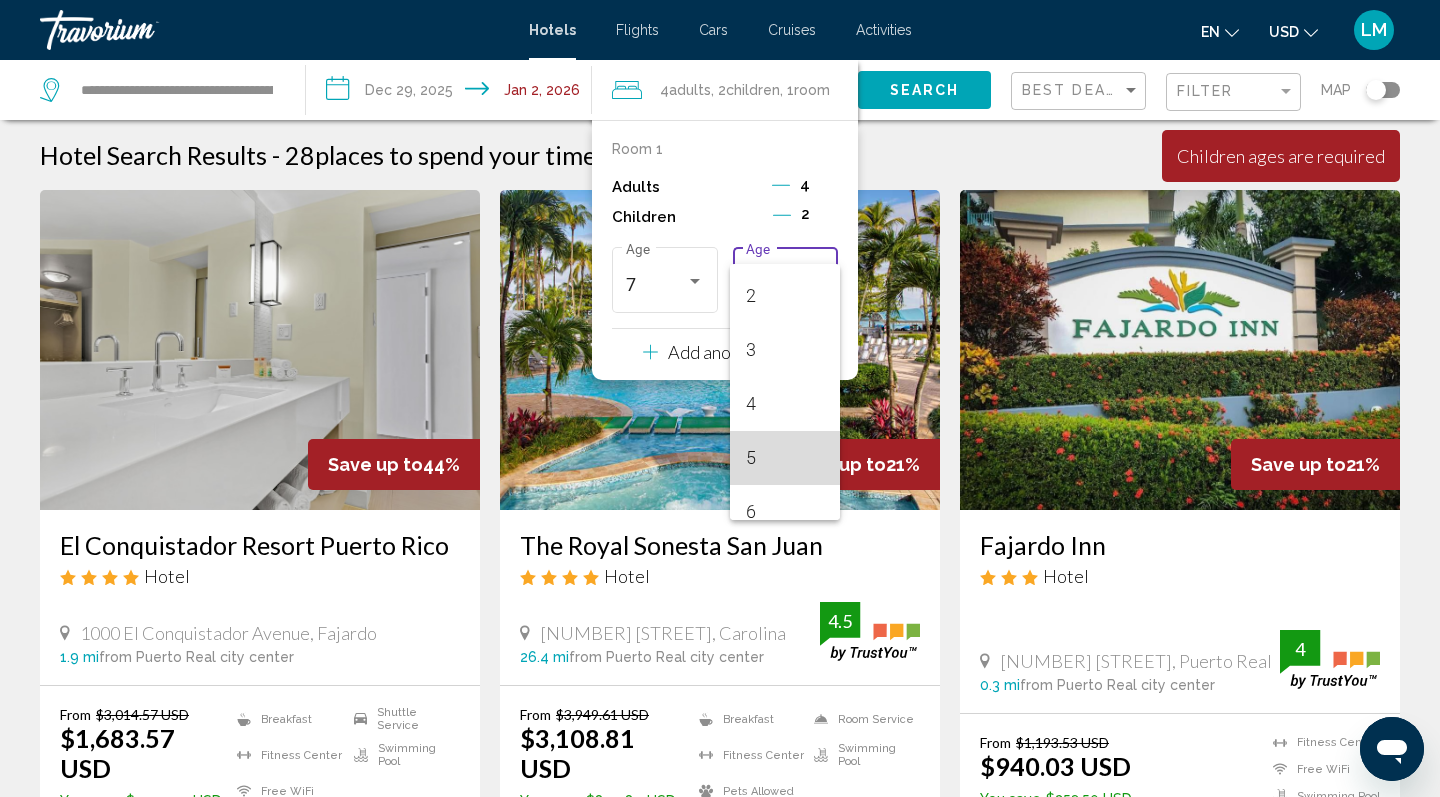 click on "5" at bounding box center (785, 458) 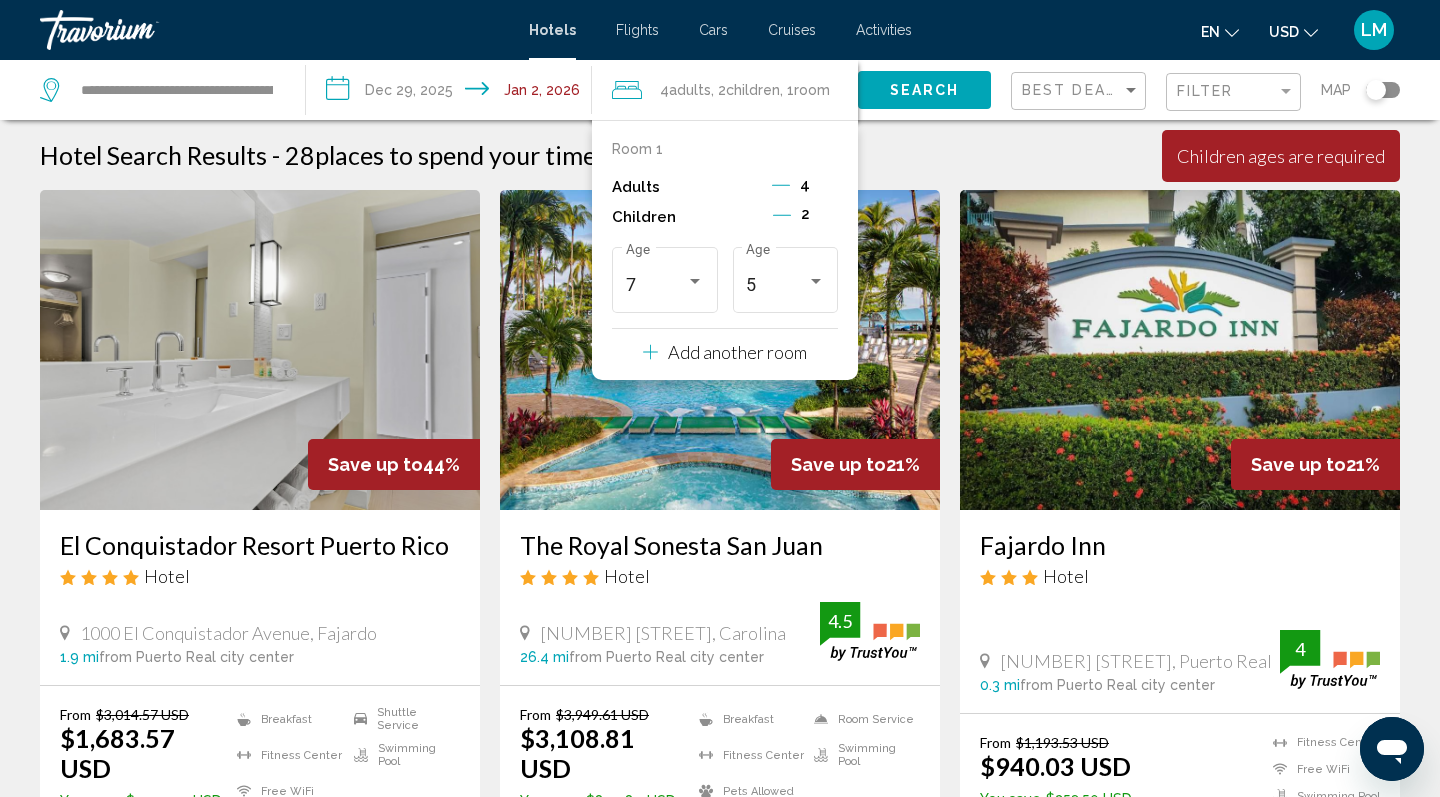 click on "Hotel Search Results  -   28  places to spend your time" at bounding box center (720, 155) 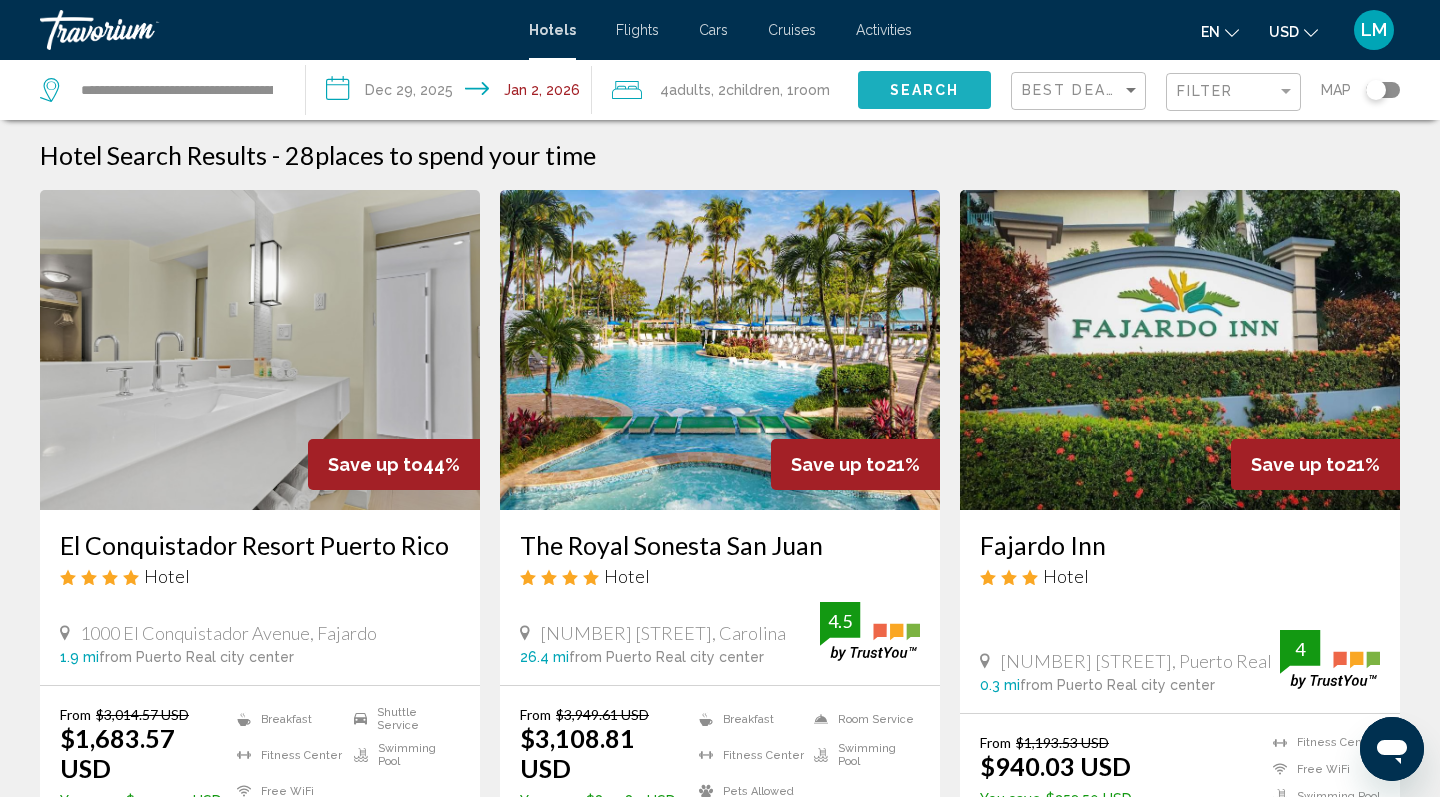 click on "Search" 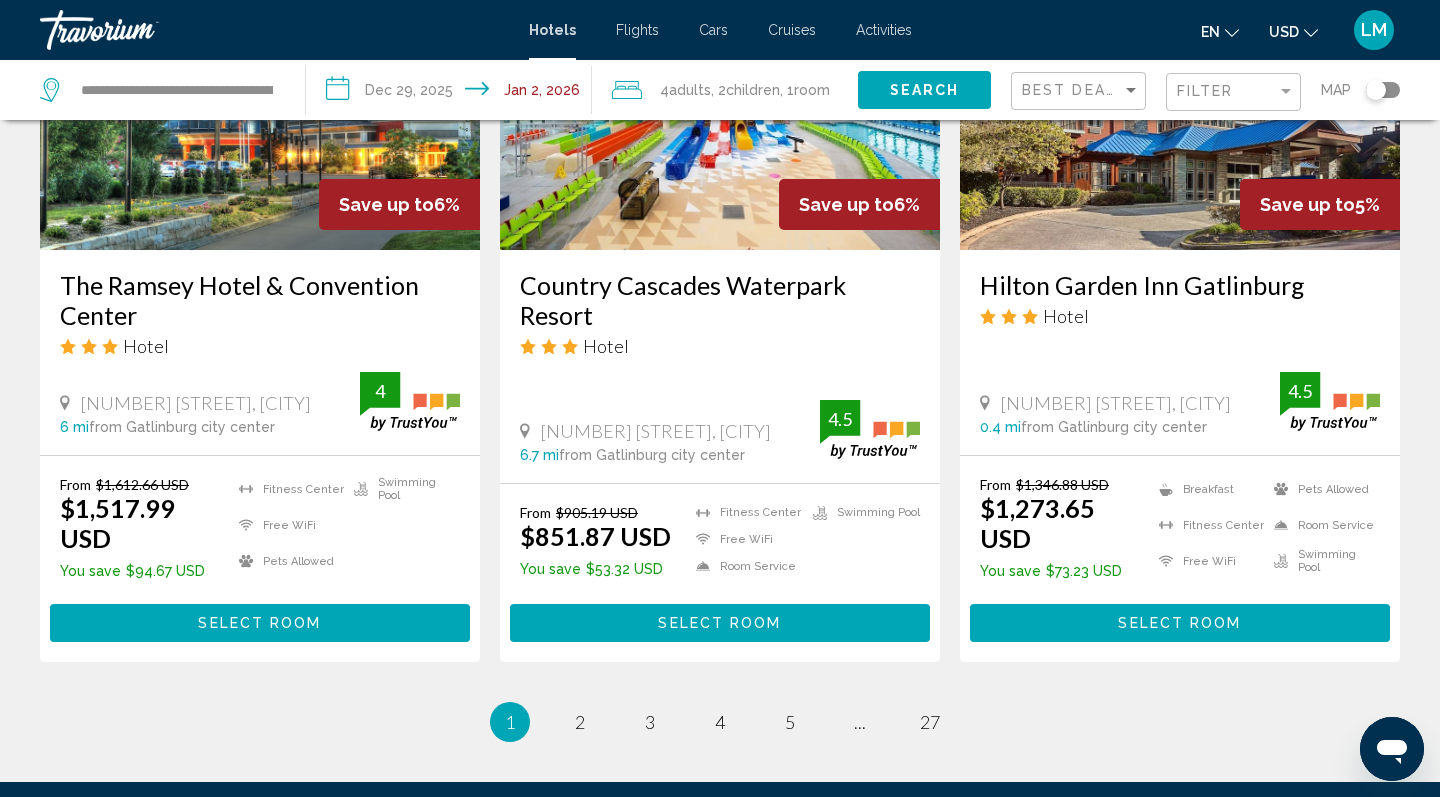 scroll, scrollTop: 2544, scrollLeft: 0, axis: vertical 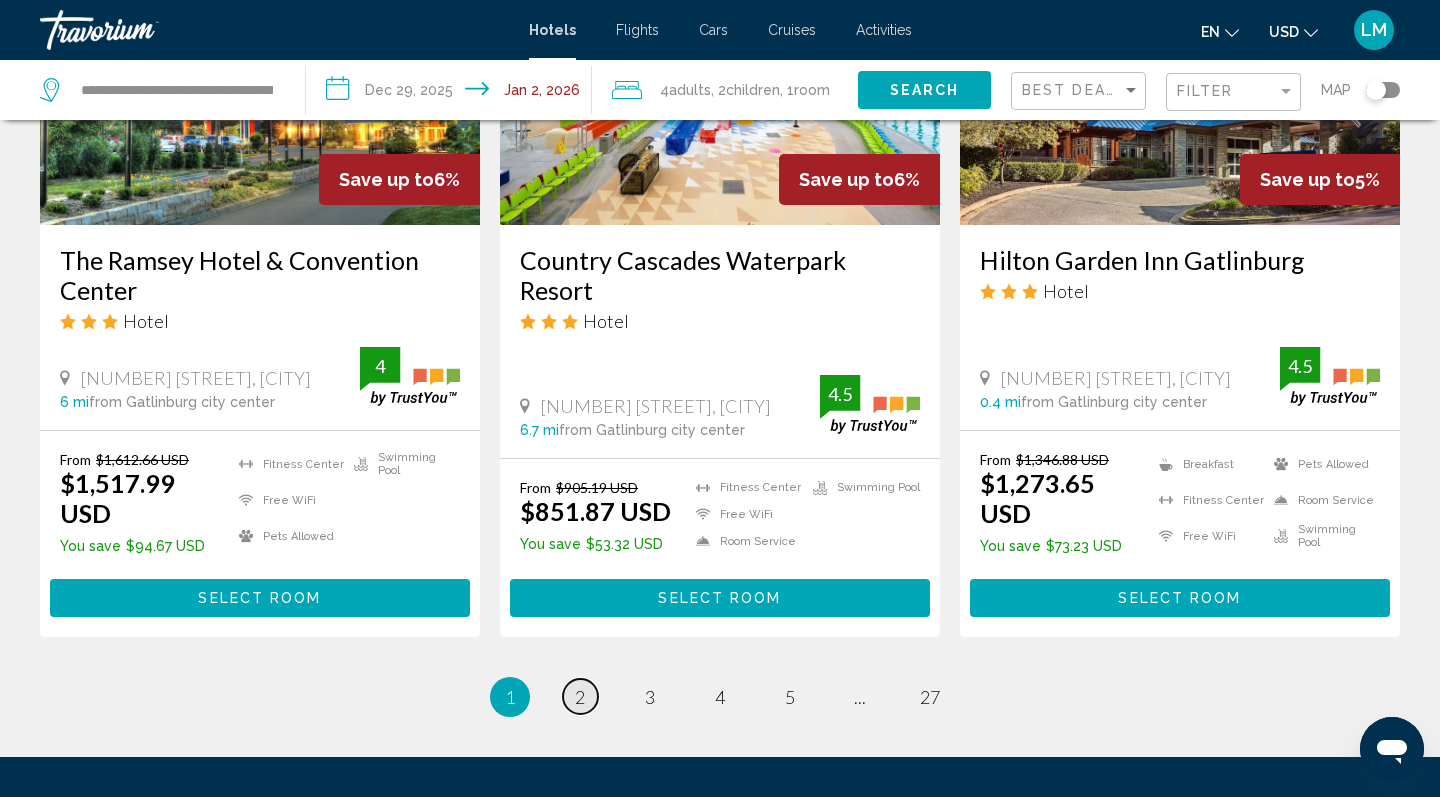 click on "2" at bounding box center [580, 697] 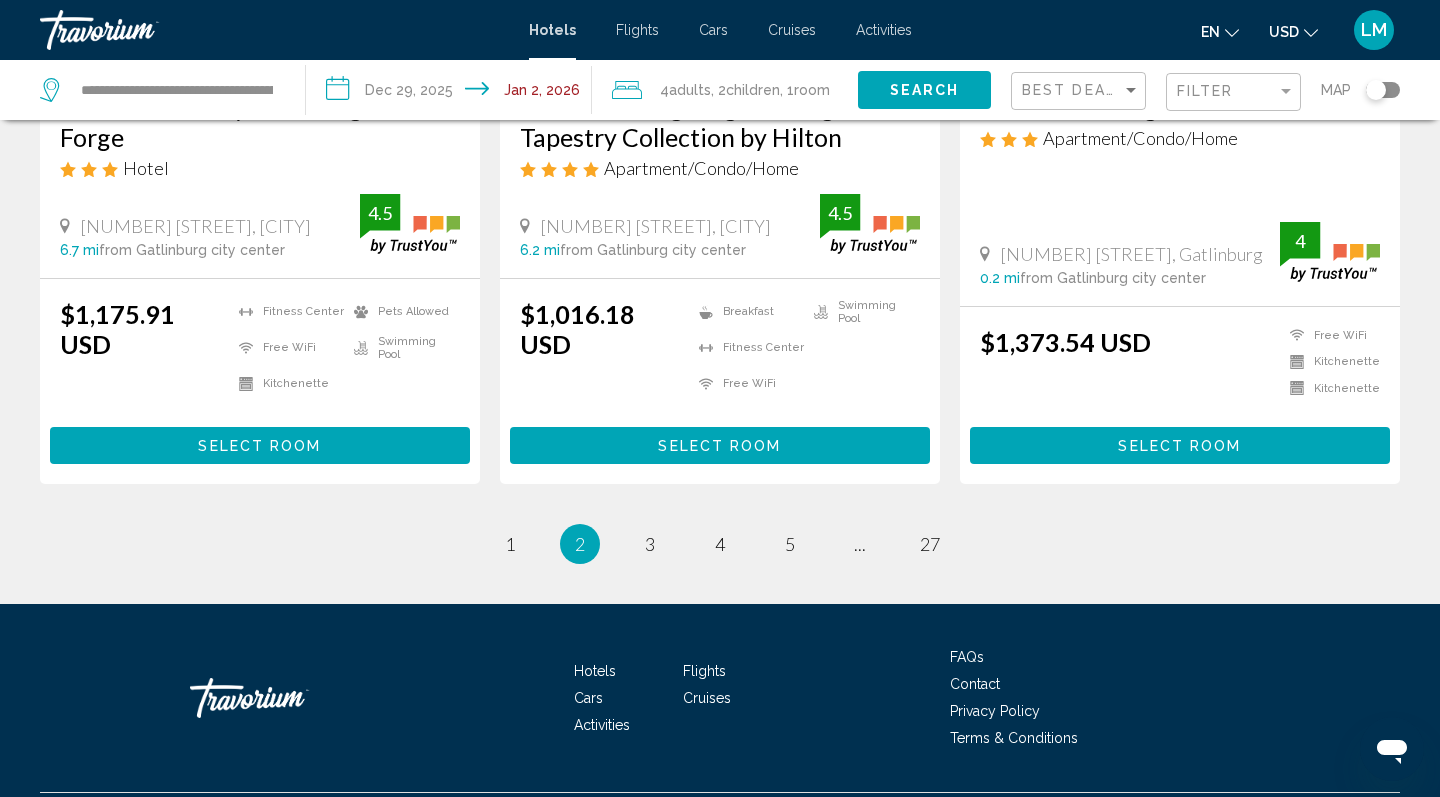 scroll, scrollTop: 2666, scrollLeft: 0, axis: vertical 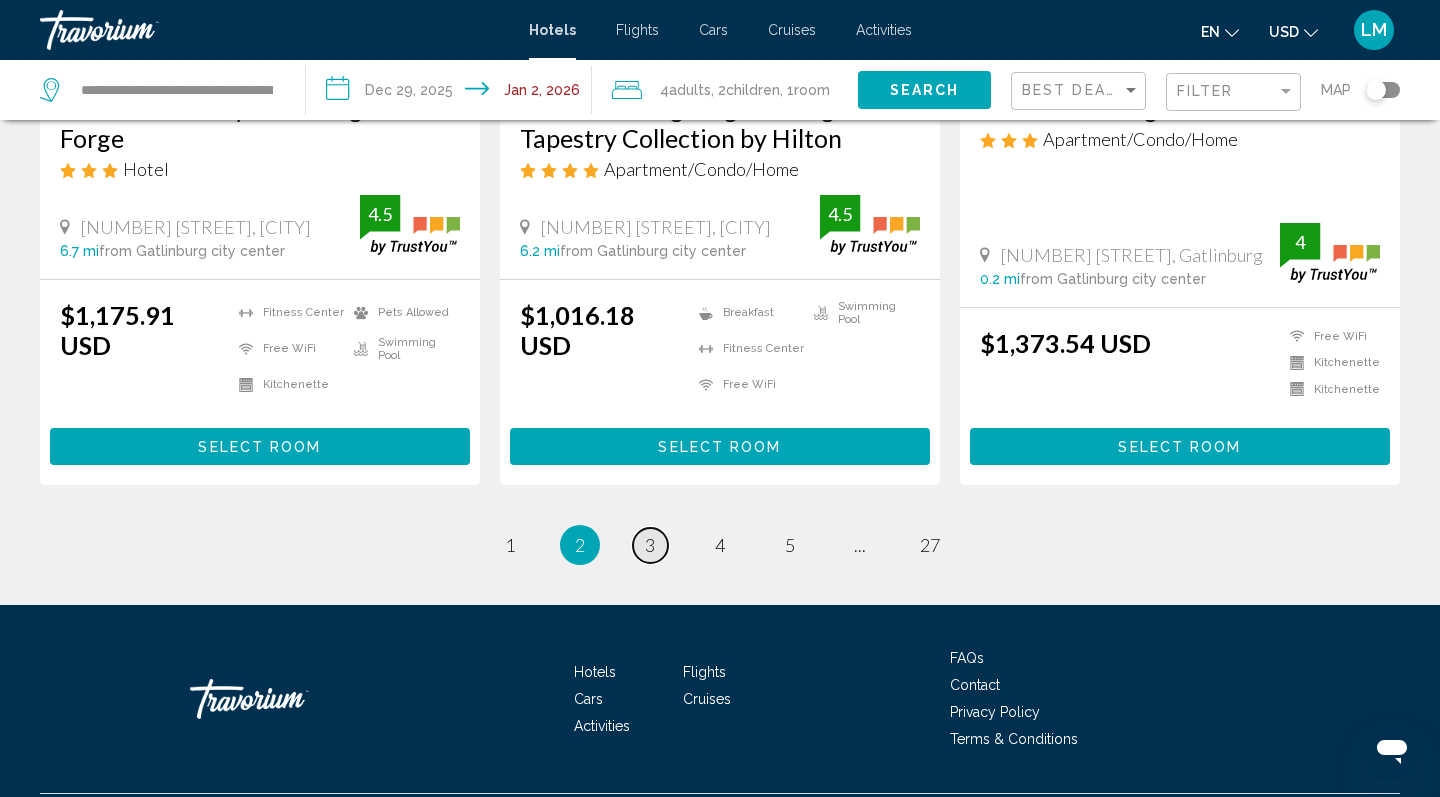 click on "3" at bounding box center [650, 545] 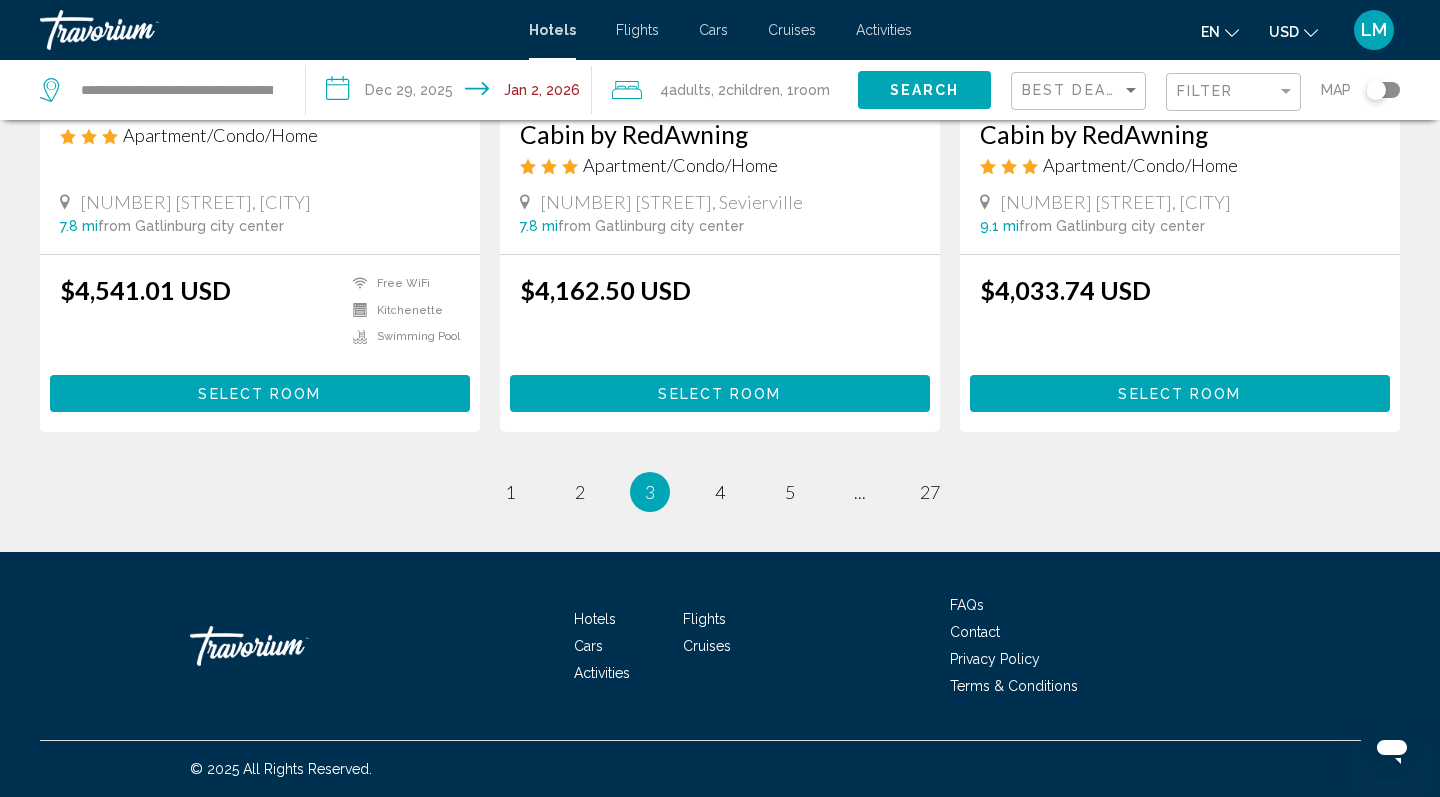 scroll, scrollTop: 2612, scrollLeft: 0, axis: vertical 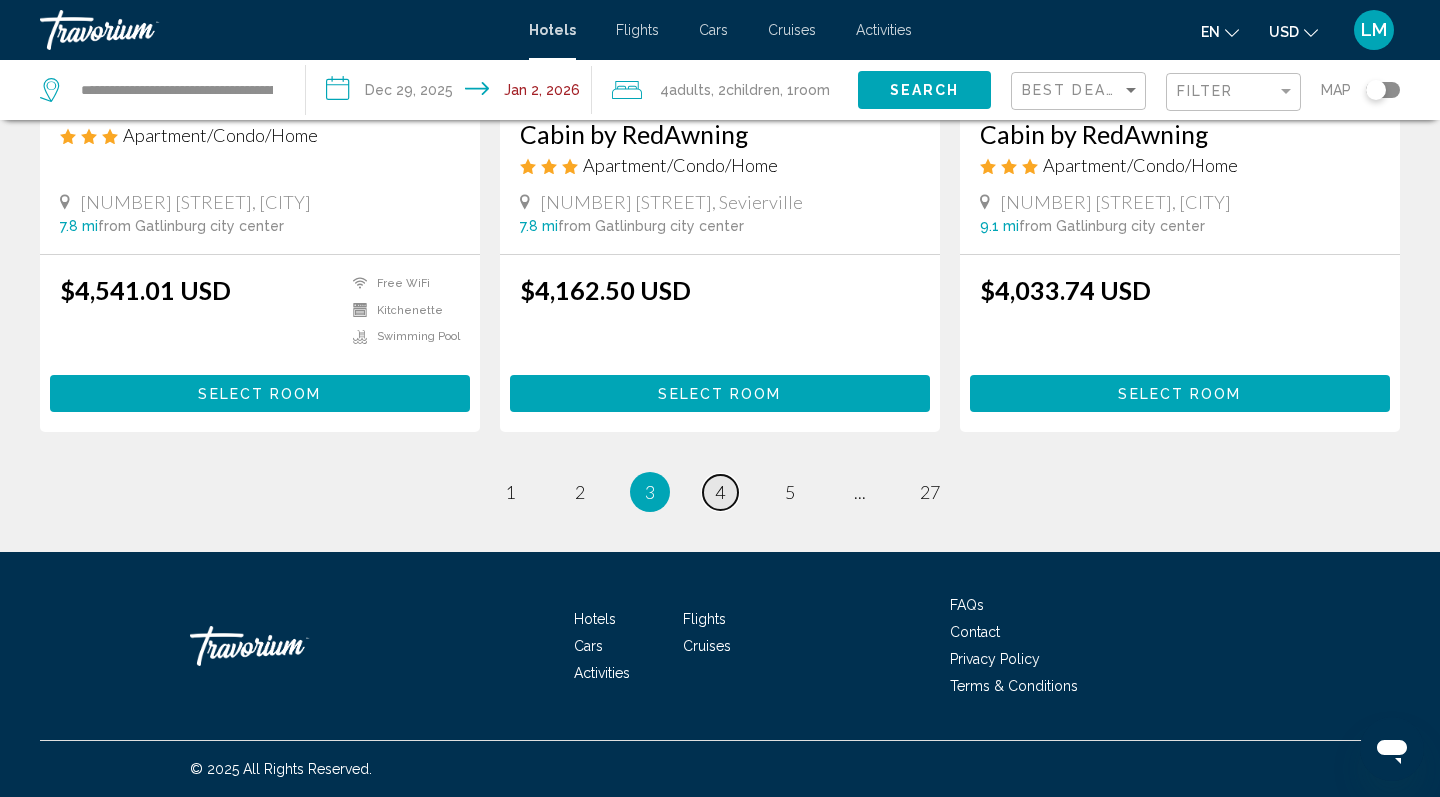 click on "4" at bounding box center [720, 492] 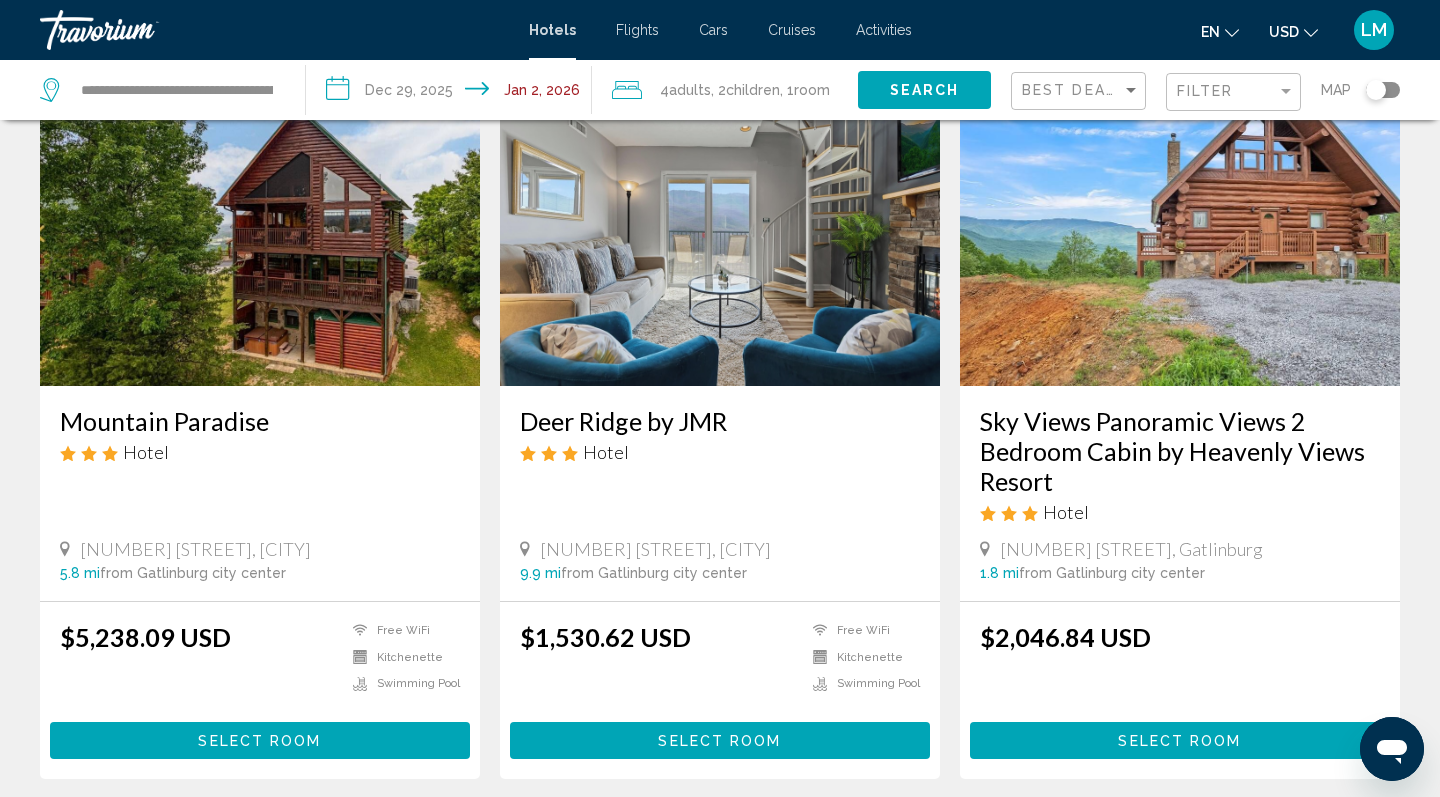 scroll, scrollTop: 2291, scrollLeft: 0, axis: vertical 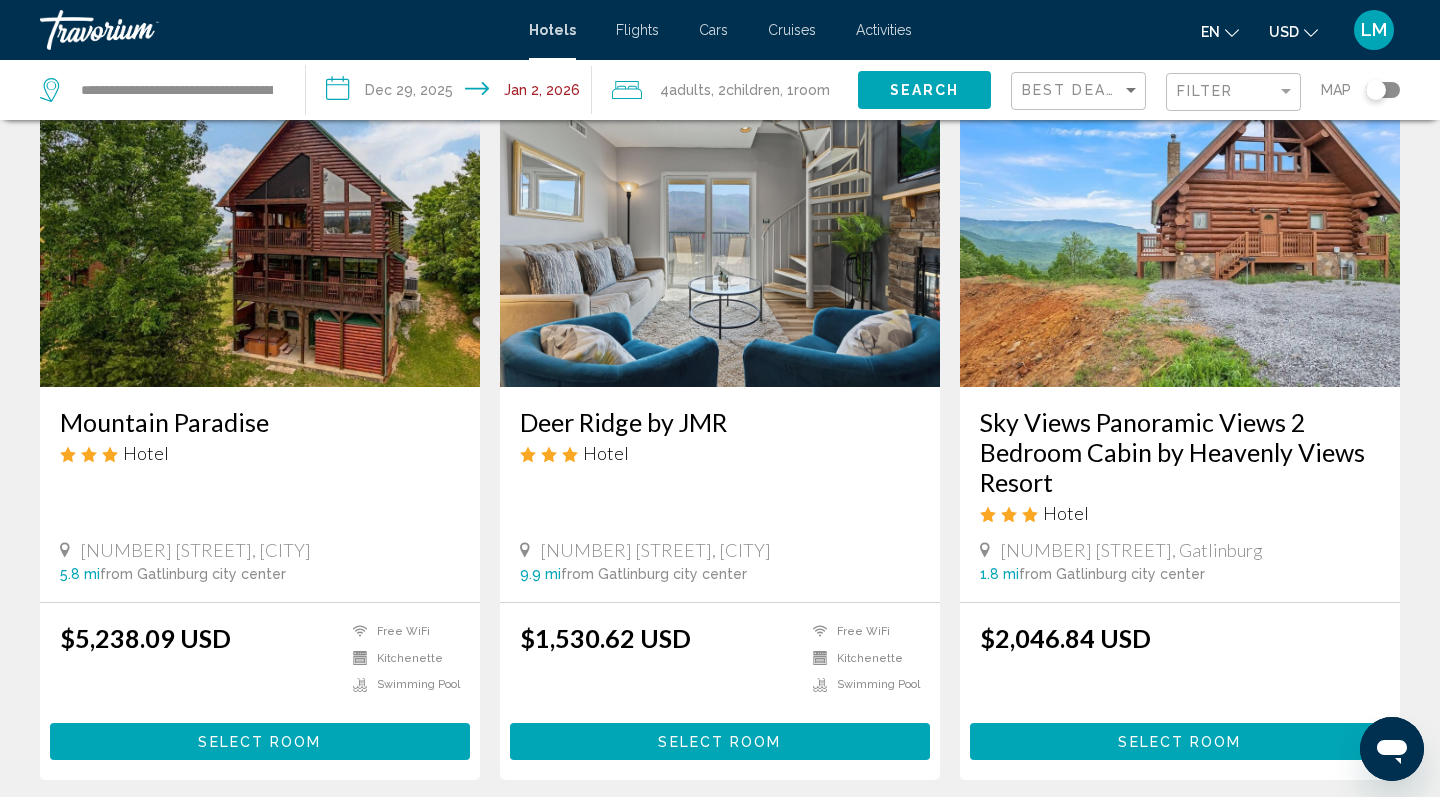 click at bounding box center (1180, 227) 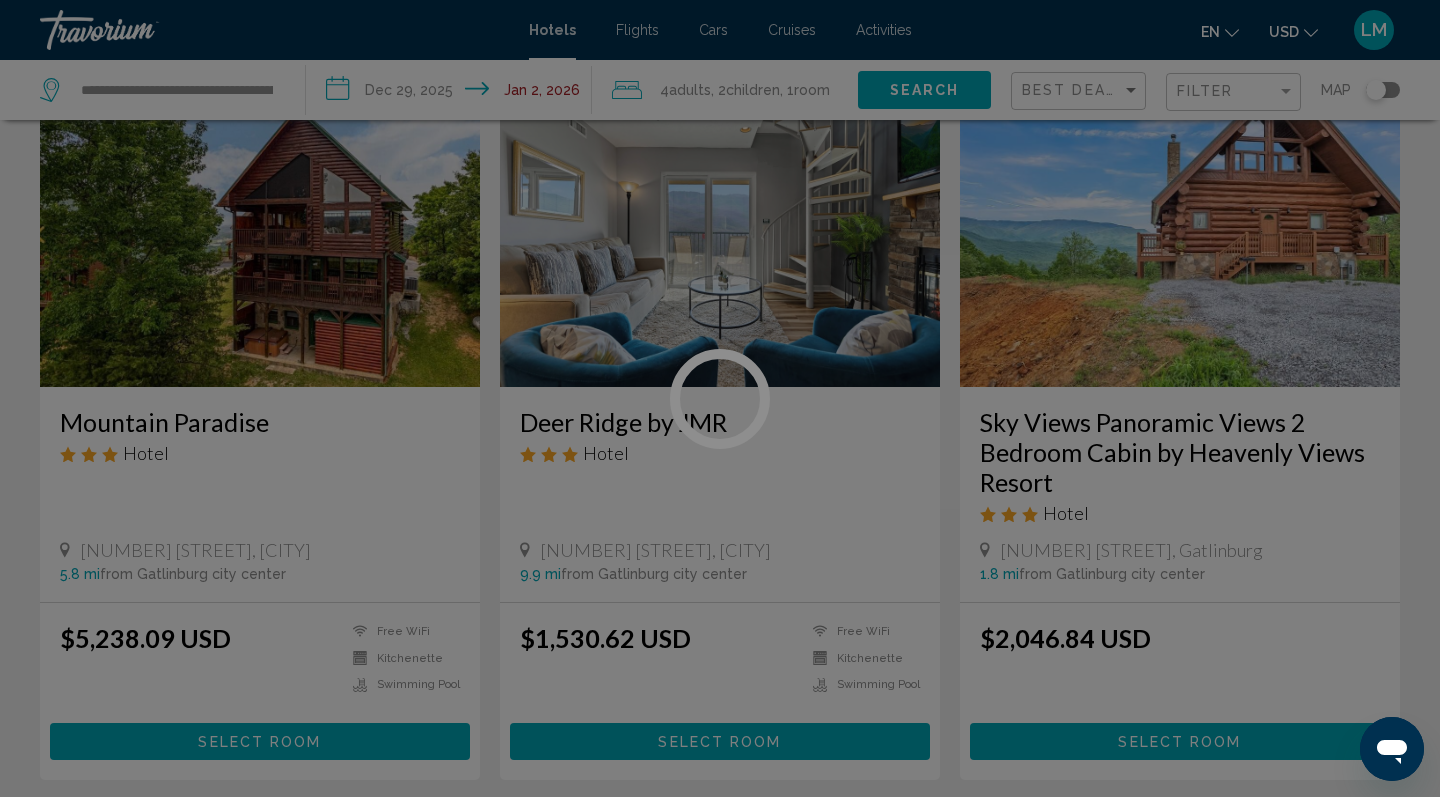 scroll, scrollTop: 0, scrollLeft: 0, axis: both 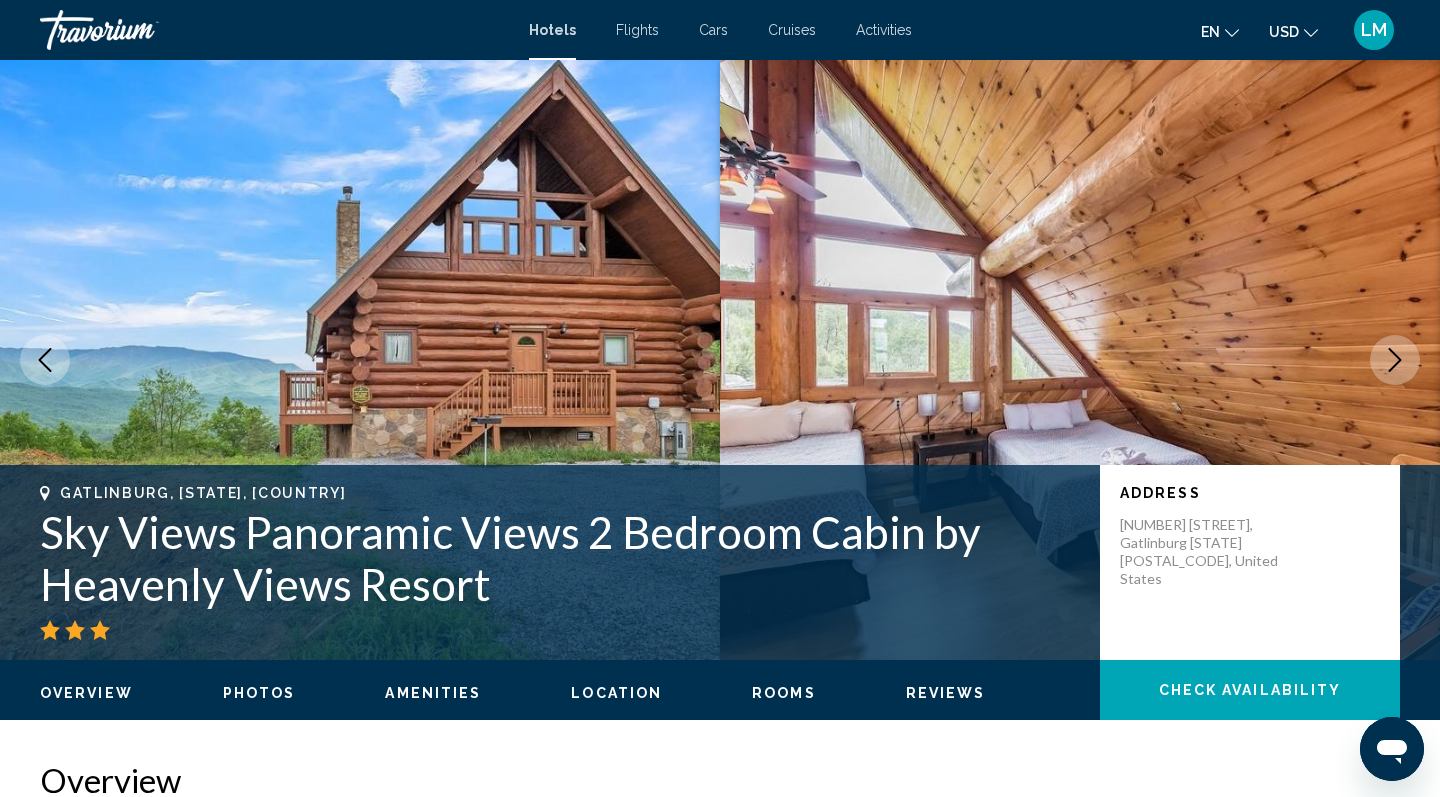 click 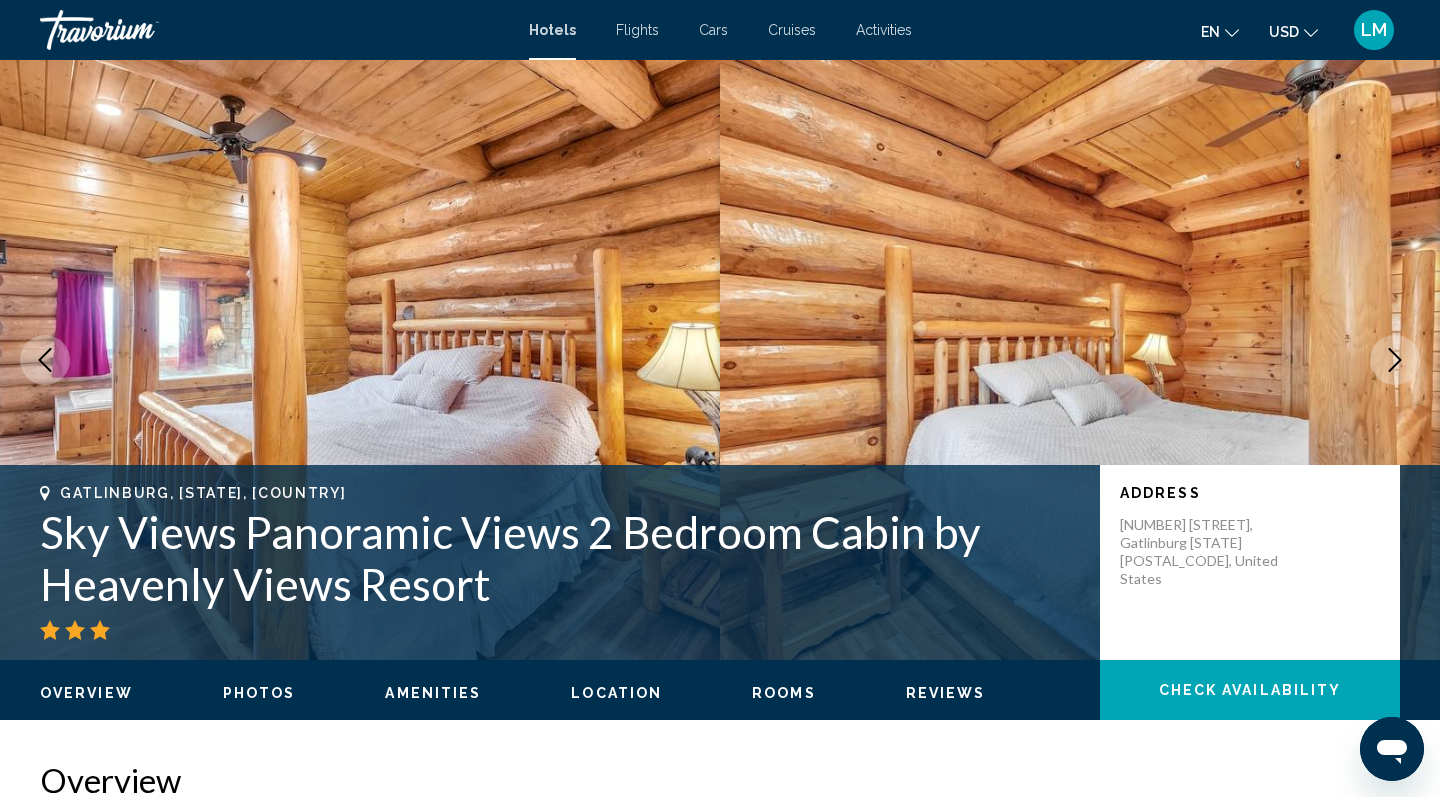 click 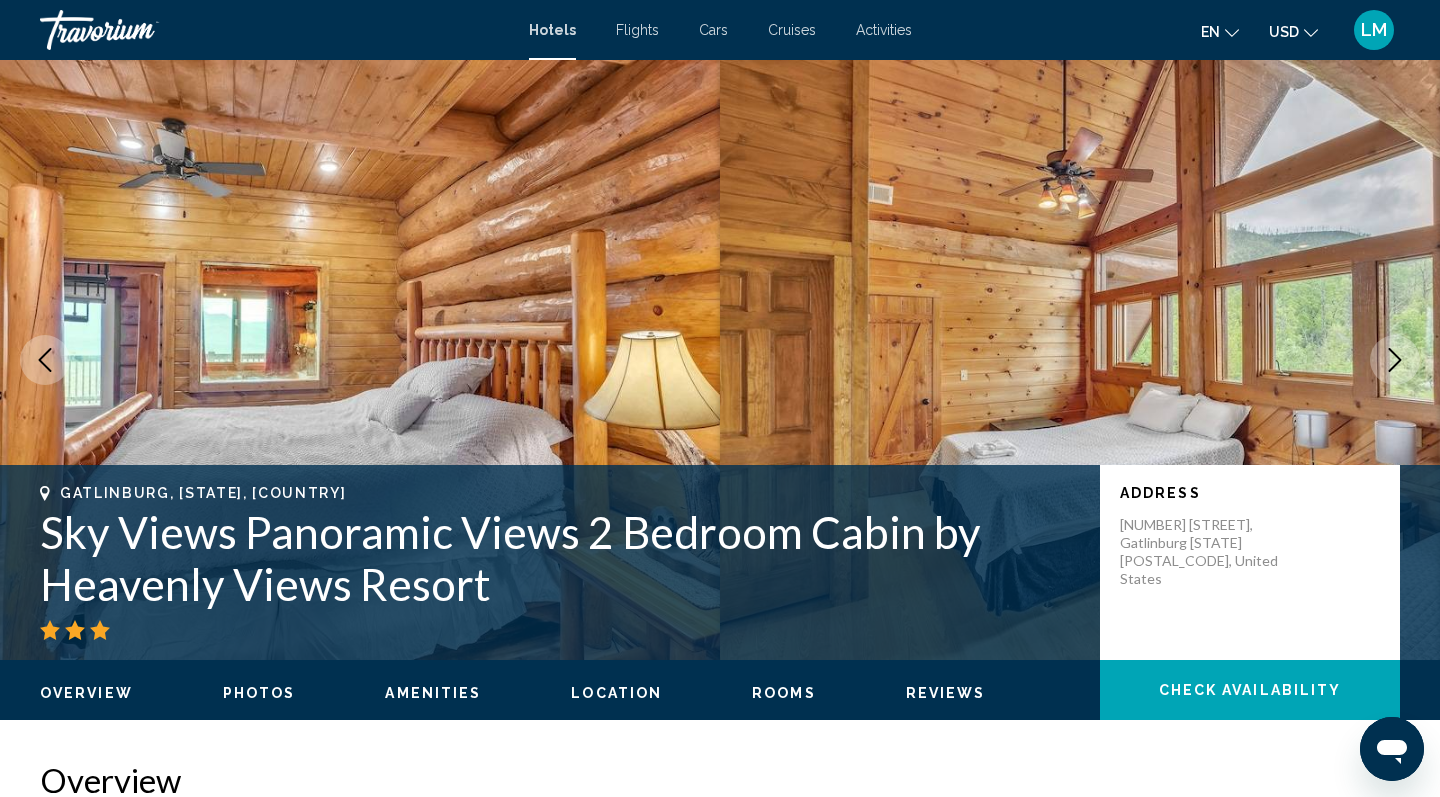 click 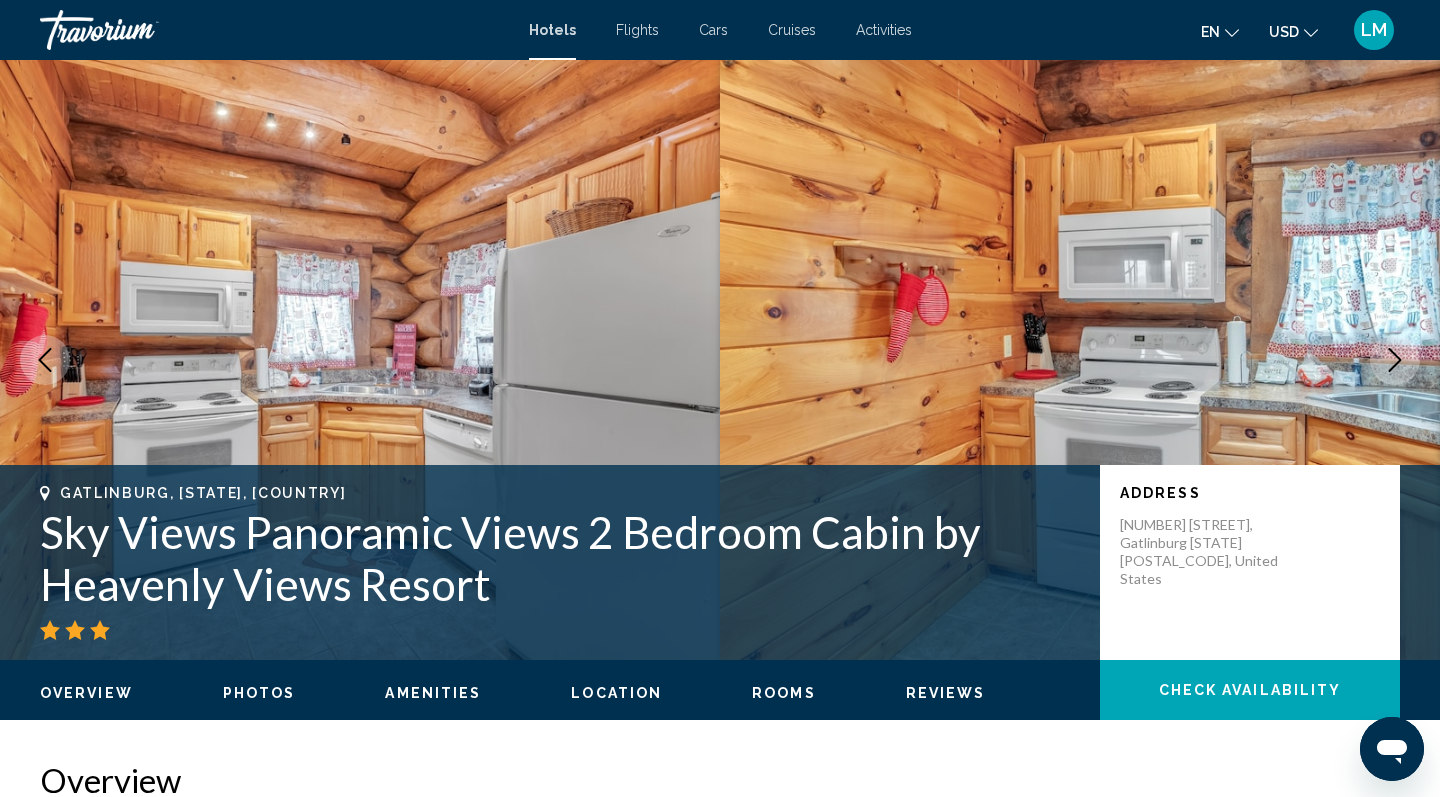 click 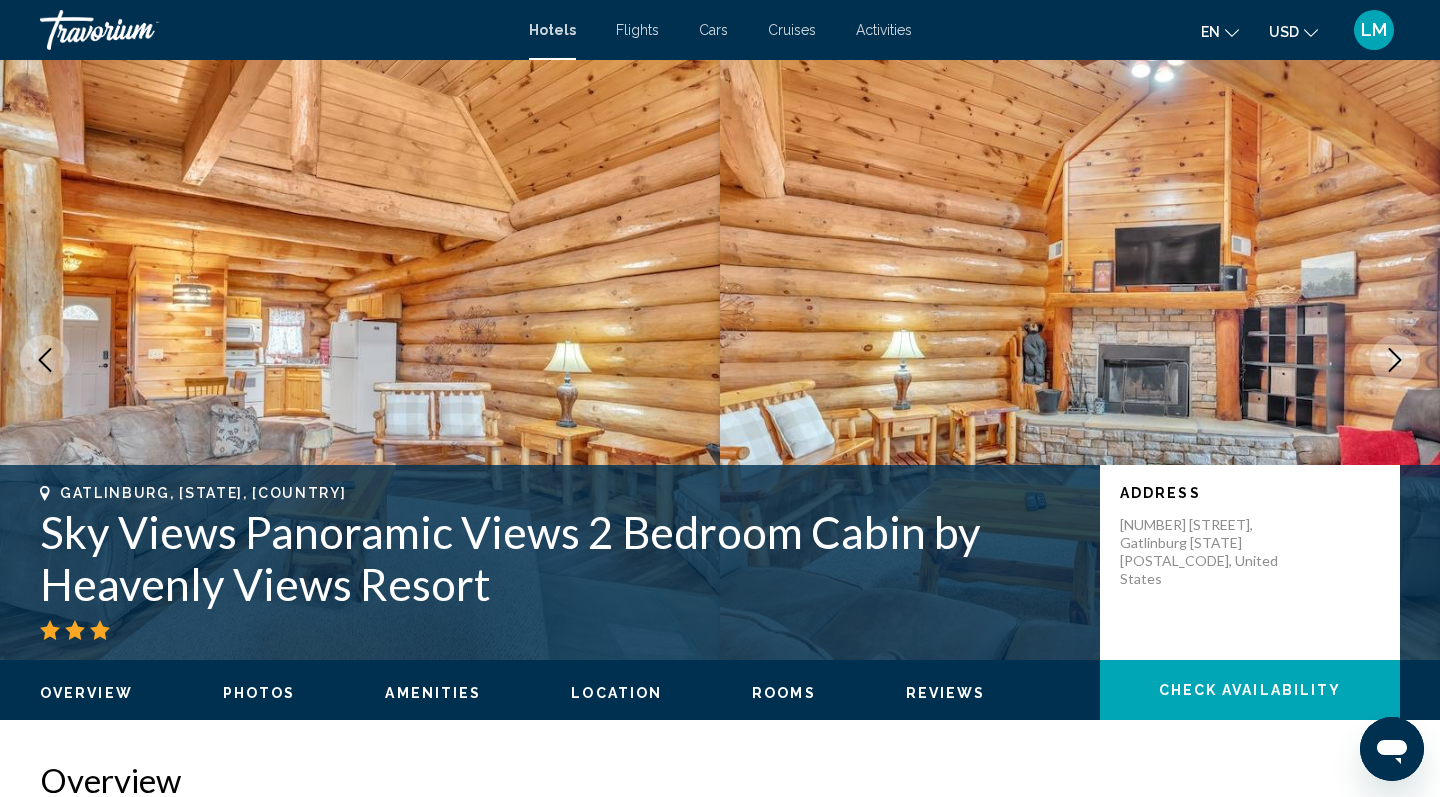 click 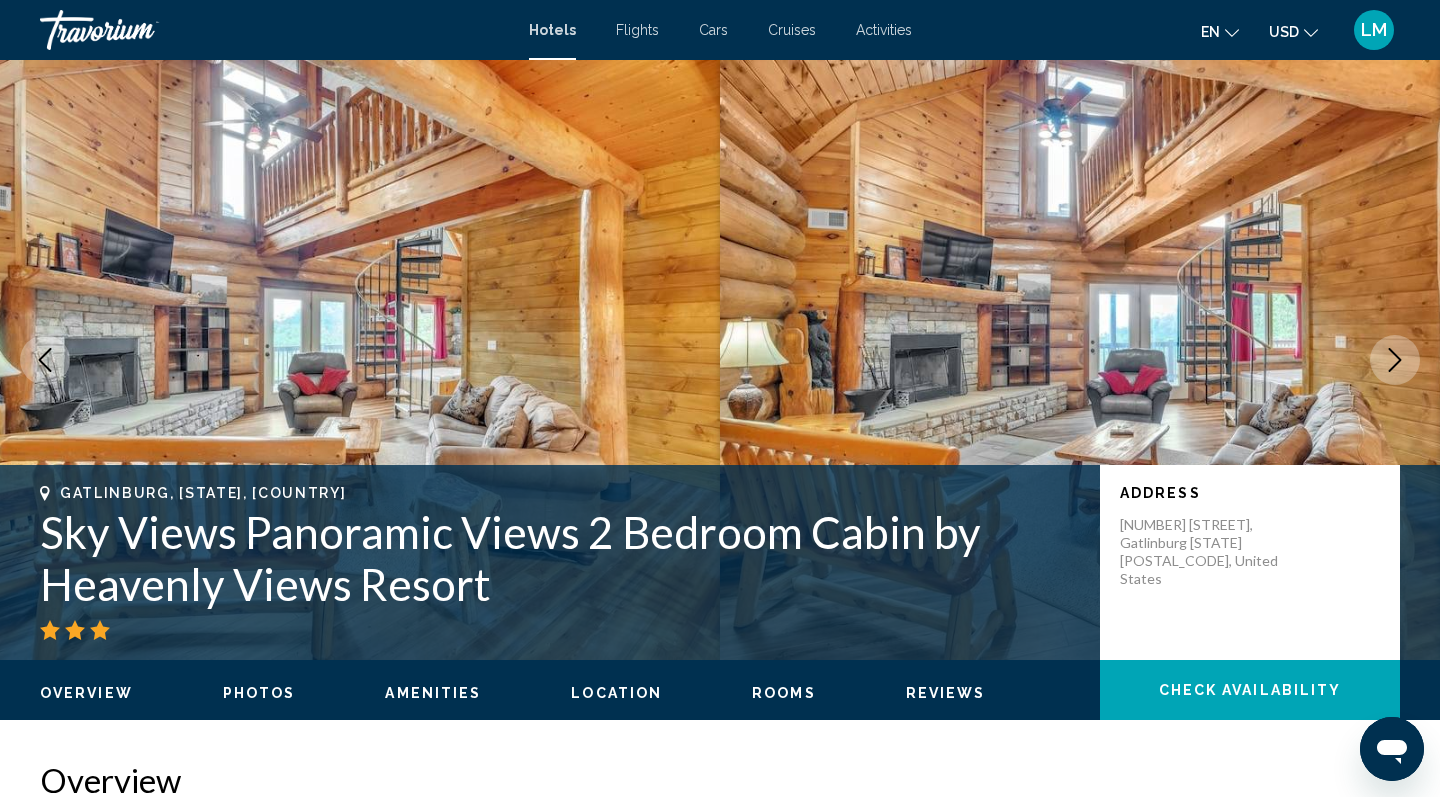 click 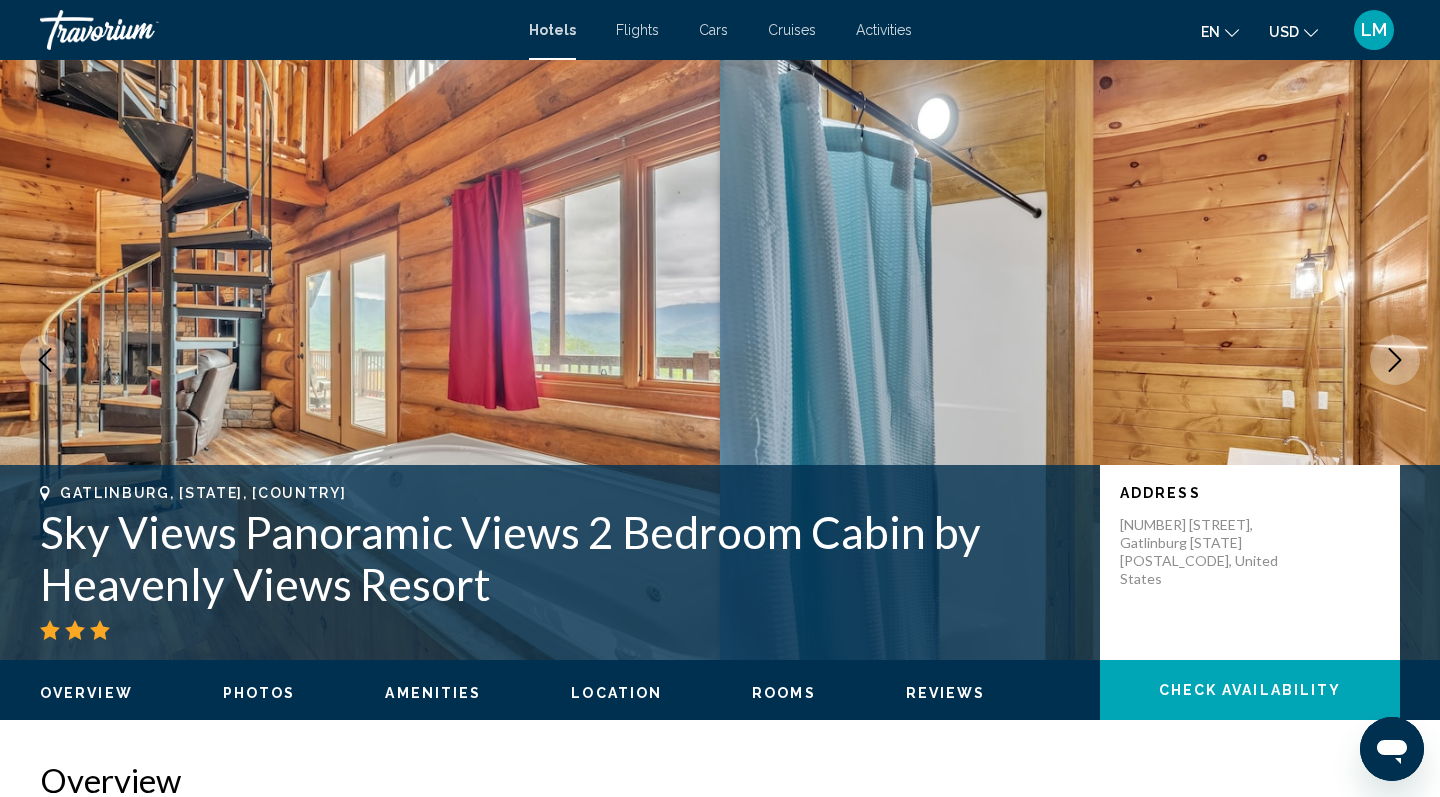 click 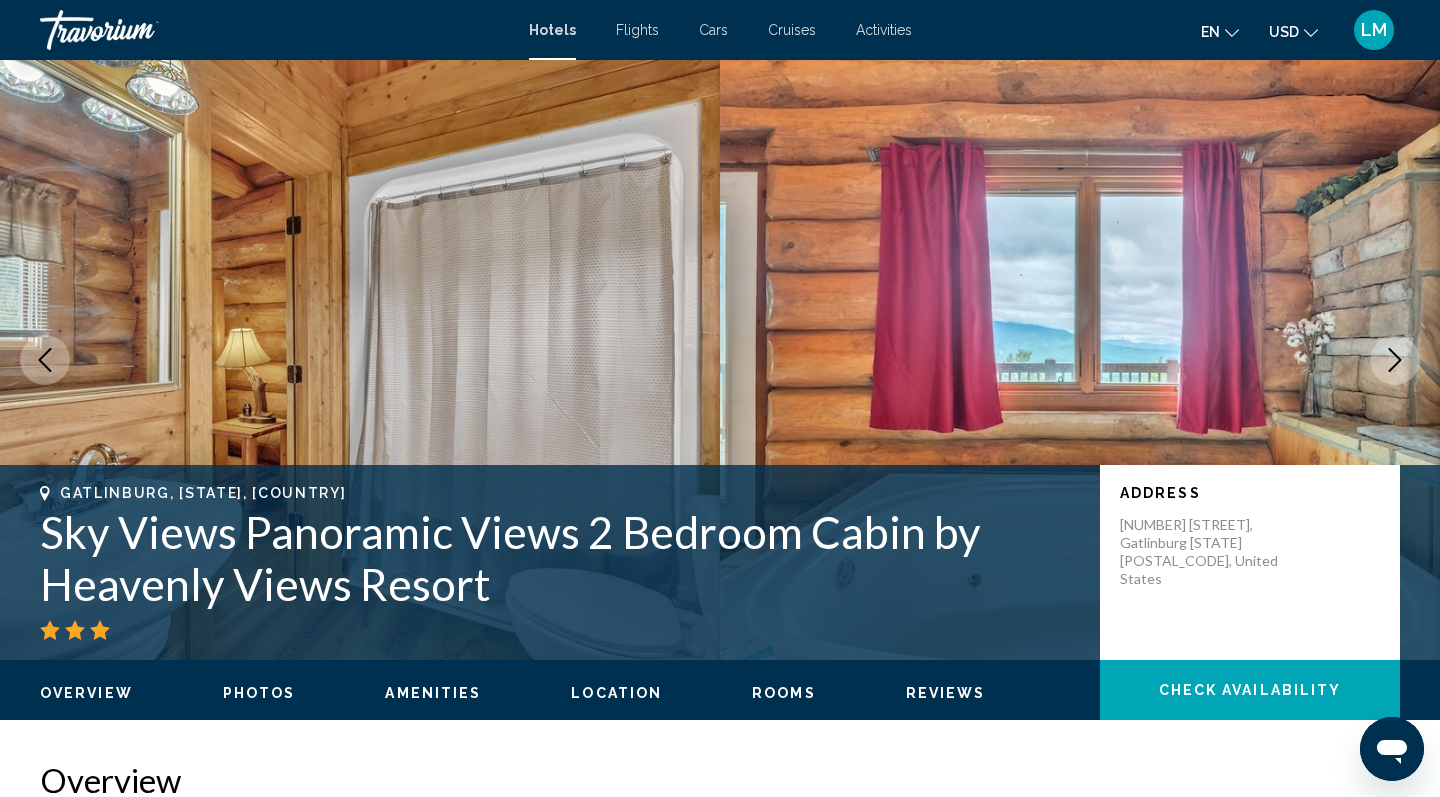 click 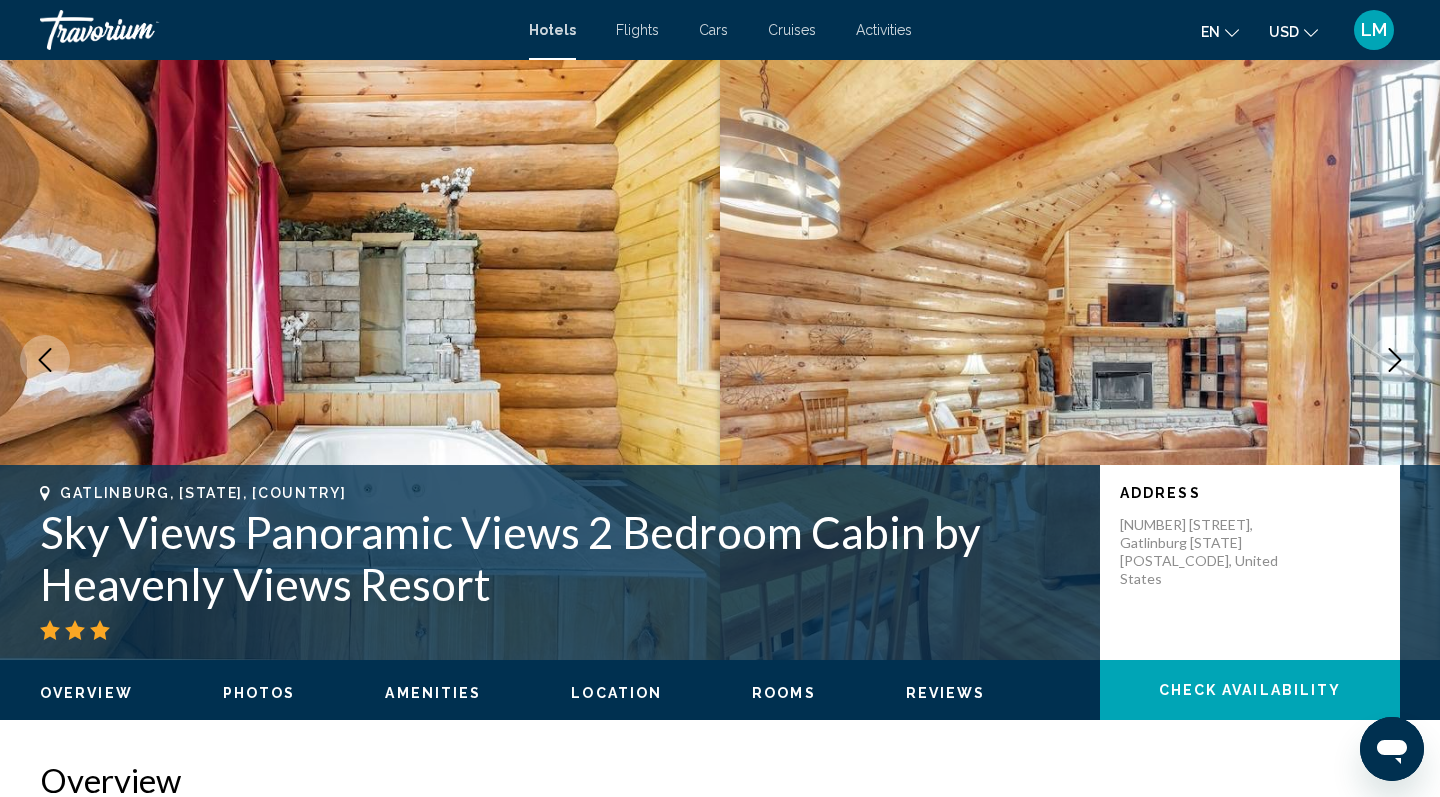 click 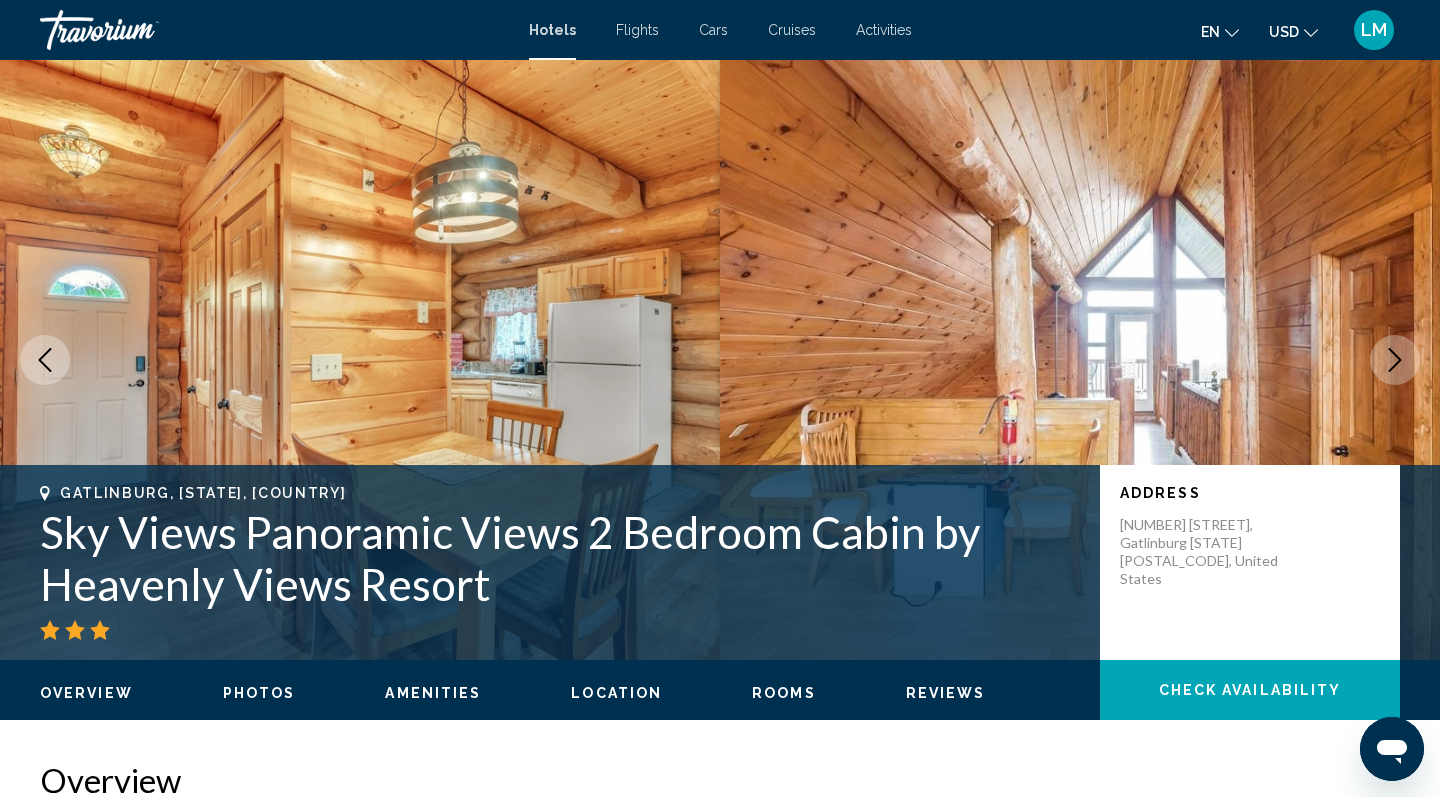 click 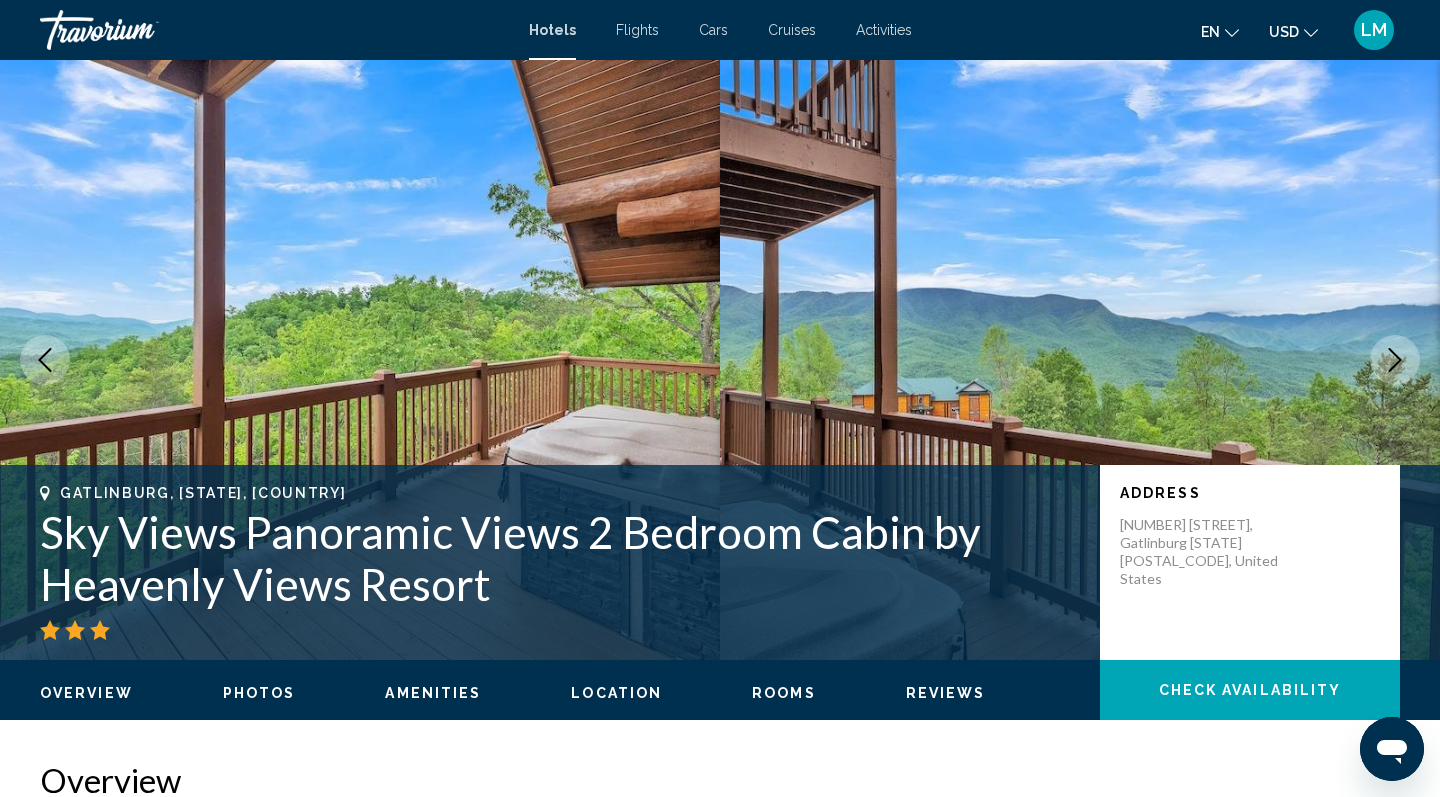 click 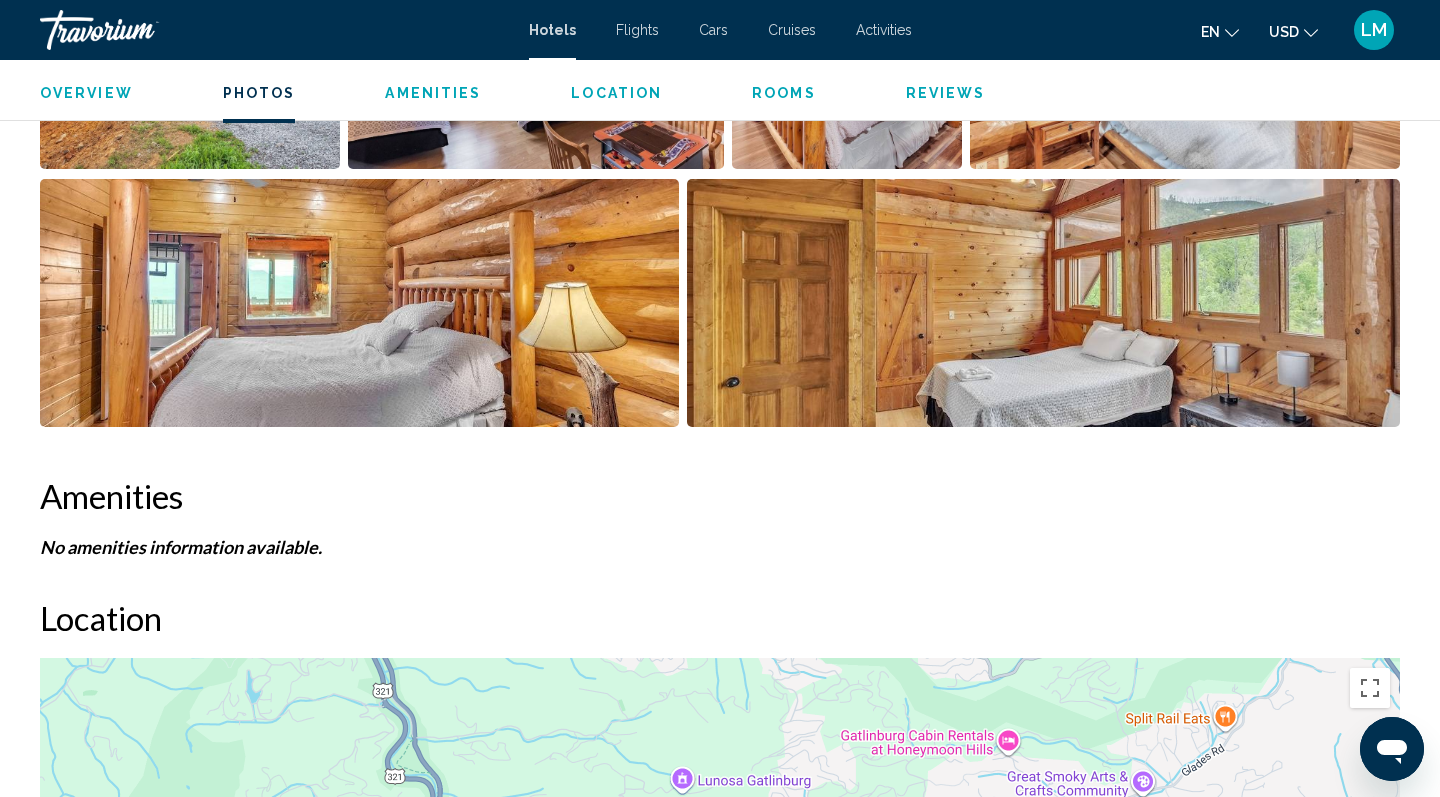 scroll, scrollTop: 703, scrollLeft: 0, axis: vertical 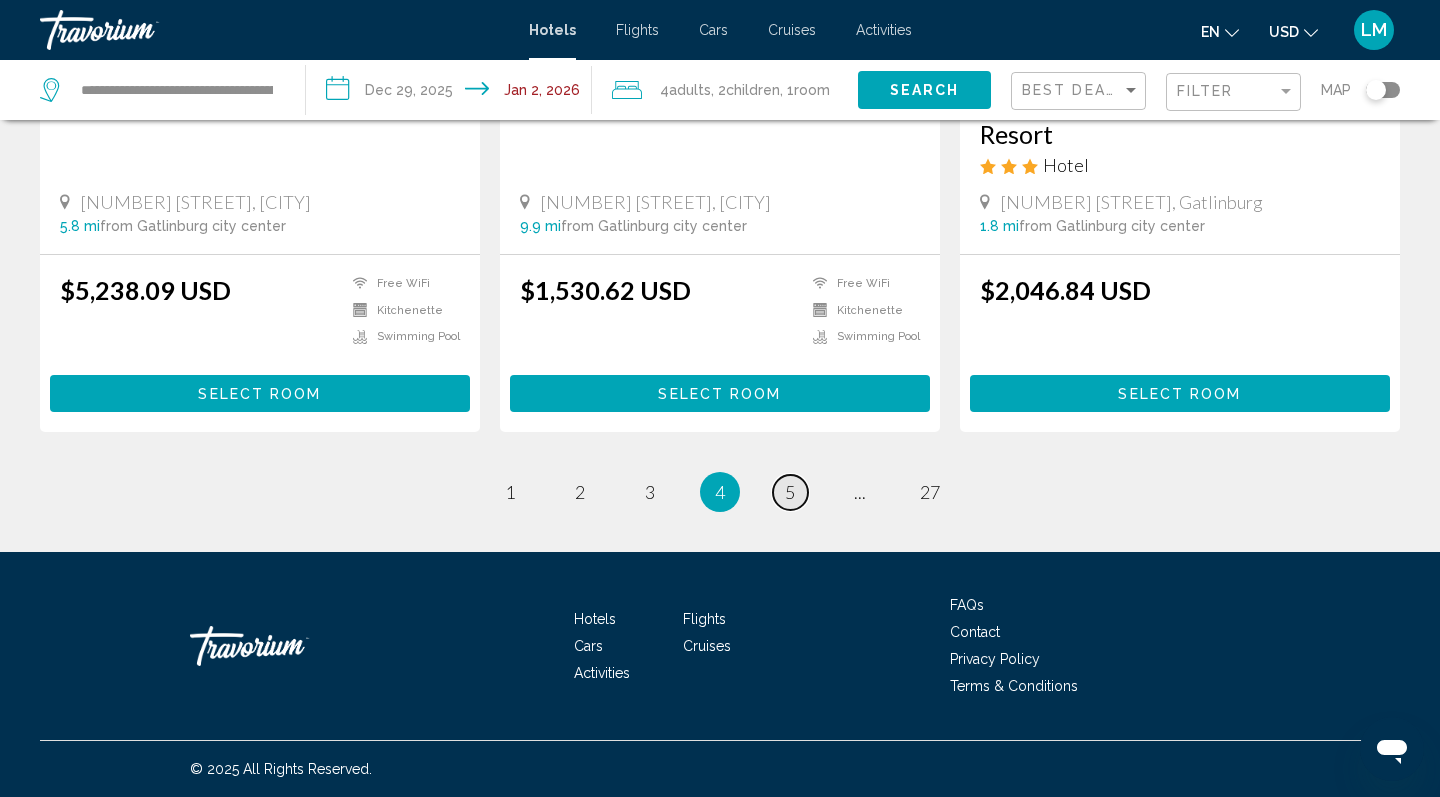 click on "5" at bounding box center (790, 492) 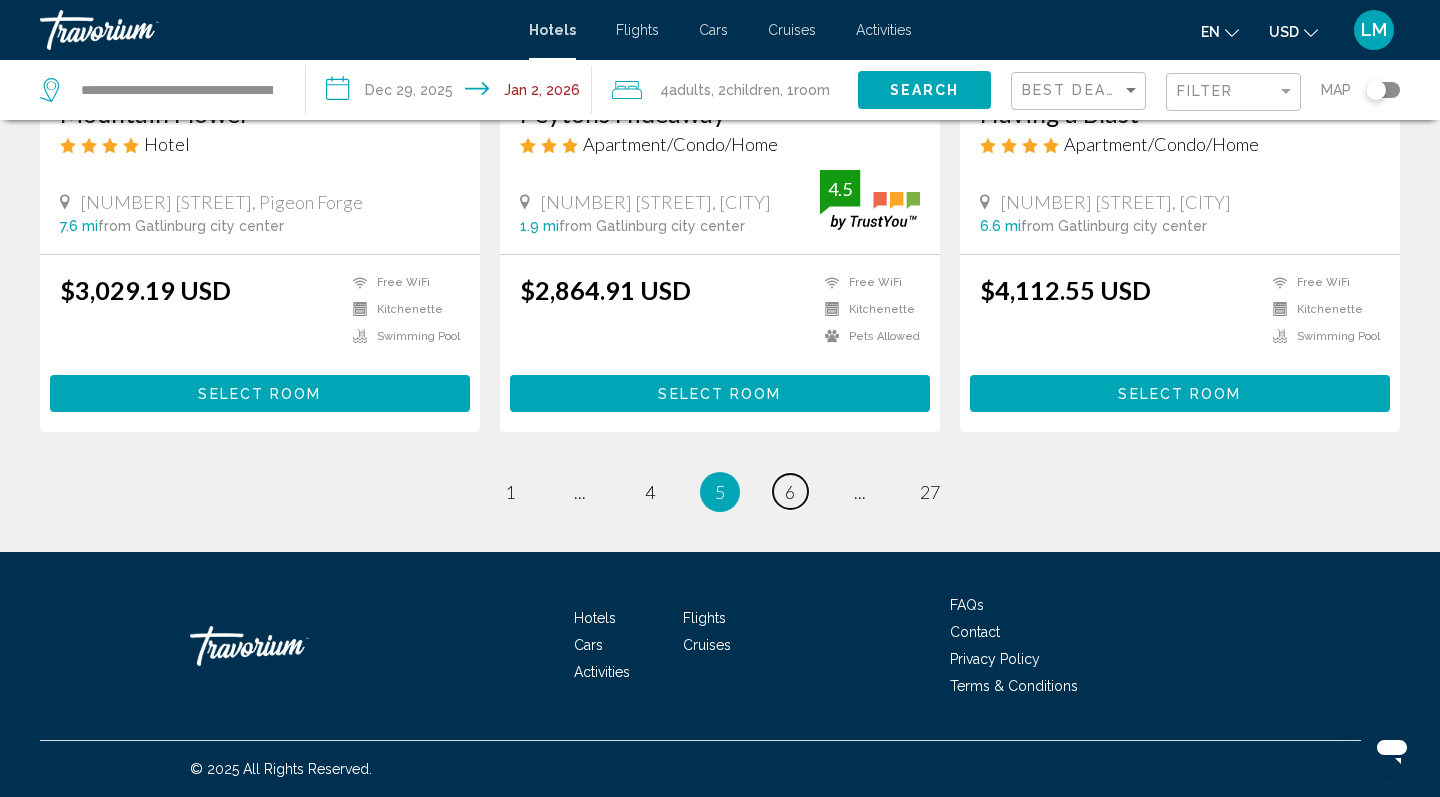 scroll, scrollTop: 2572, scrollLeft: 0, axis: vertical 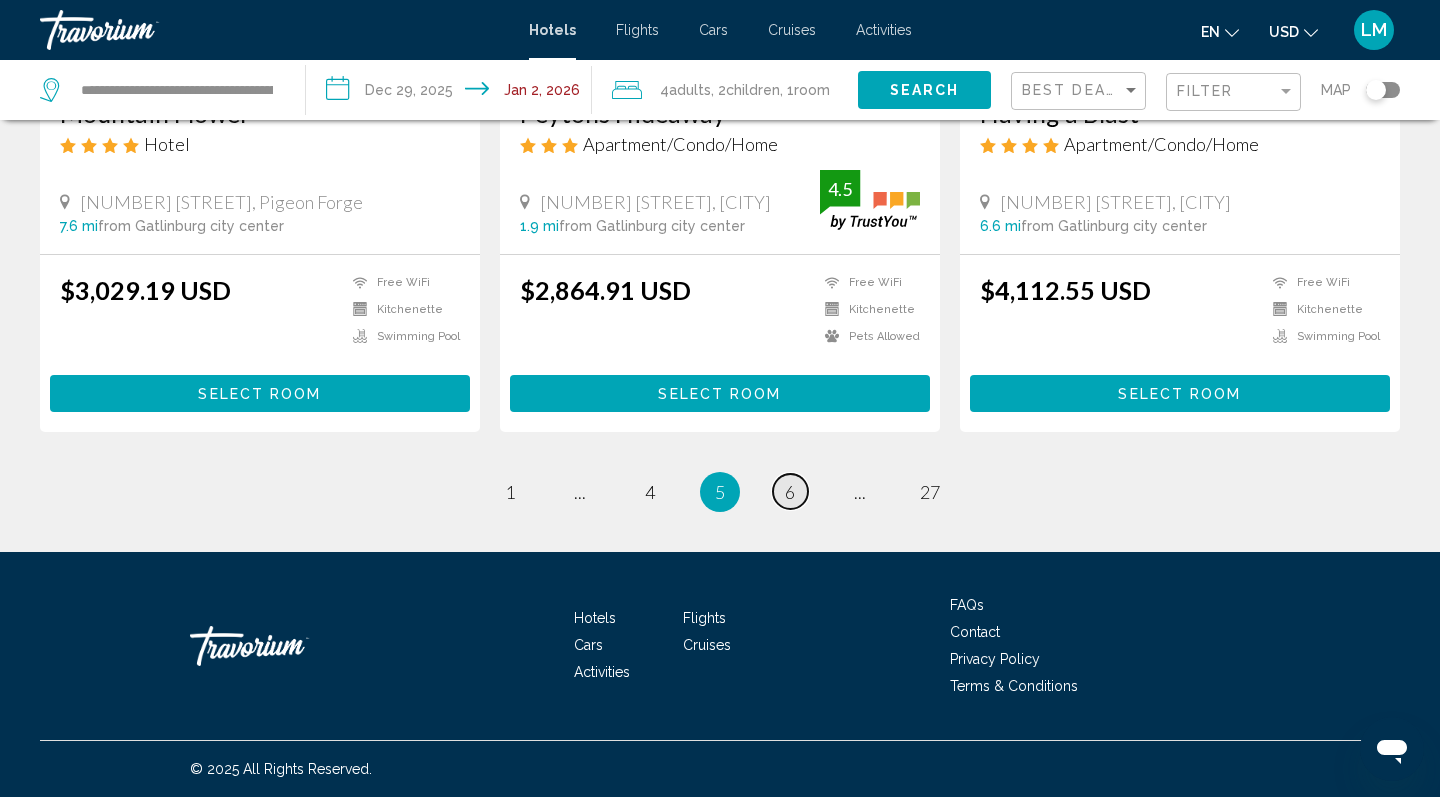 click on "6" at bounding box center (790, 492) 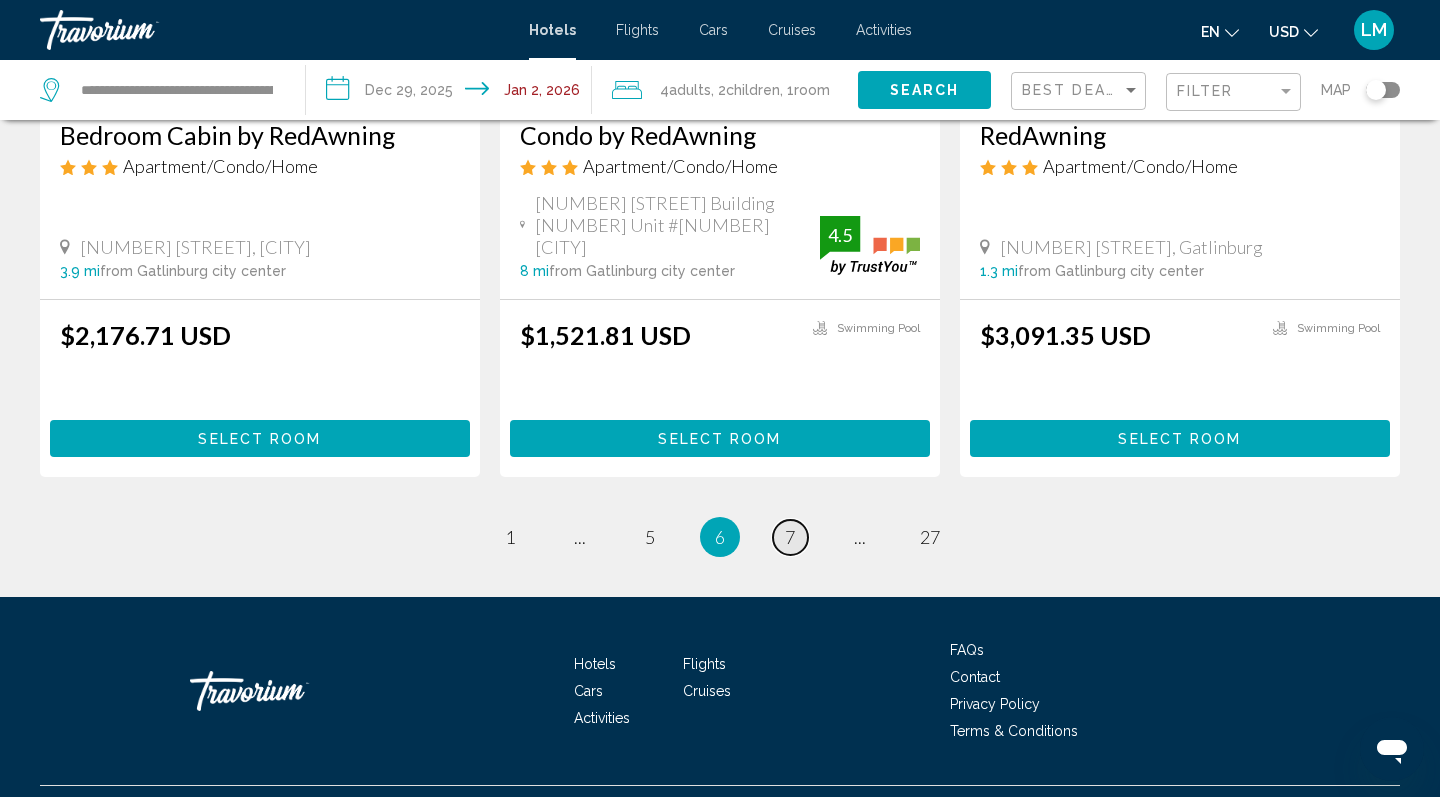 scroll, scrollTop: 0, scrollLeft: 0, axis: both 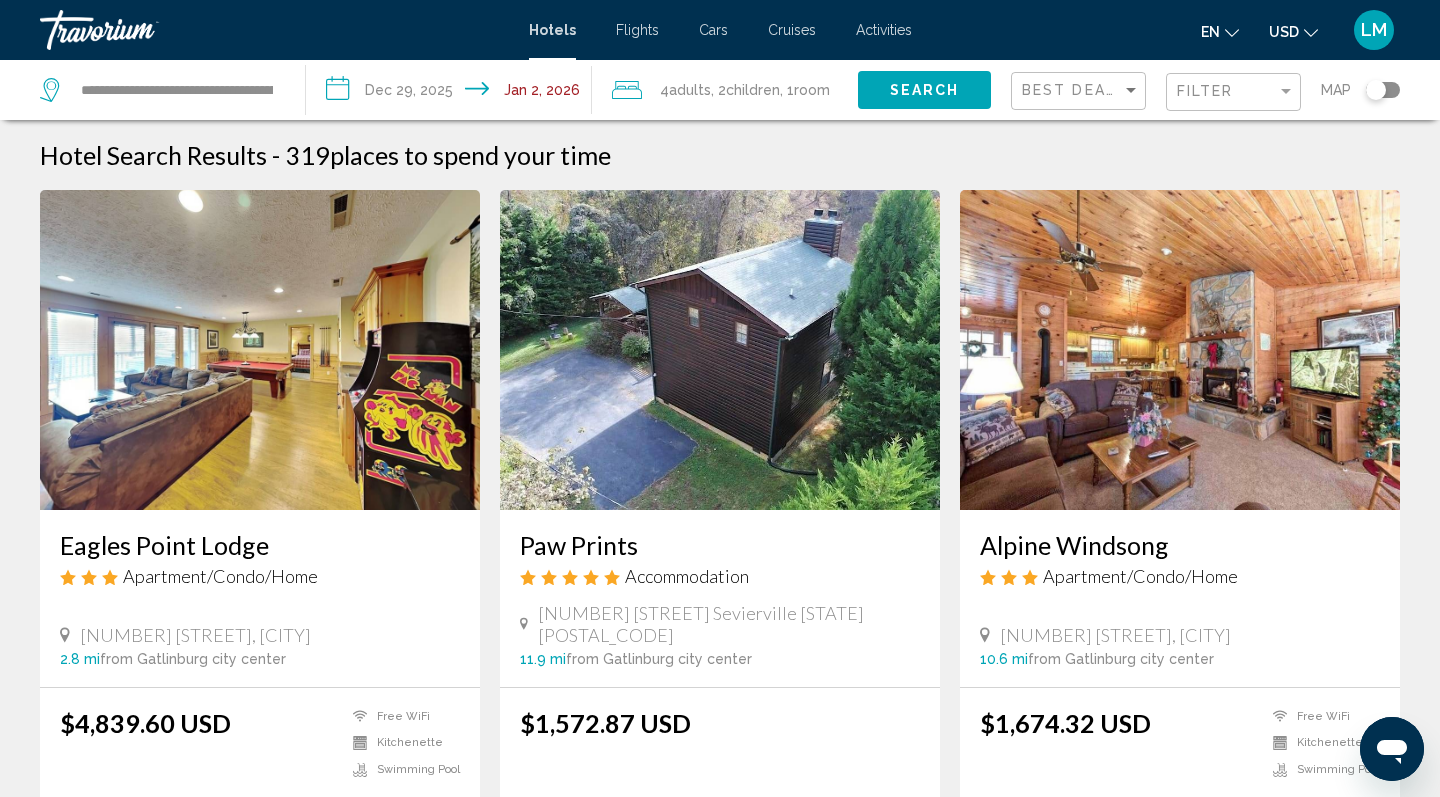 click at bounding box center [720, 350] 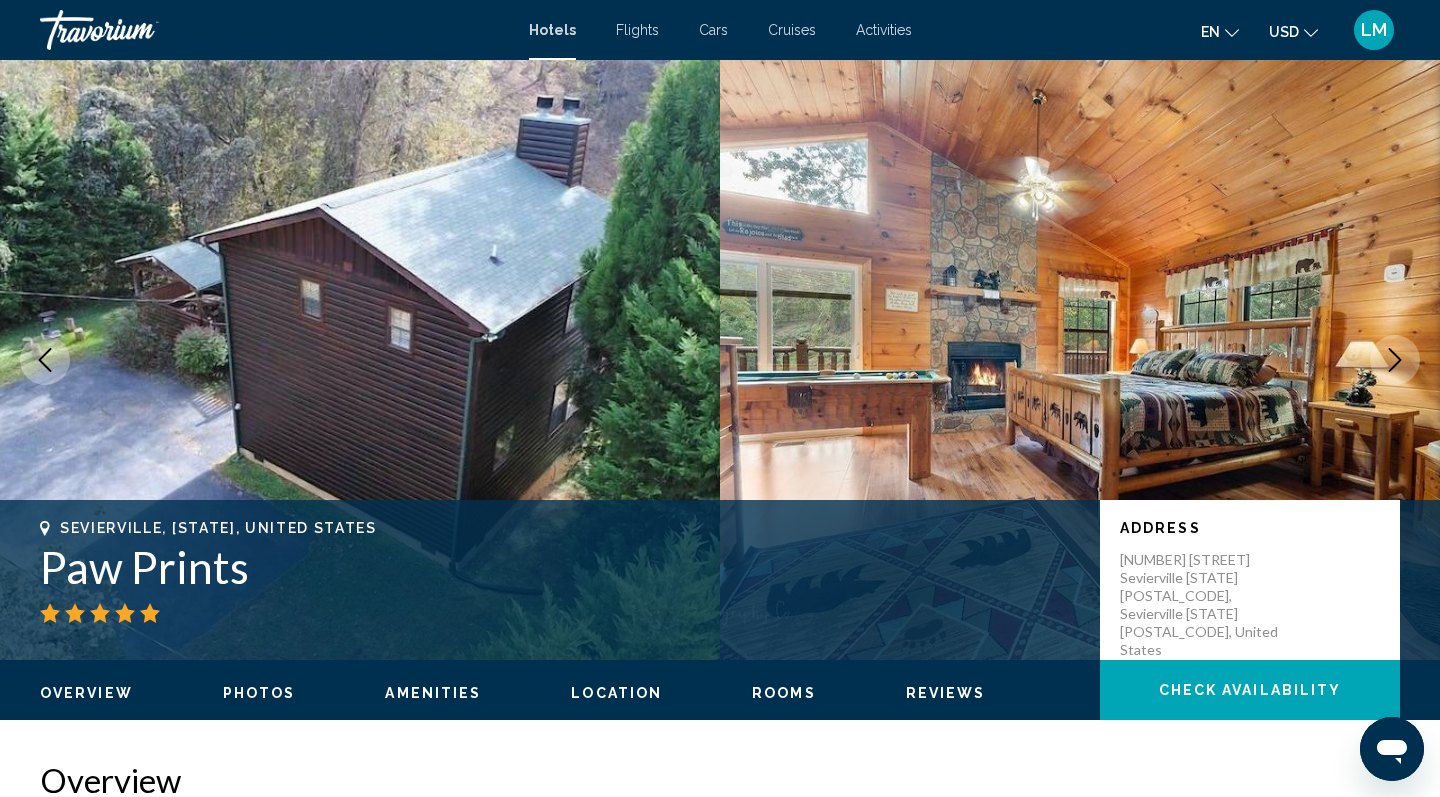 click 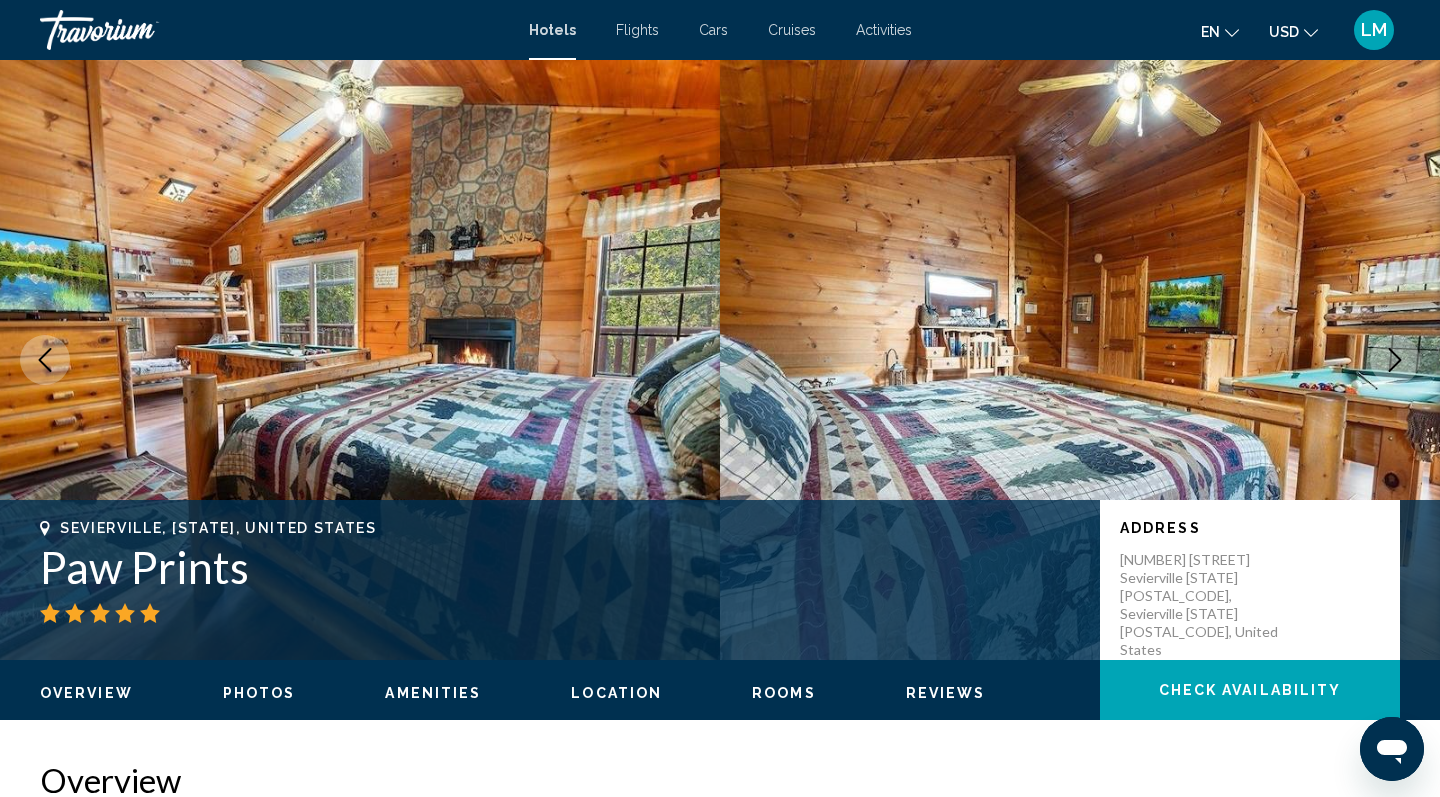 click 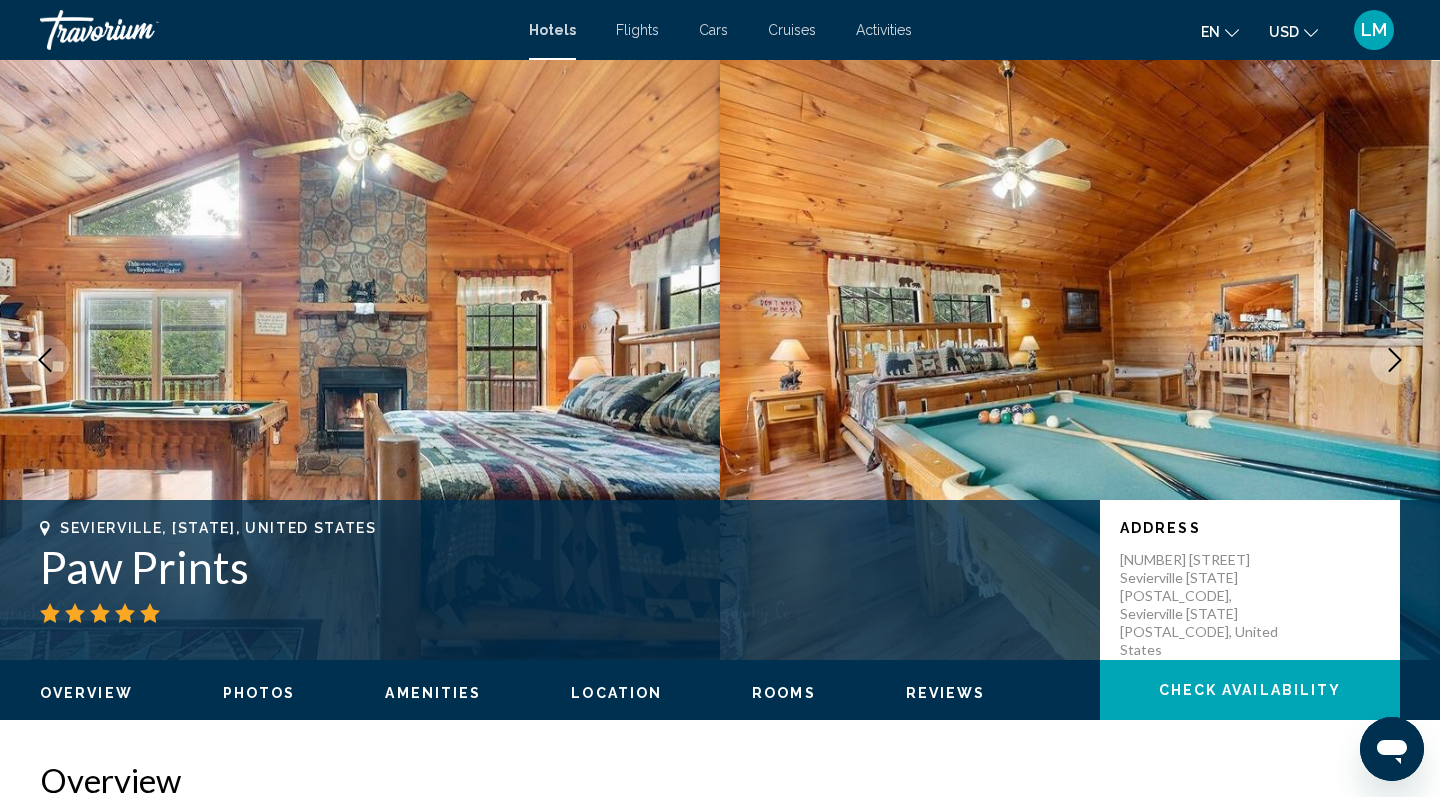 click 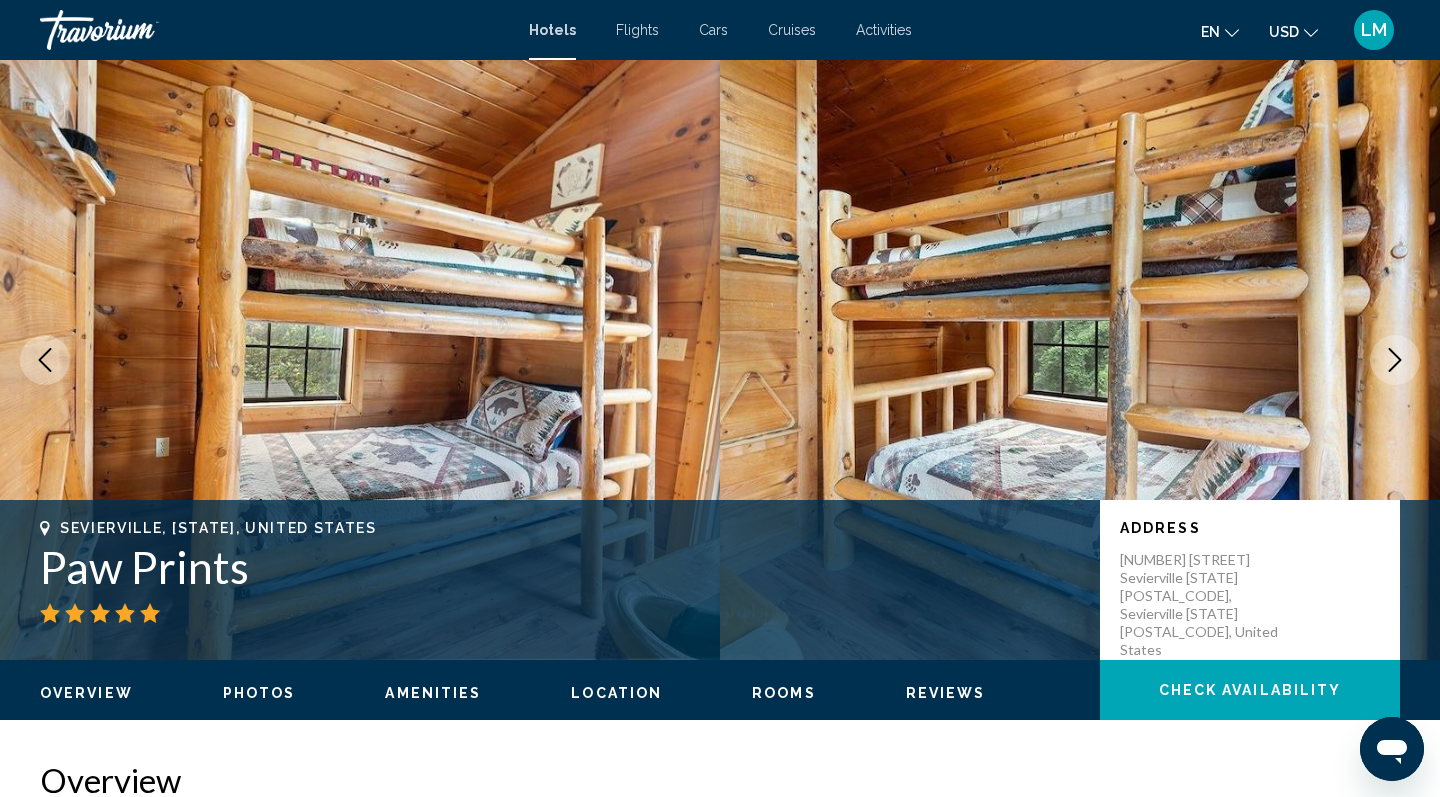 click 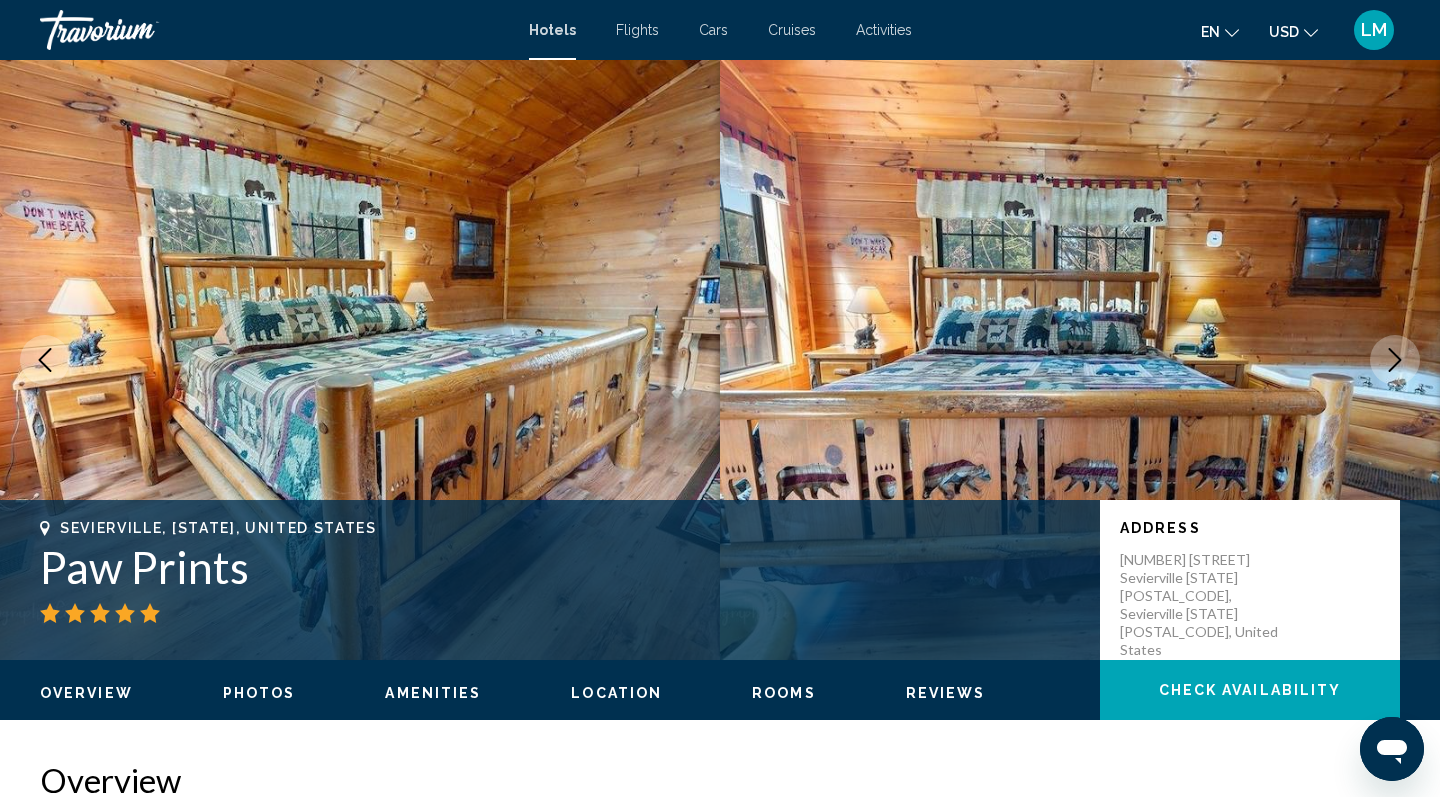 click 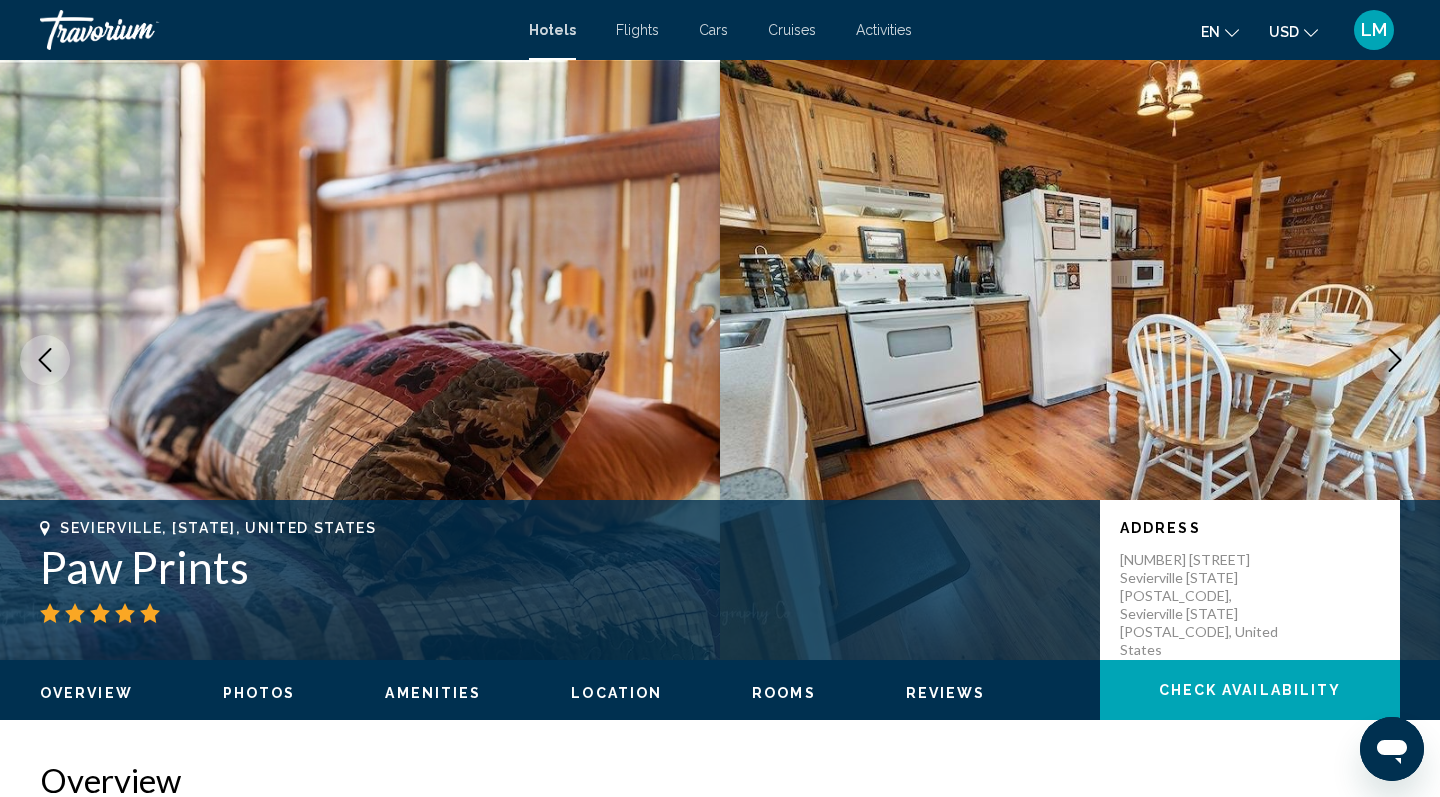 click 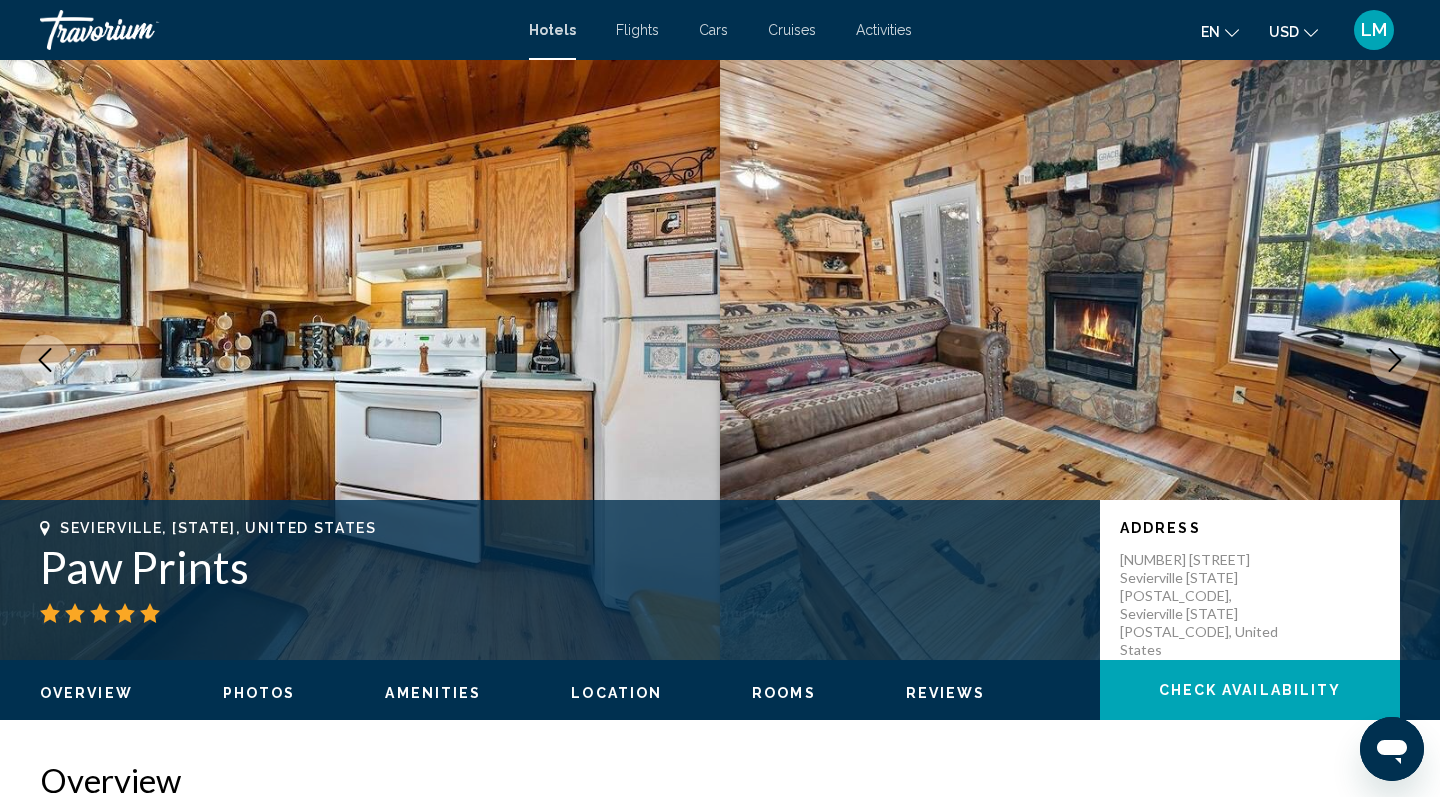 click 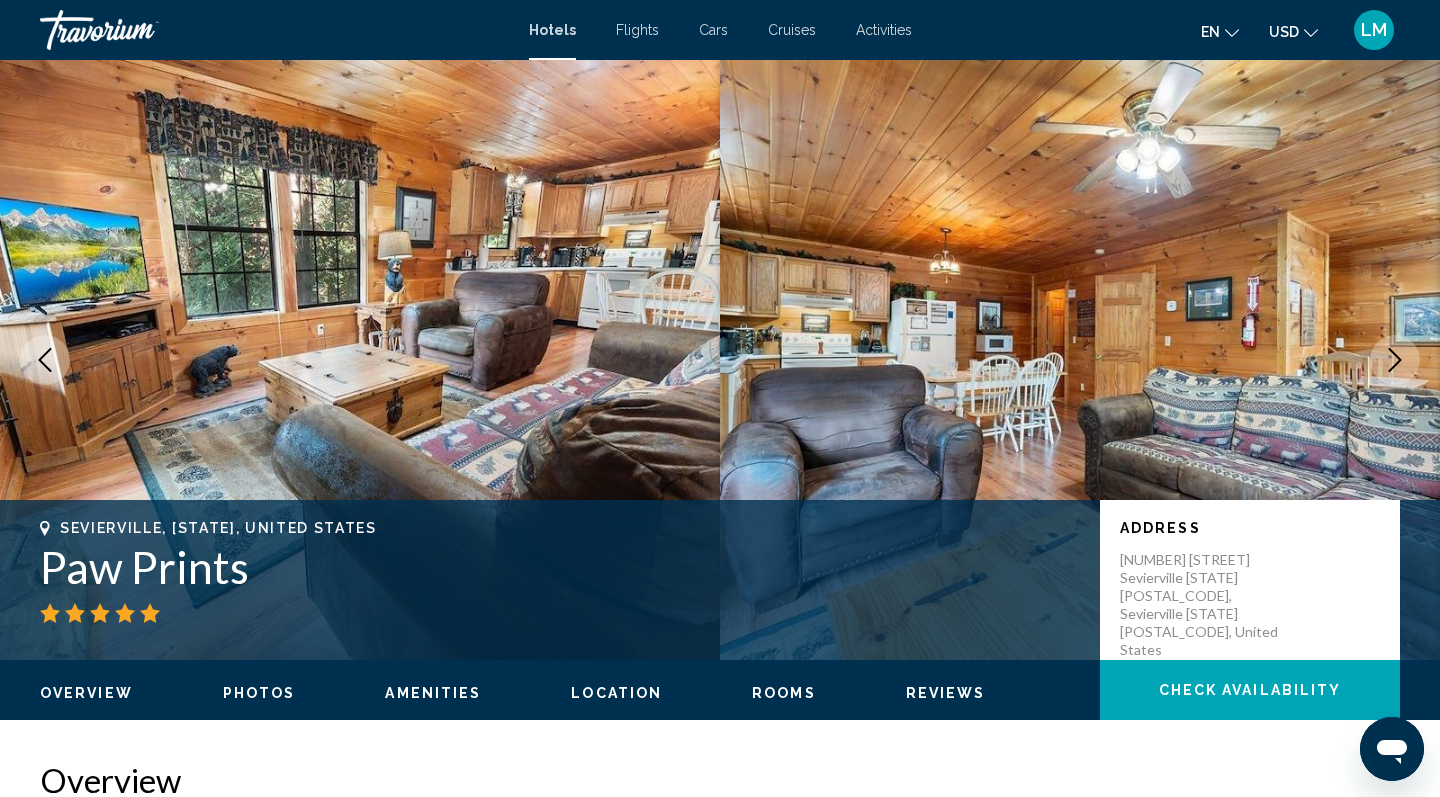 click 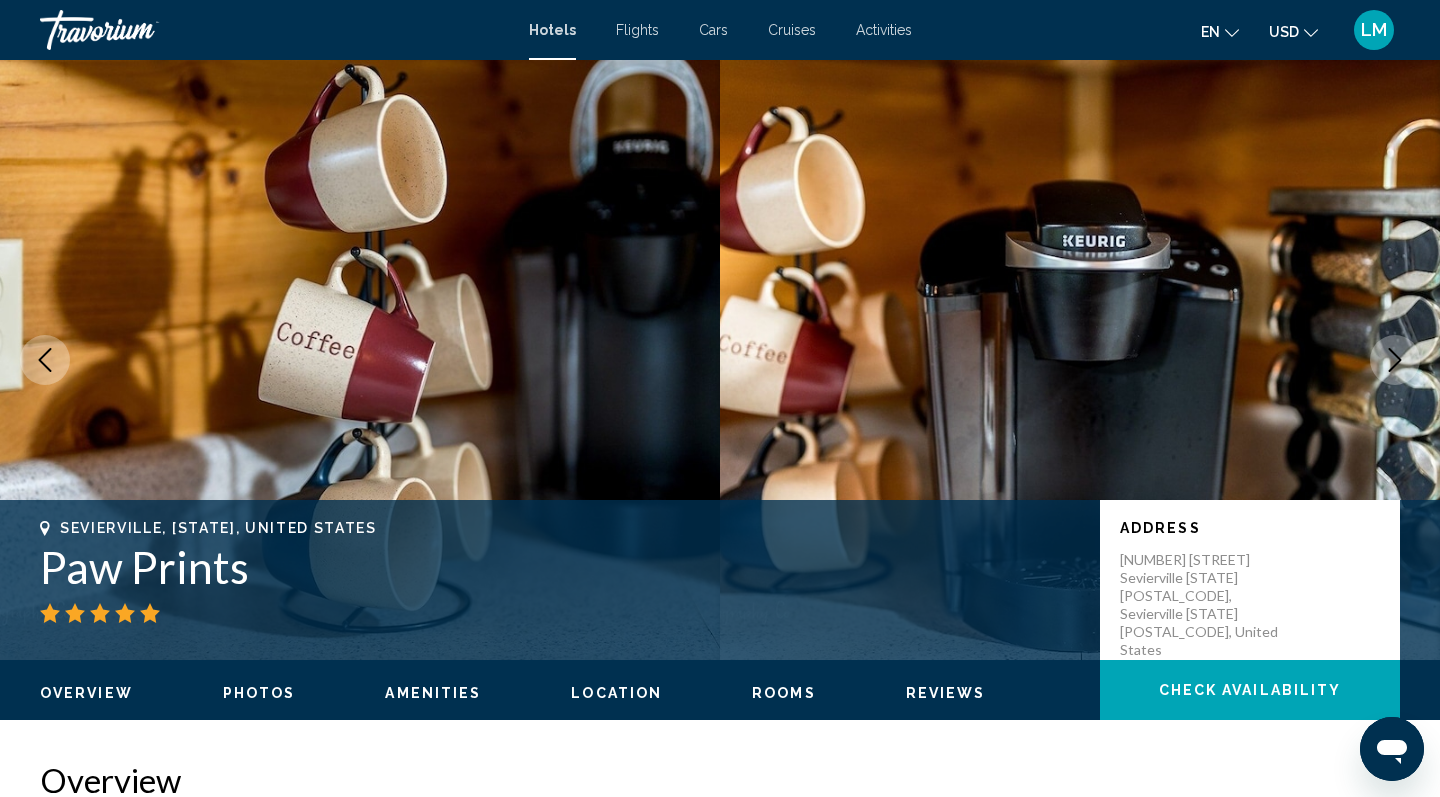 click 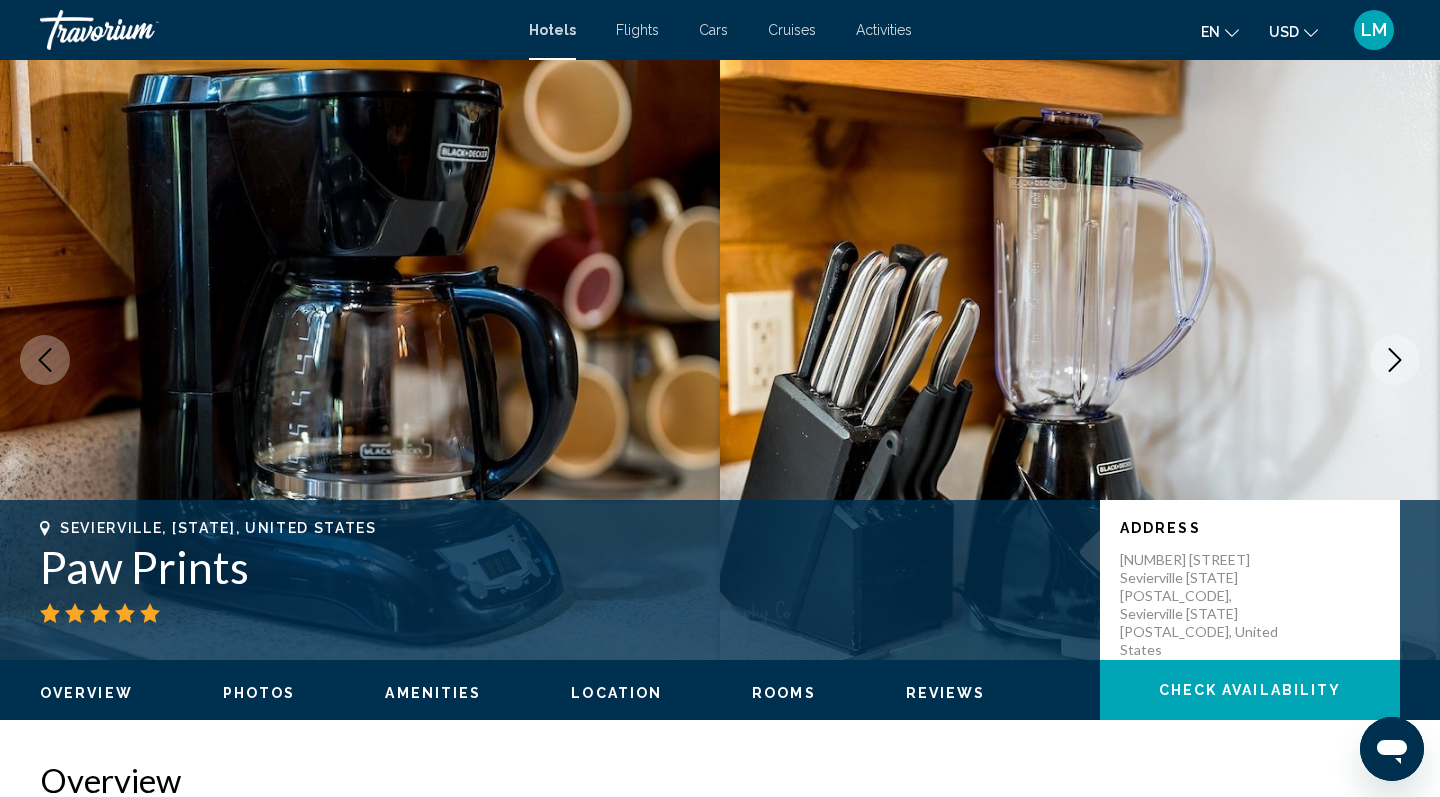 click 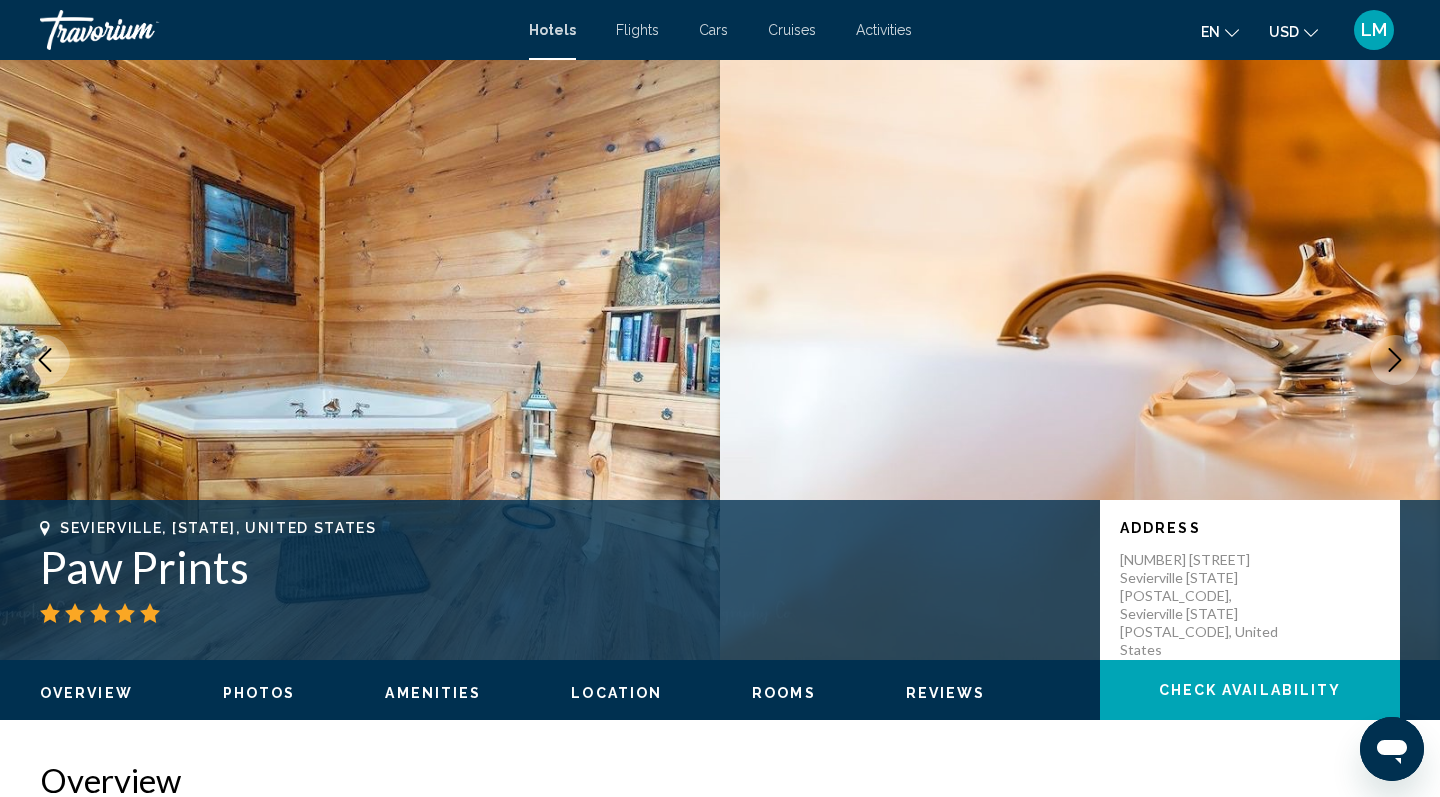 click 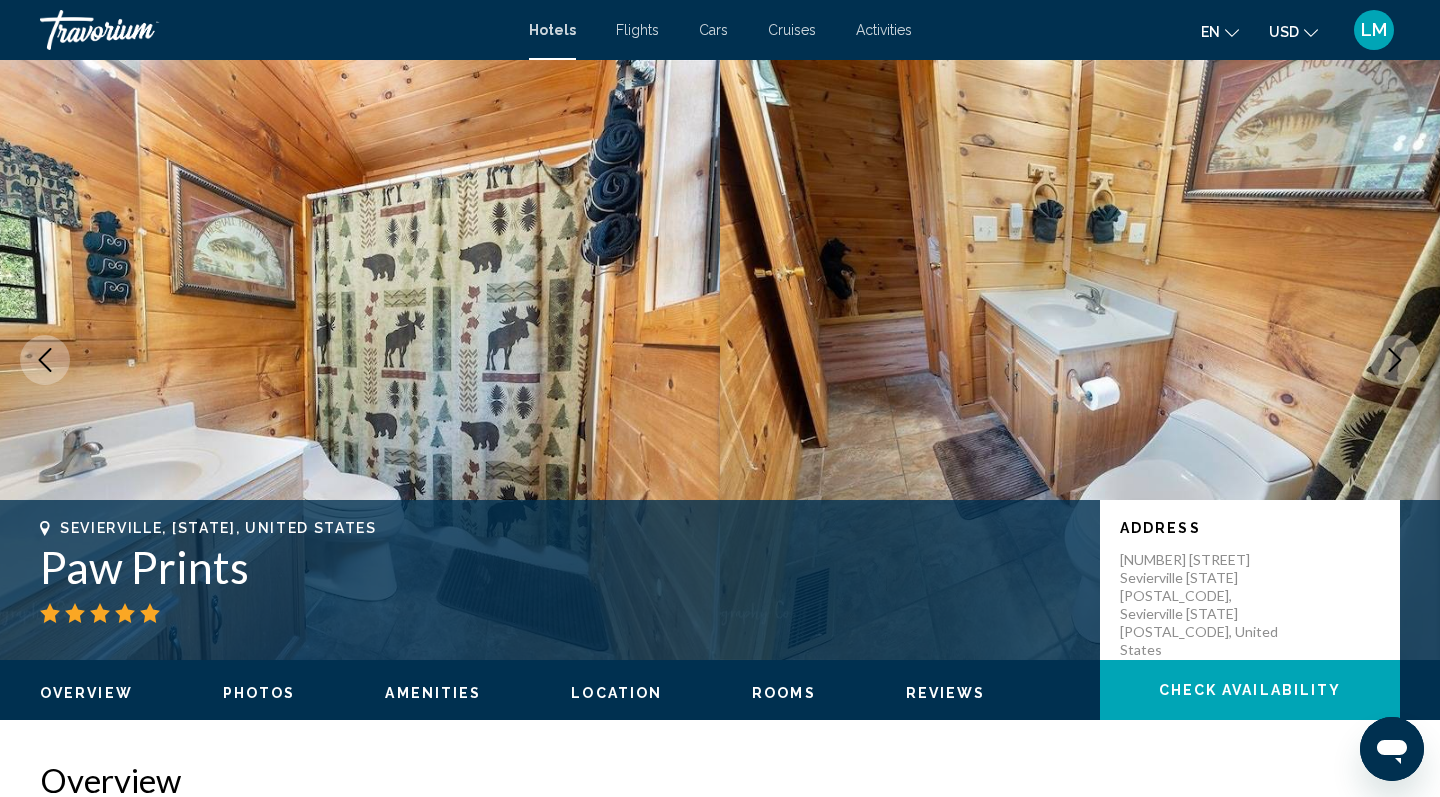 click 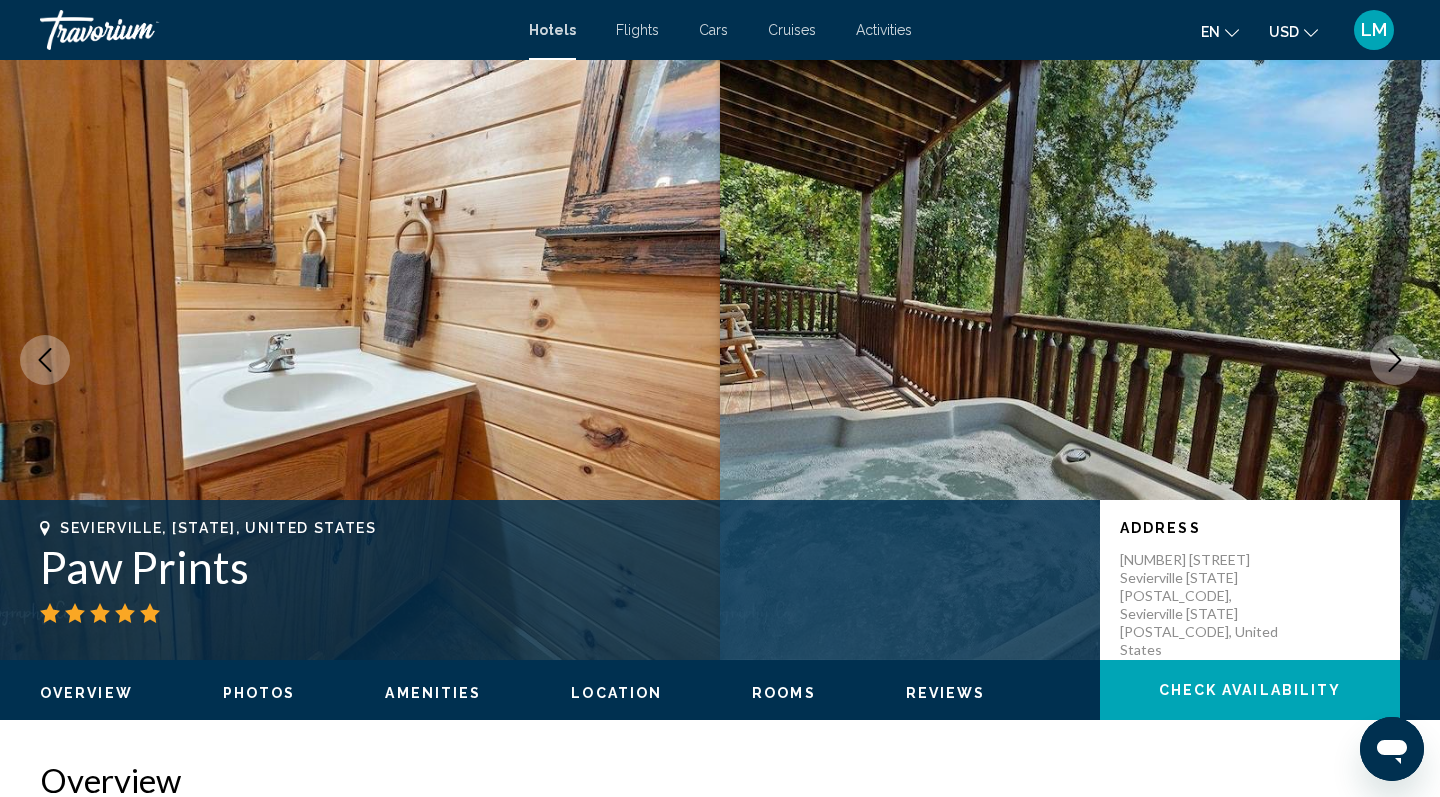 click 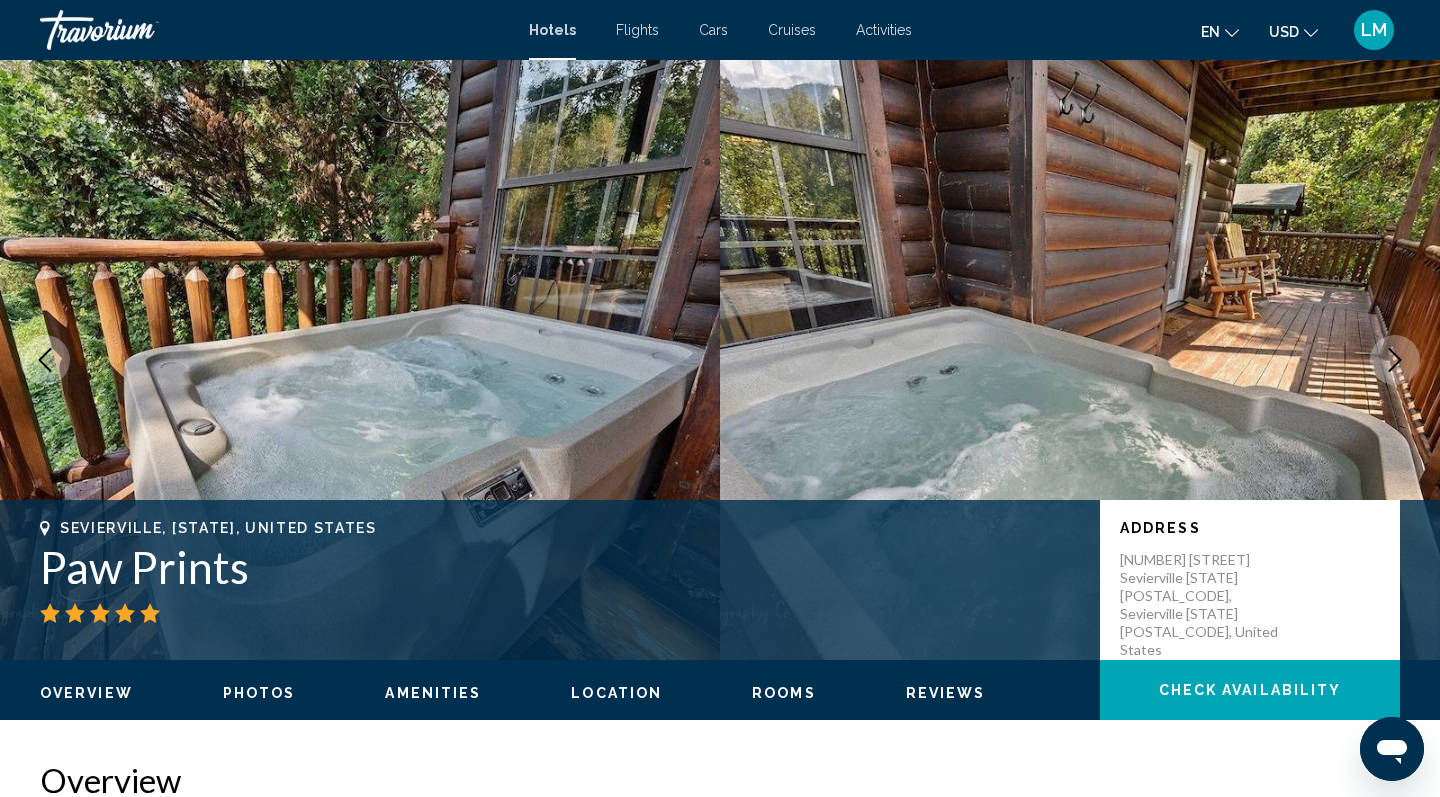 click 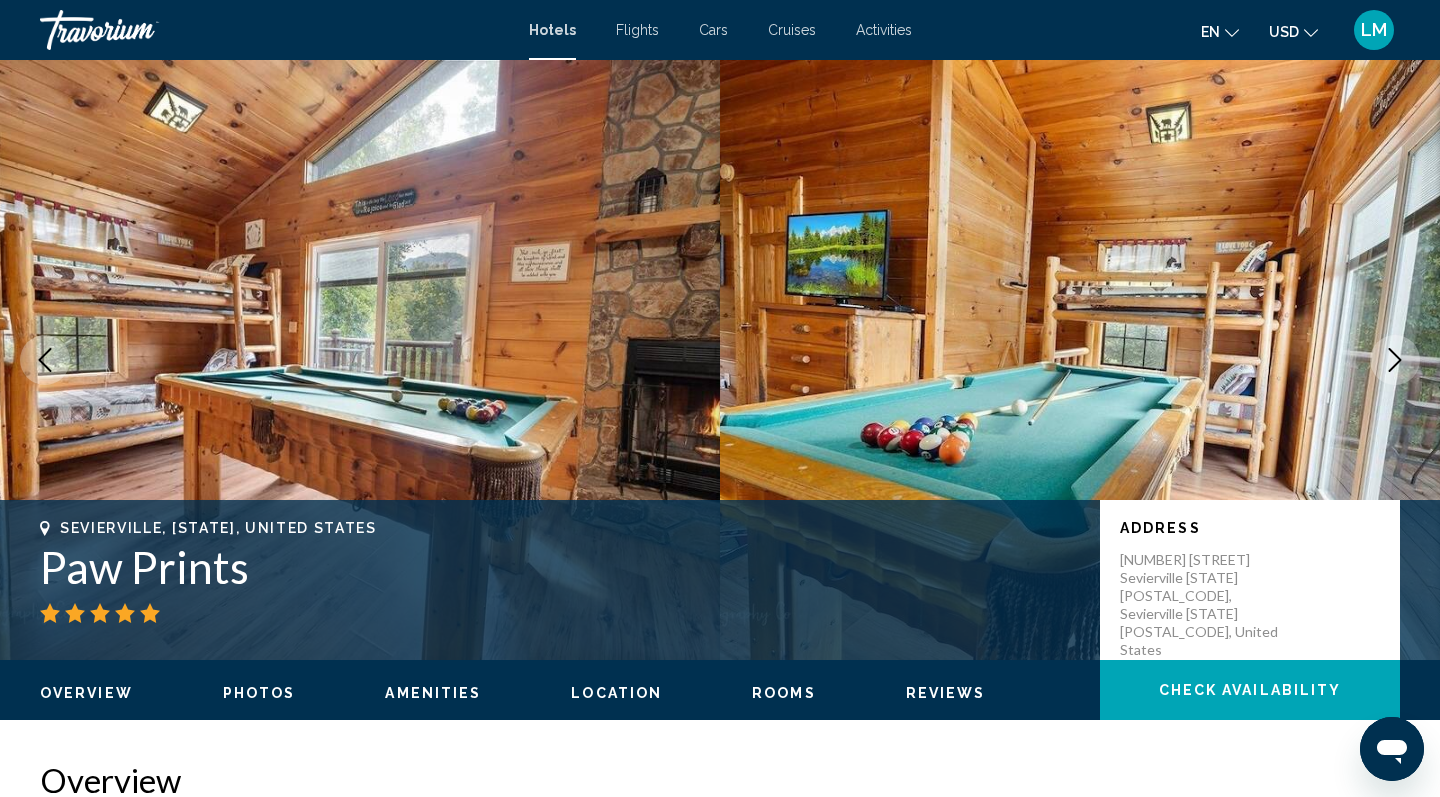 click 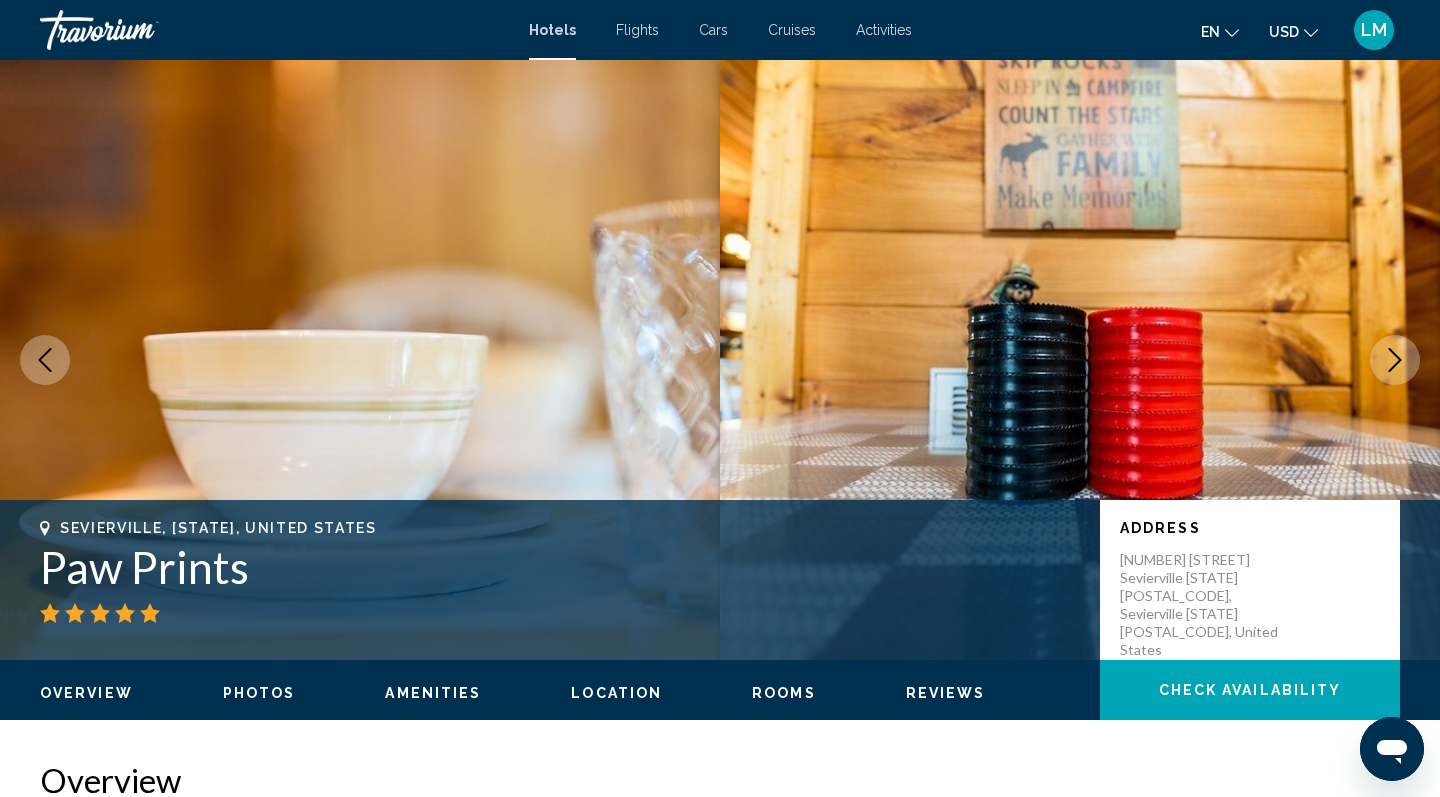 click 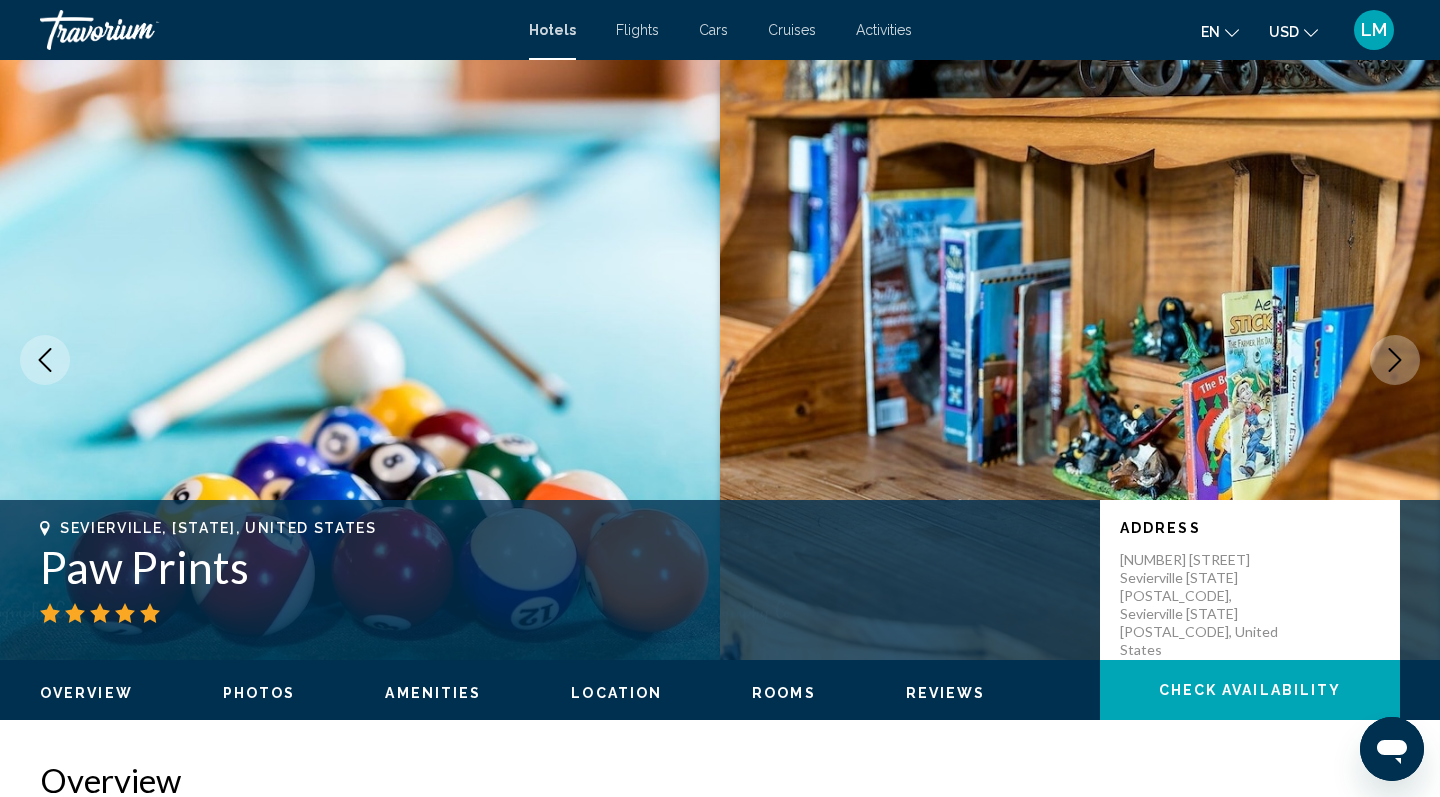 click 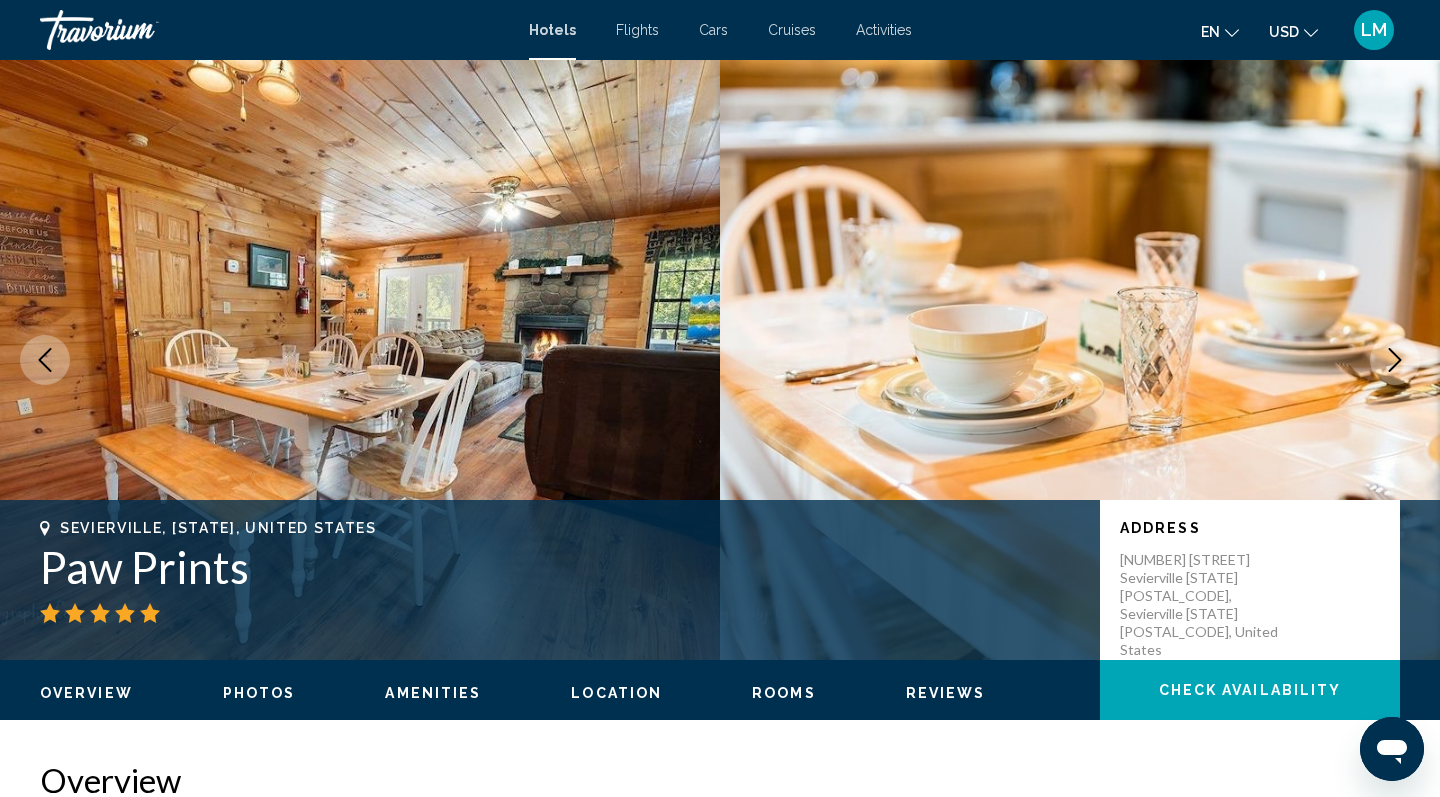 click 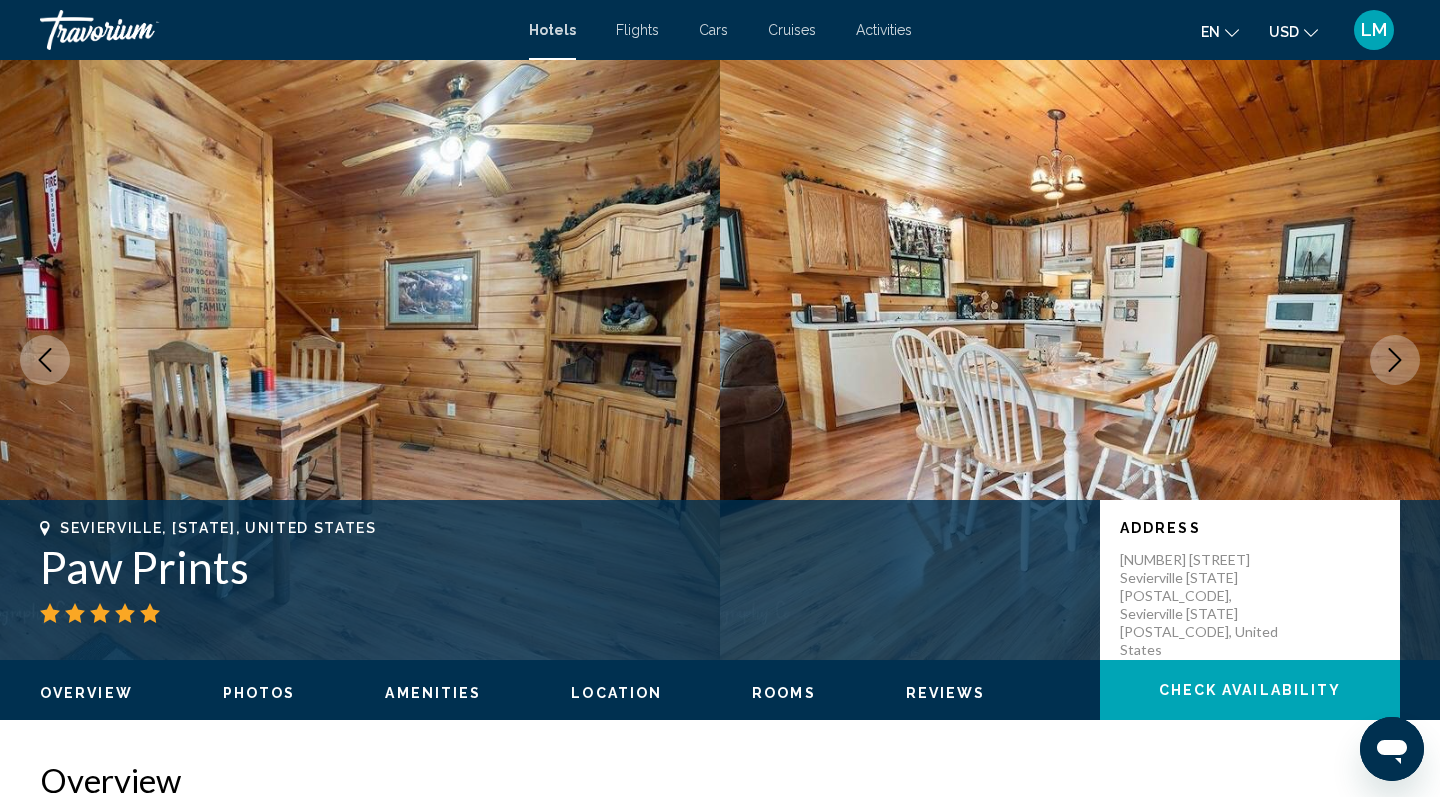 click 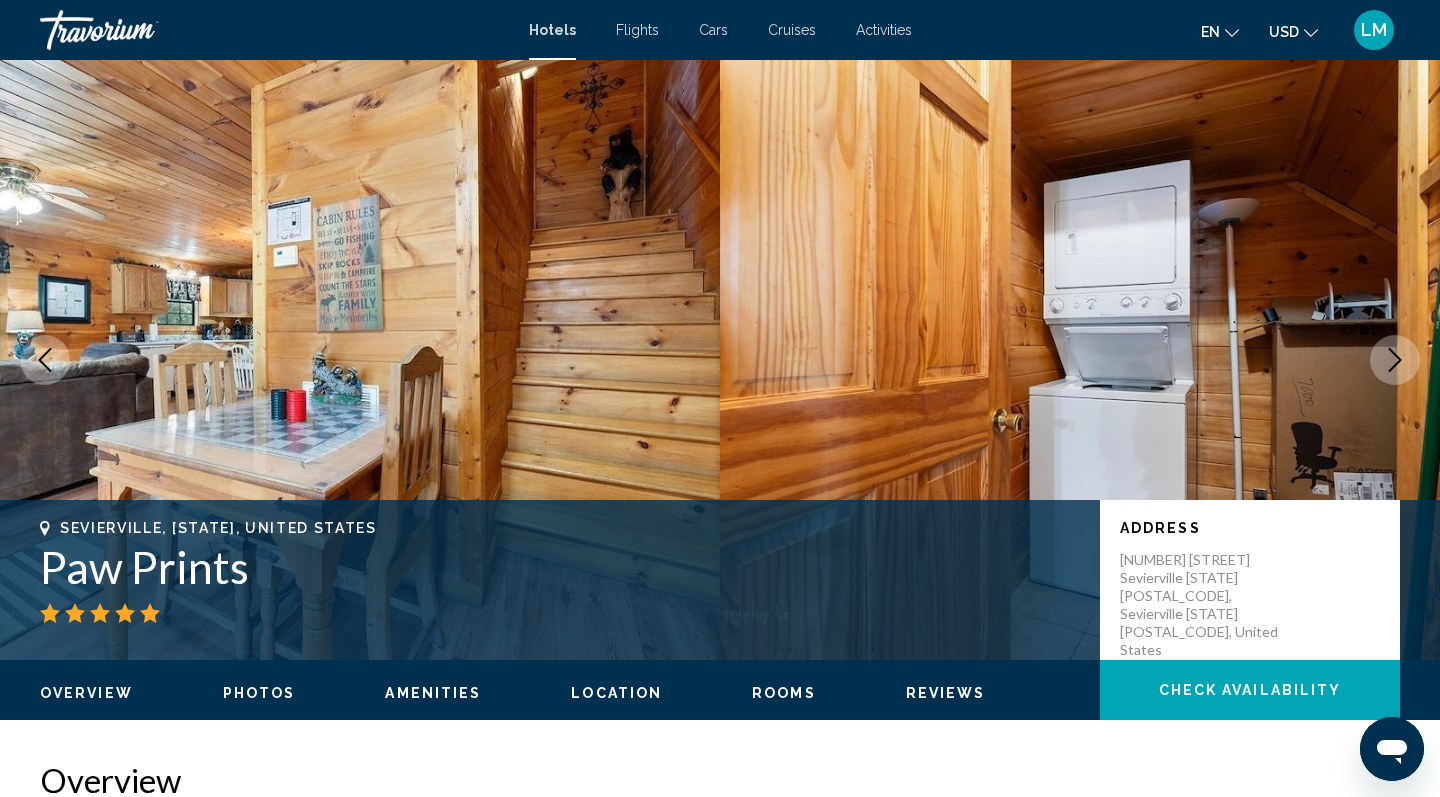 click 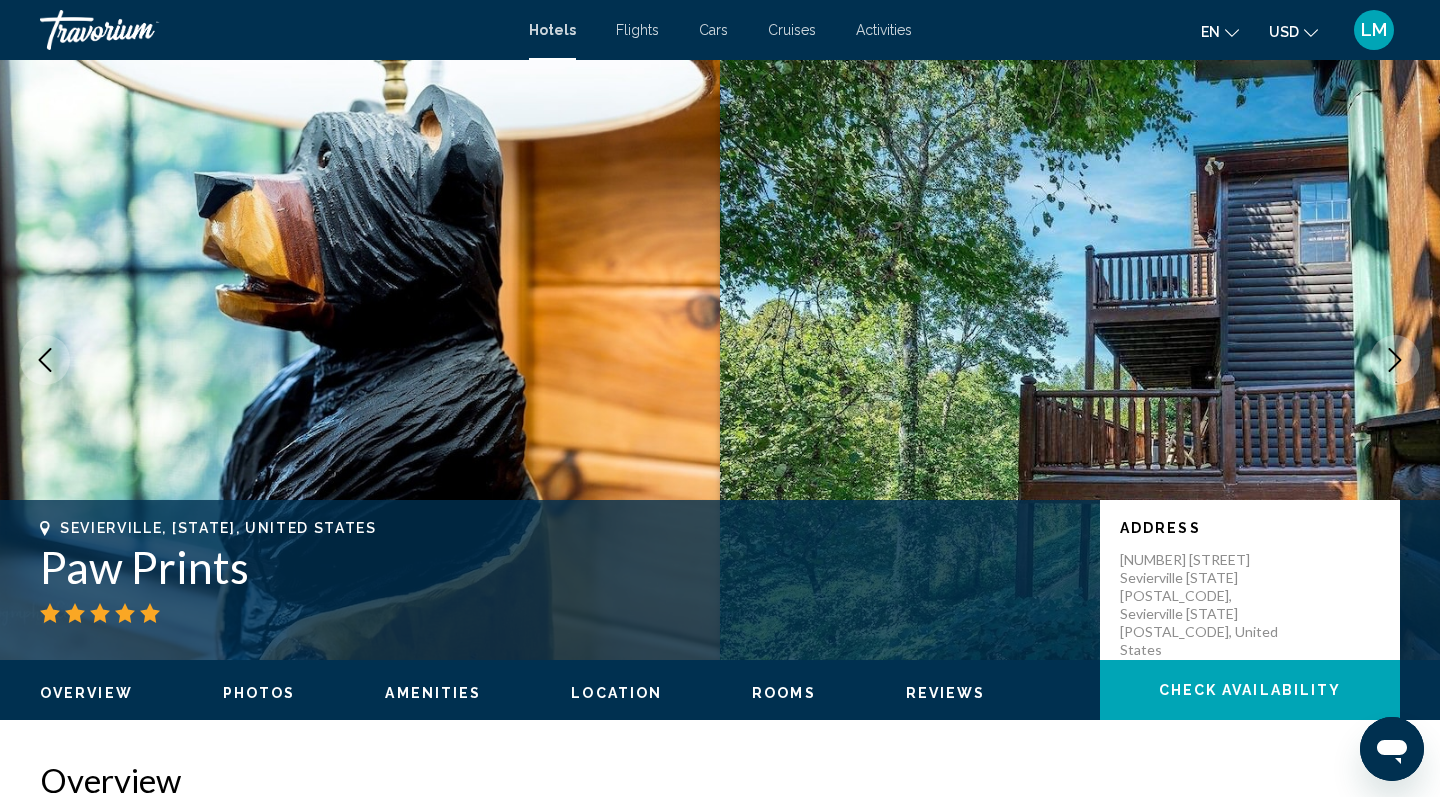 click 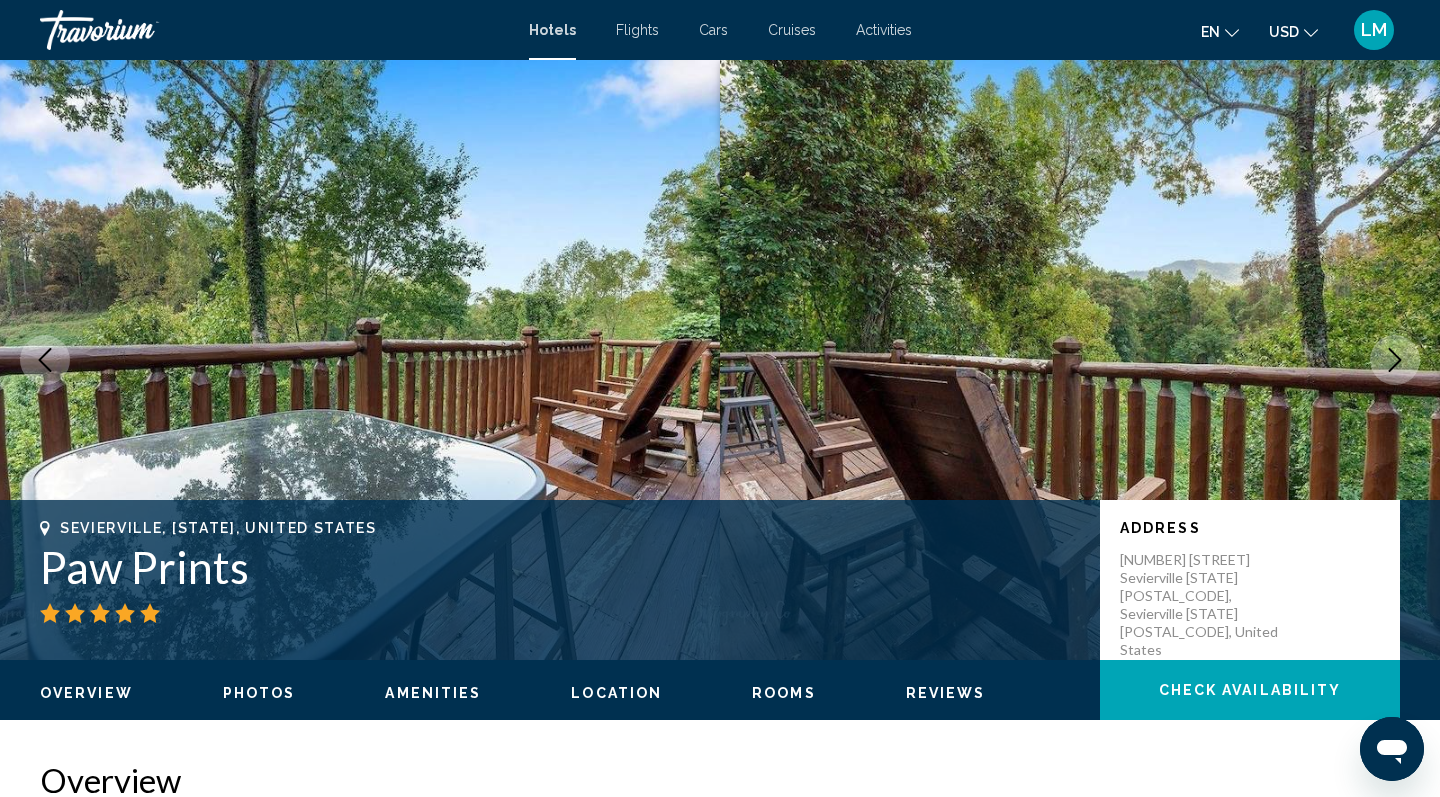 click 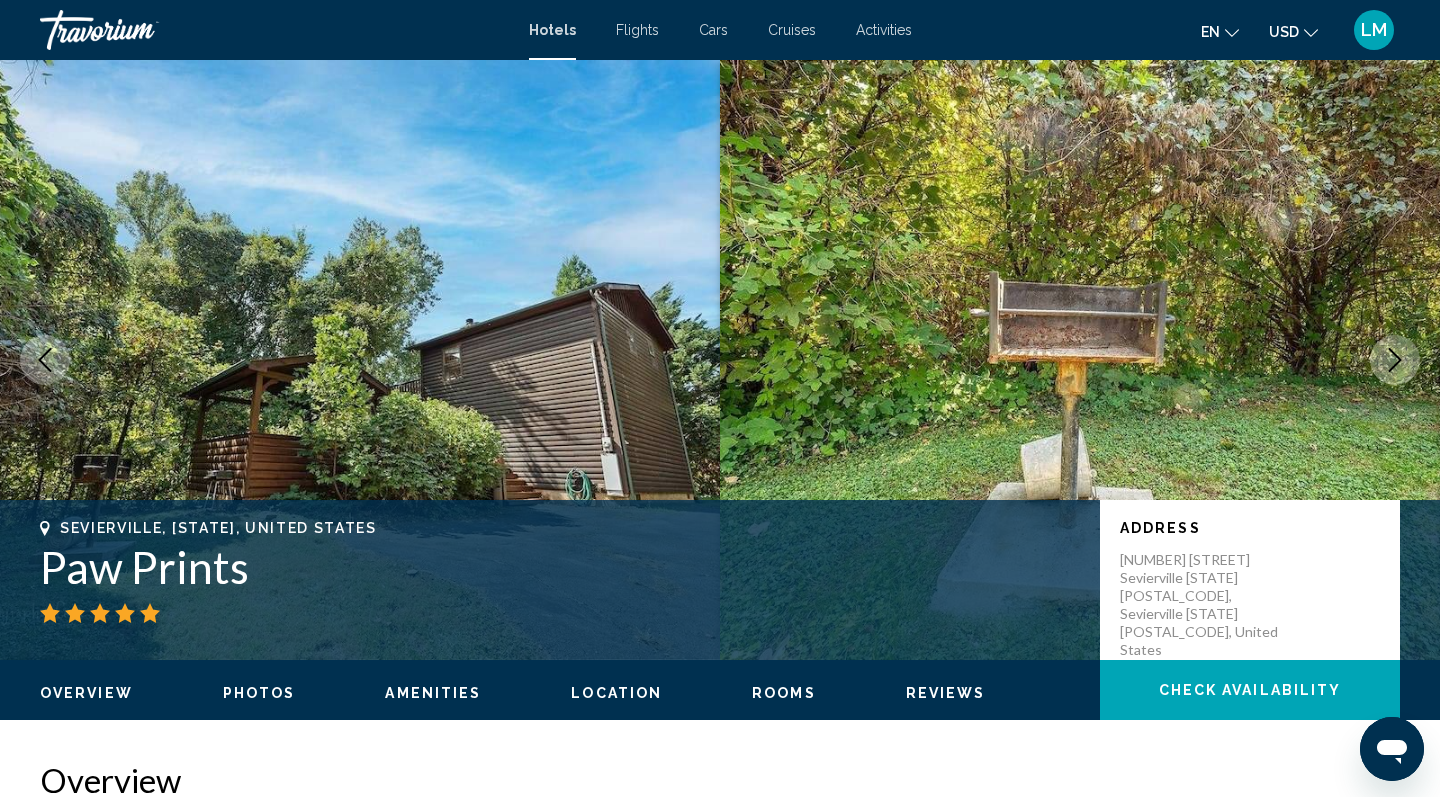 click 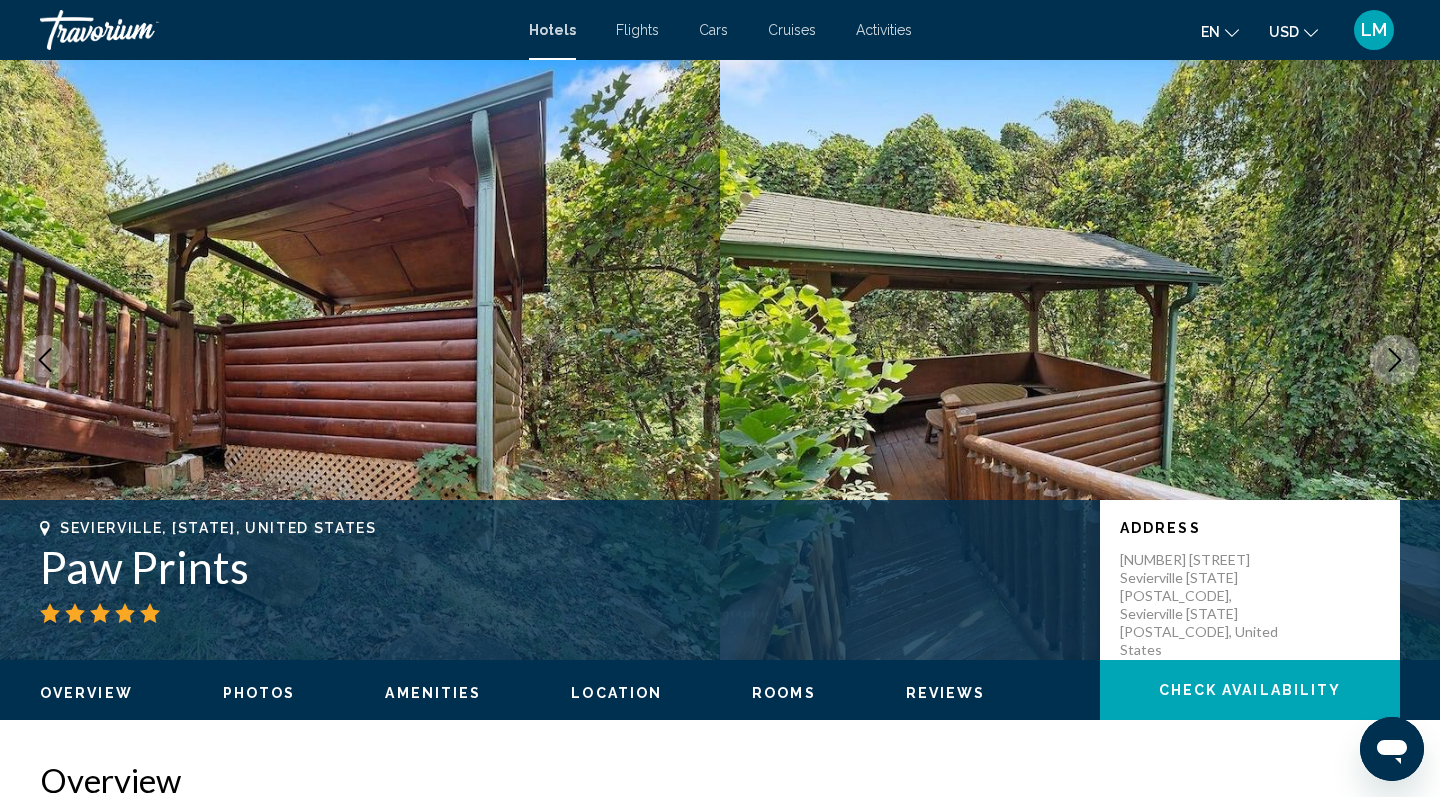 click 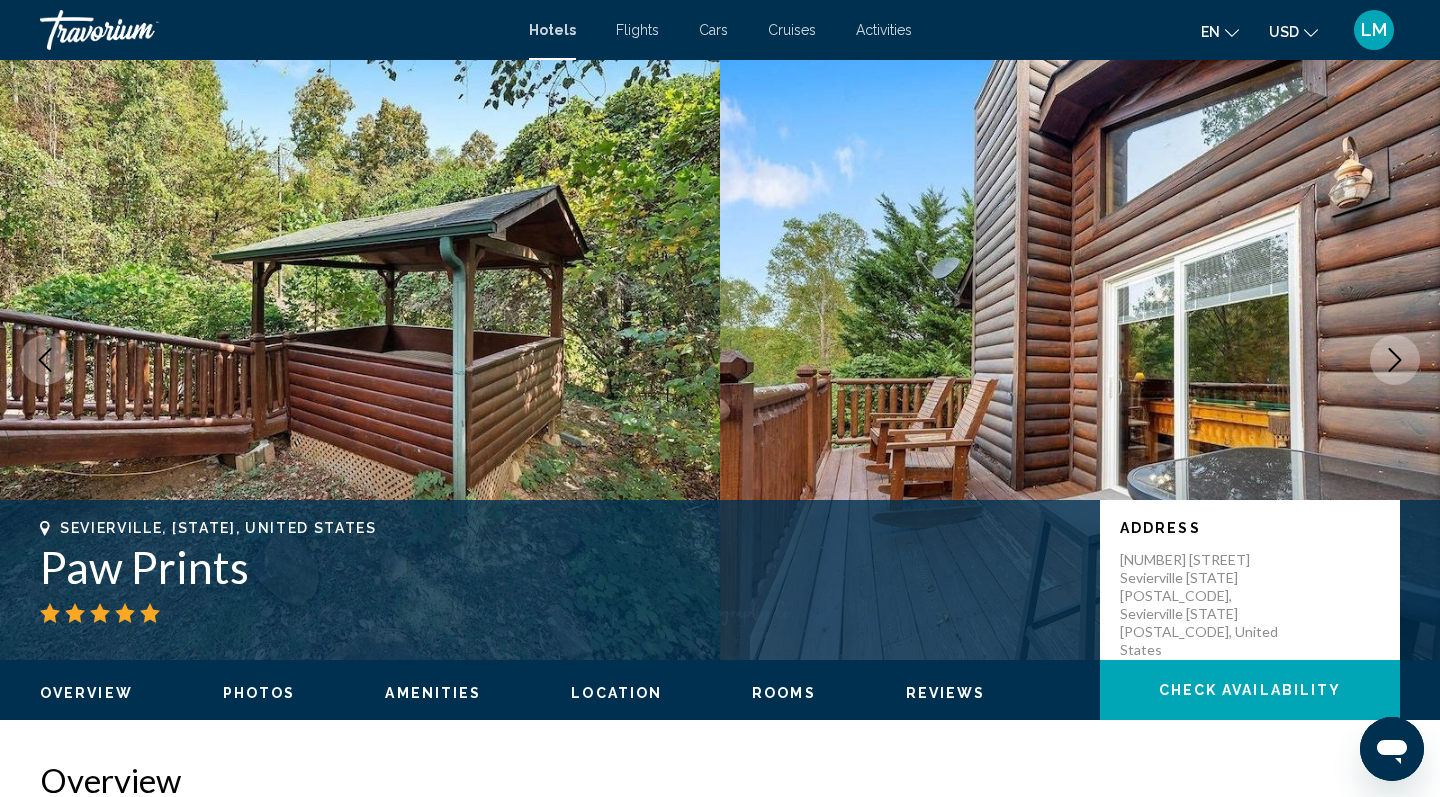click 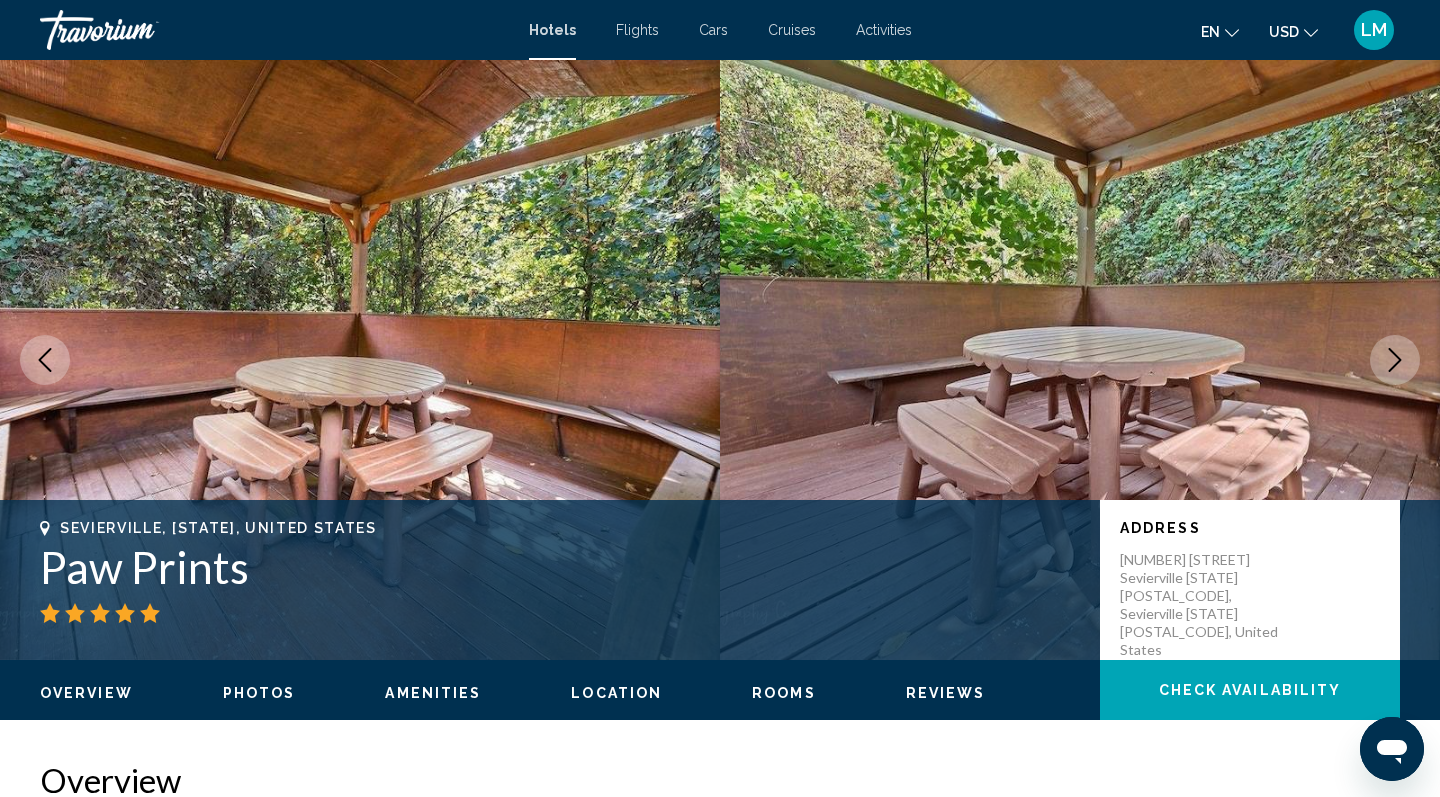 click 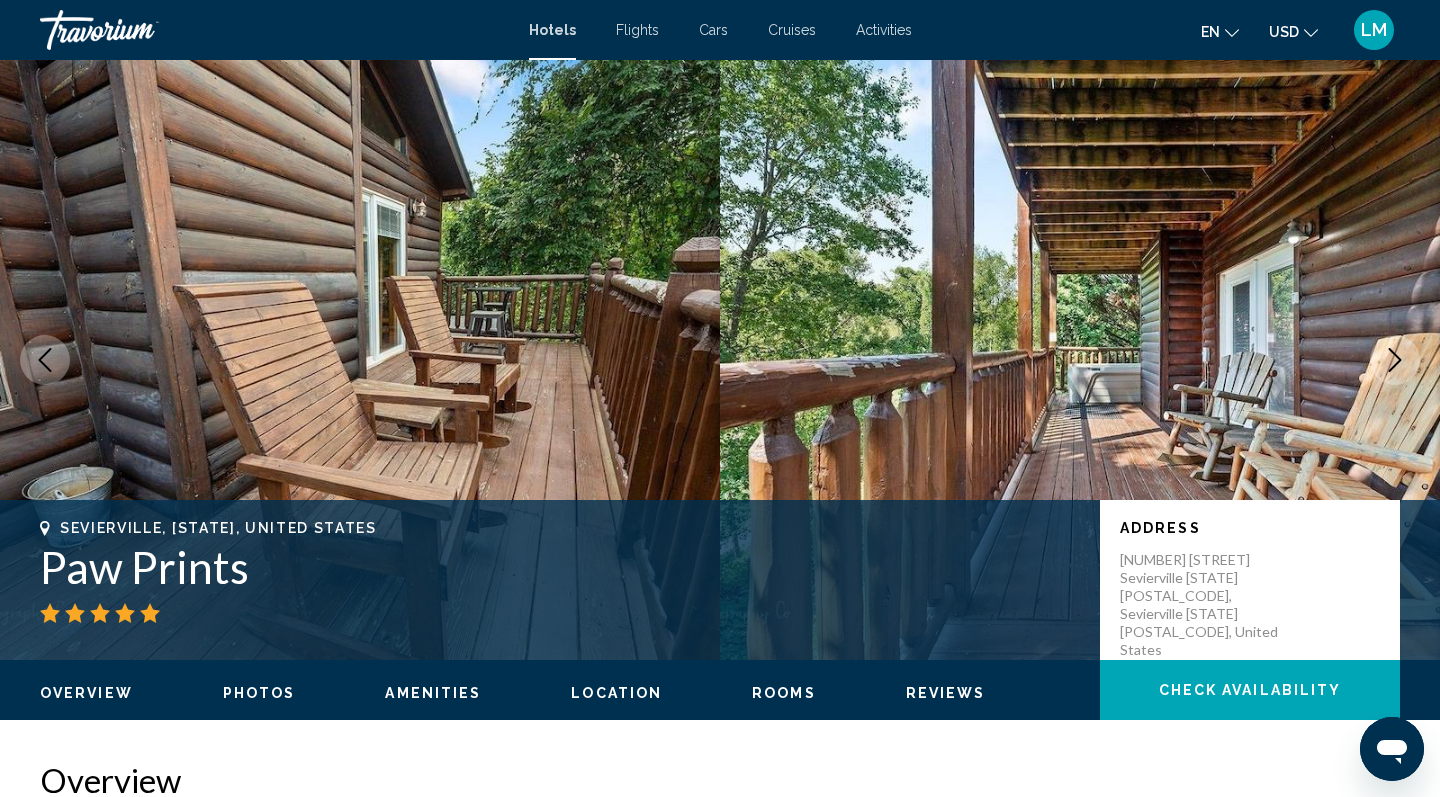 click 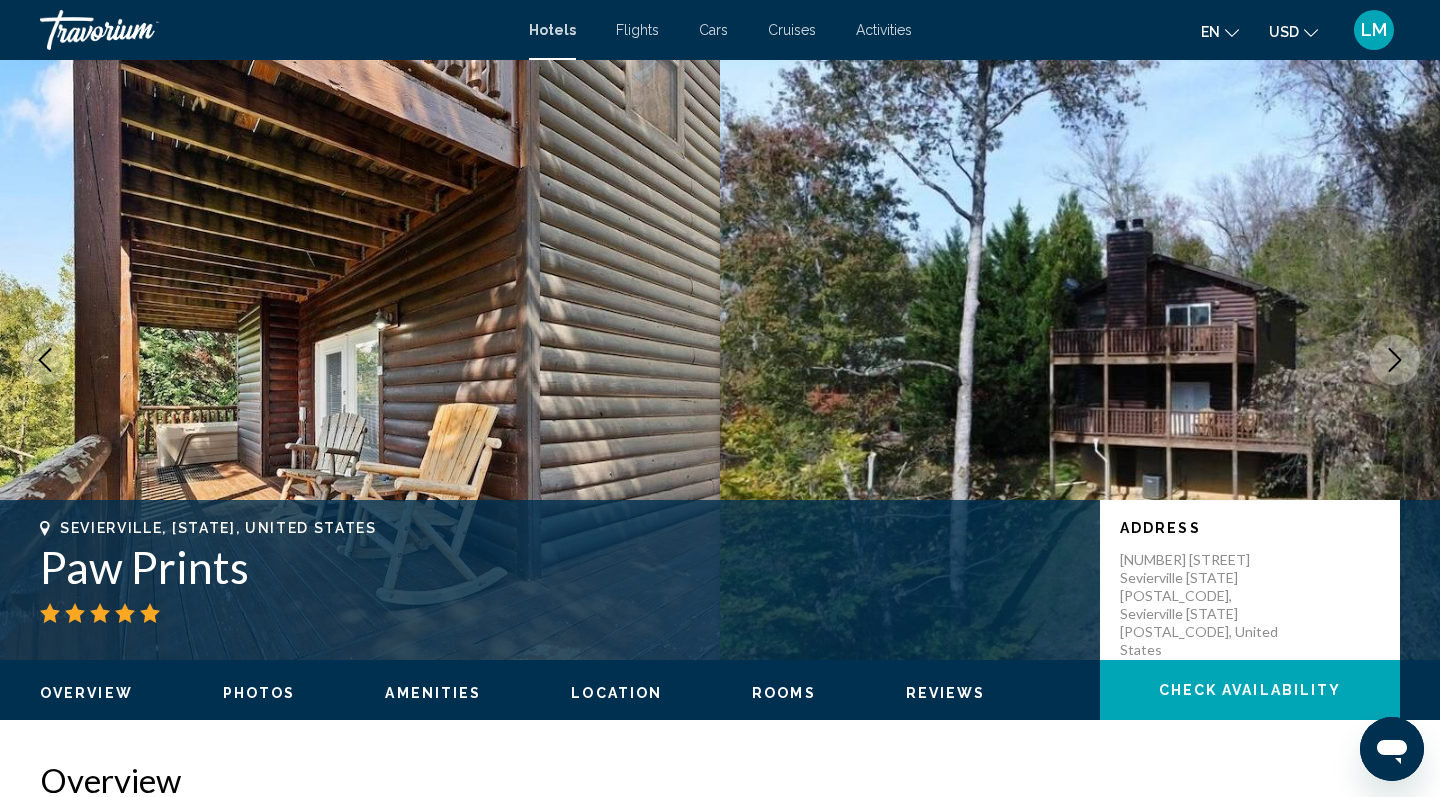 click 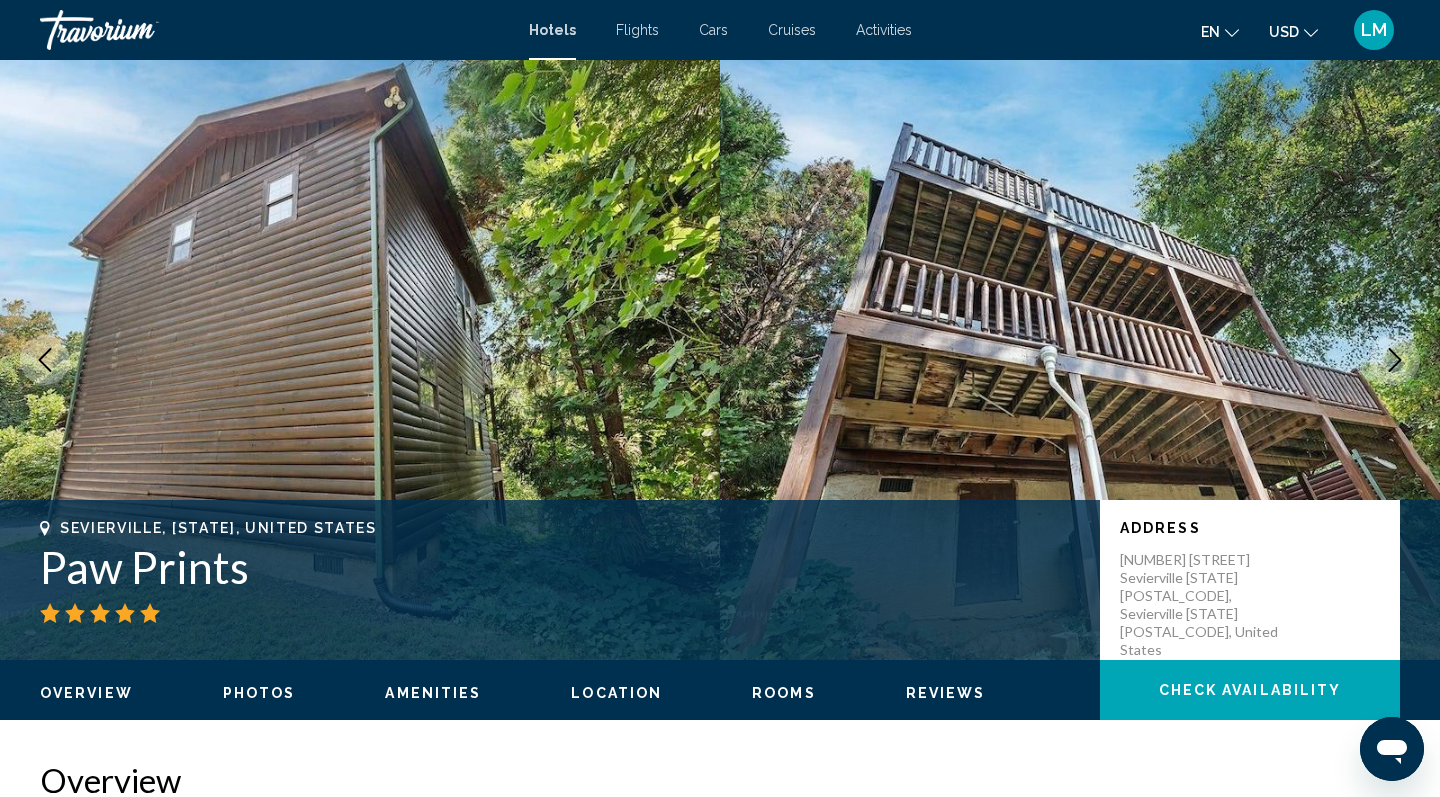 click 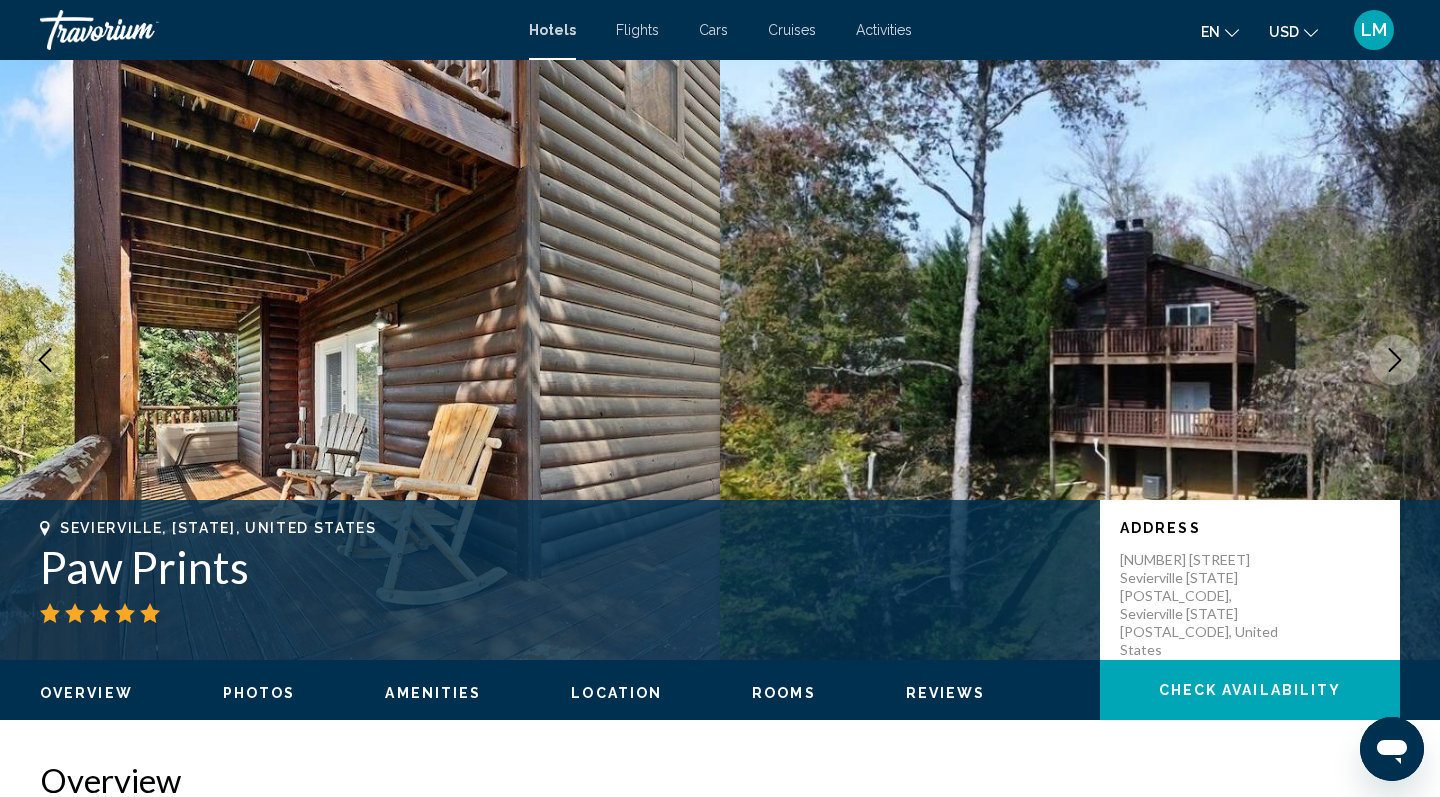 click 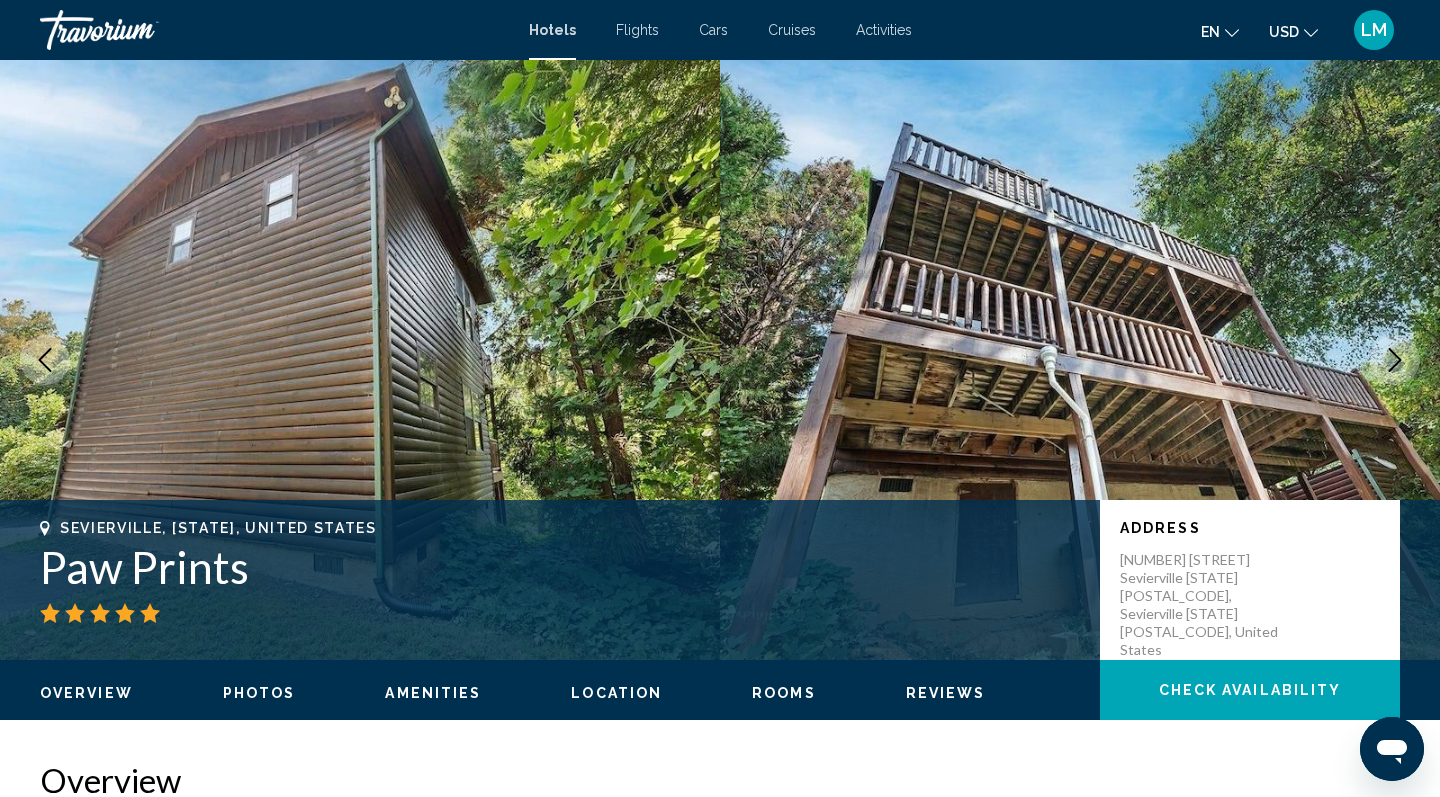 click 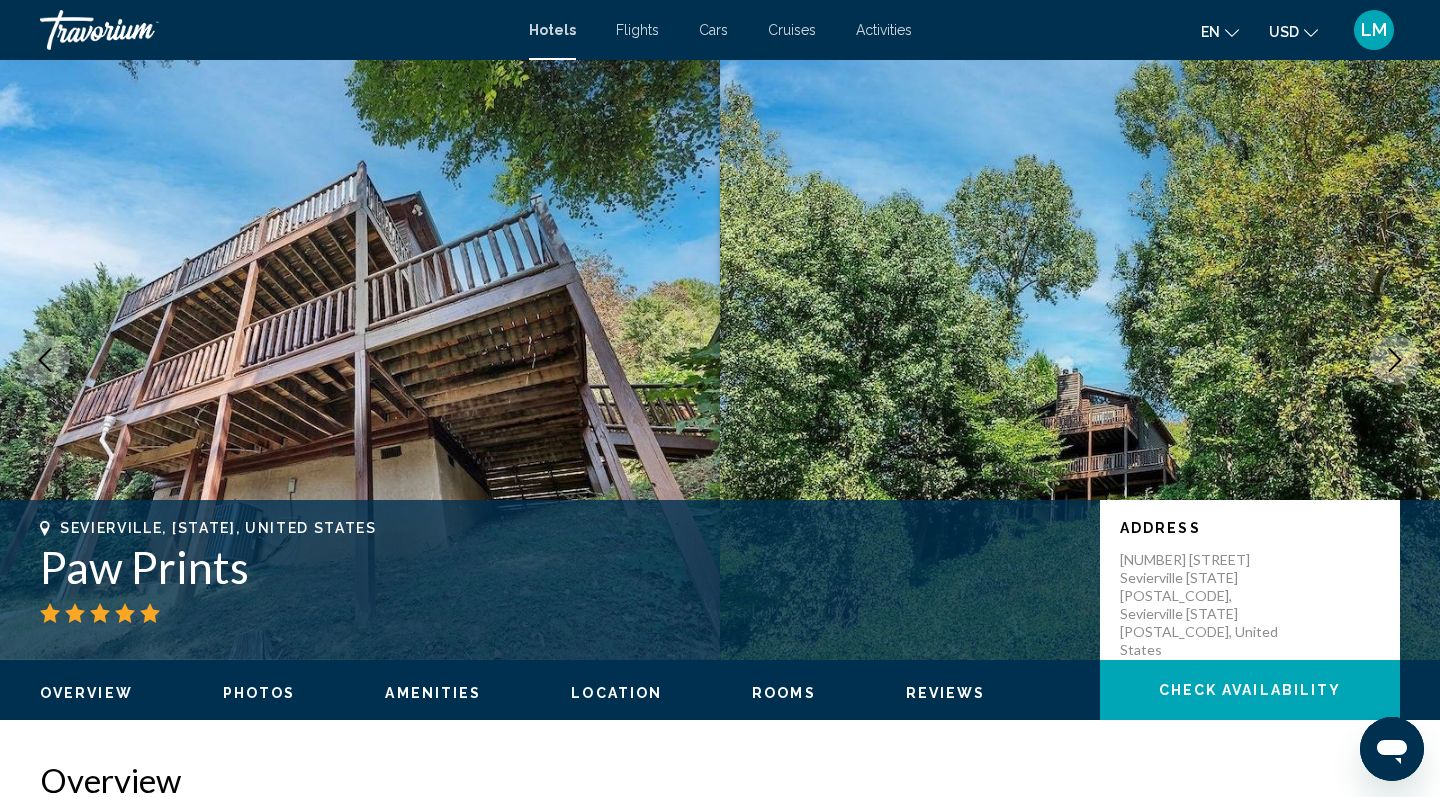 click 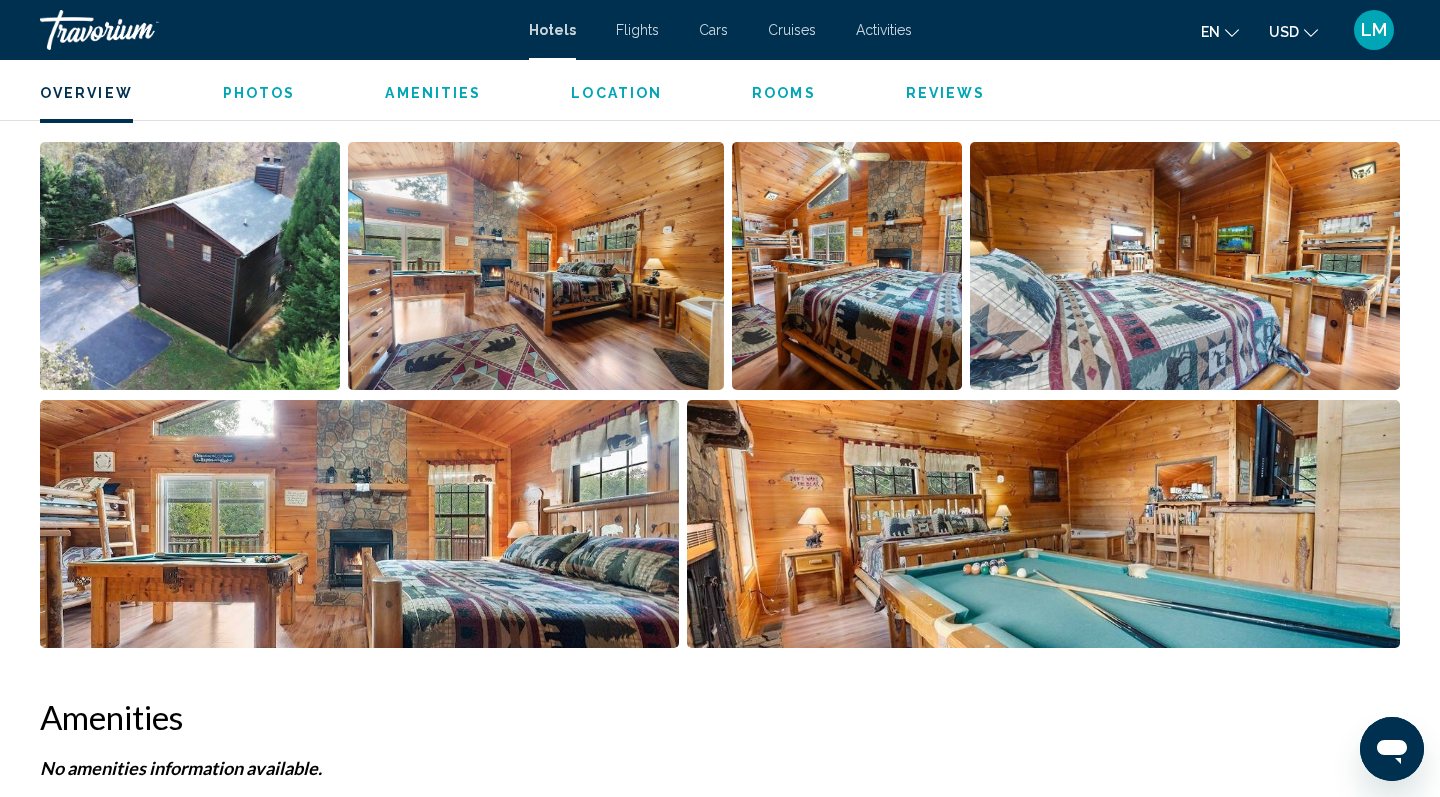 scroll, scrollTop: 846, scrollLeft: 0, axis: vertical 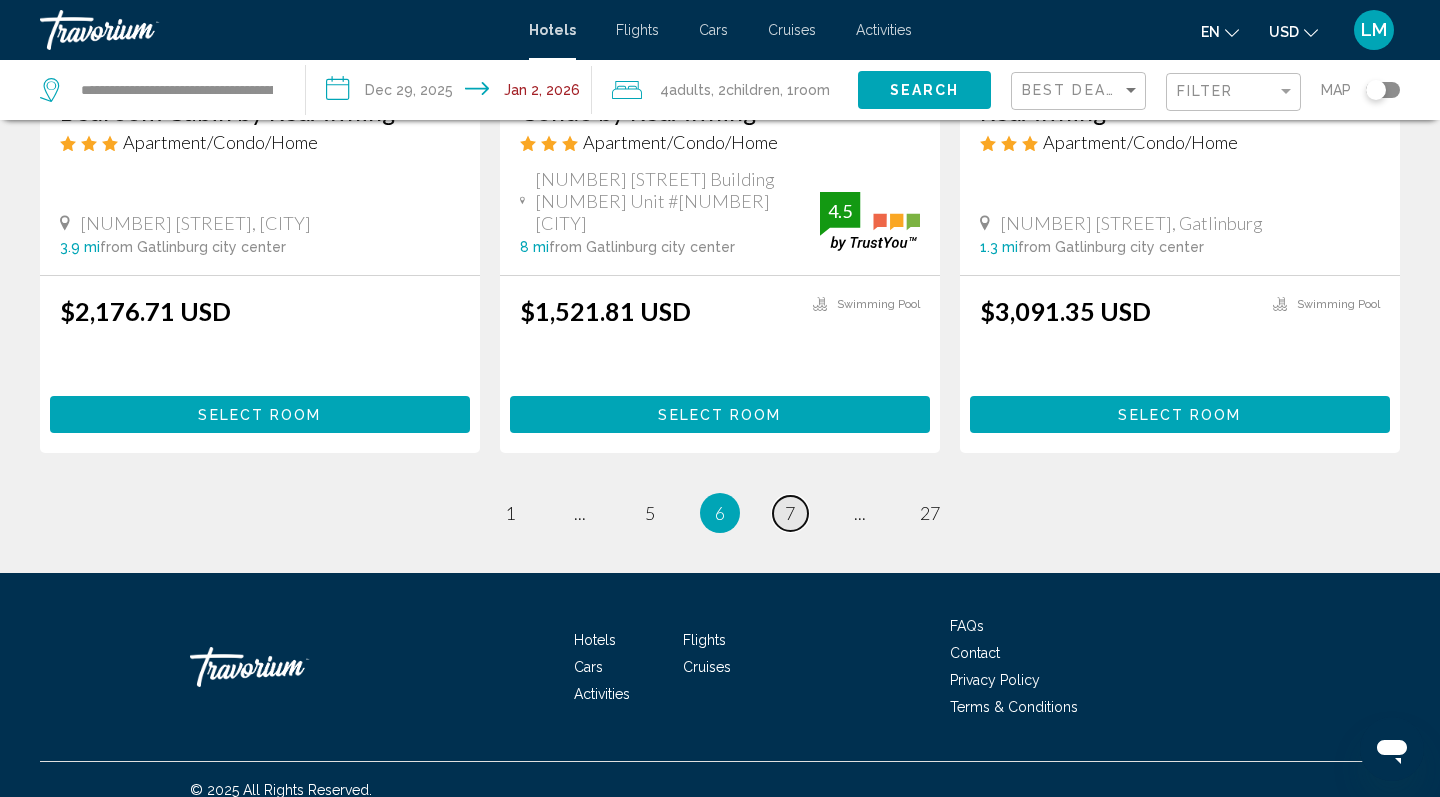 click on "7" at bounding box center (790, 513) 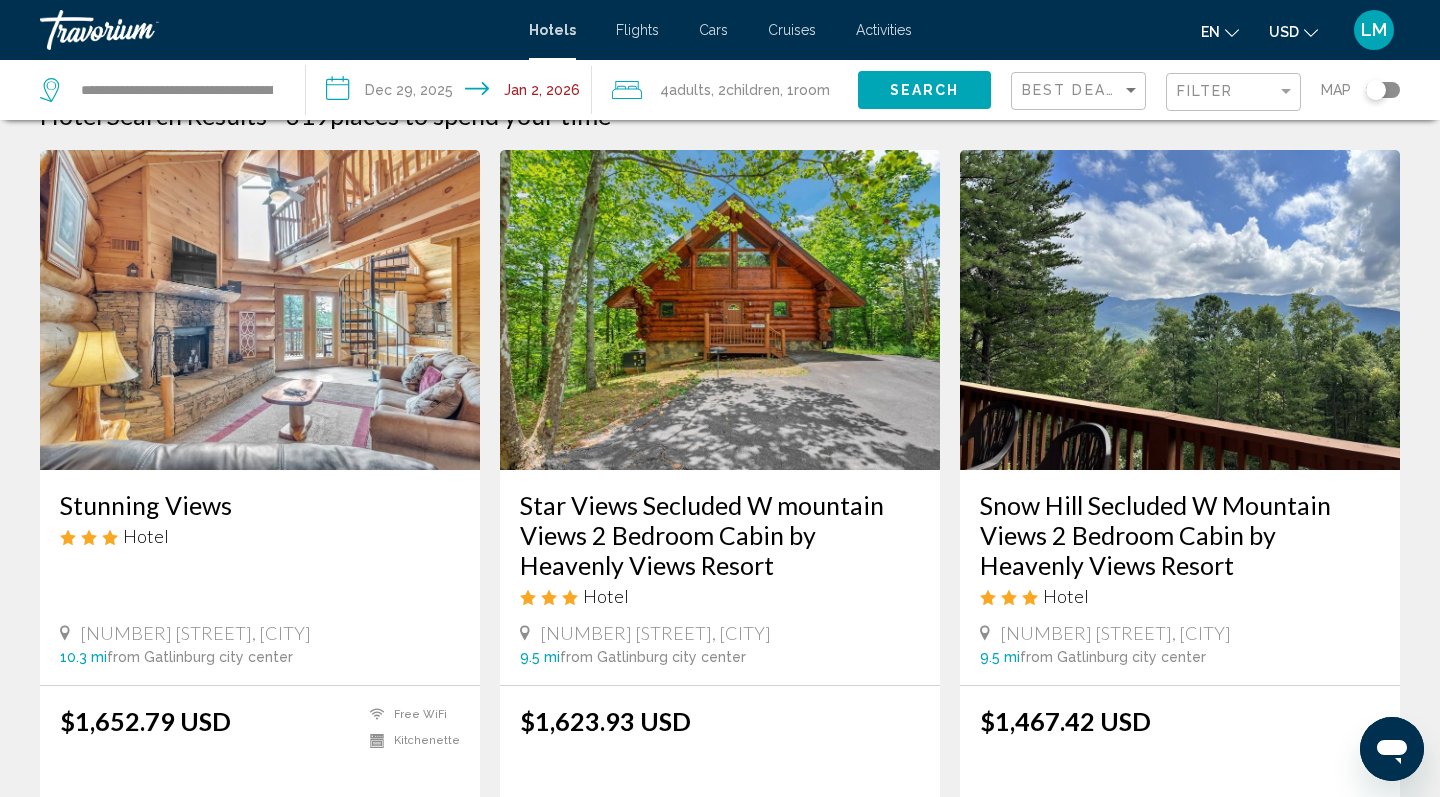scroll, scrollTop: 48, scrollLeft: 0, axis: vertical 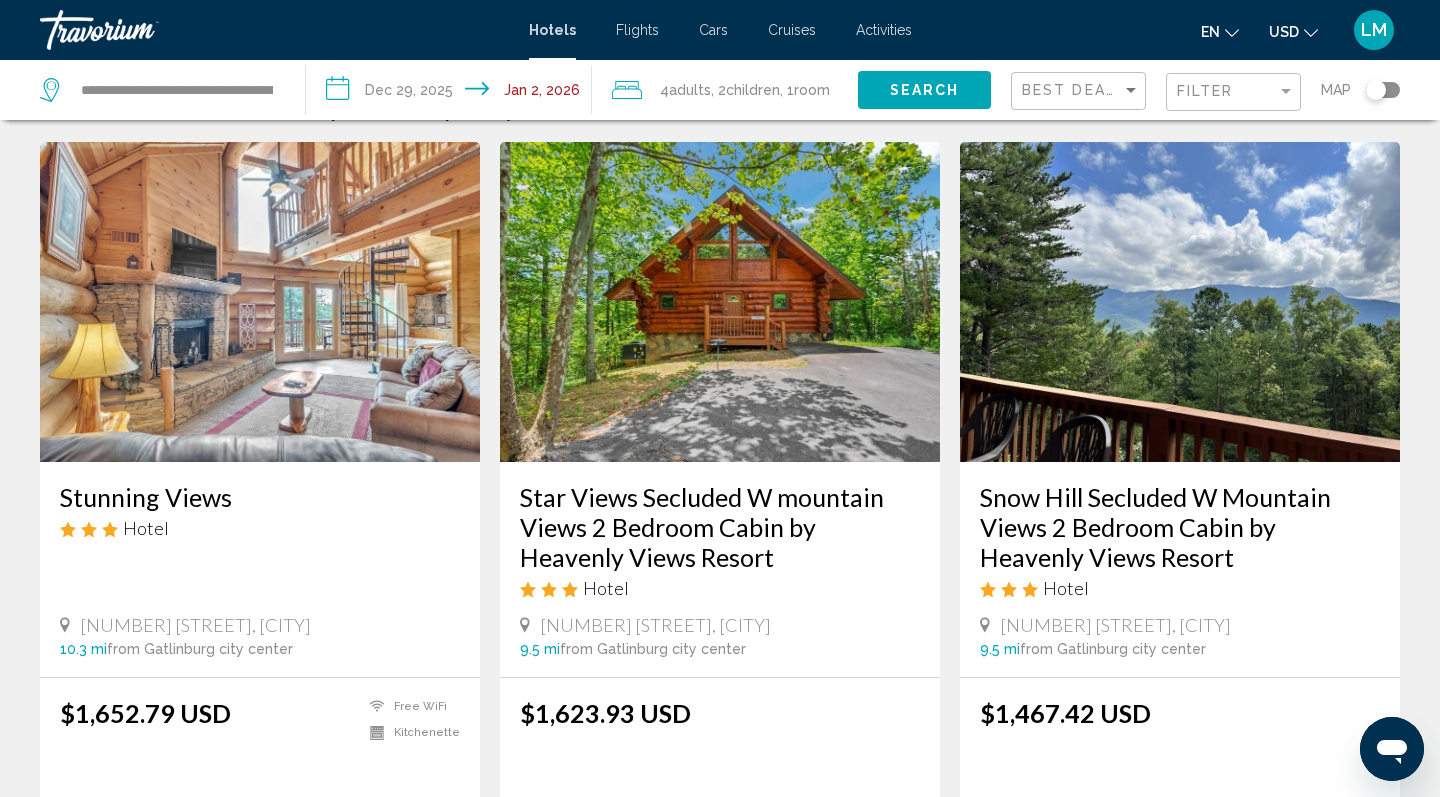 click at bounding box center (1180, 302) 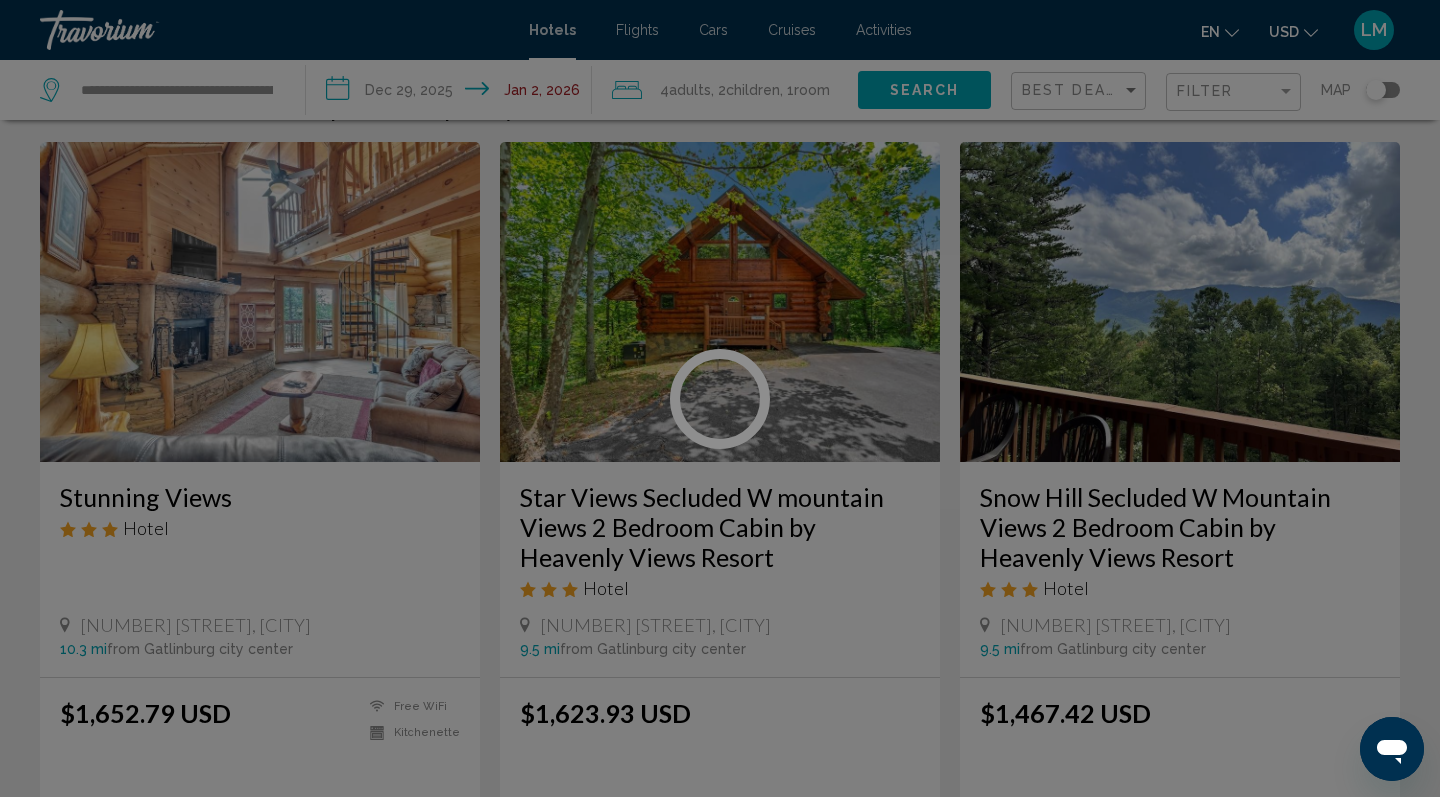scroll, scrollTop: 0, scrollLeft: 0, axis: both 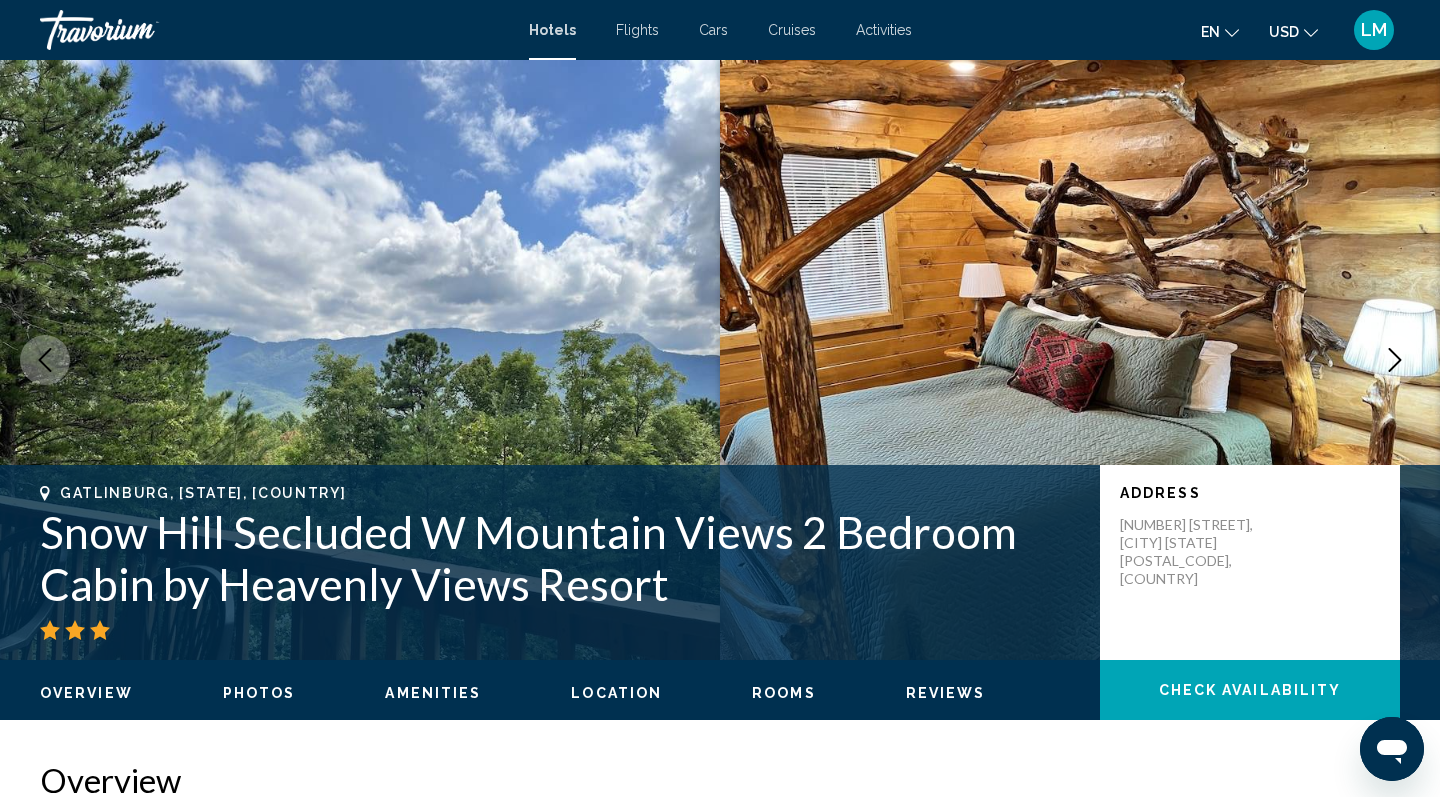 click 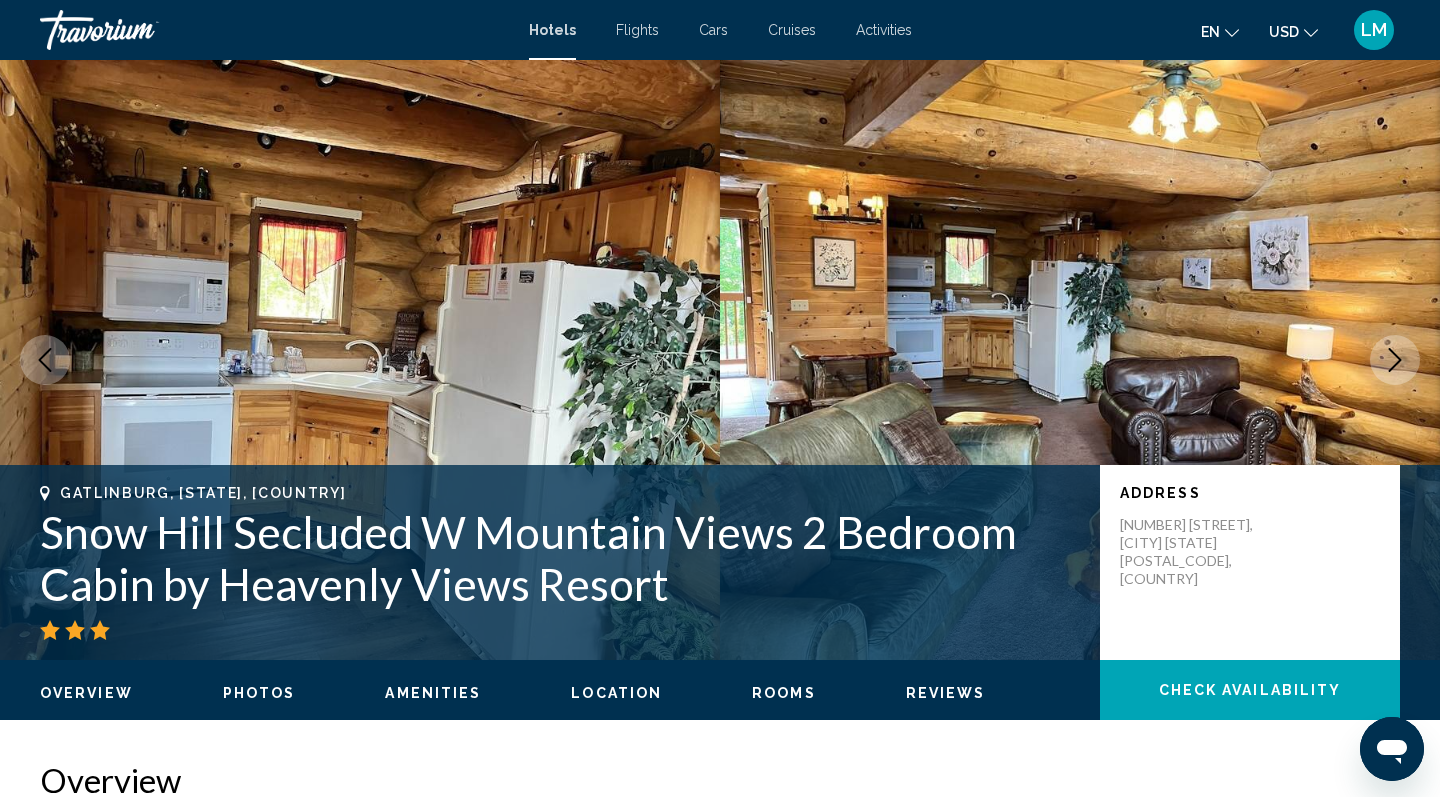 click 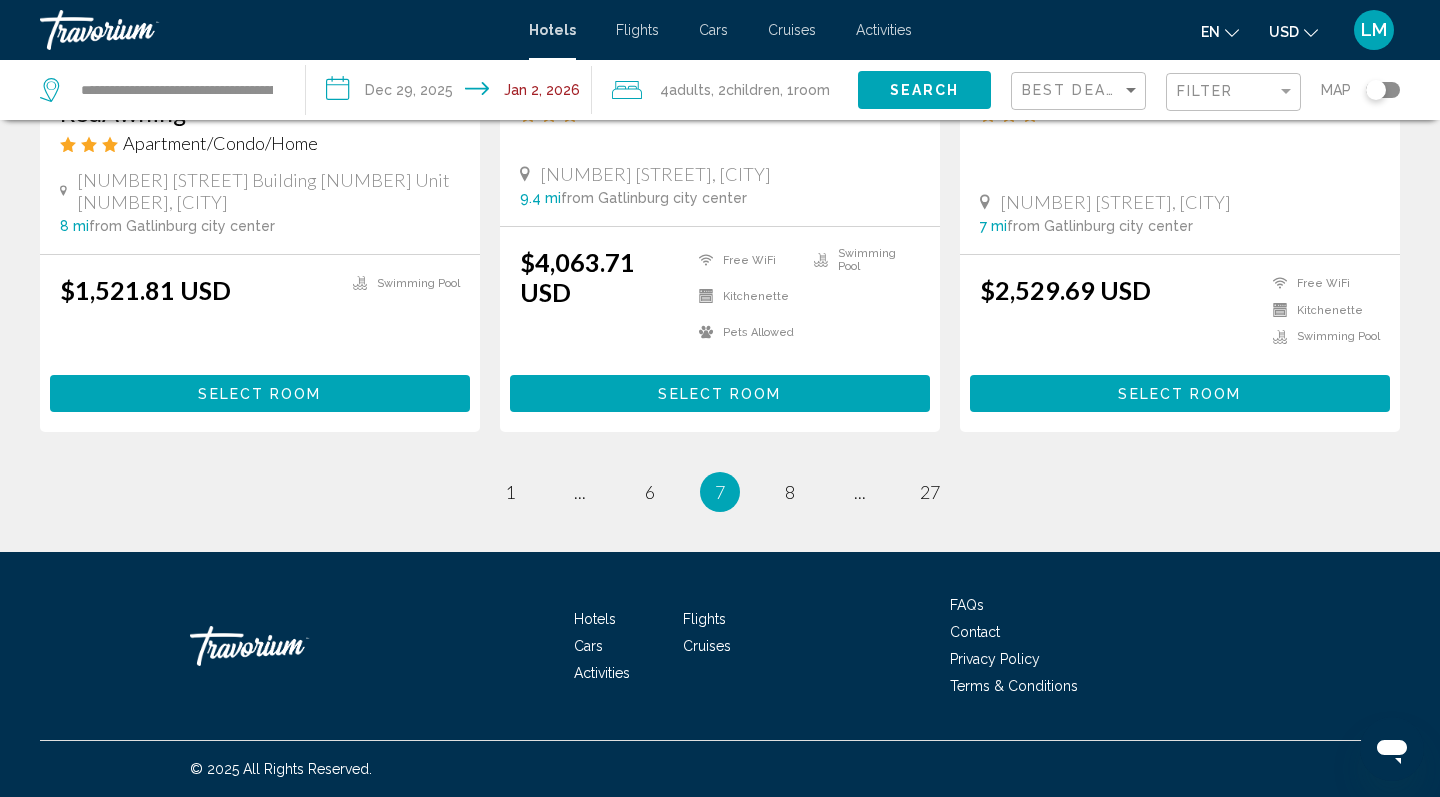 scroll, scrollTop: 2664, scrollLeft: 0, axis: vertical 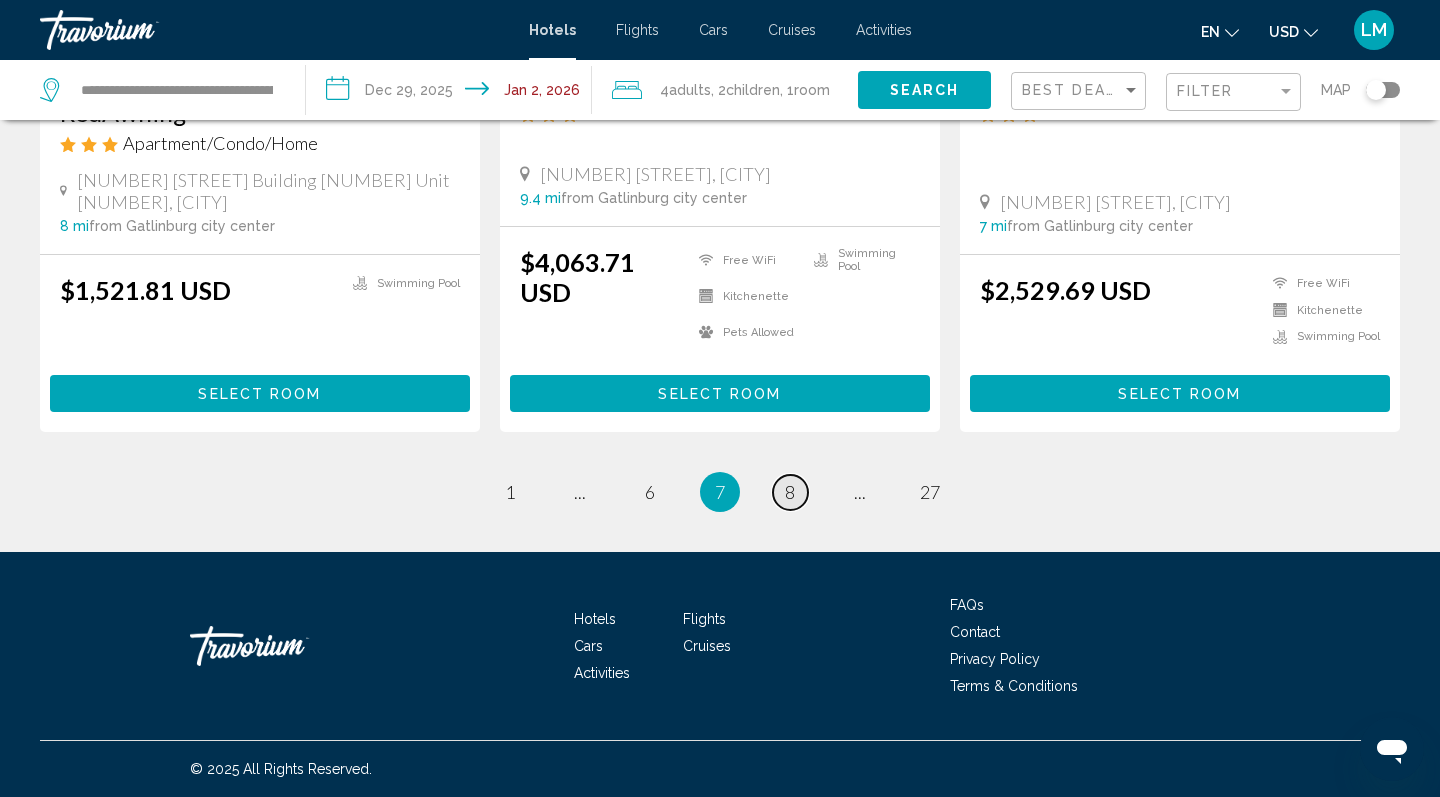click on "page  8" at bounding box center (790, 492) 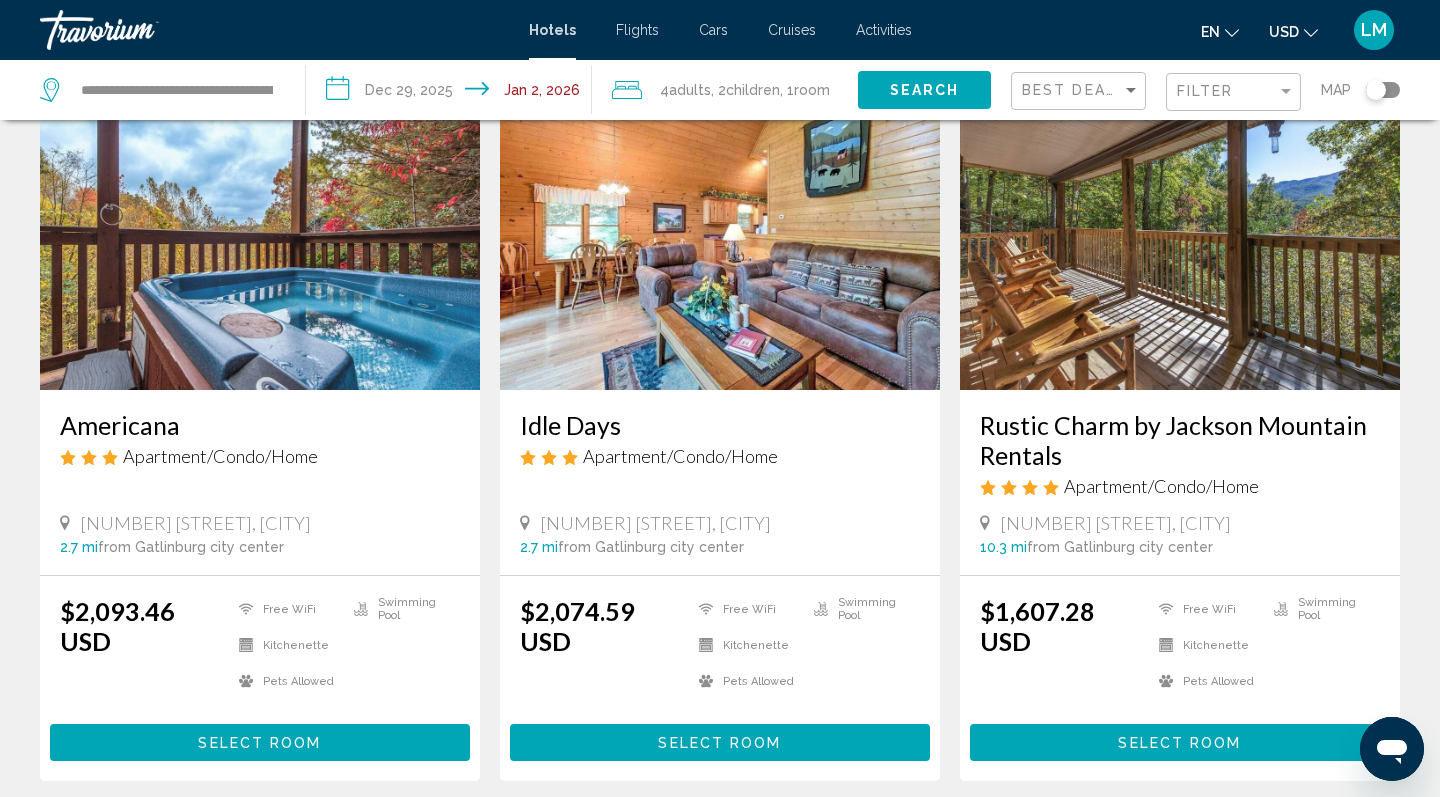 scroll, scrollTop: 121, scrollLeft: 0, axis: vertical 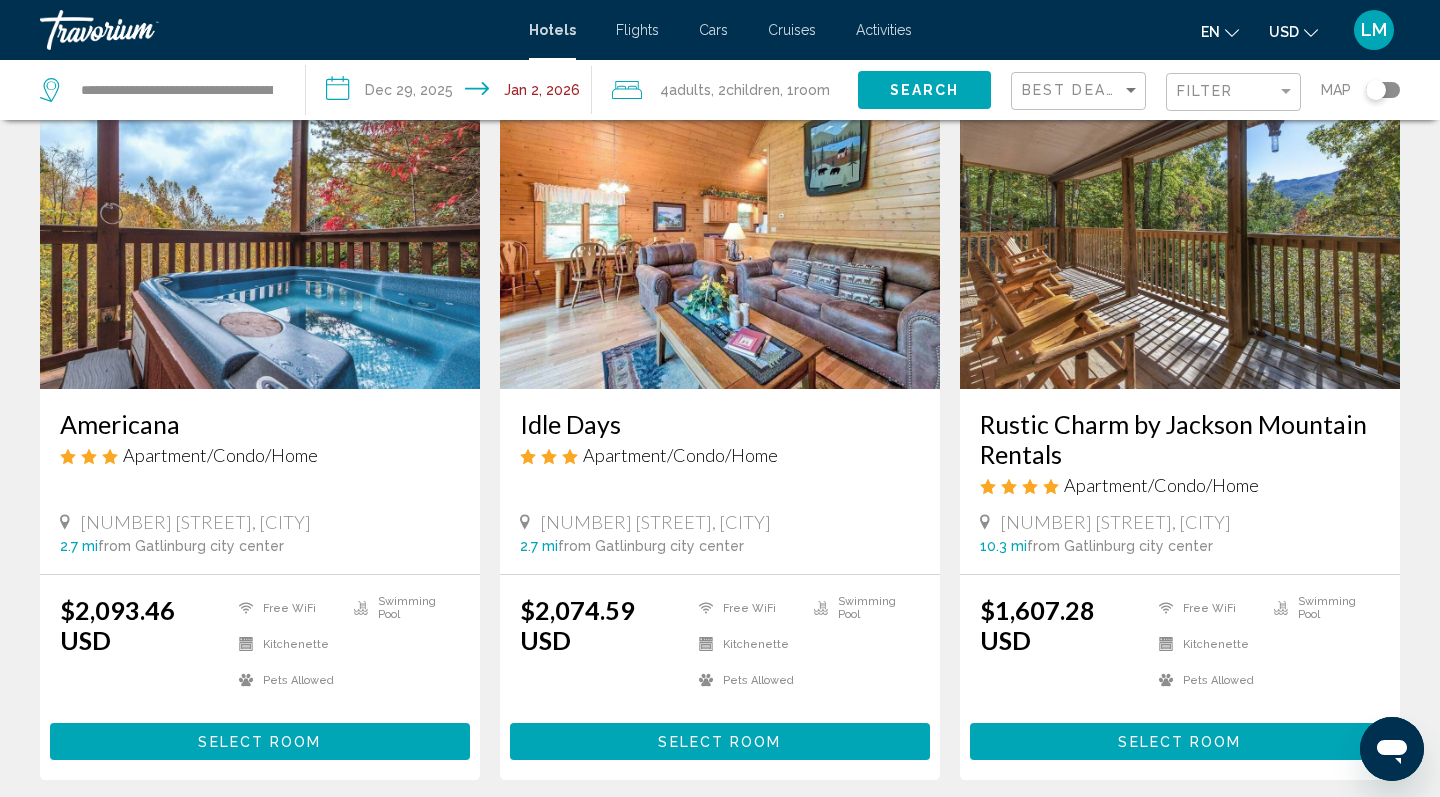 click at bounding box center [1180, 229] 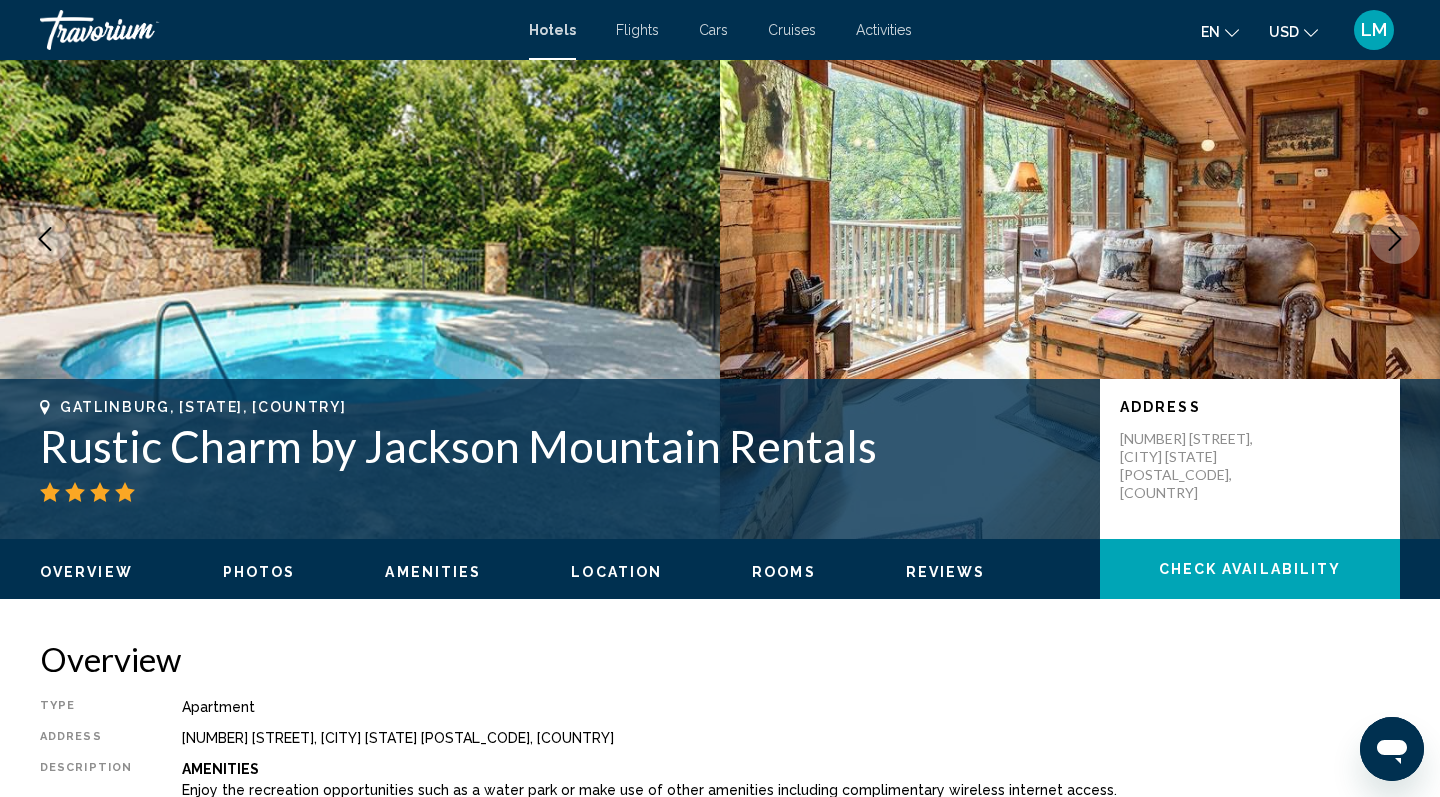 scroll, scrollTop: 0, scrollLeft: 0, axis: both 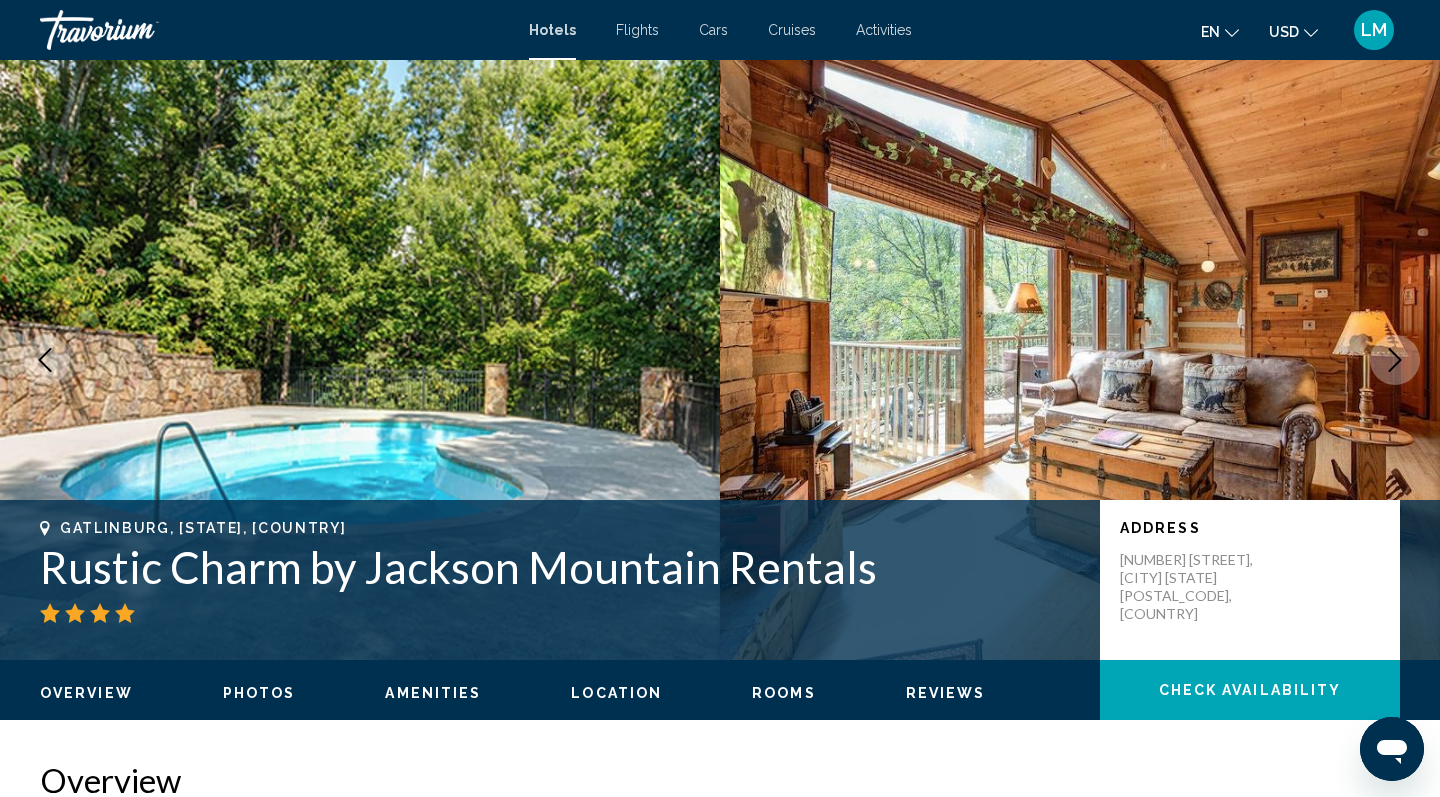 click 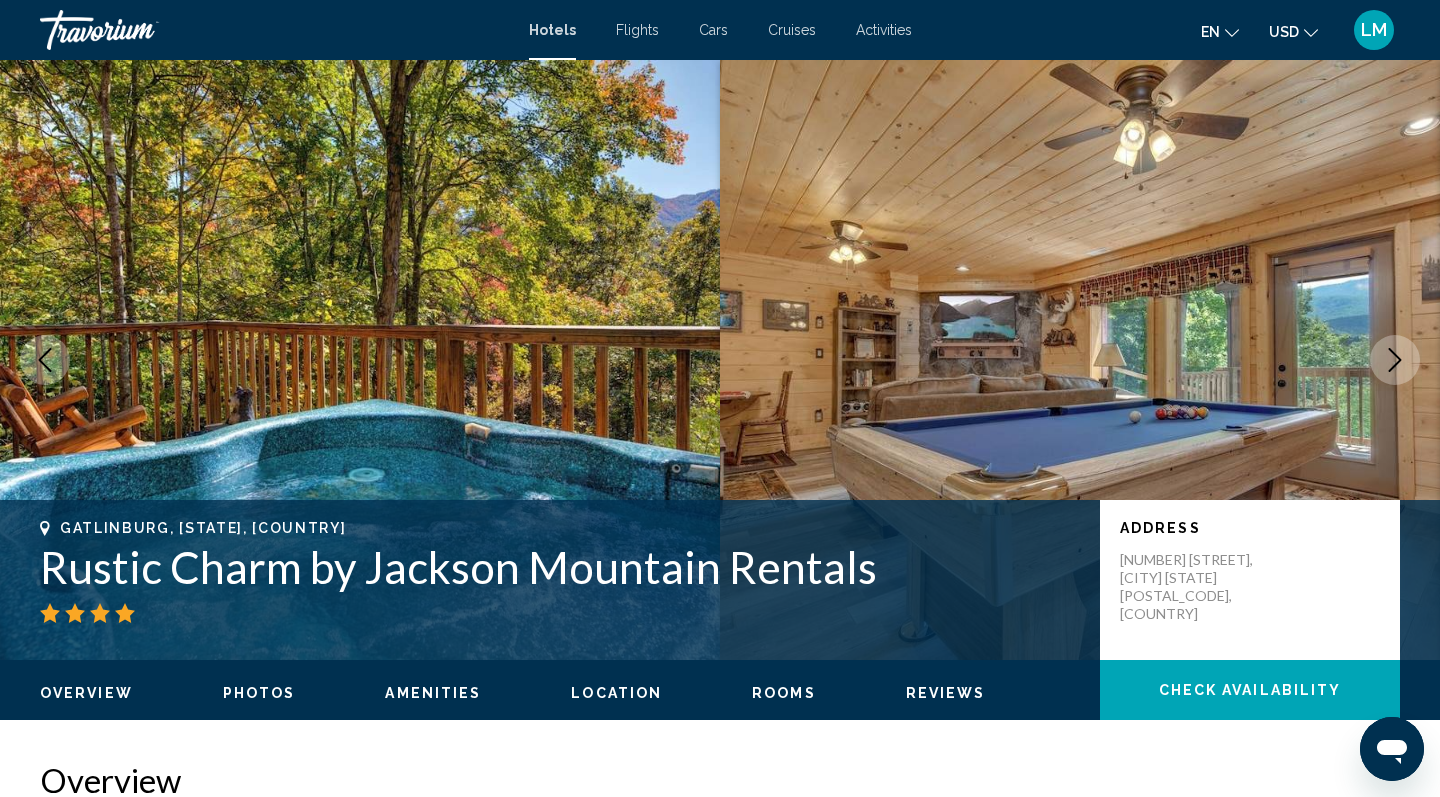 click 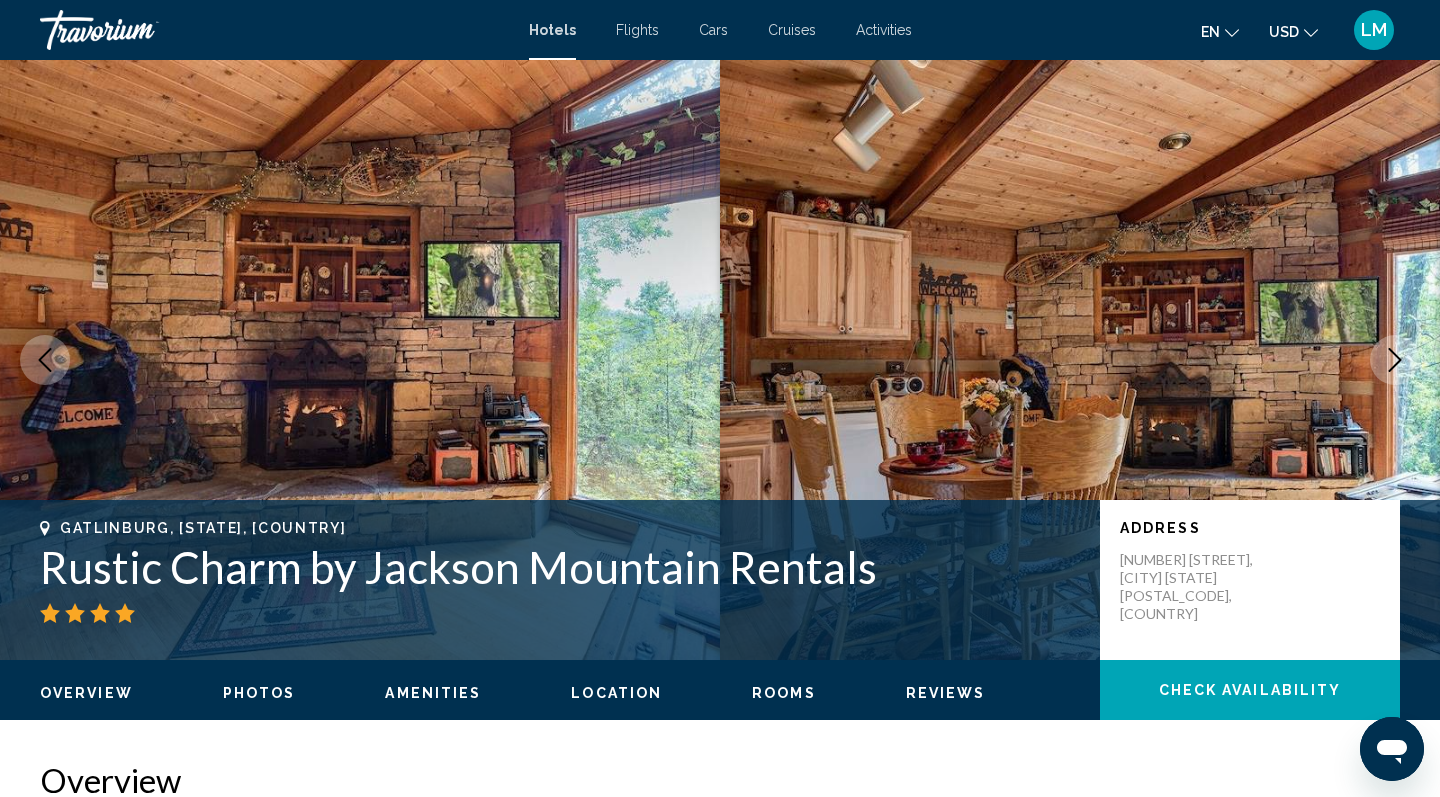 click 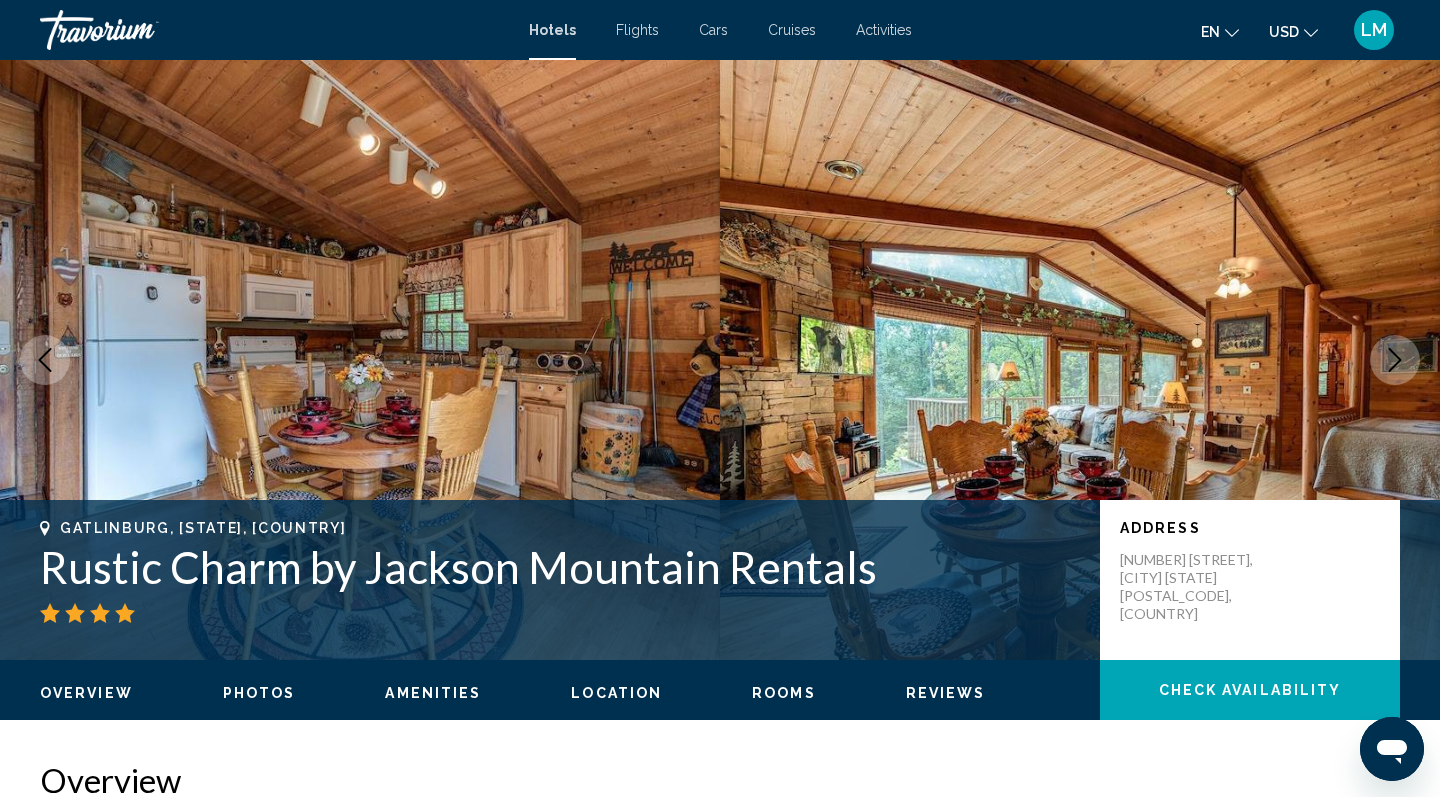 click 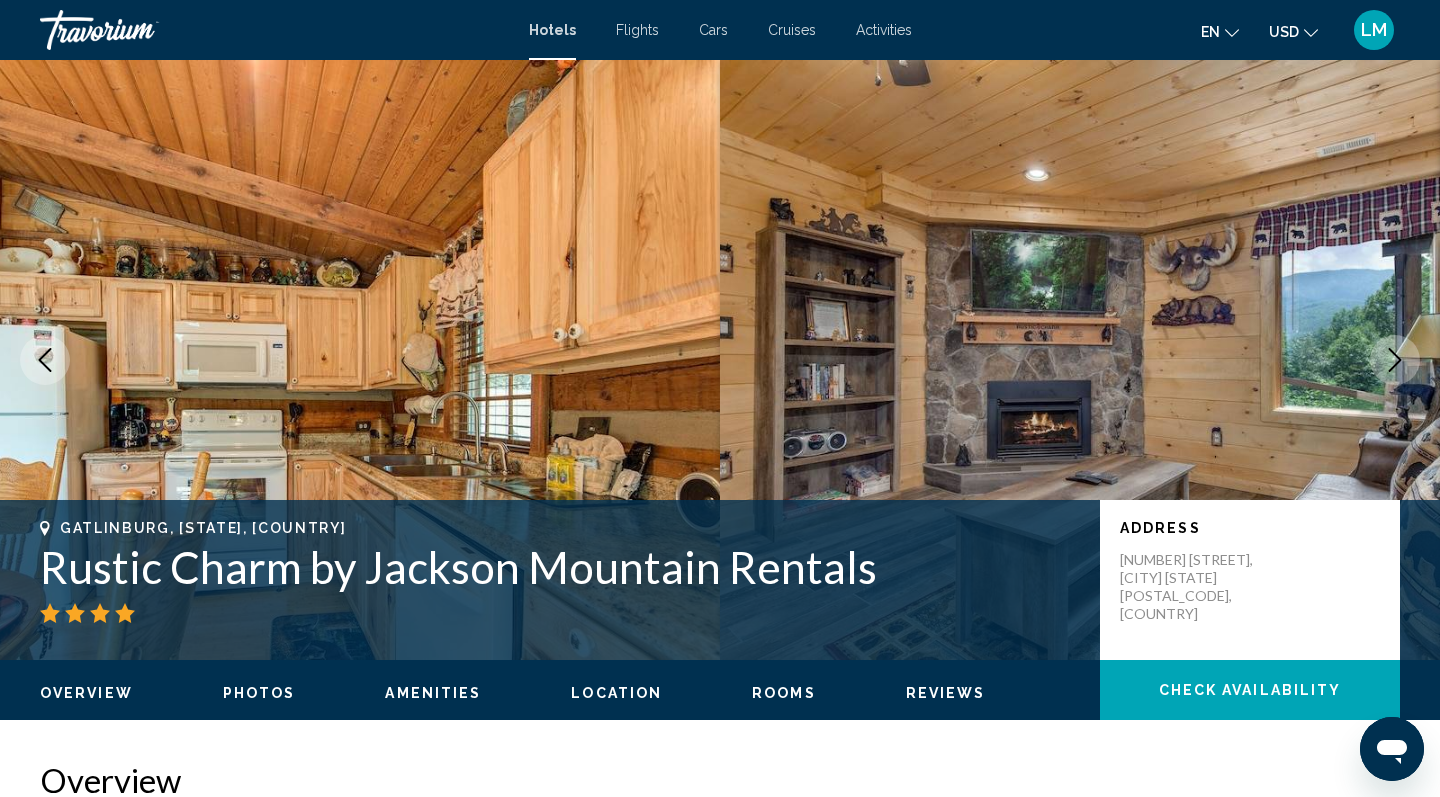 click 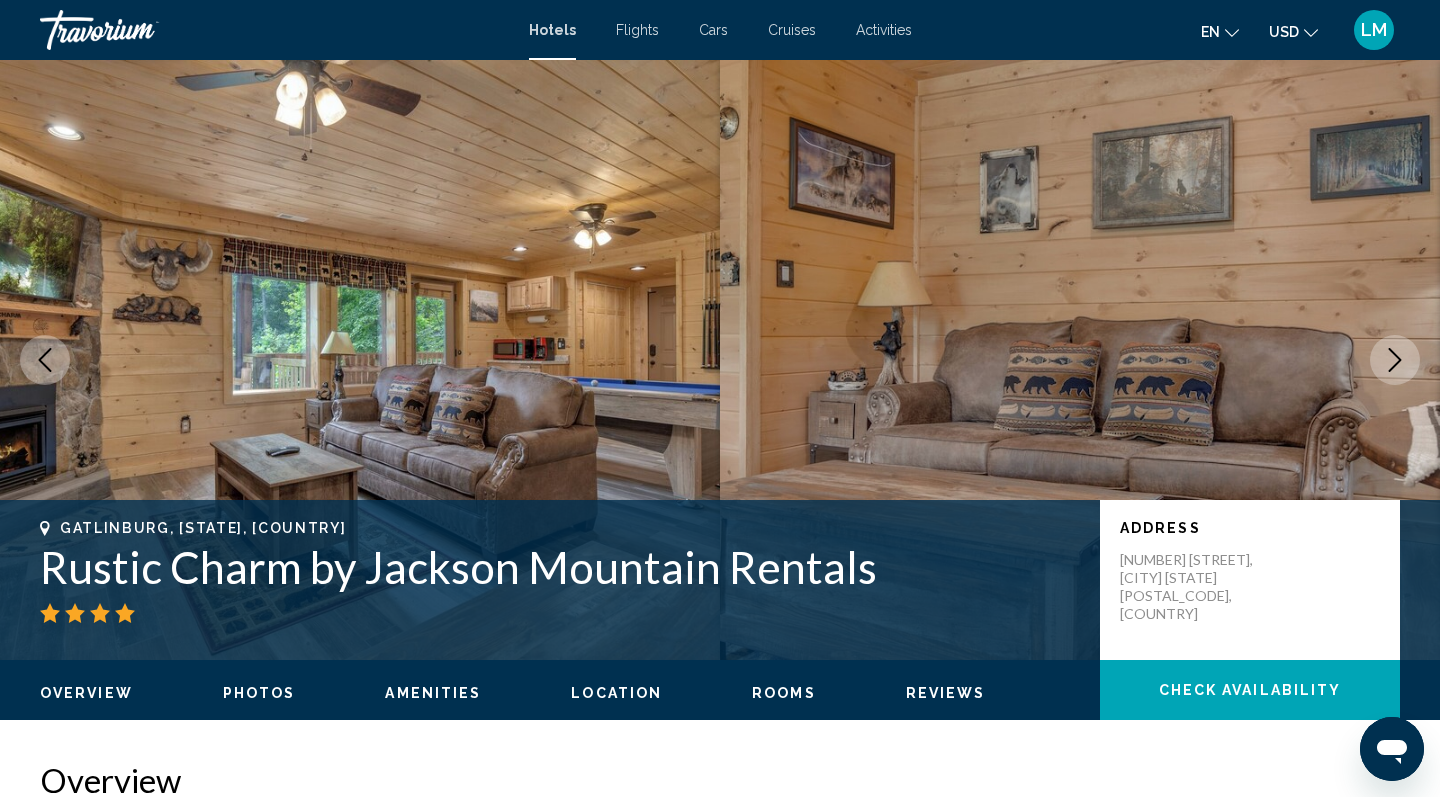 click 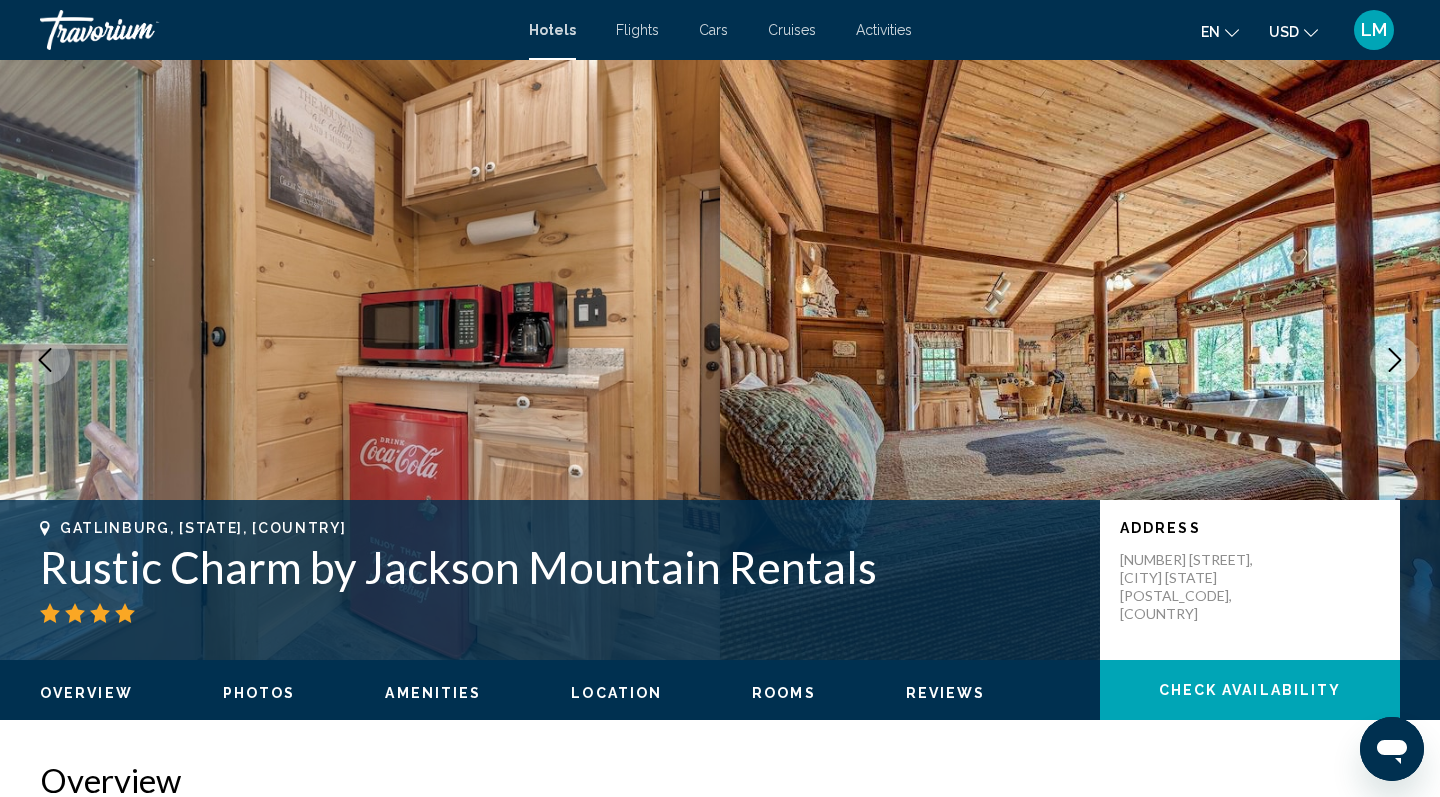 click 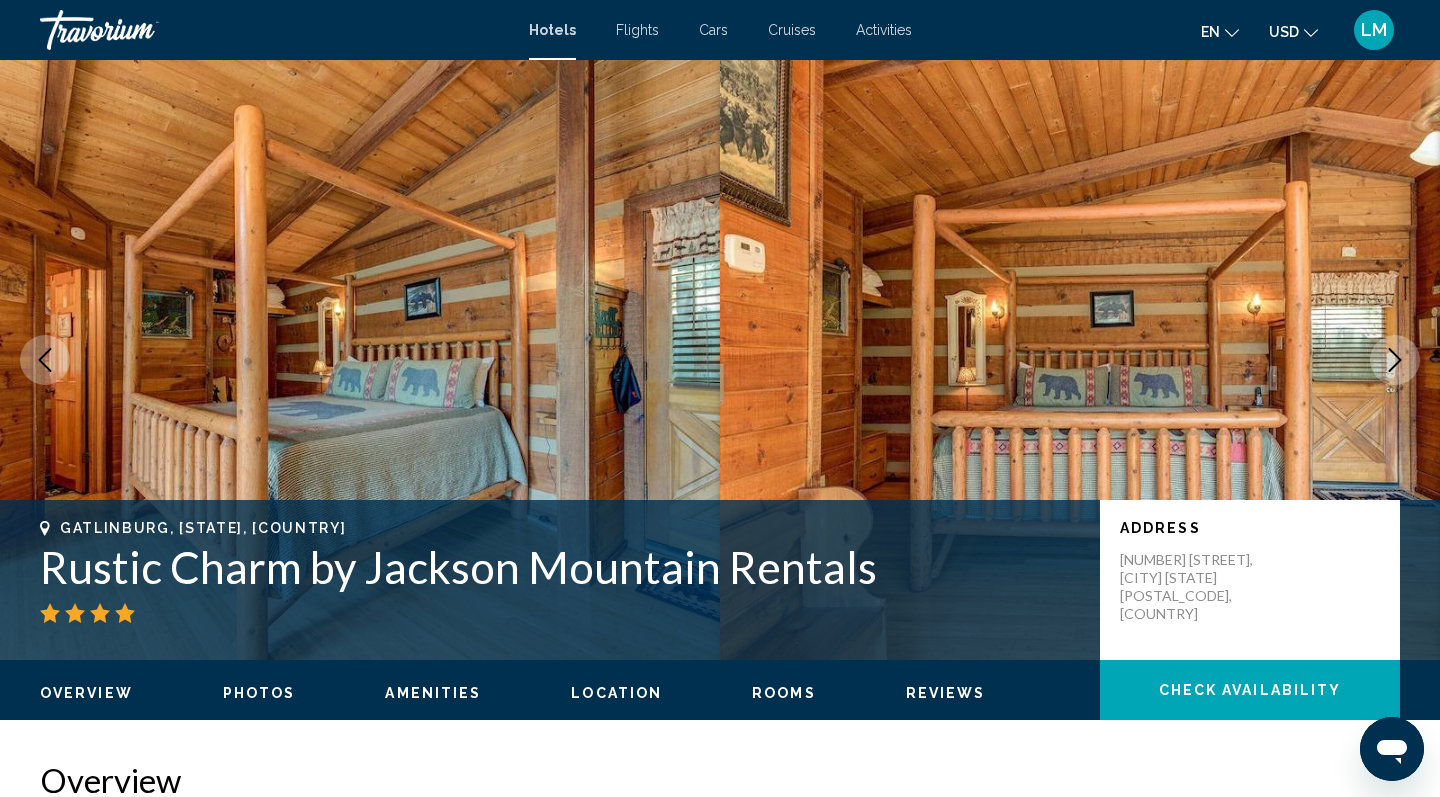 click 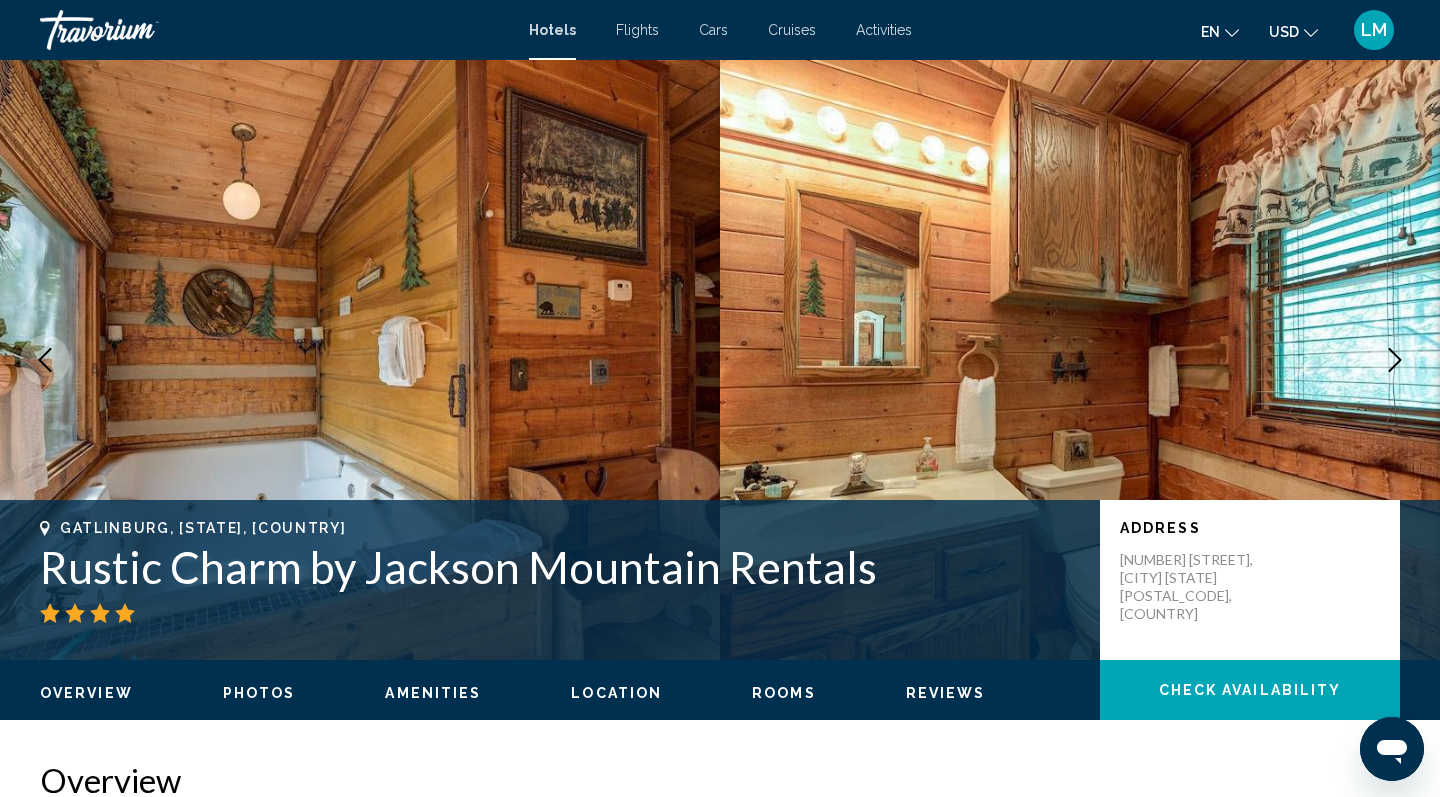 click 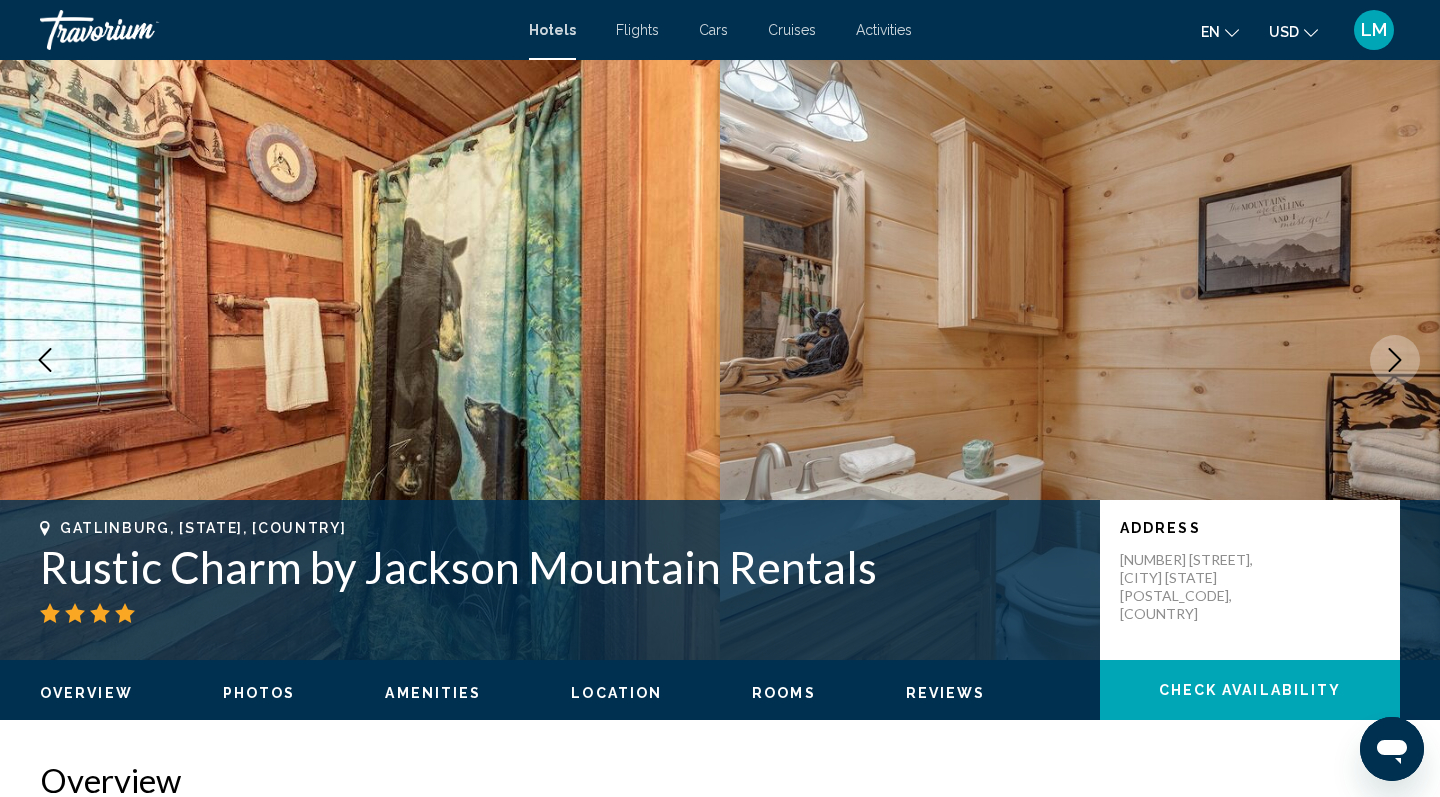 click 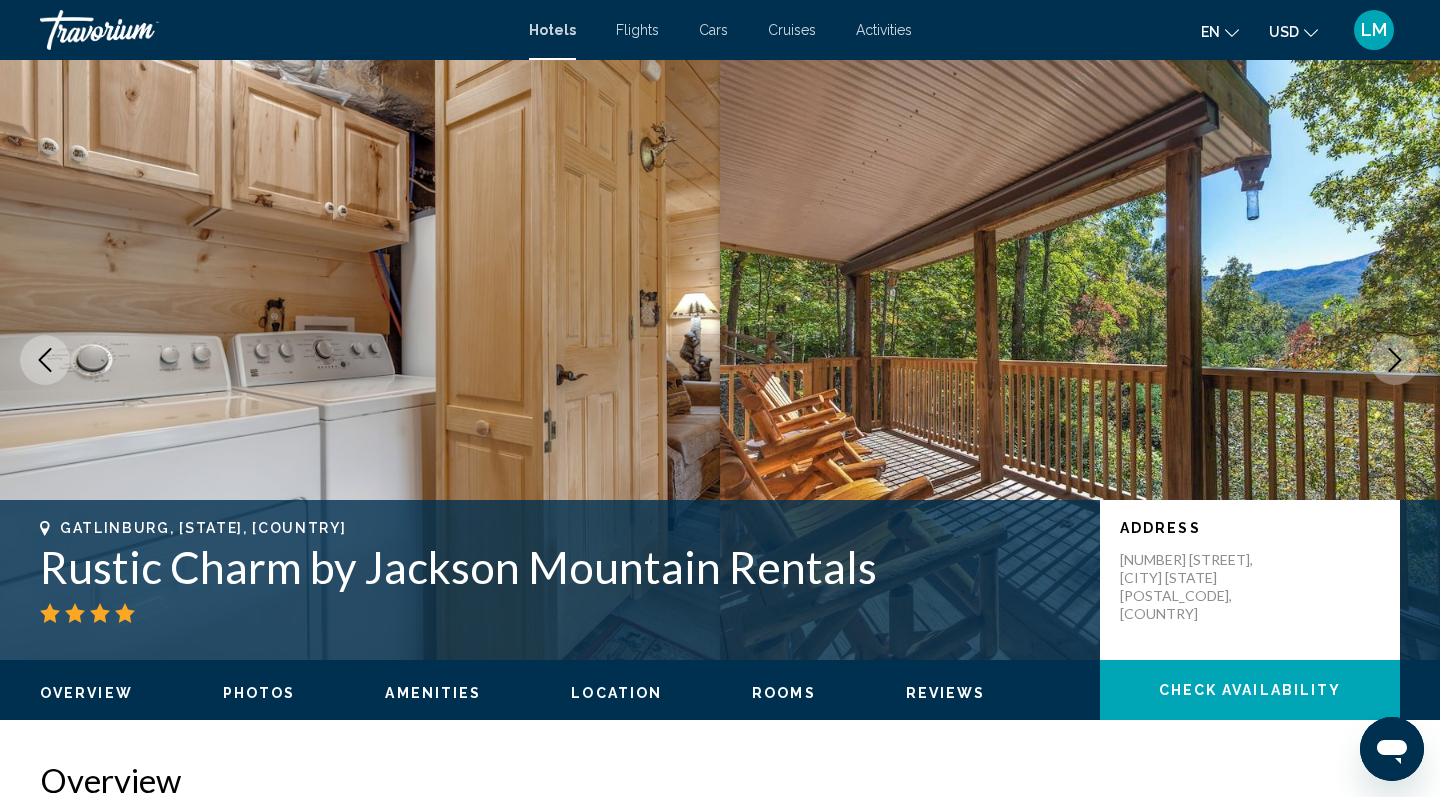 click 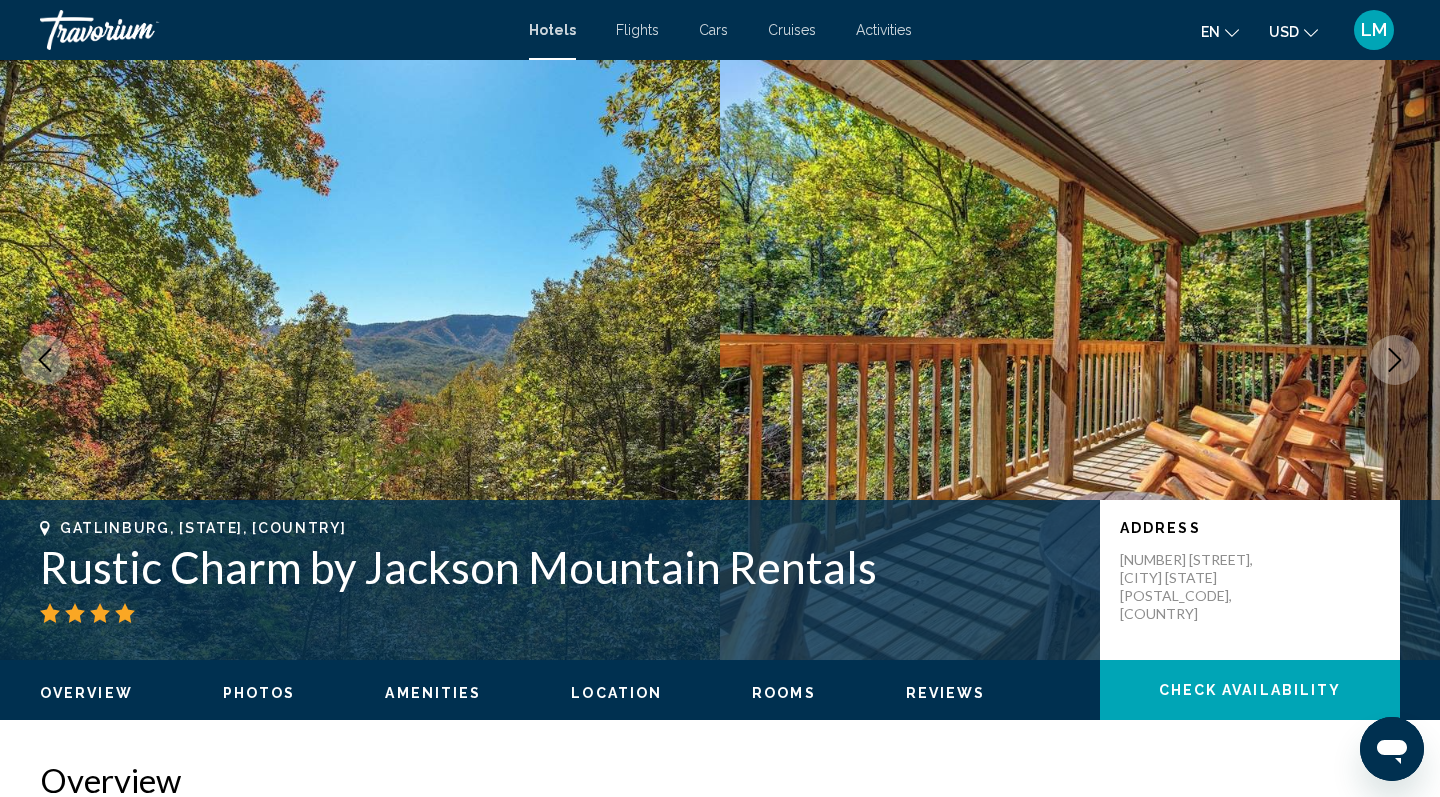 click 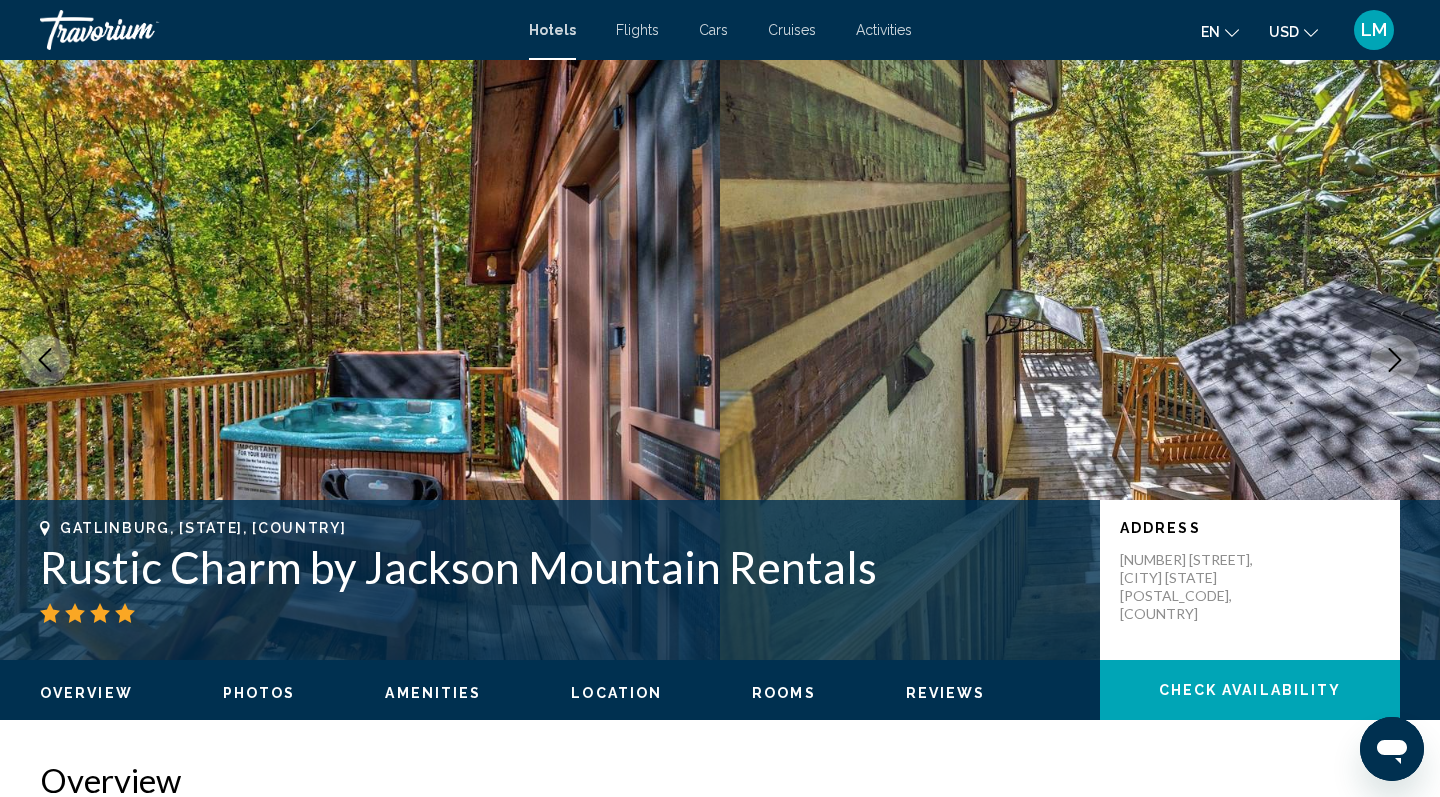 click 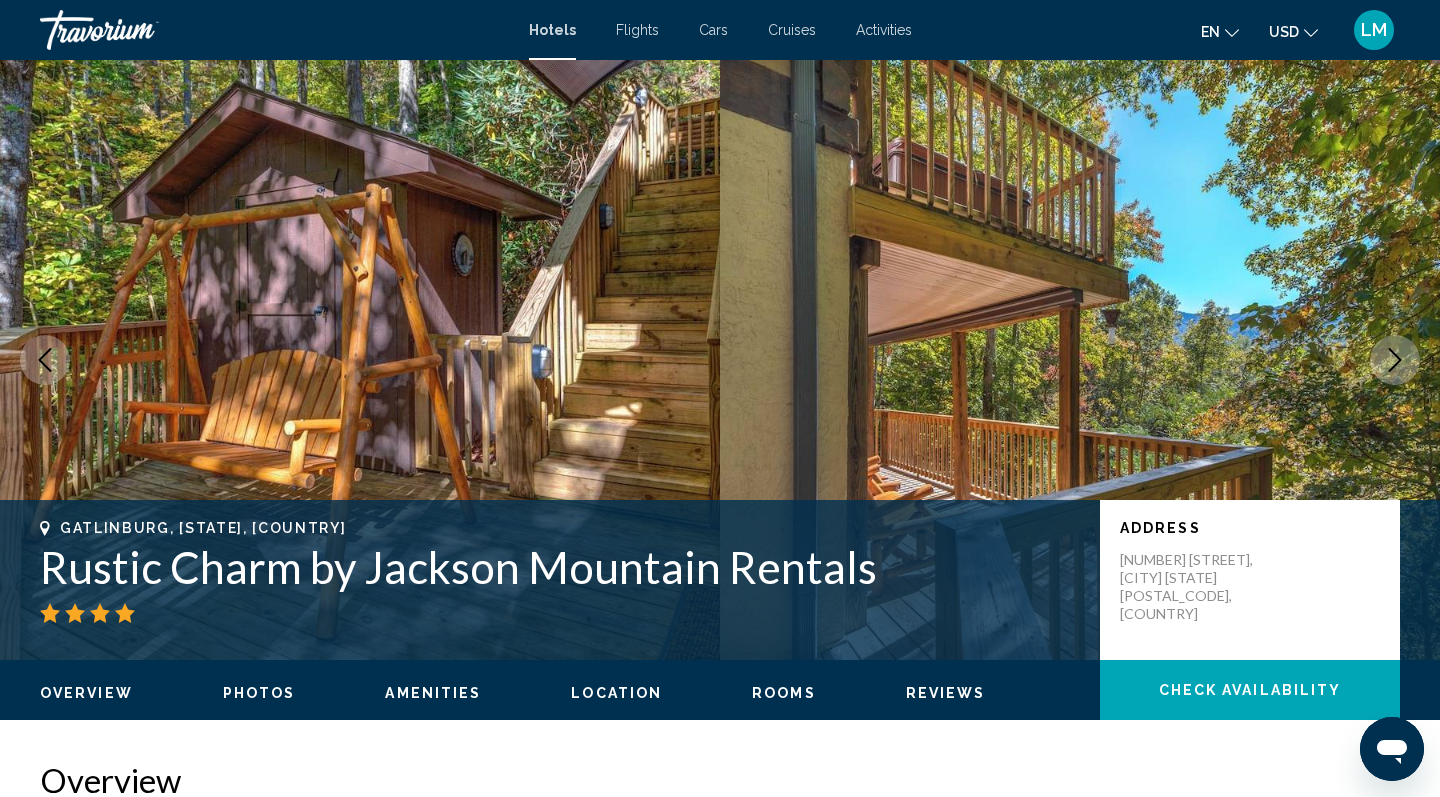 click 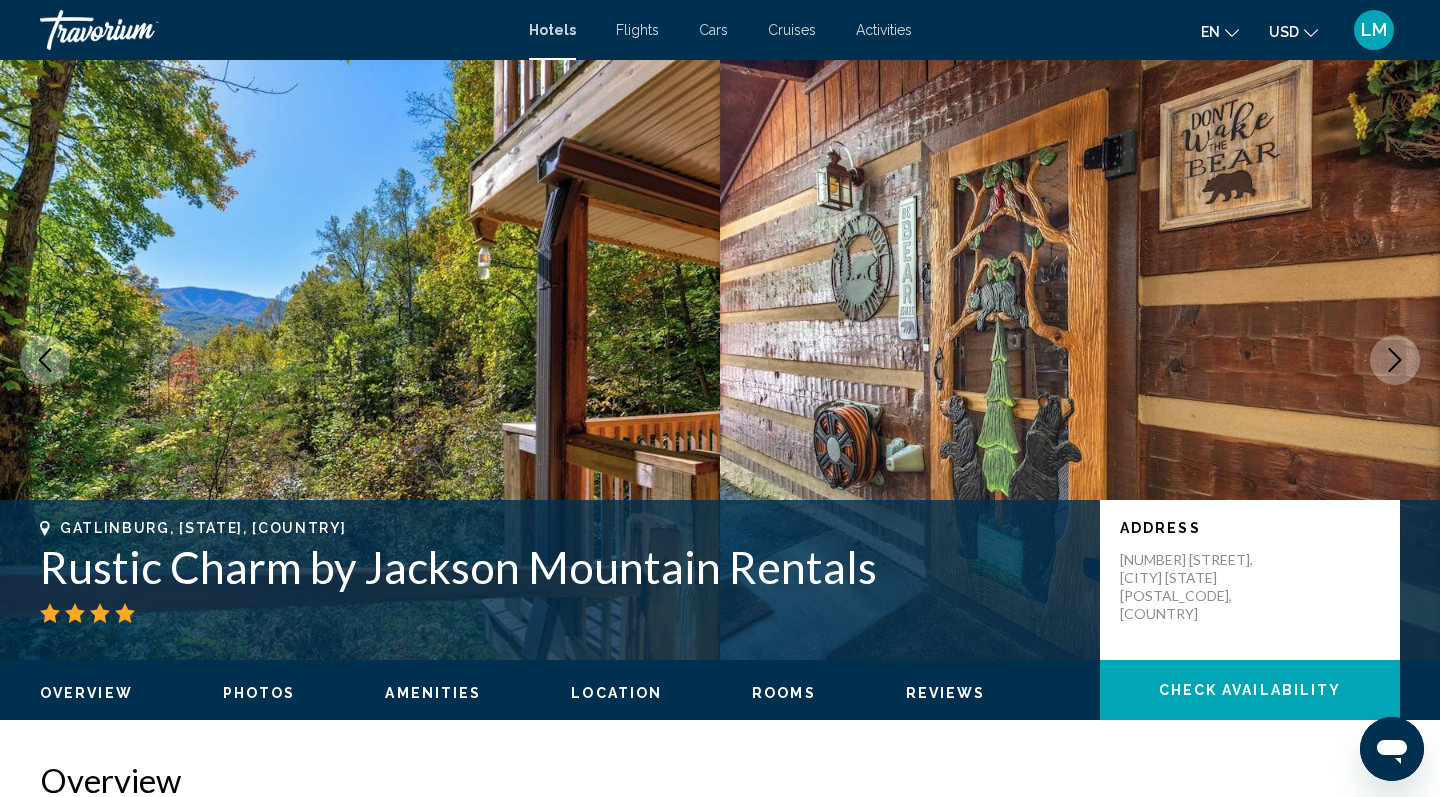 click 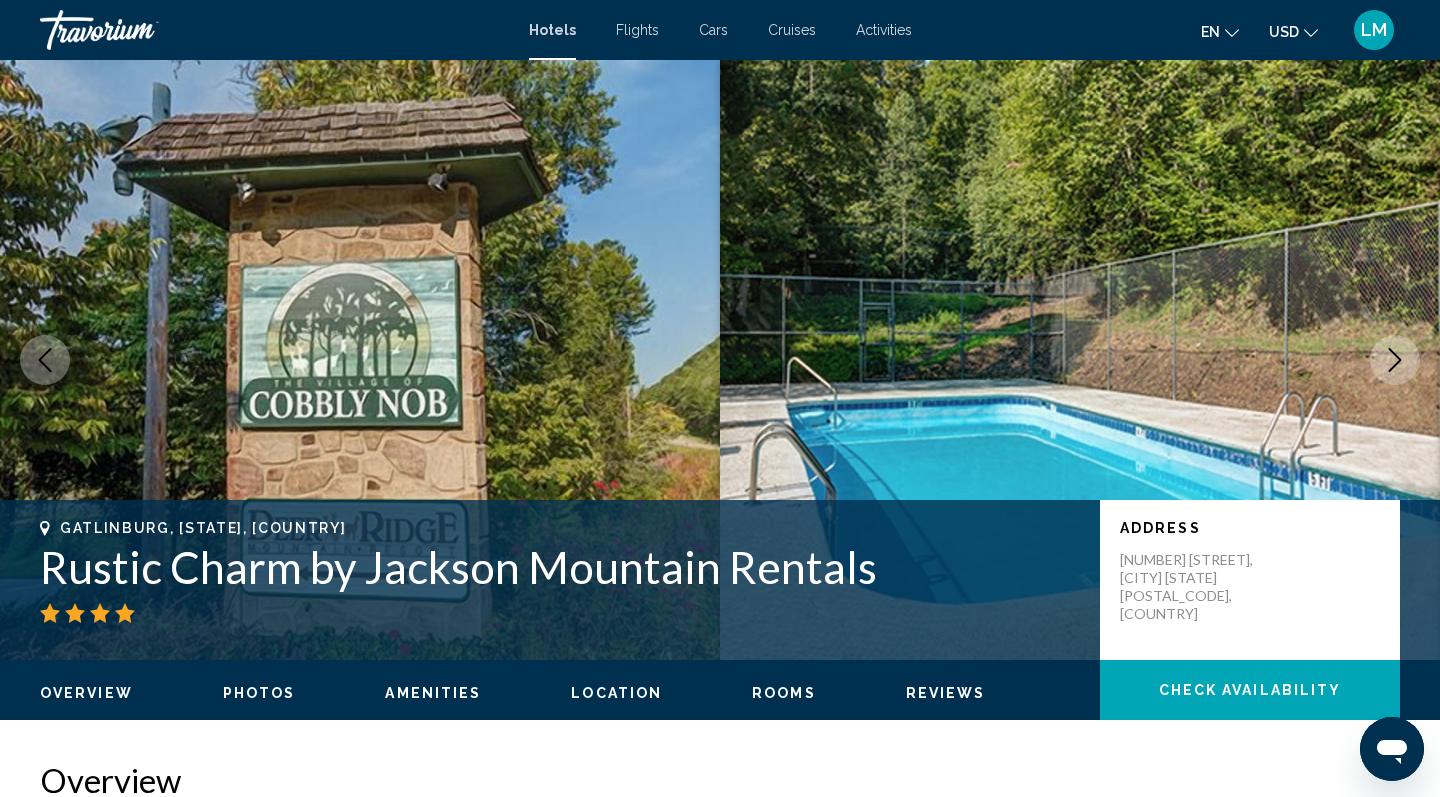 click 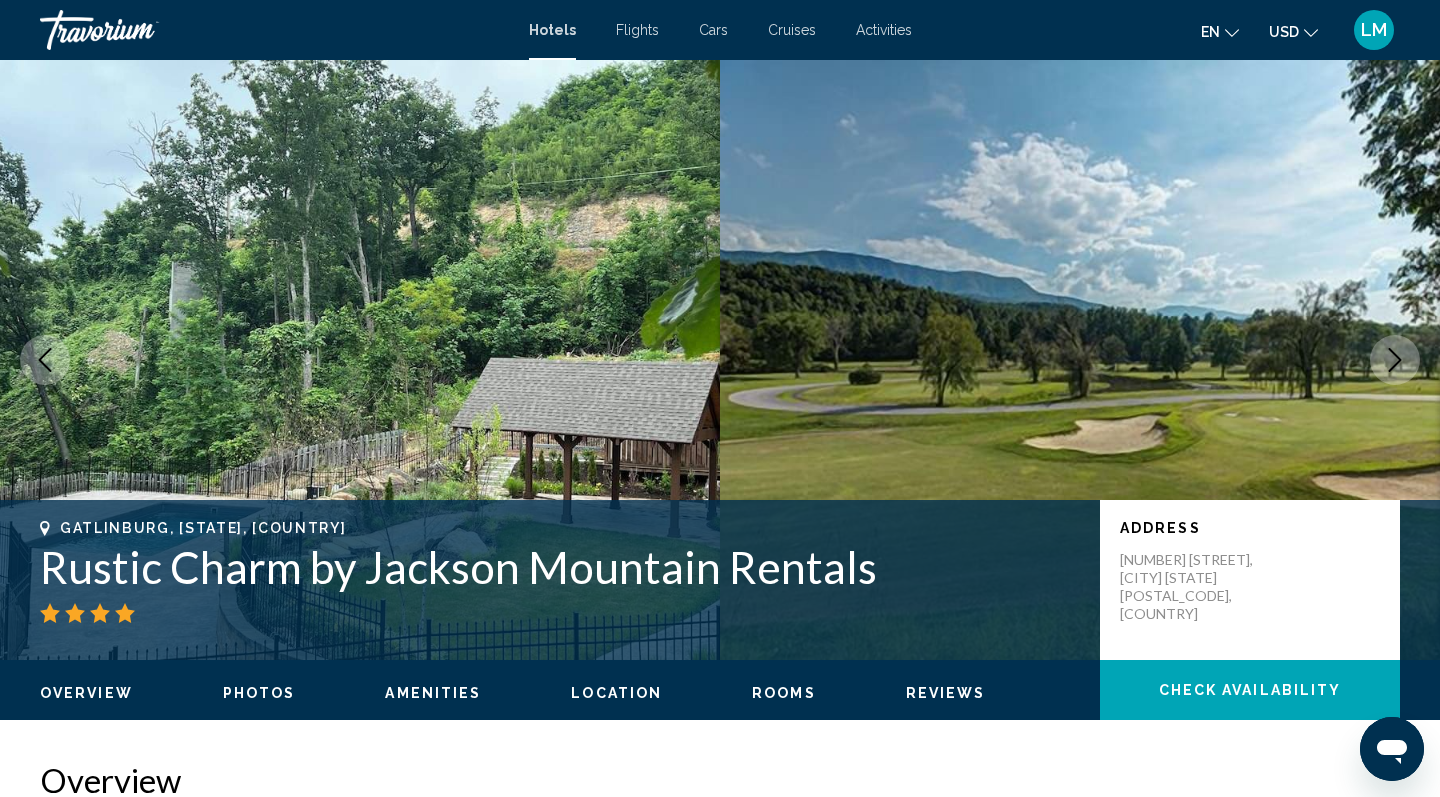 click 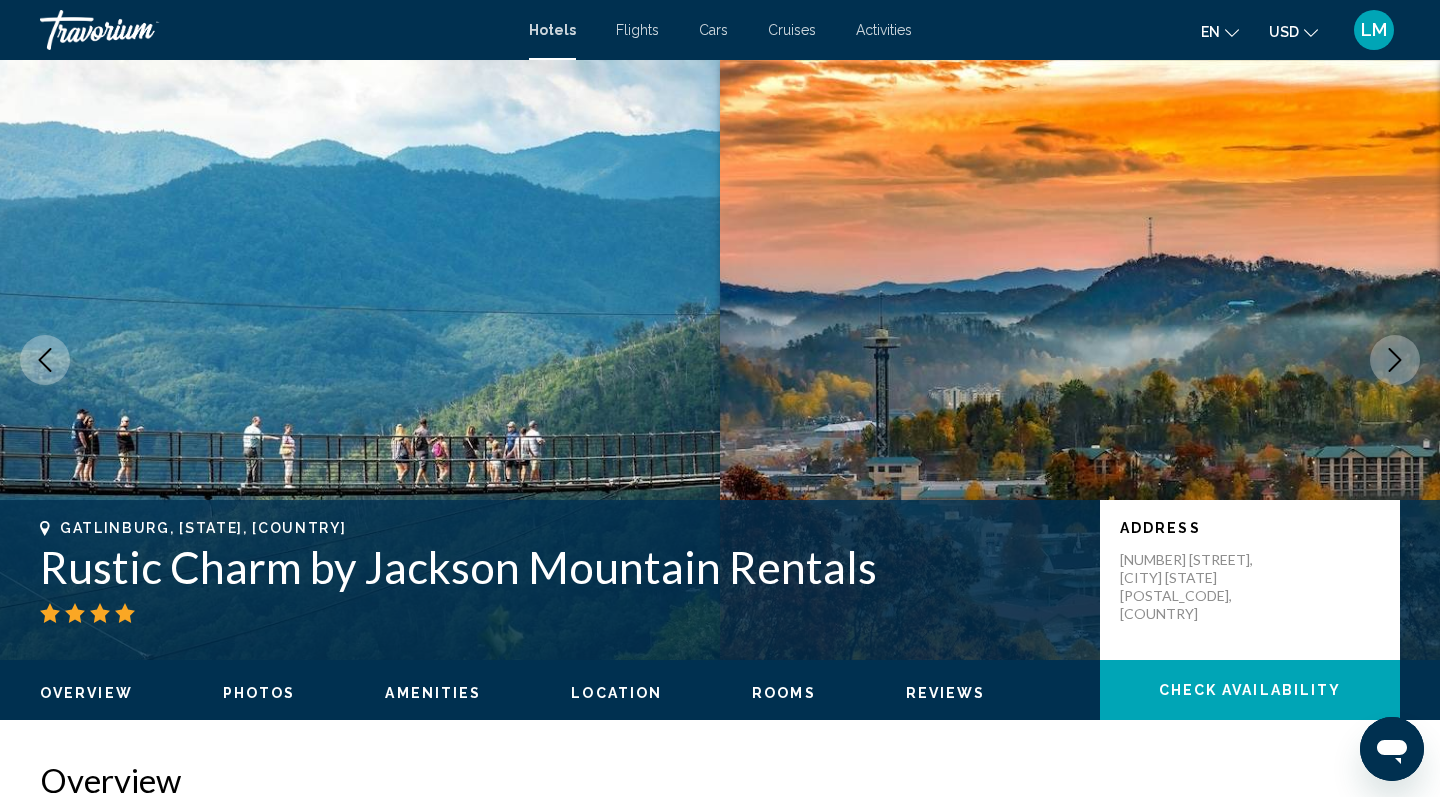 click 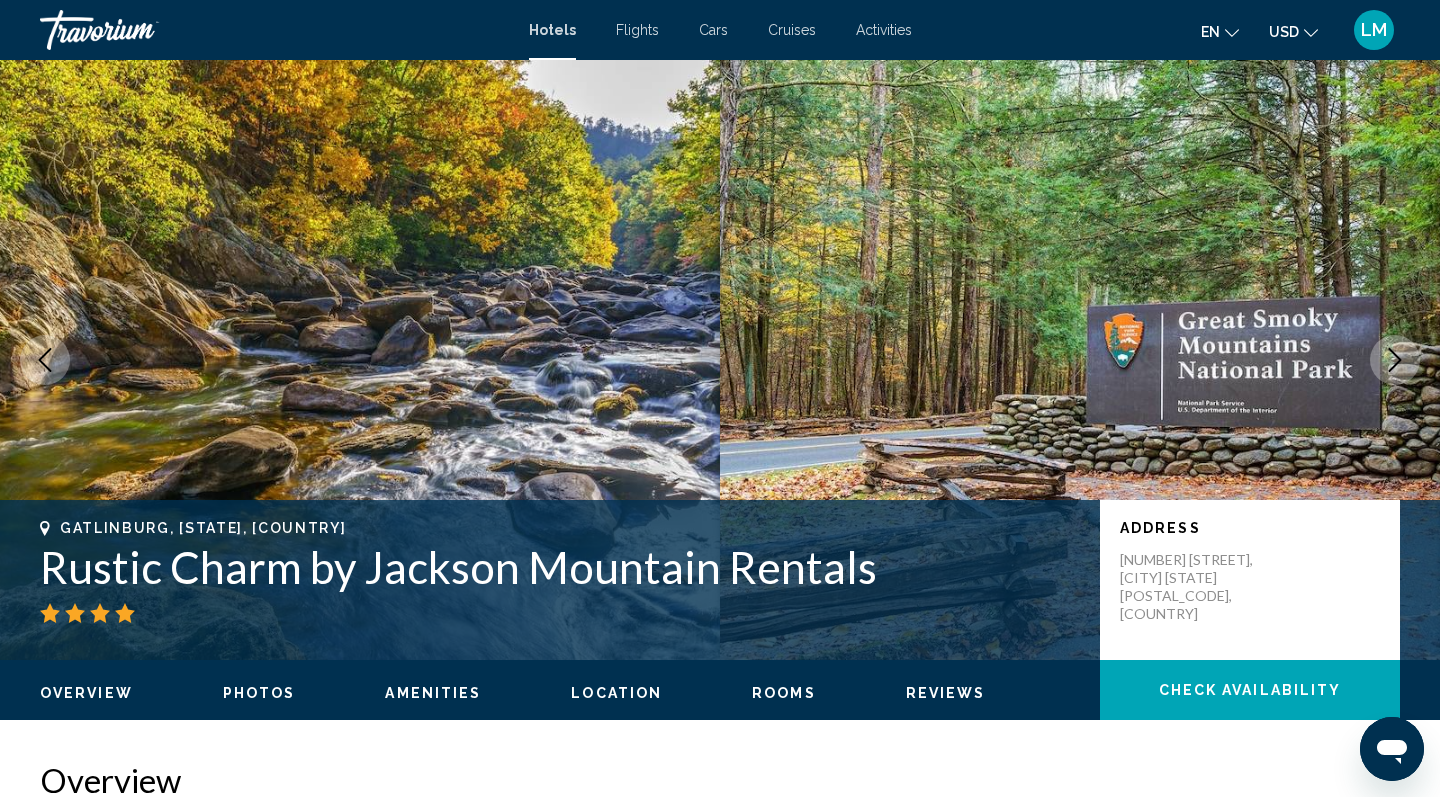 click 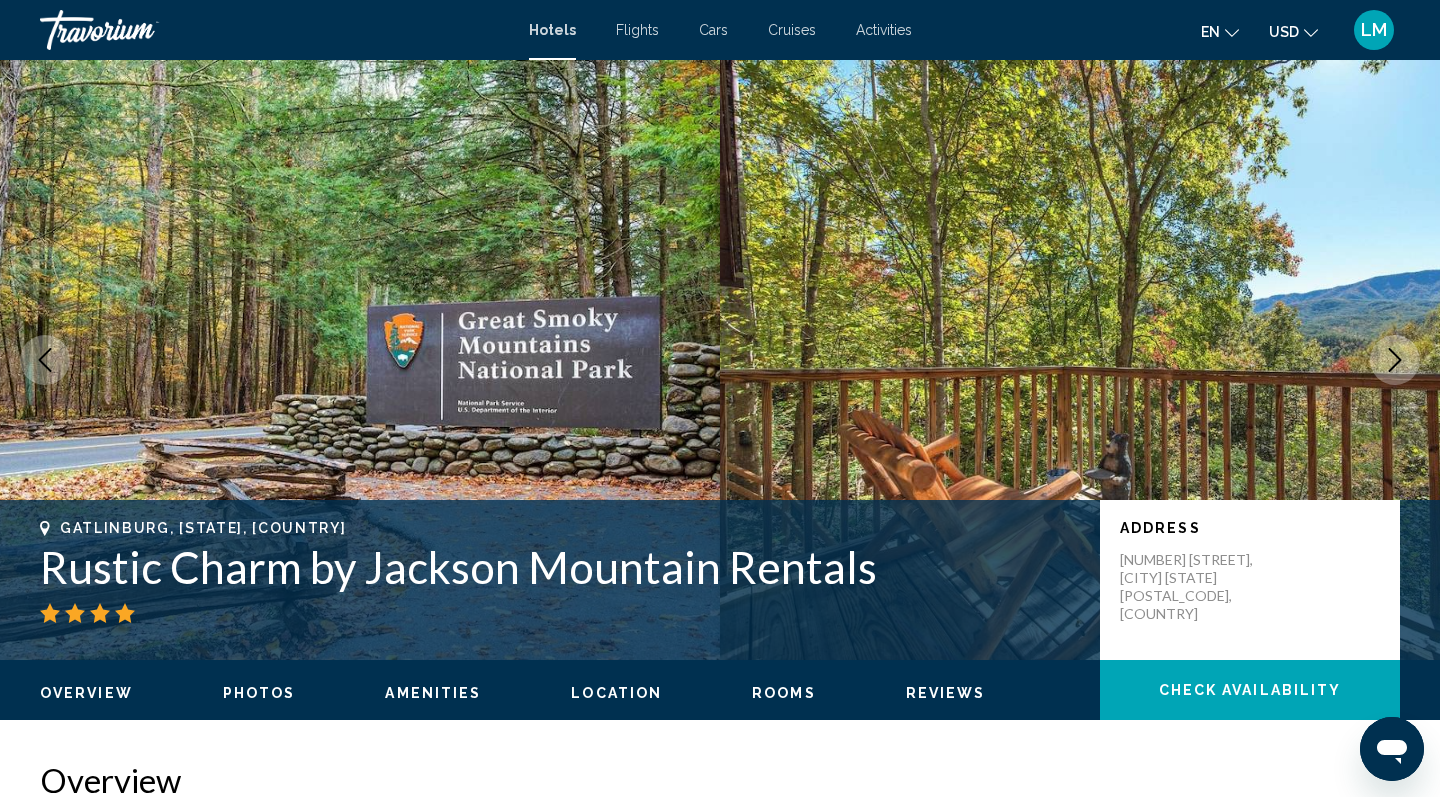 click 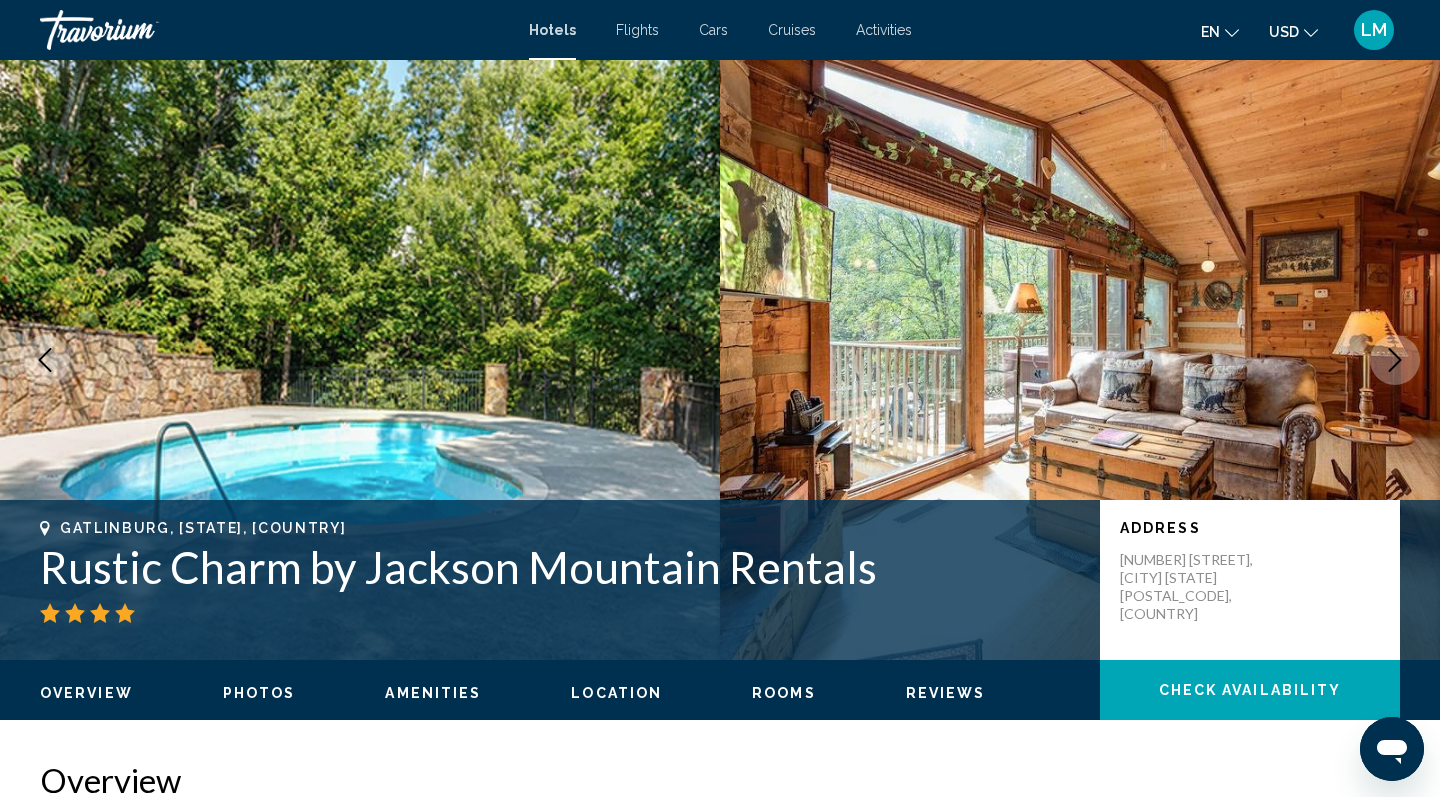click 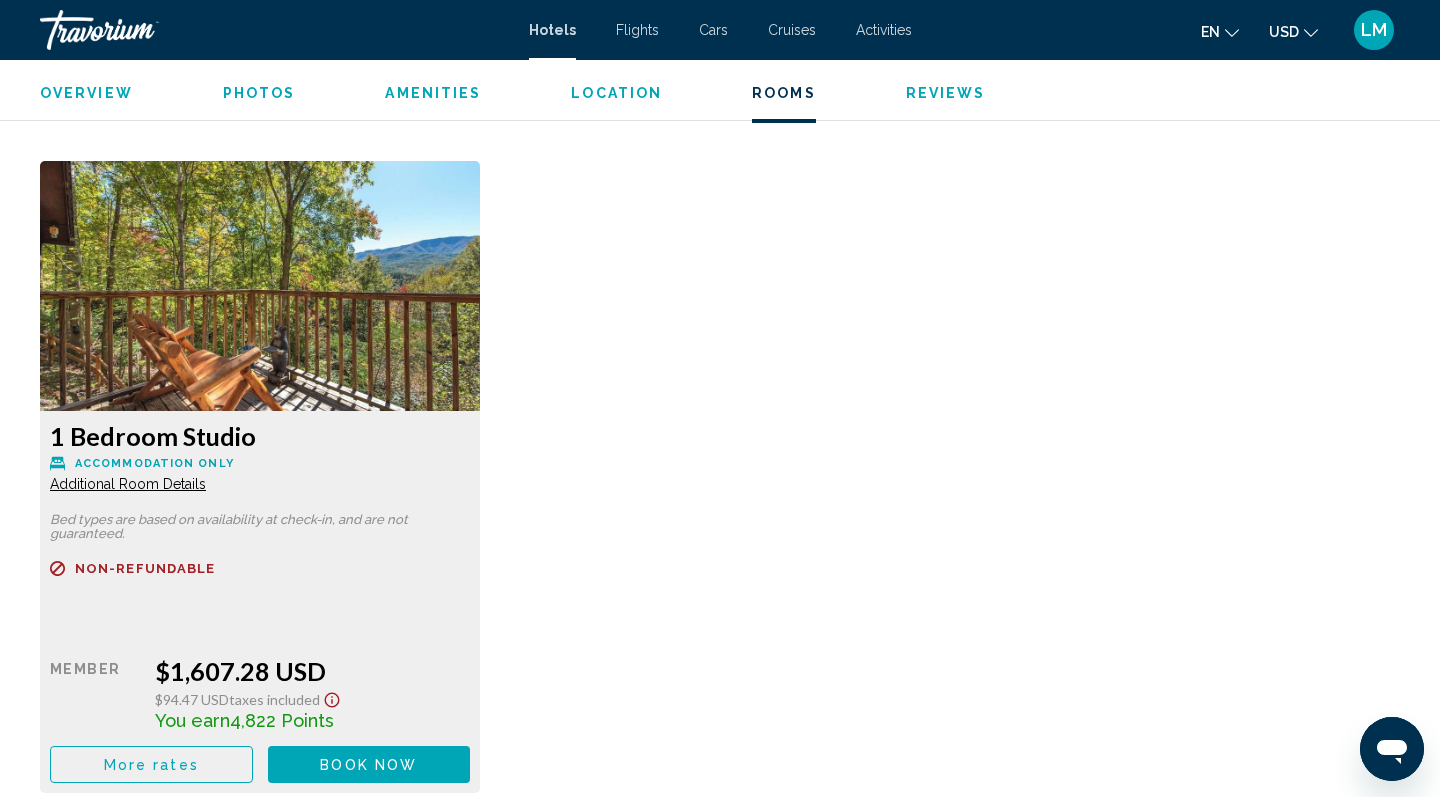 scroll, scrollTop: 2676, scrollLeft: 0, axis: vertical 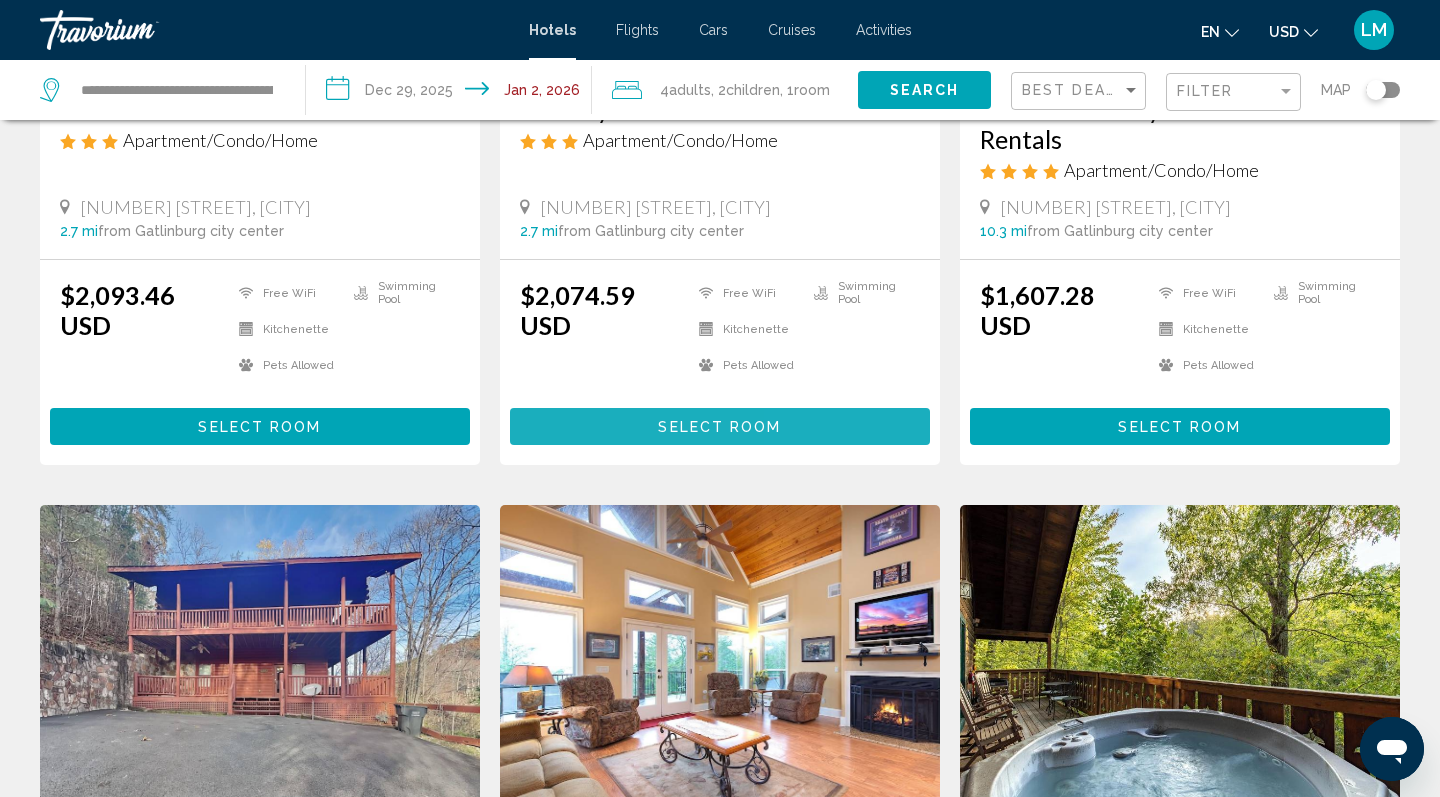click on "Select Room" at bounding box center (720, 426) 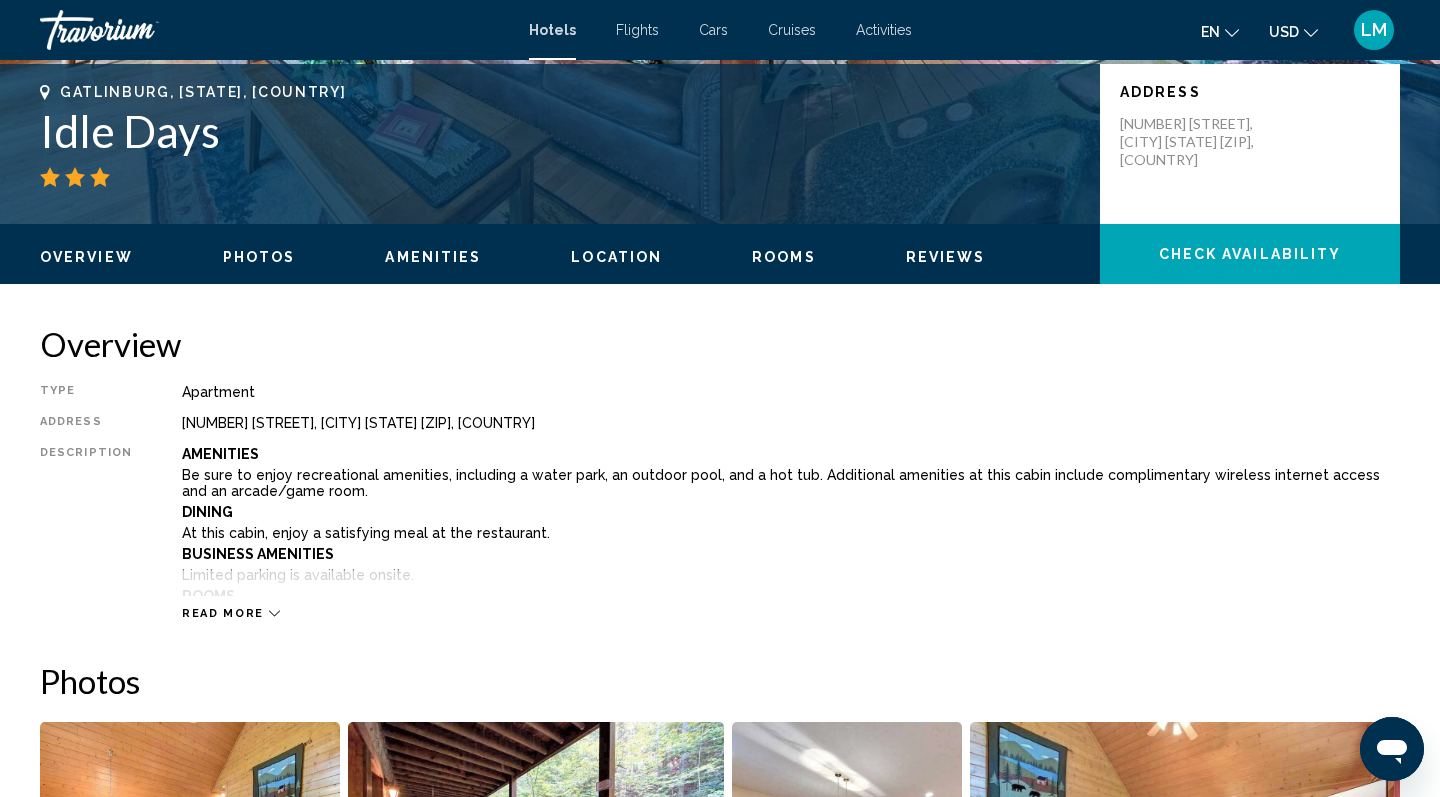 scroll, scrollTop: 0, scrollLeft: 0, axis: both 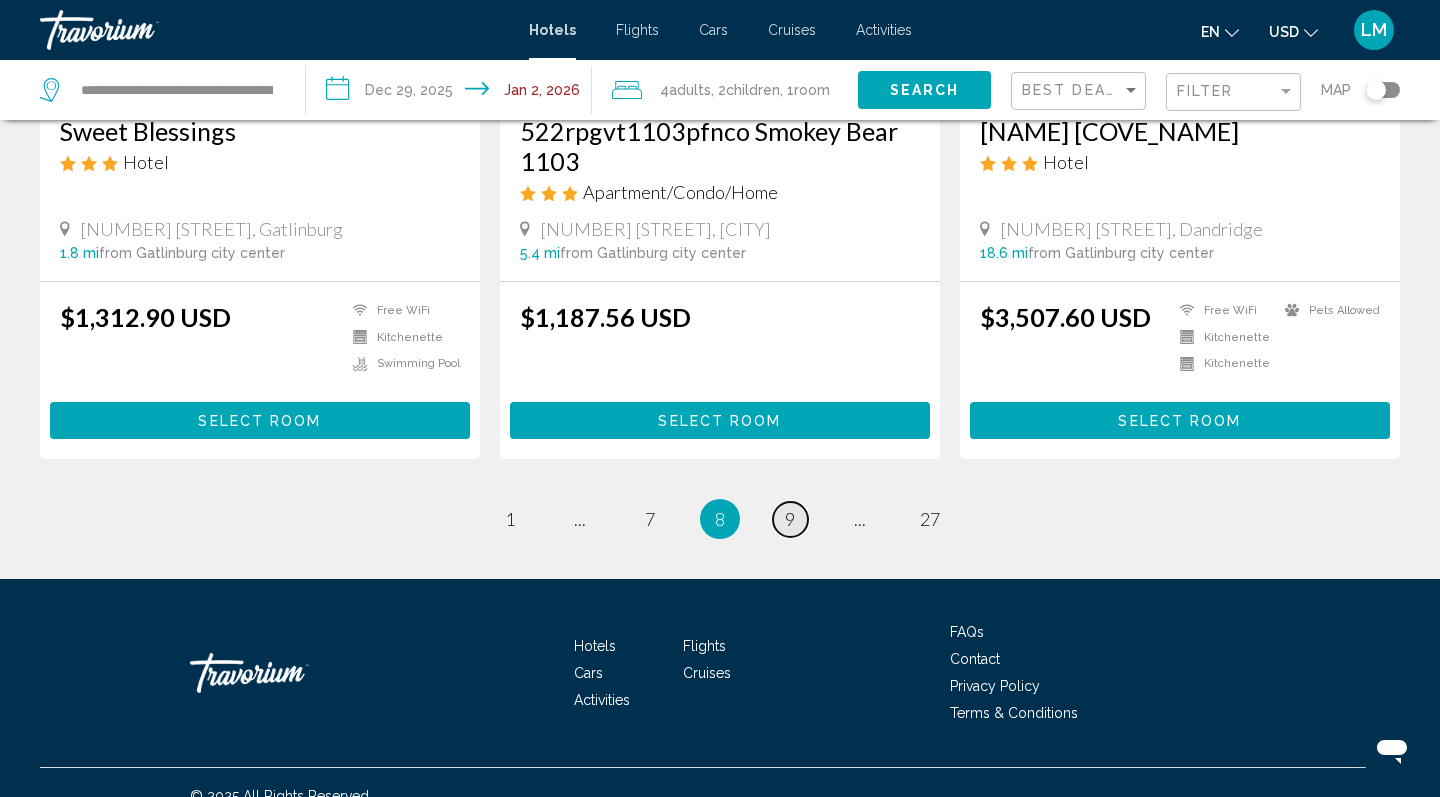 click on "9" at bounding box center [790, 519] 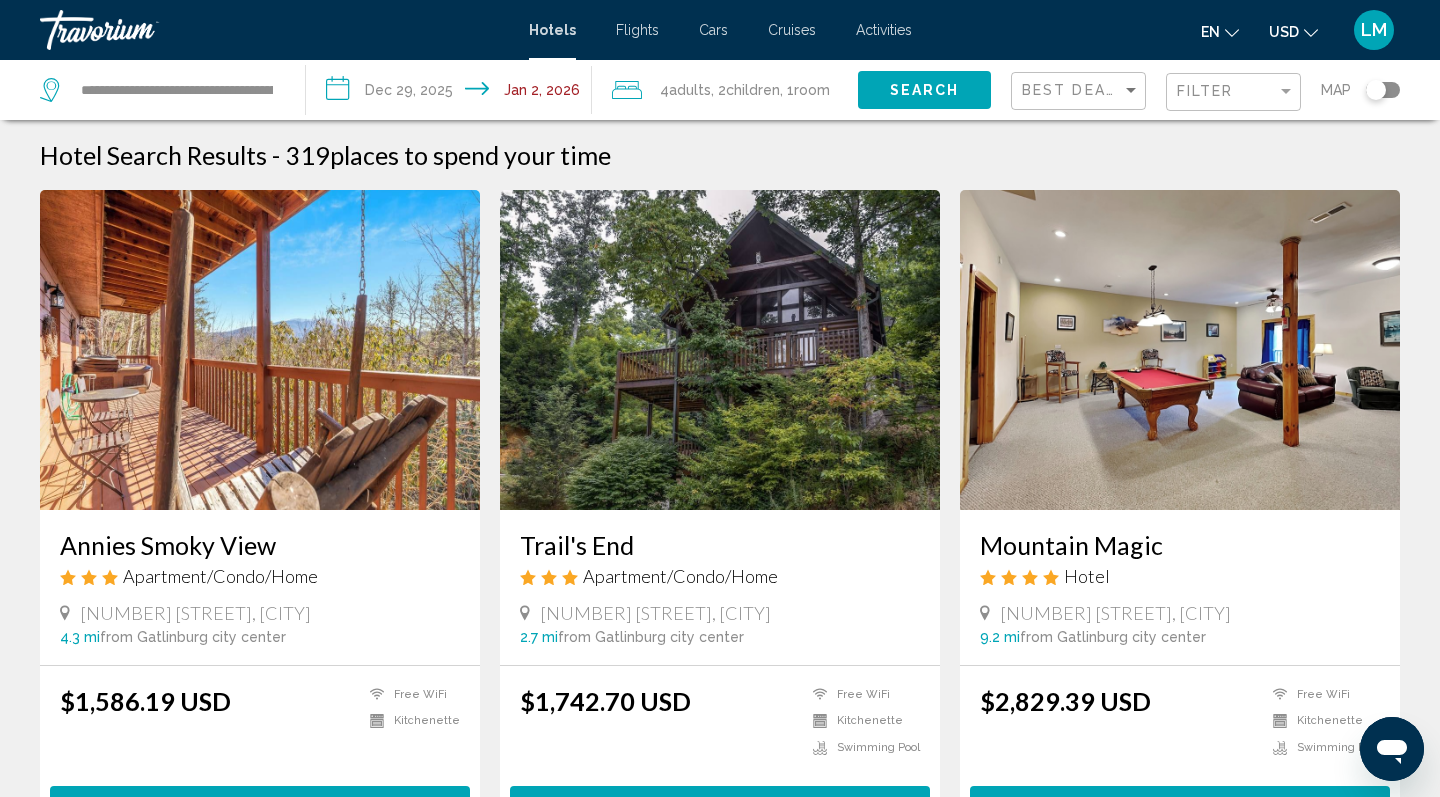 click at bounding box center (720, 350) 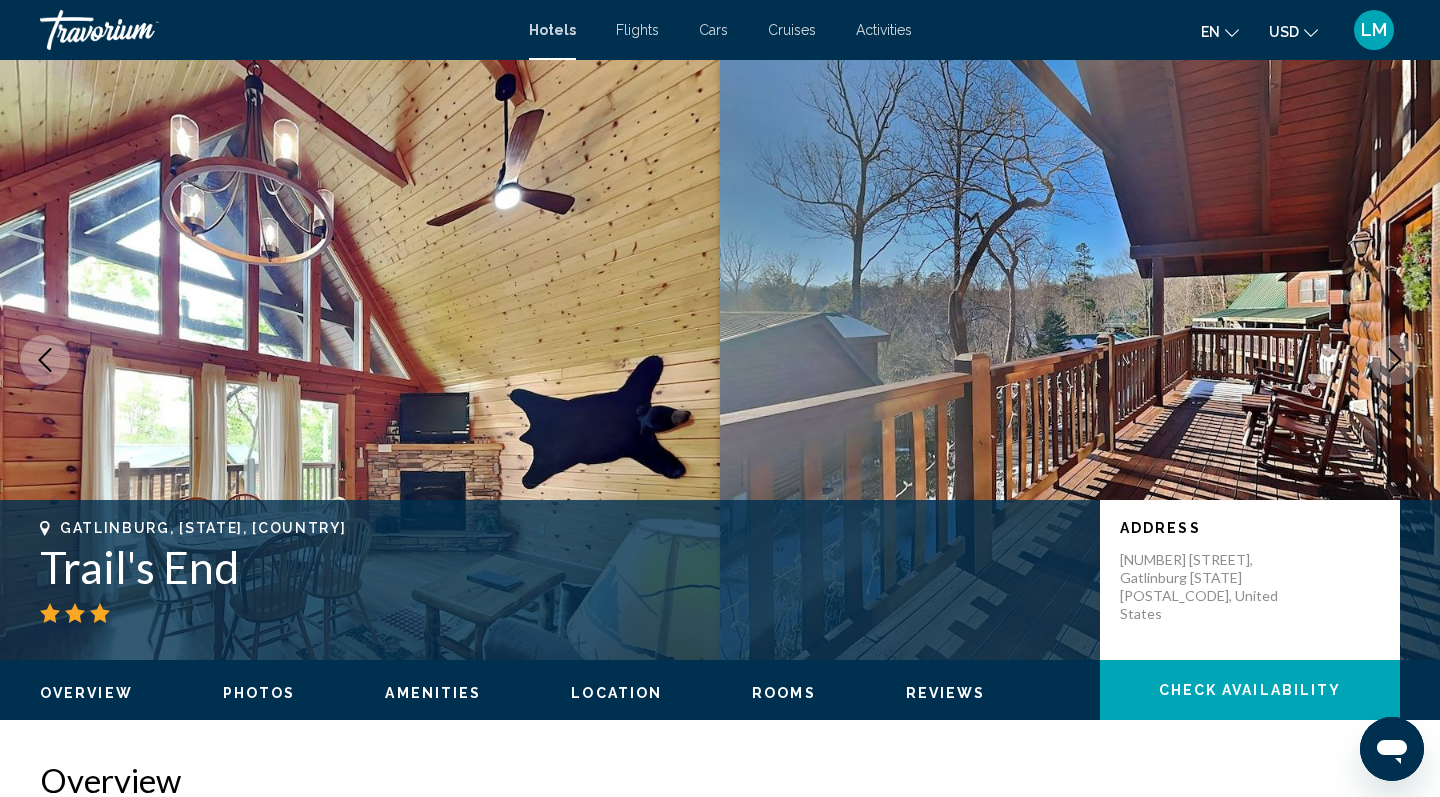 click 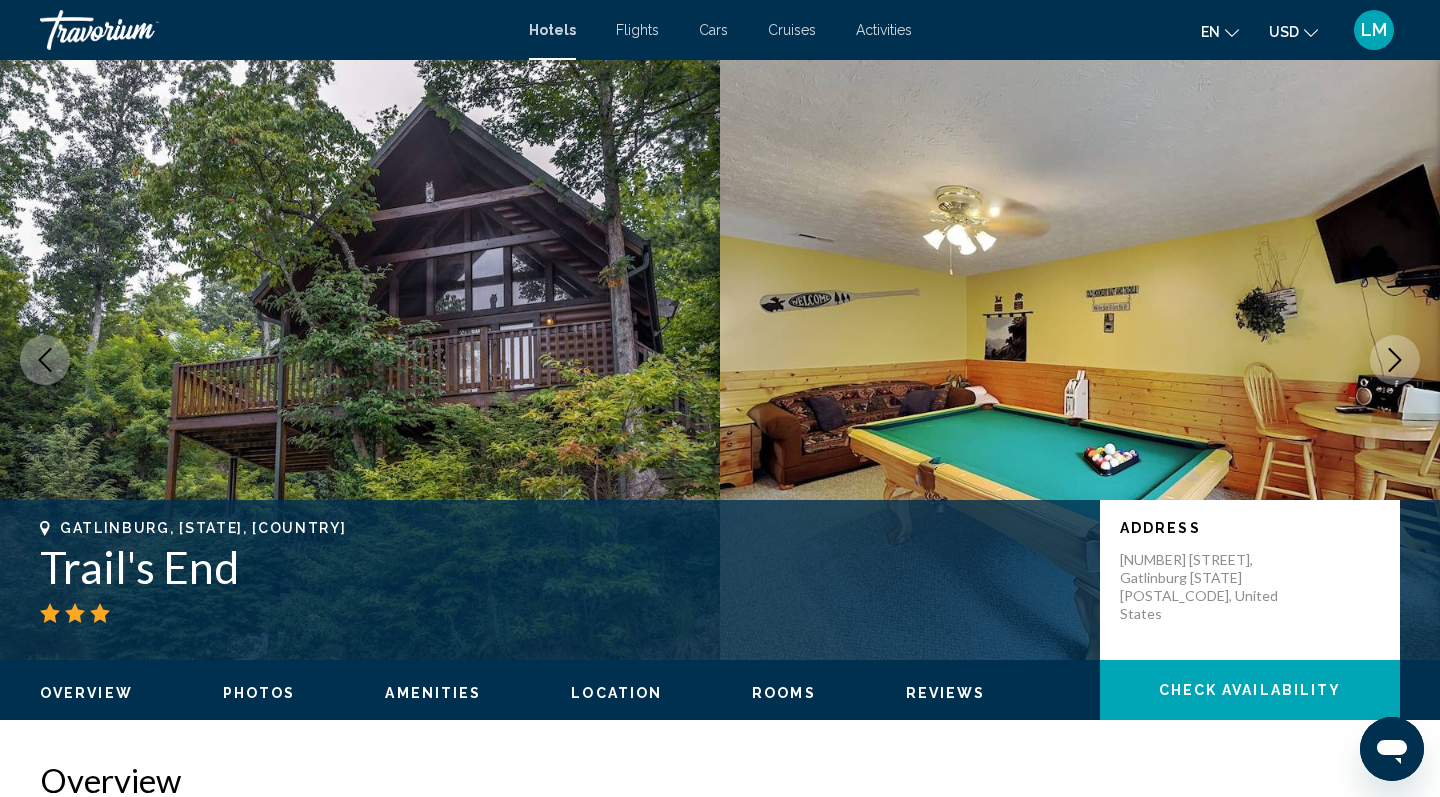click 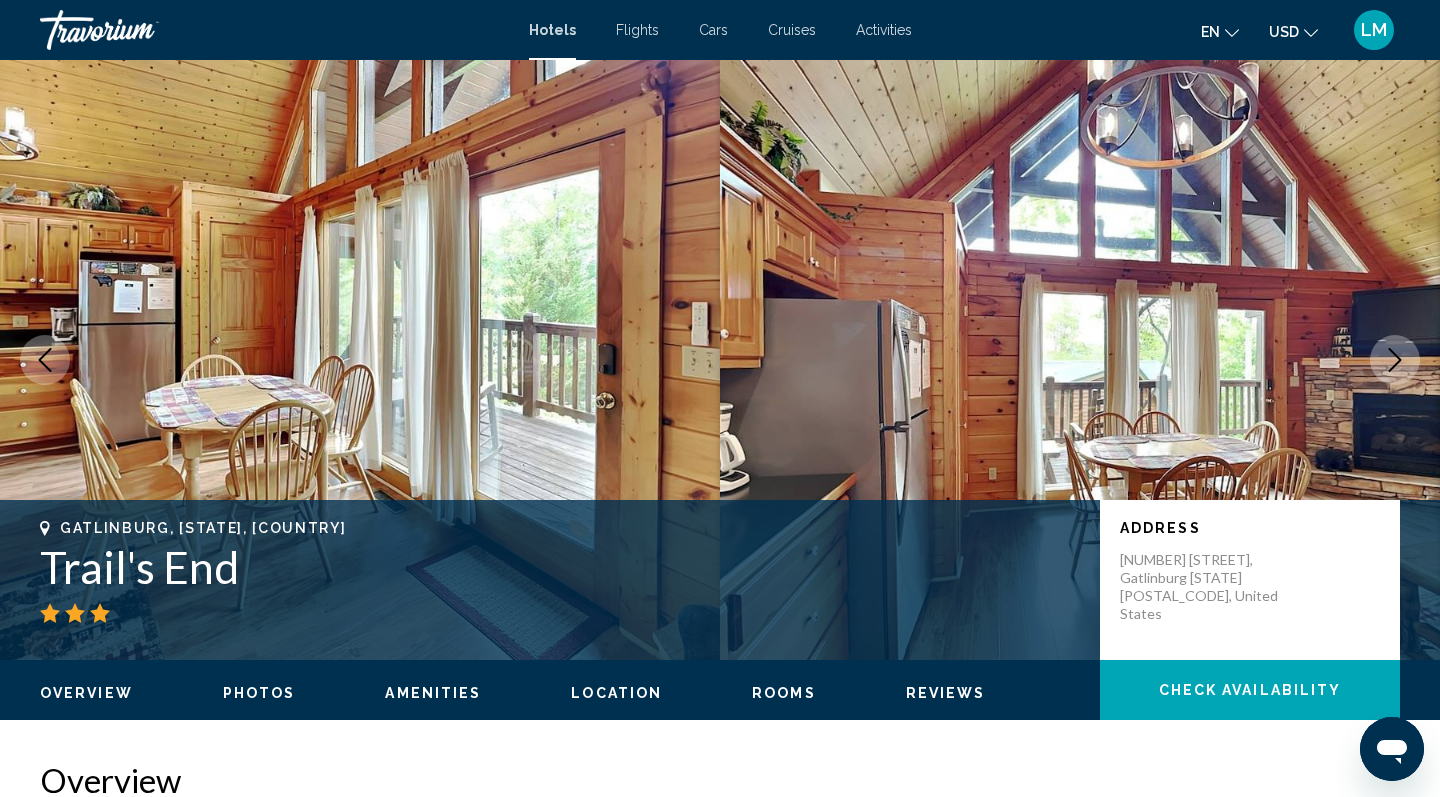 click 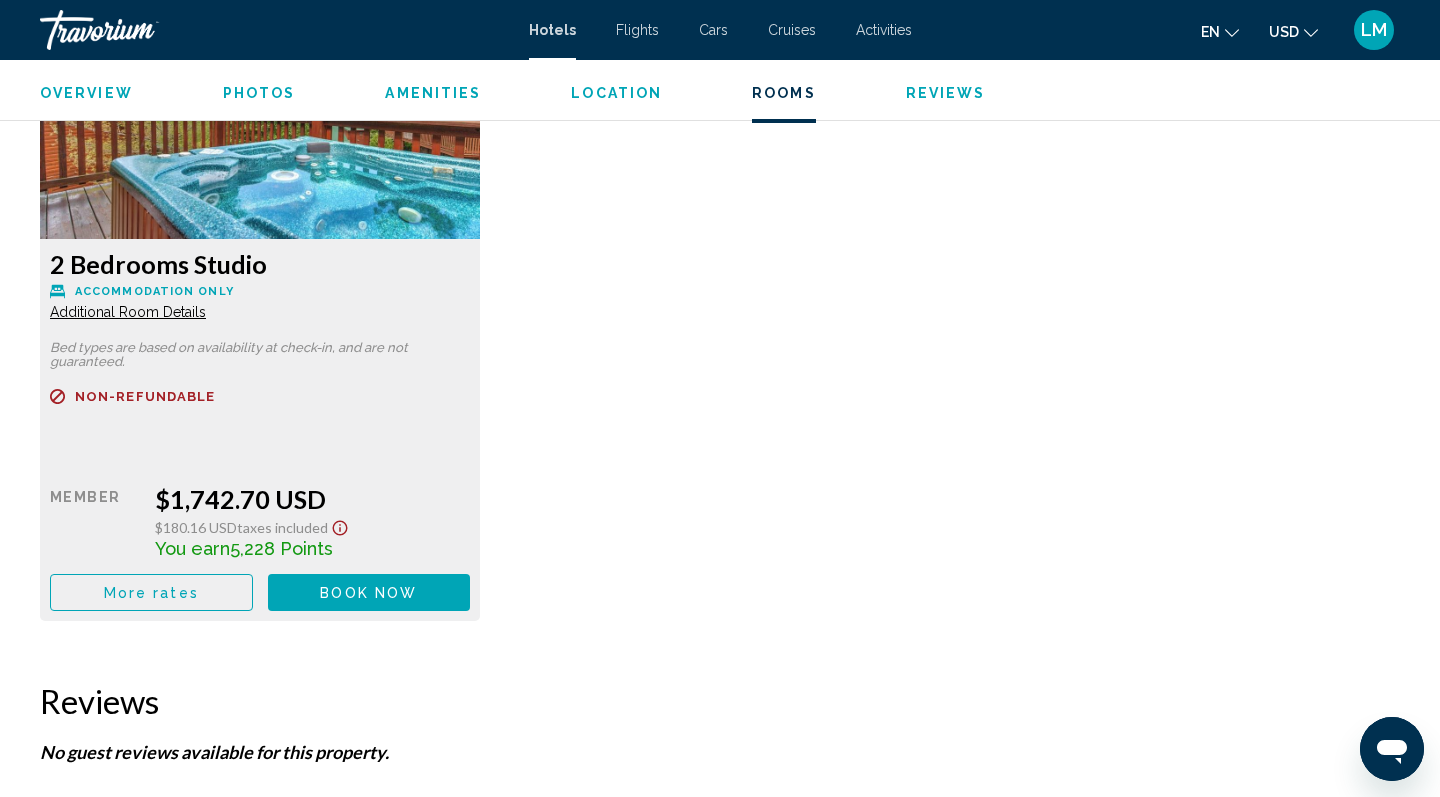 scroll, scrollTop: 2842, scrollLeft: 0, axis: vertical 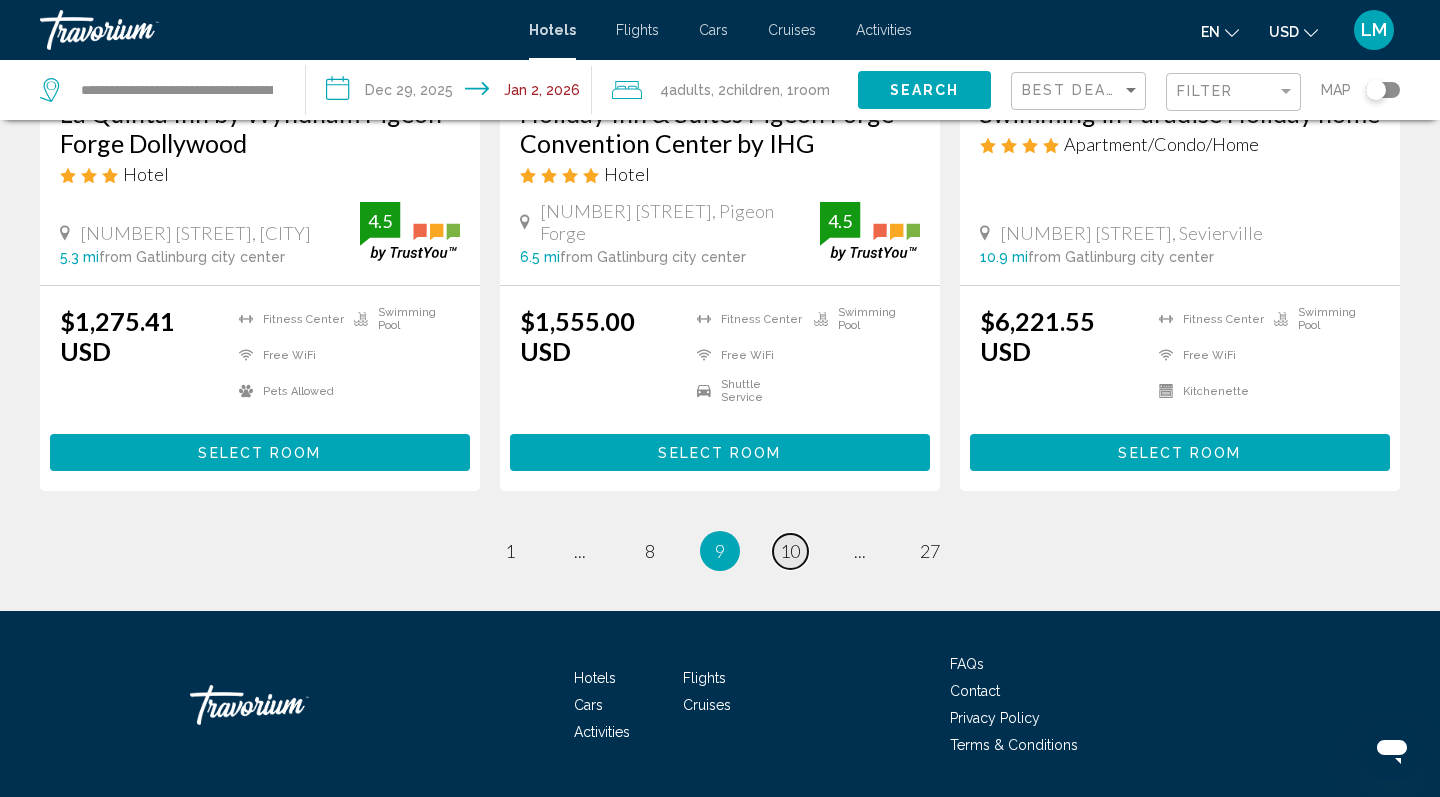 click on "10" at bounding box center [790, 551] 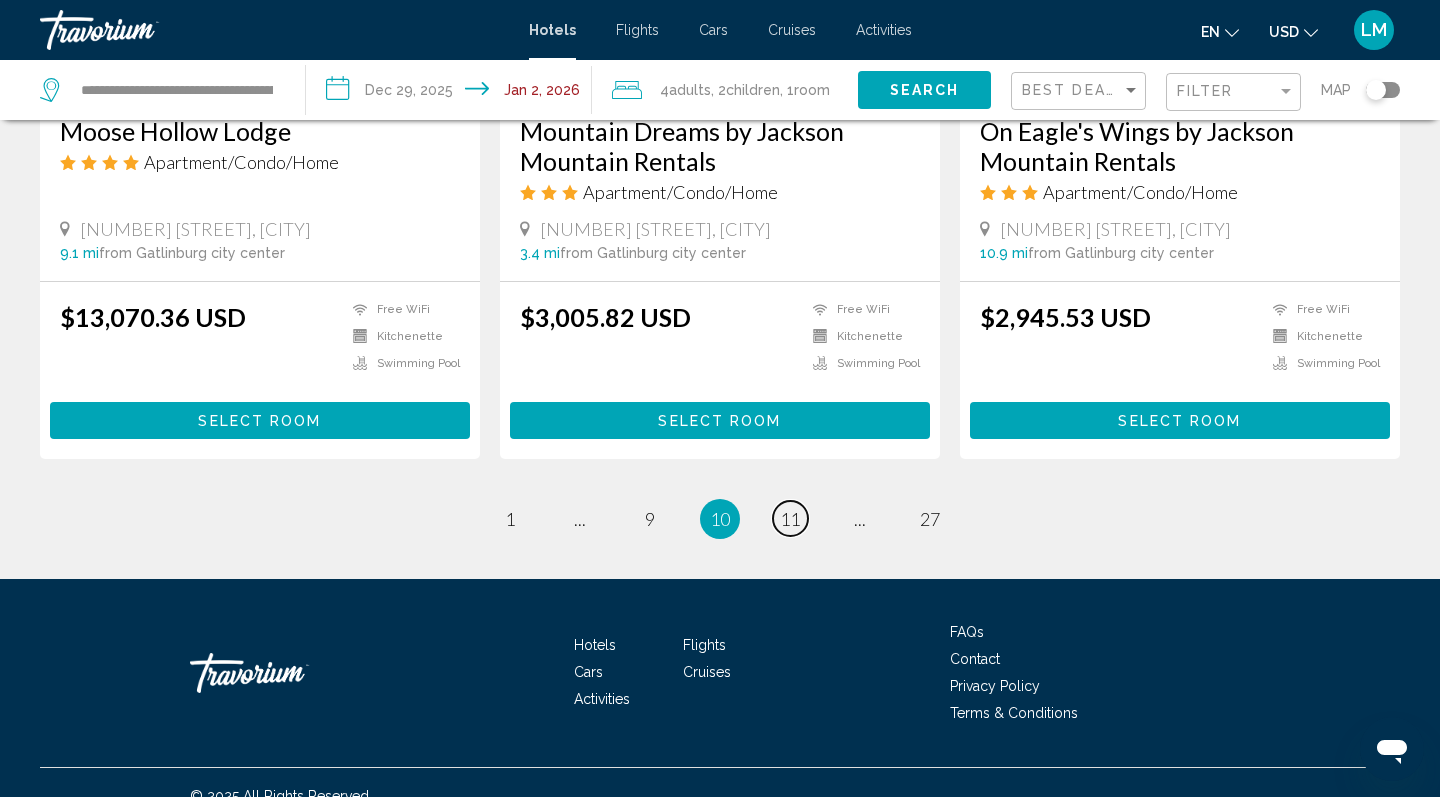 scroll, scrollTop: 2602, scrollLeft: 0, axis: vertical 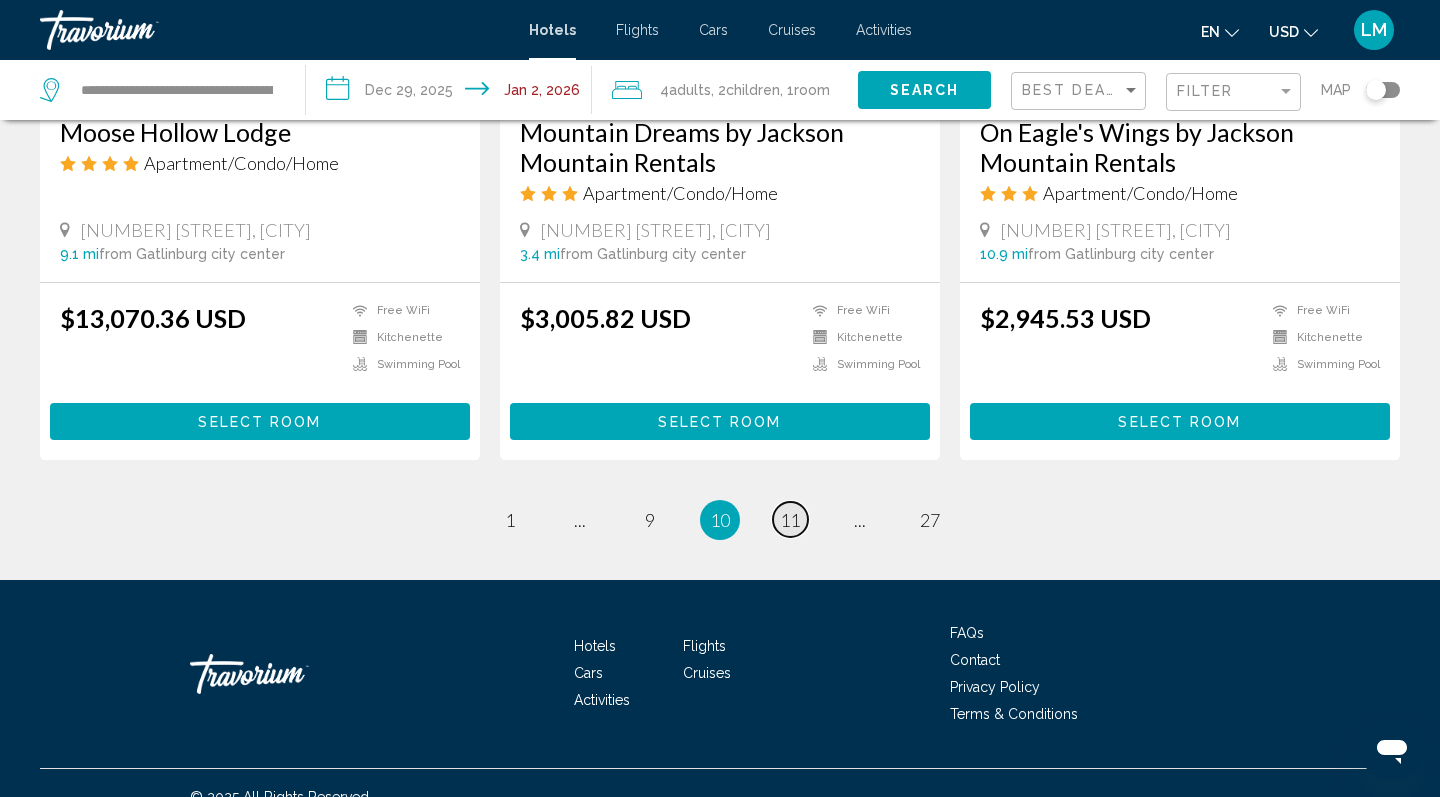click on "page  11" at bounding box center [790, 519] 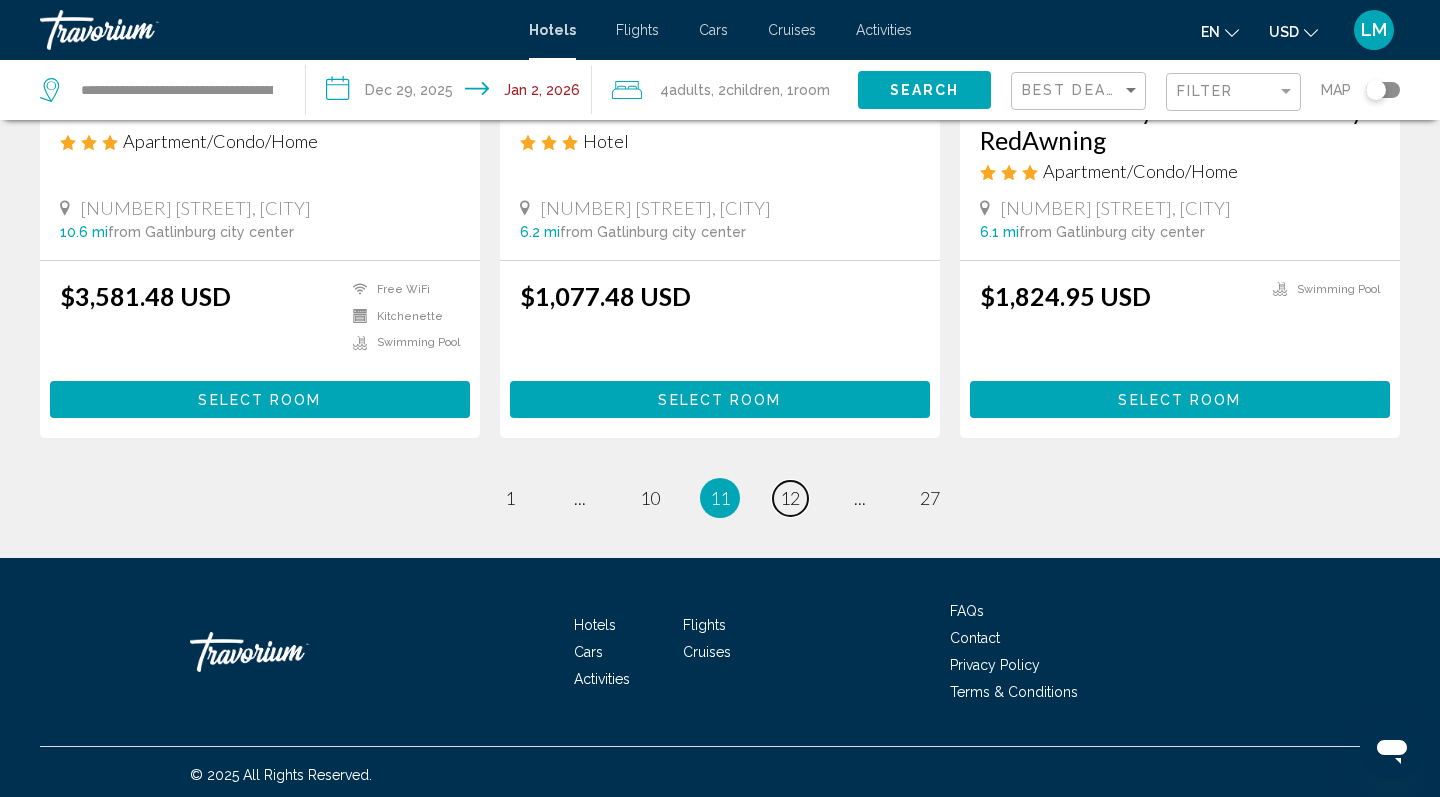 scroll, scrollTop: 2664, scrollLeft: 0, axis: vertical 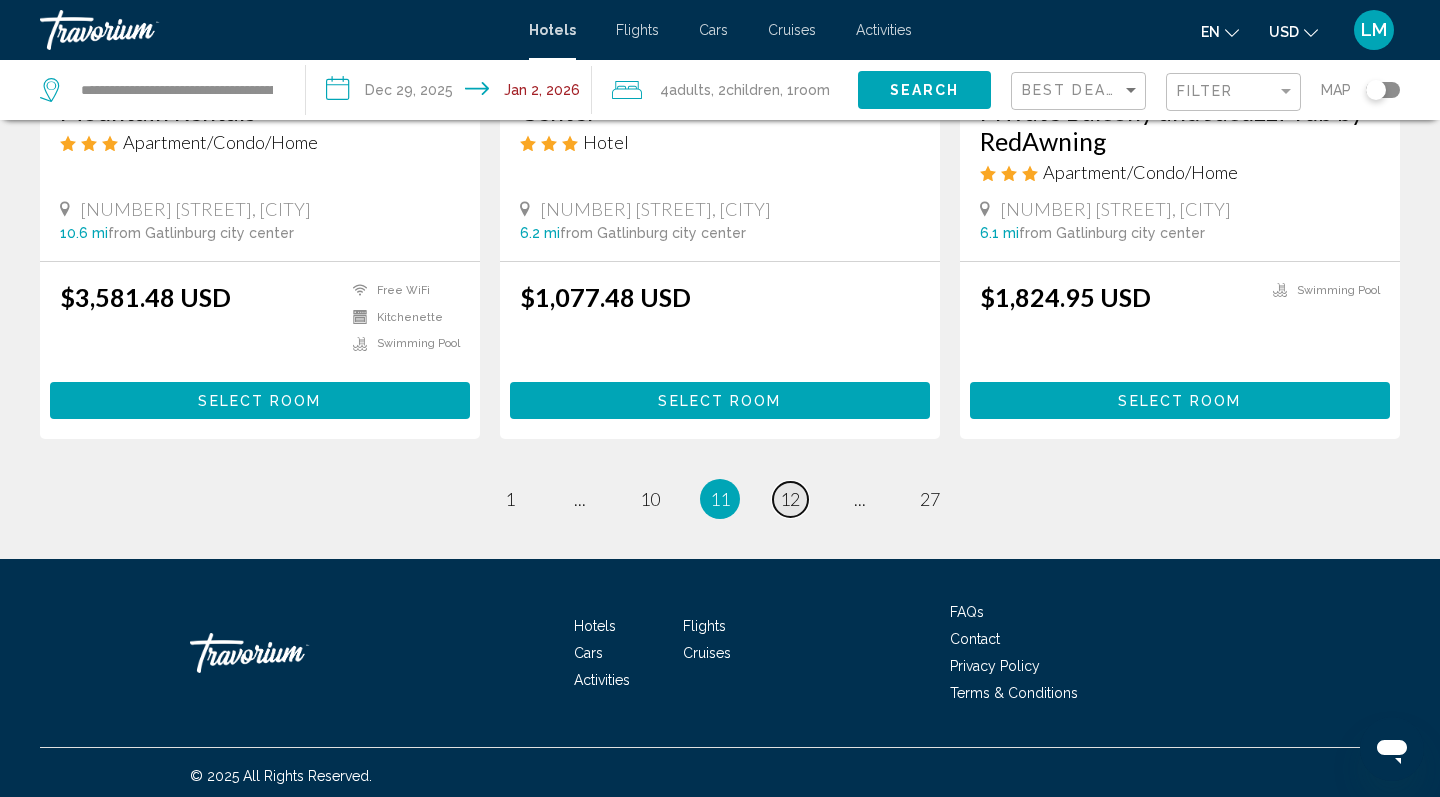 click on "12" at bounding box center [790, 499] 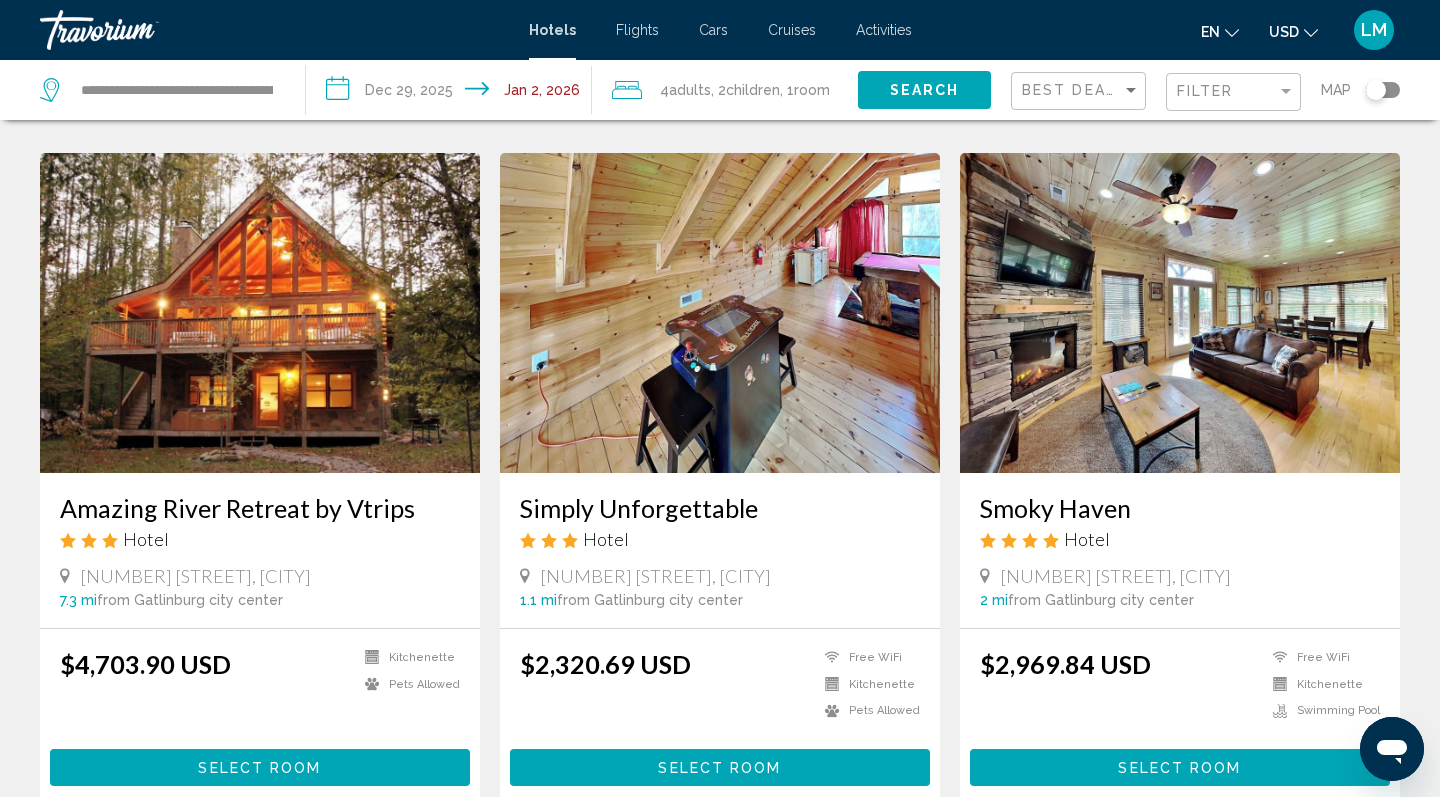scroll, scrollTop: 2208, scrollLeft: 0, axis: vertical 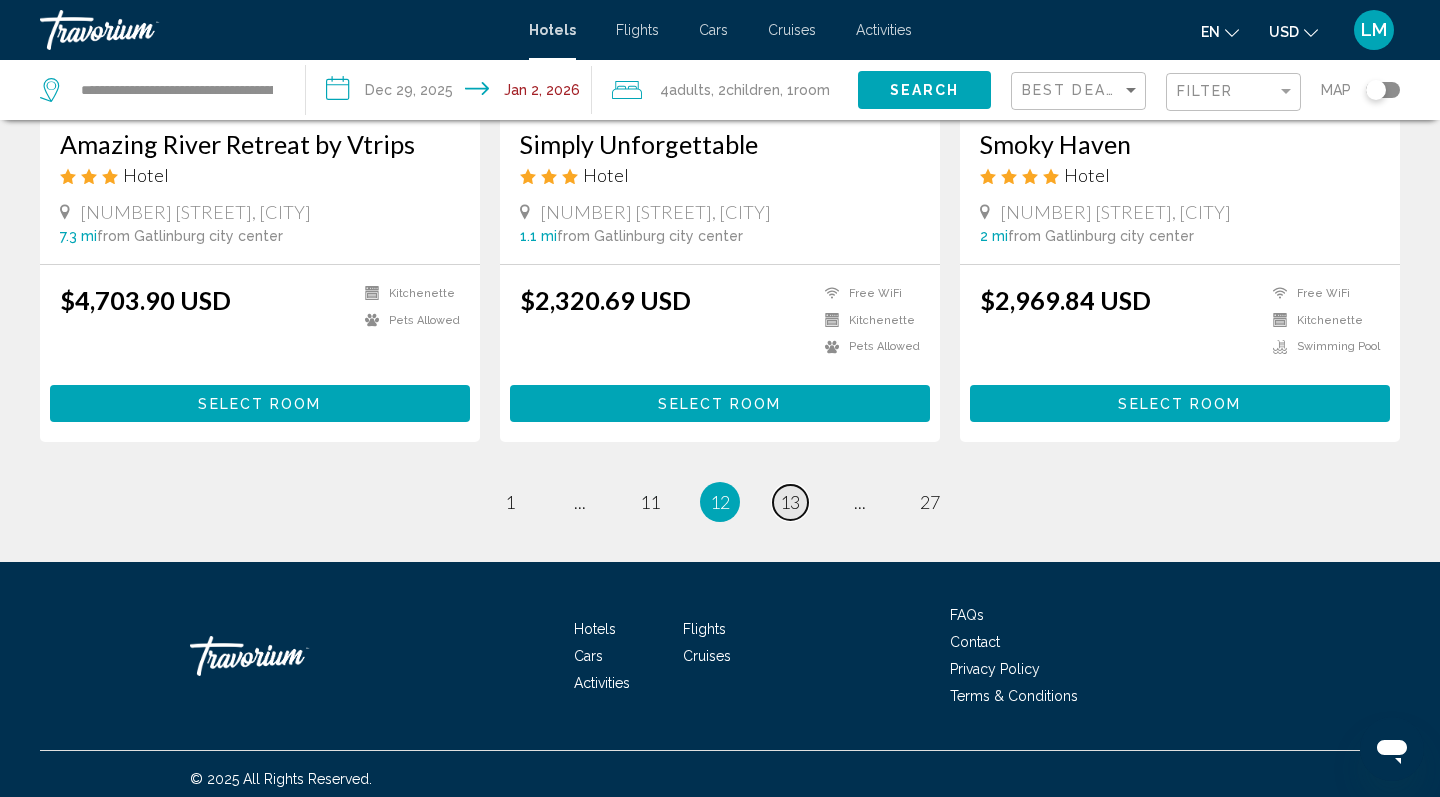 click on "13" at bounding box center (790, 502) 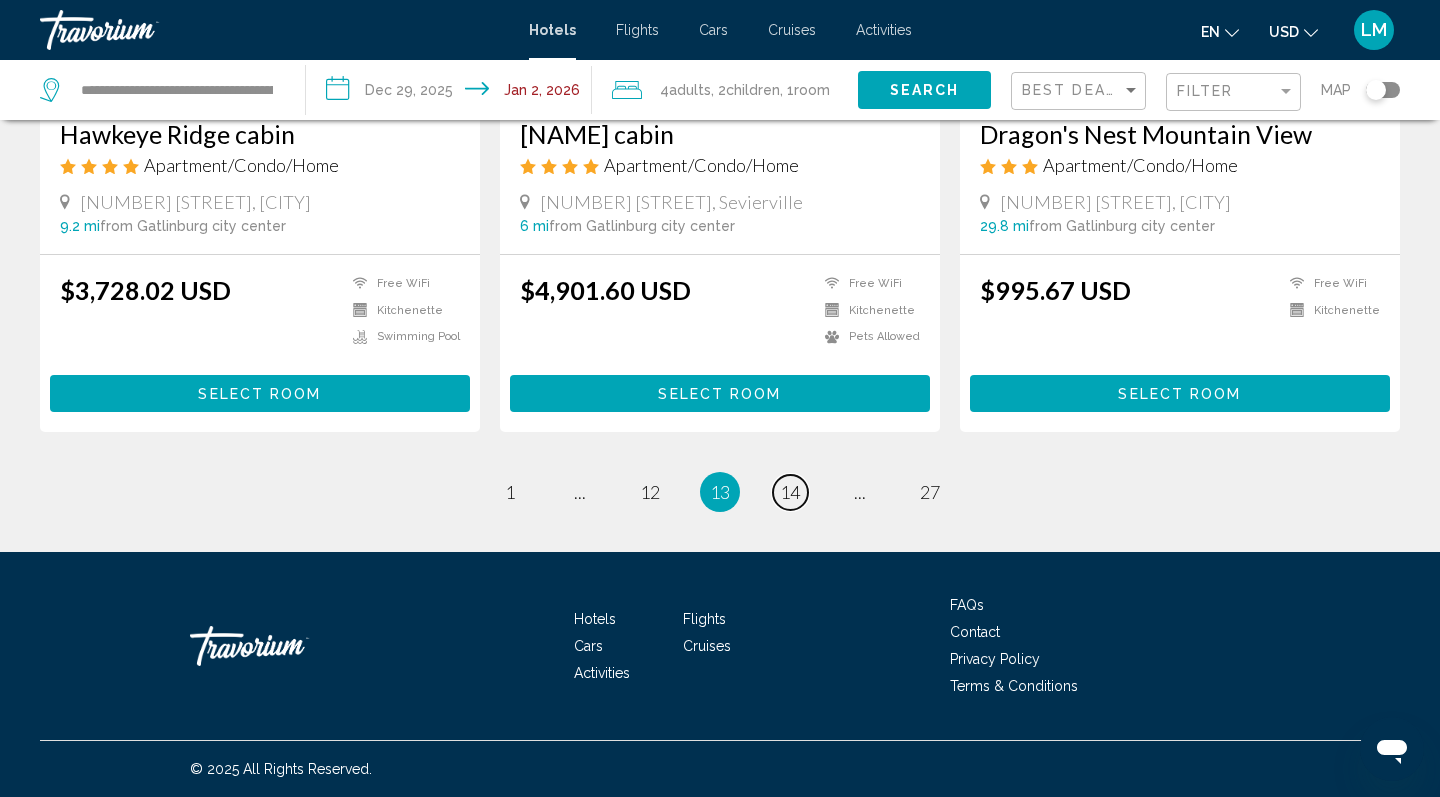 scroll, scrollTop: 2612, scrollLeft: 0, axis: vertical 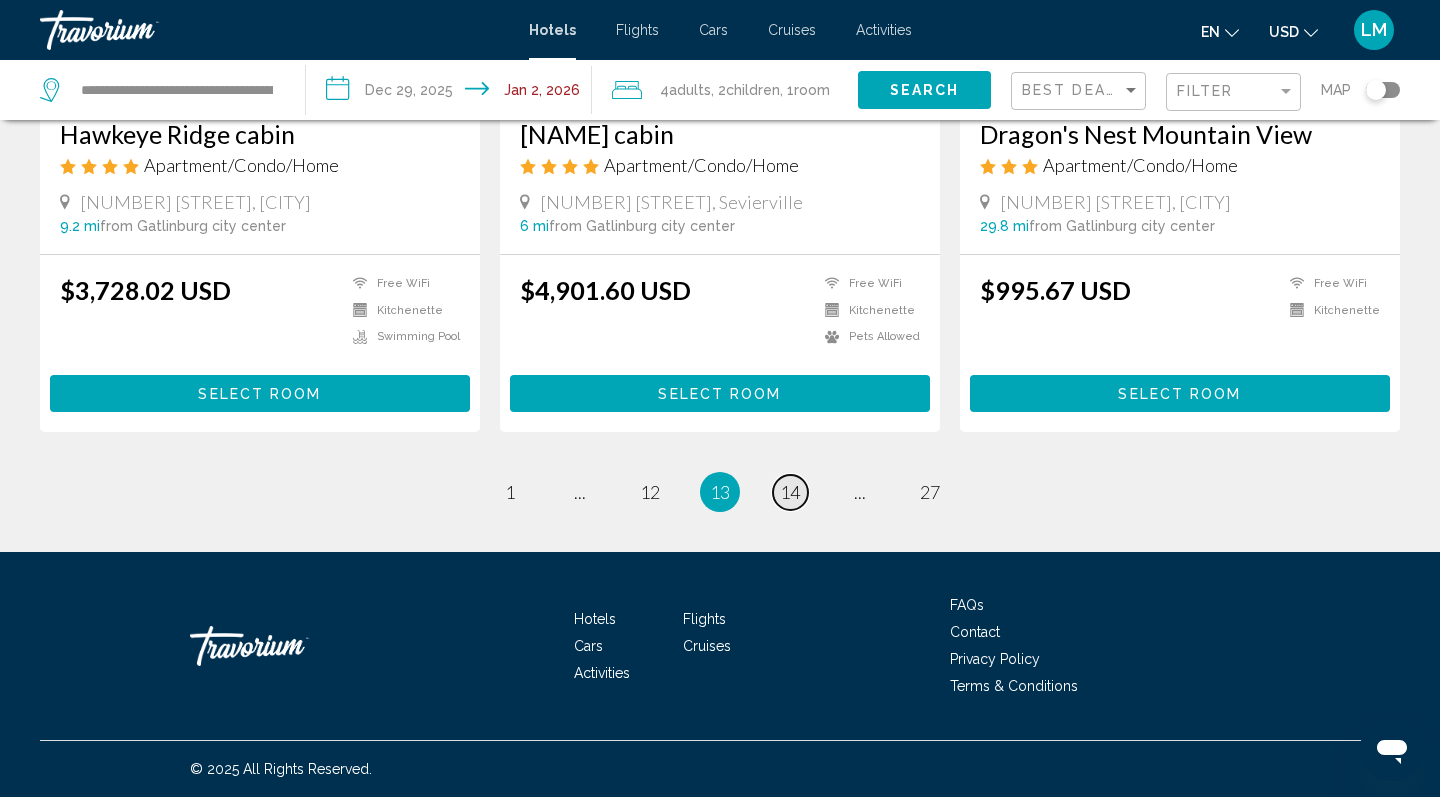 click on "14" at bounding box center [790, 492] 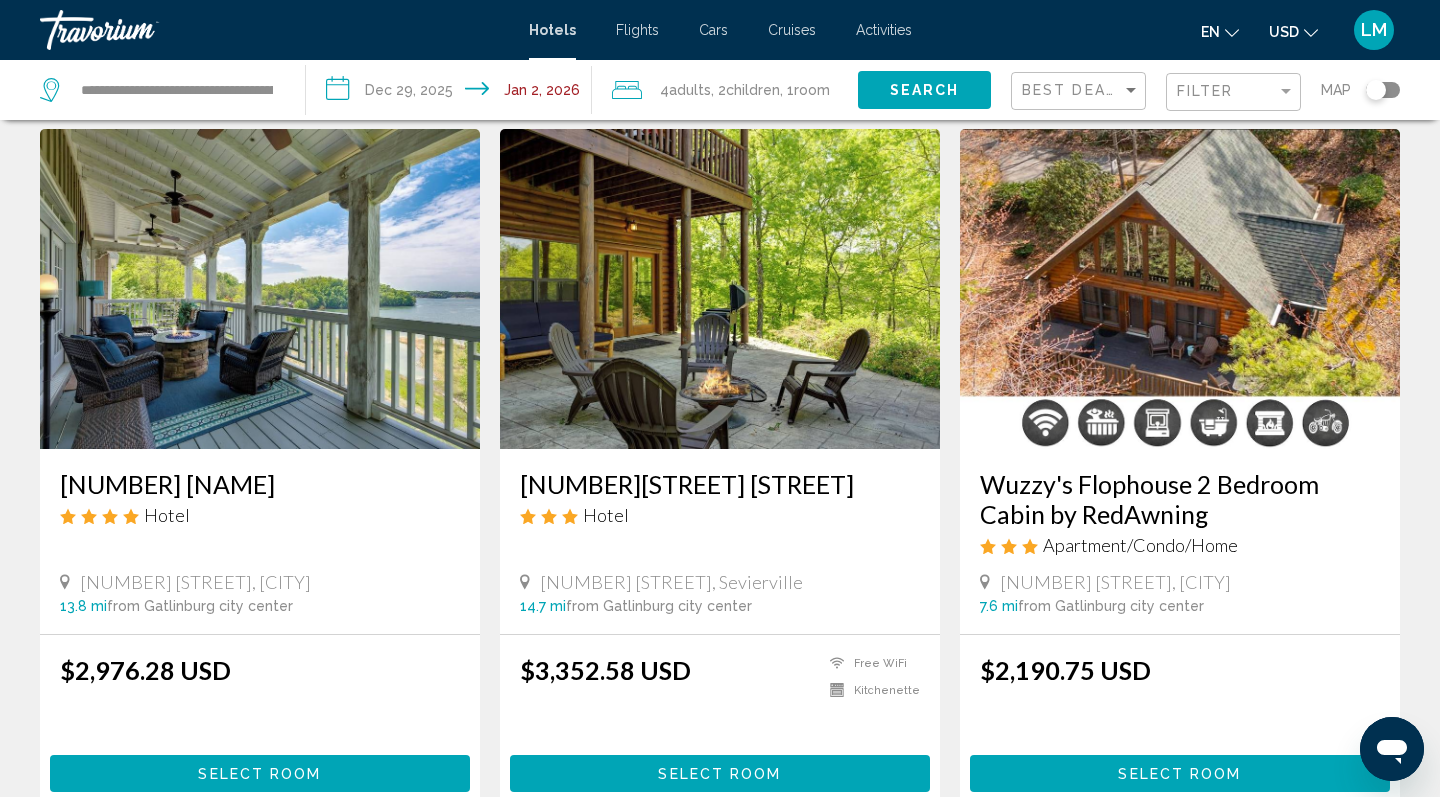 scroll, scrollTop: 2246, scrollLeft: 0, axis: vertical 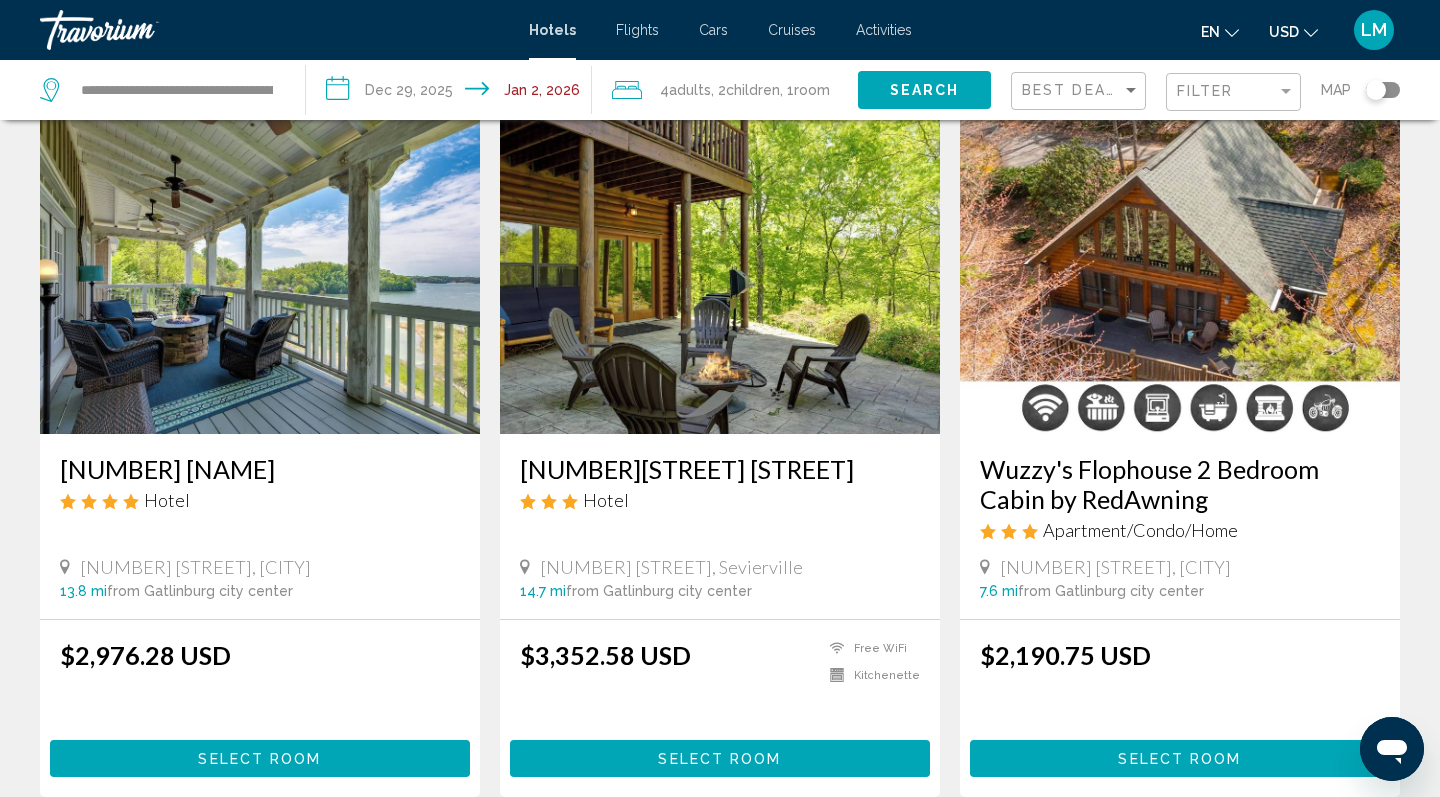 click at bounding box center [1180, 274] 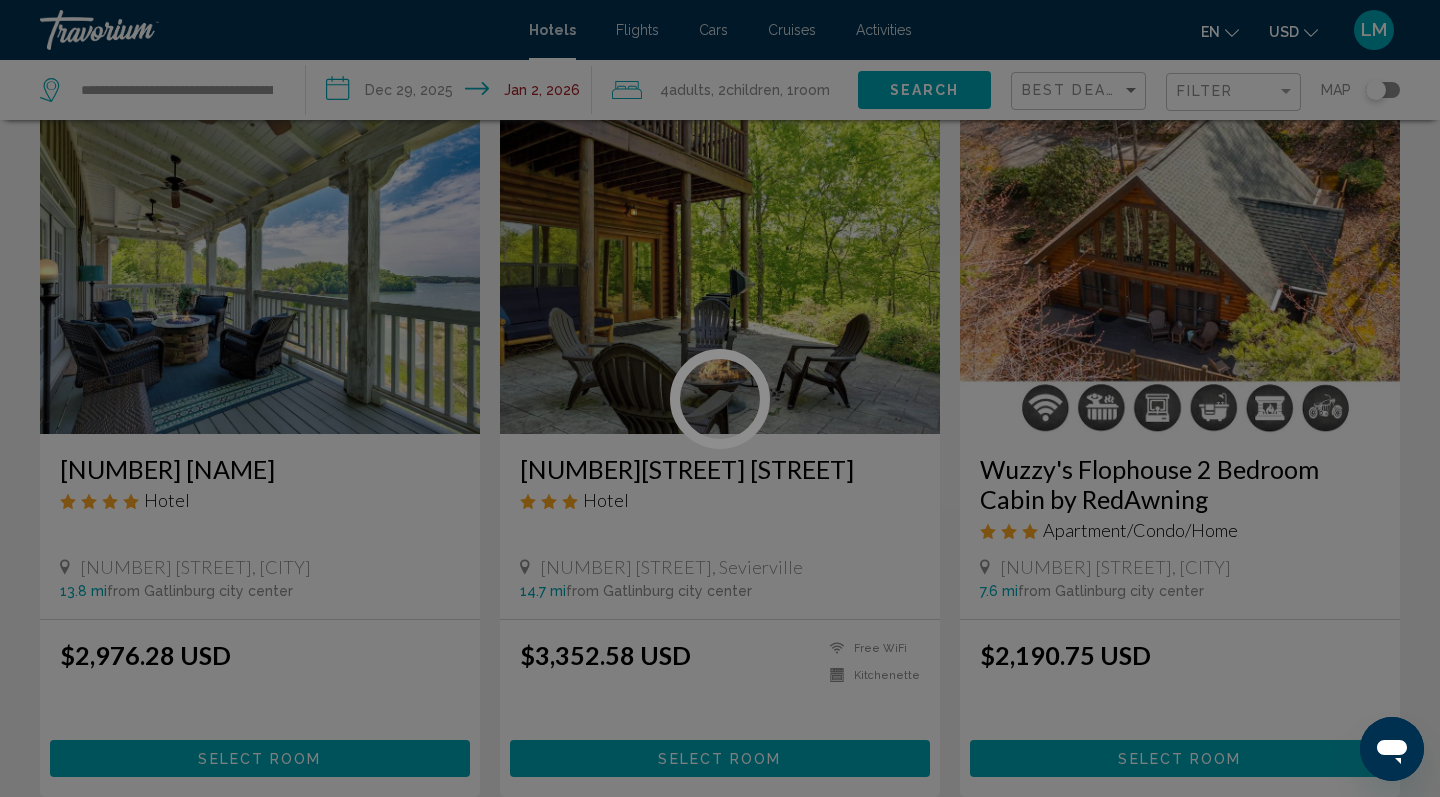 scroll, scrollTop: 0, scrollLeft: 0, axis: both 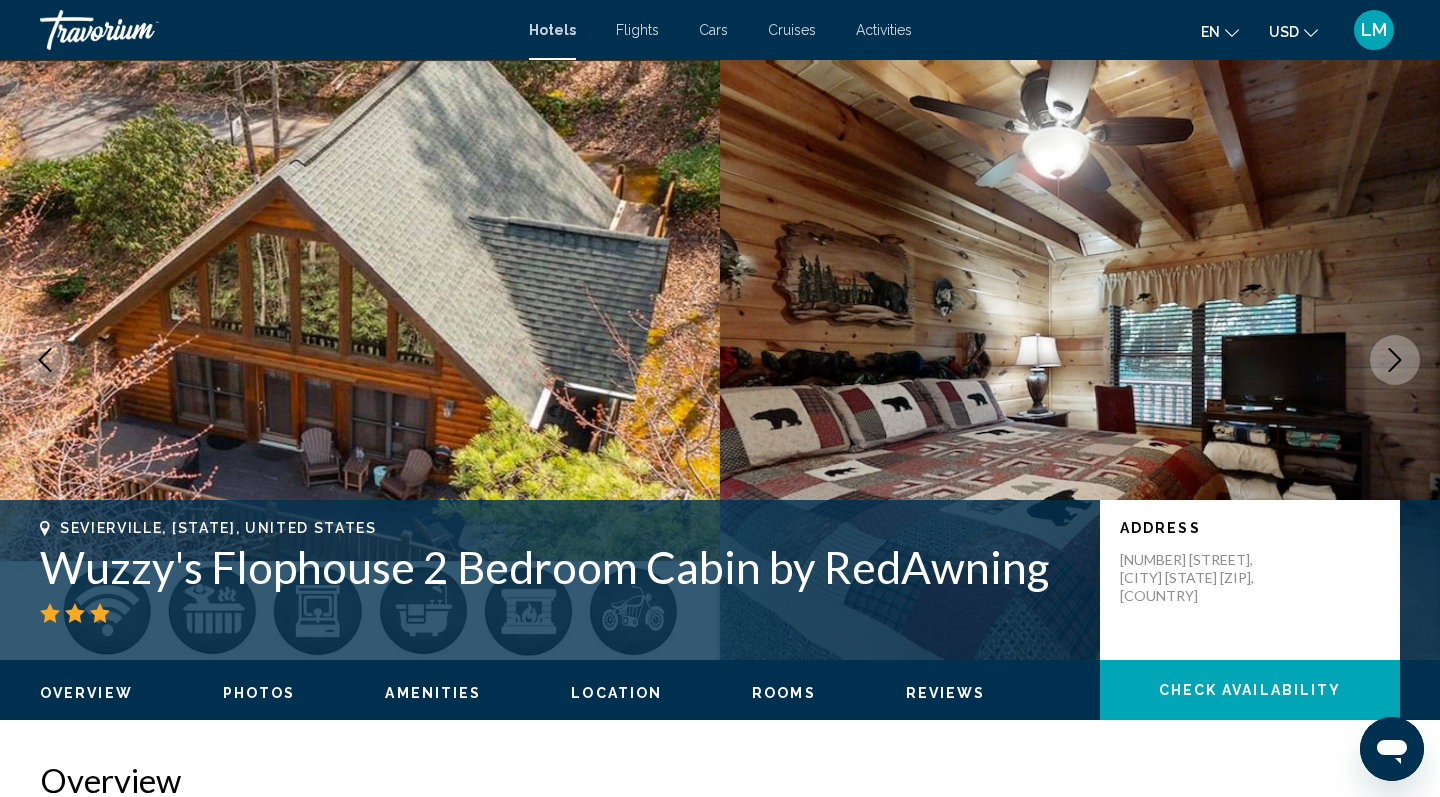 click at bounding box center (1395, 360) 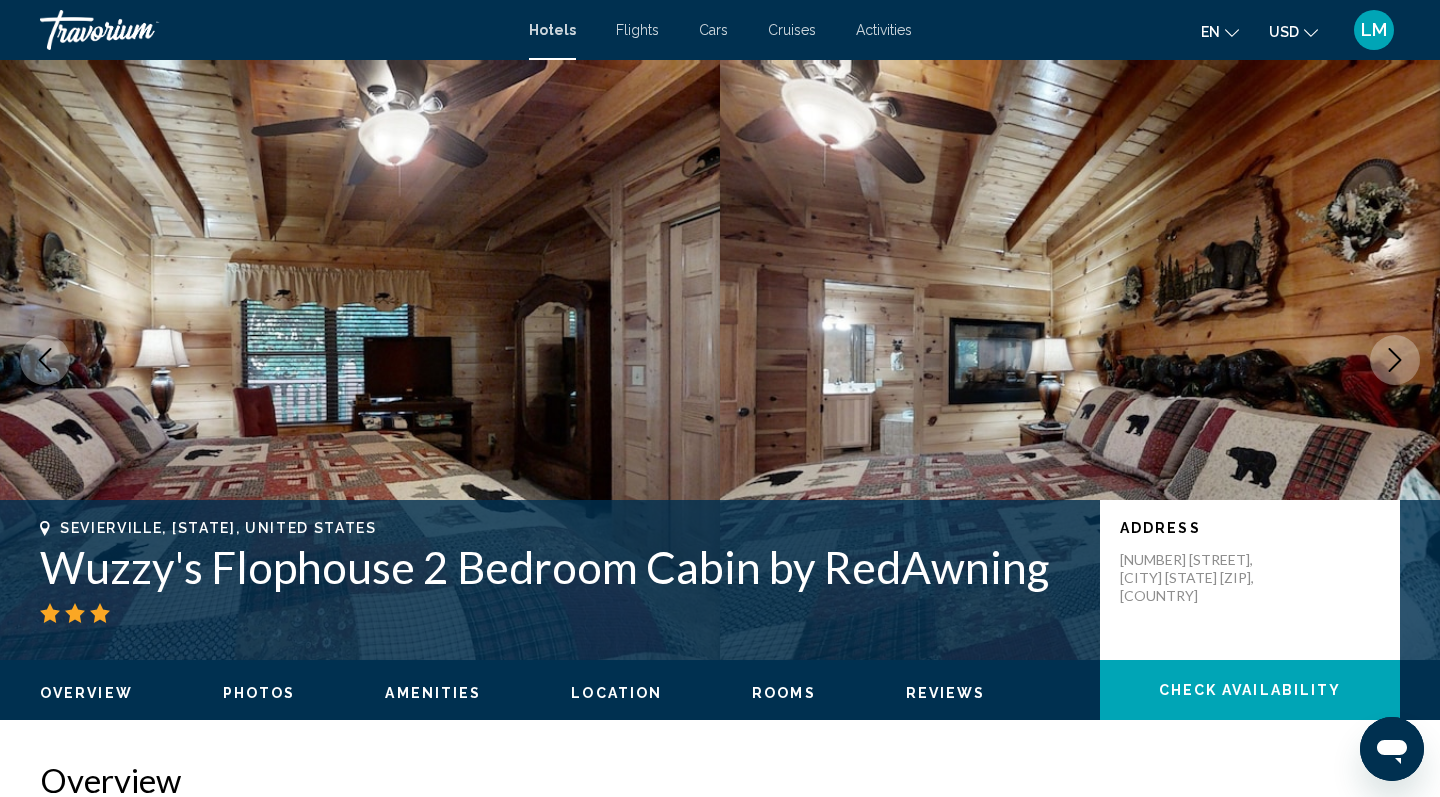 click at bounding box center (1395, 360) 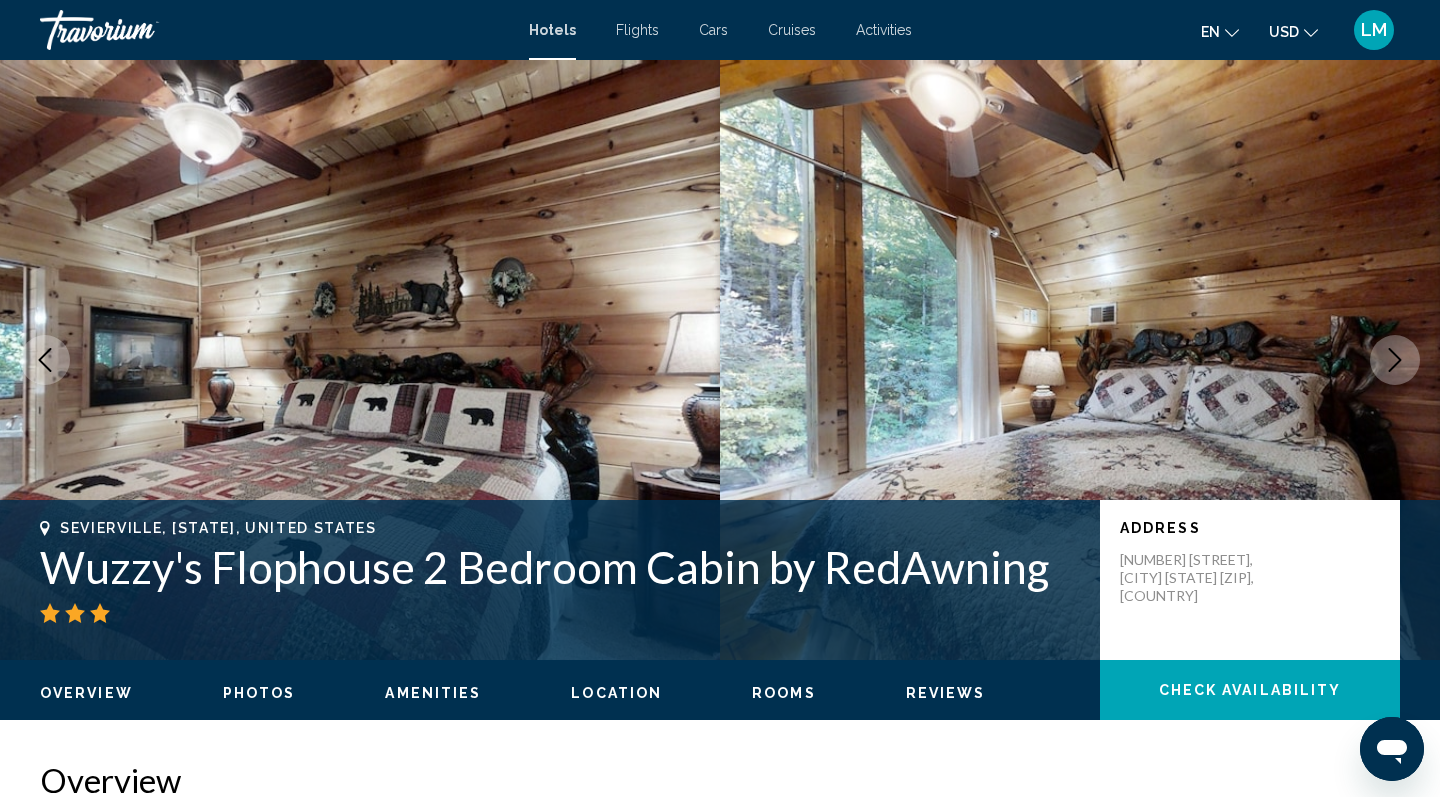click at bounding box center (1395, 360) 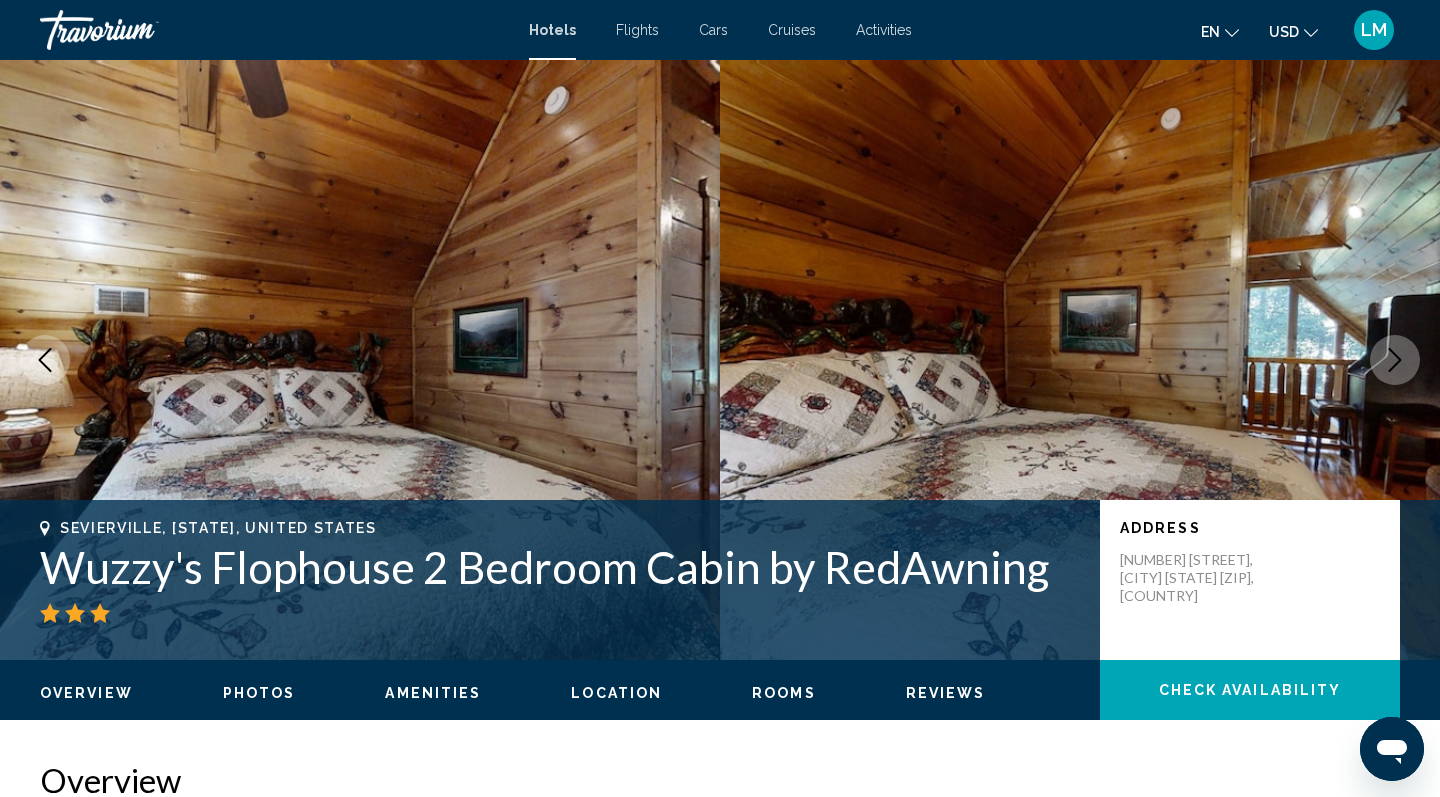 click at bounding box center (1395, 360) 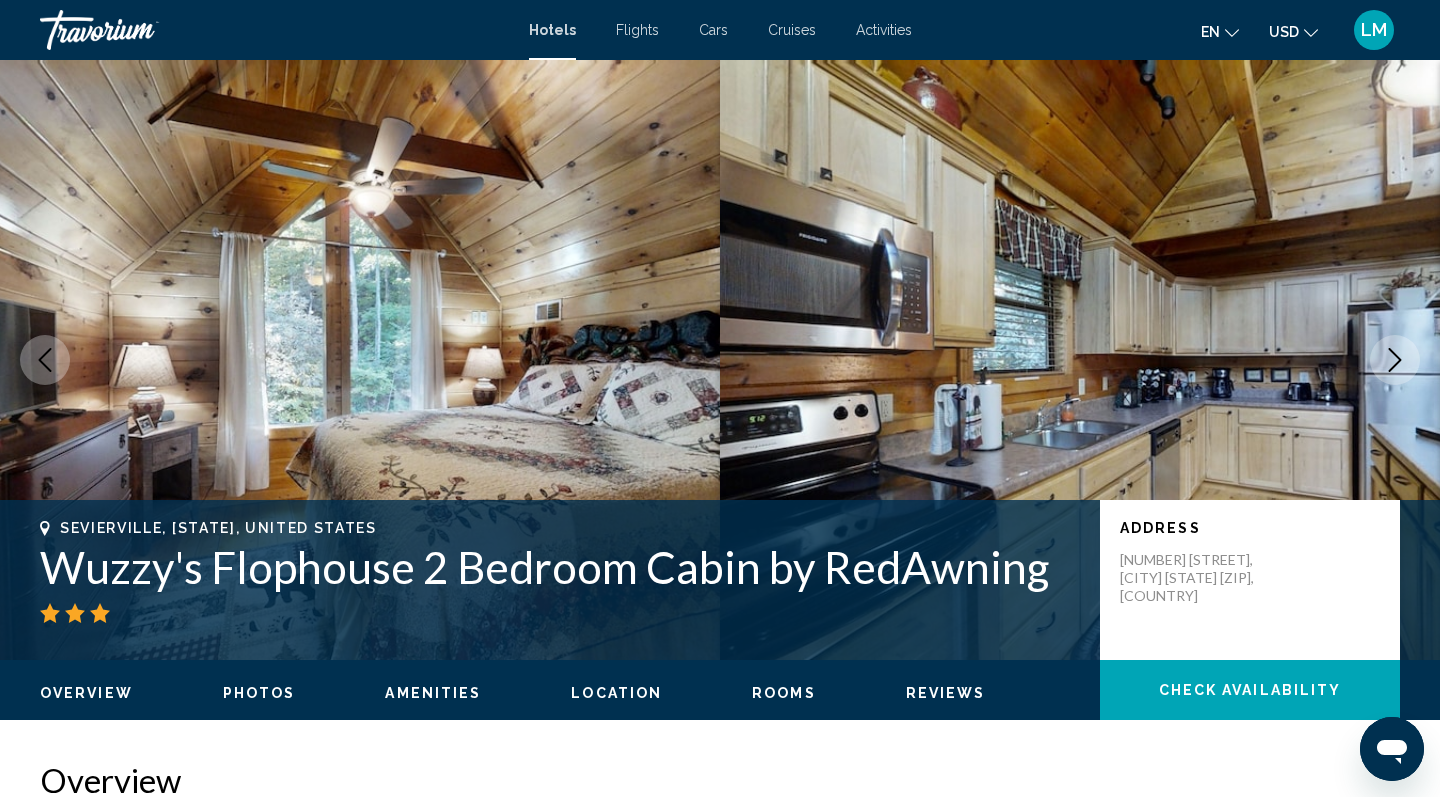 click at bounding box center (1395, 360) 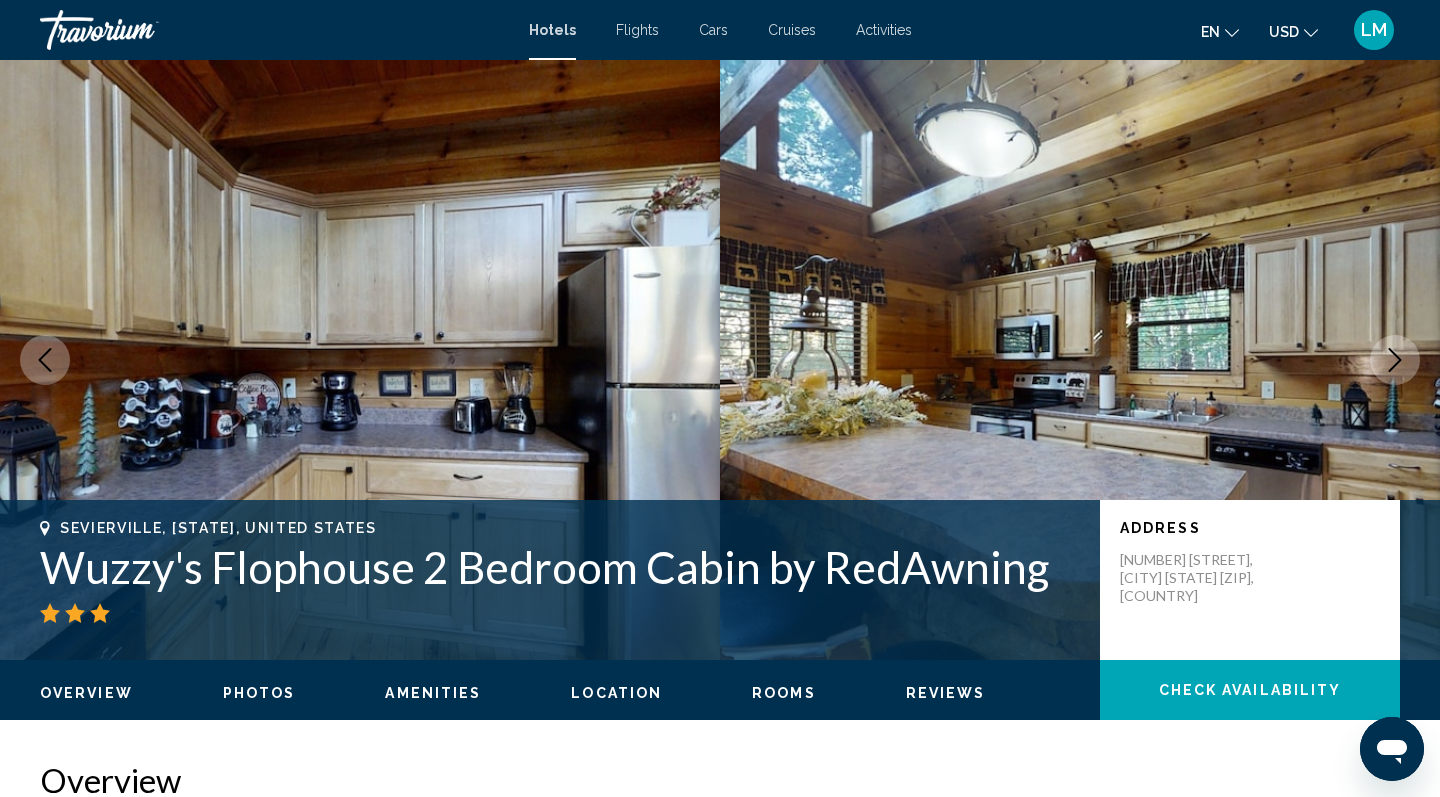 click at bounding box center (1395, 360) 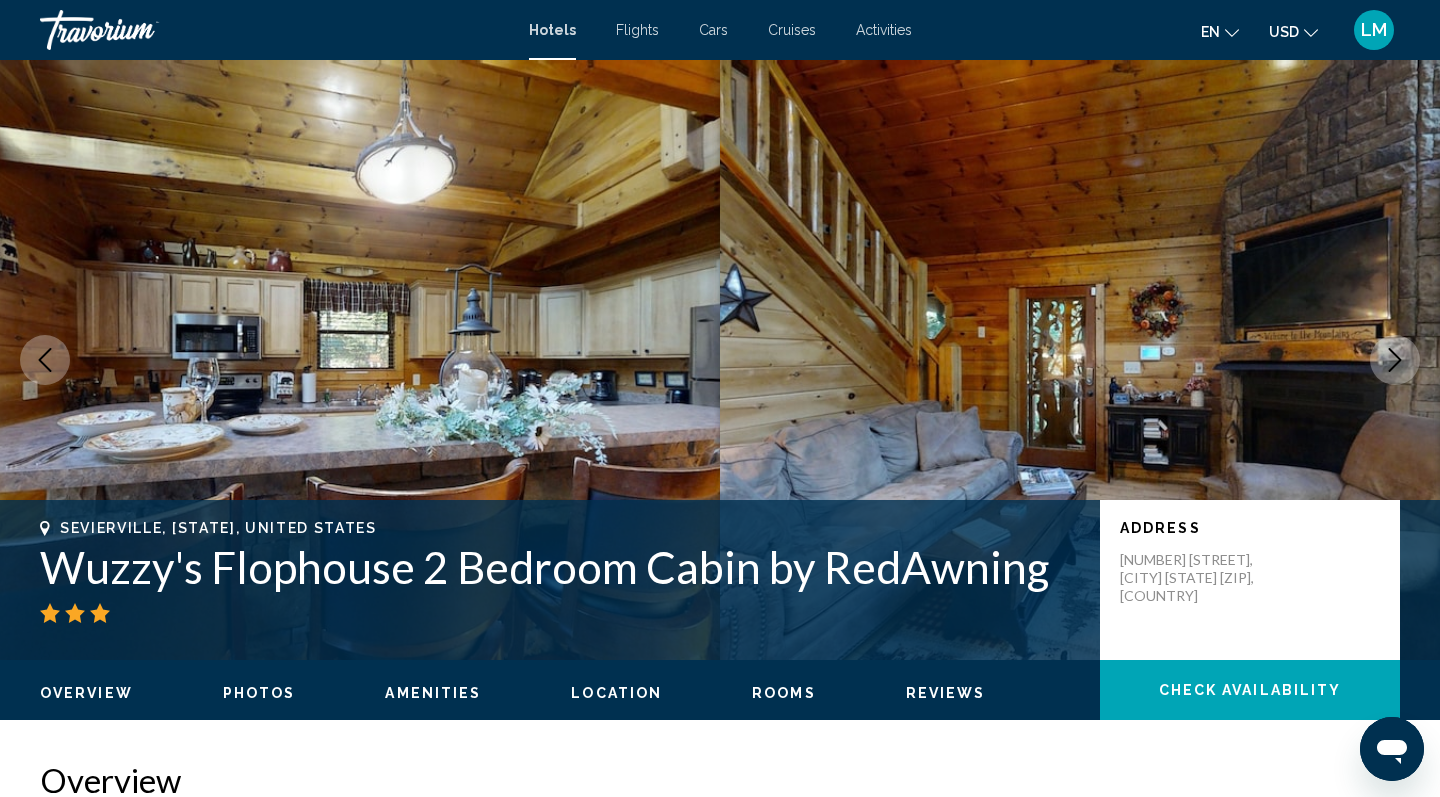 click at bounding box center (1395, 360) 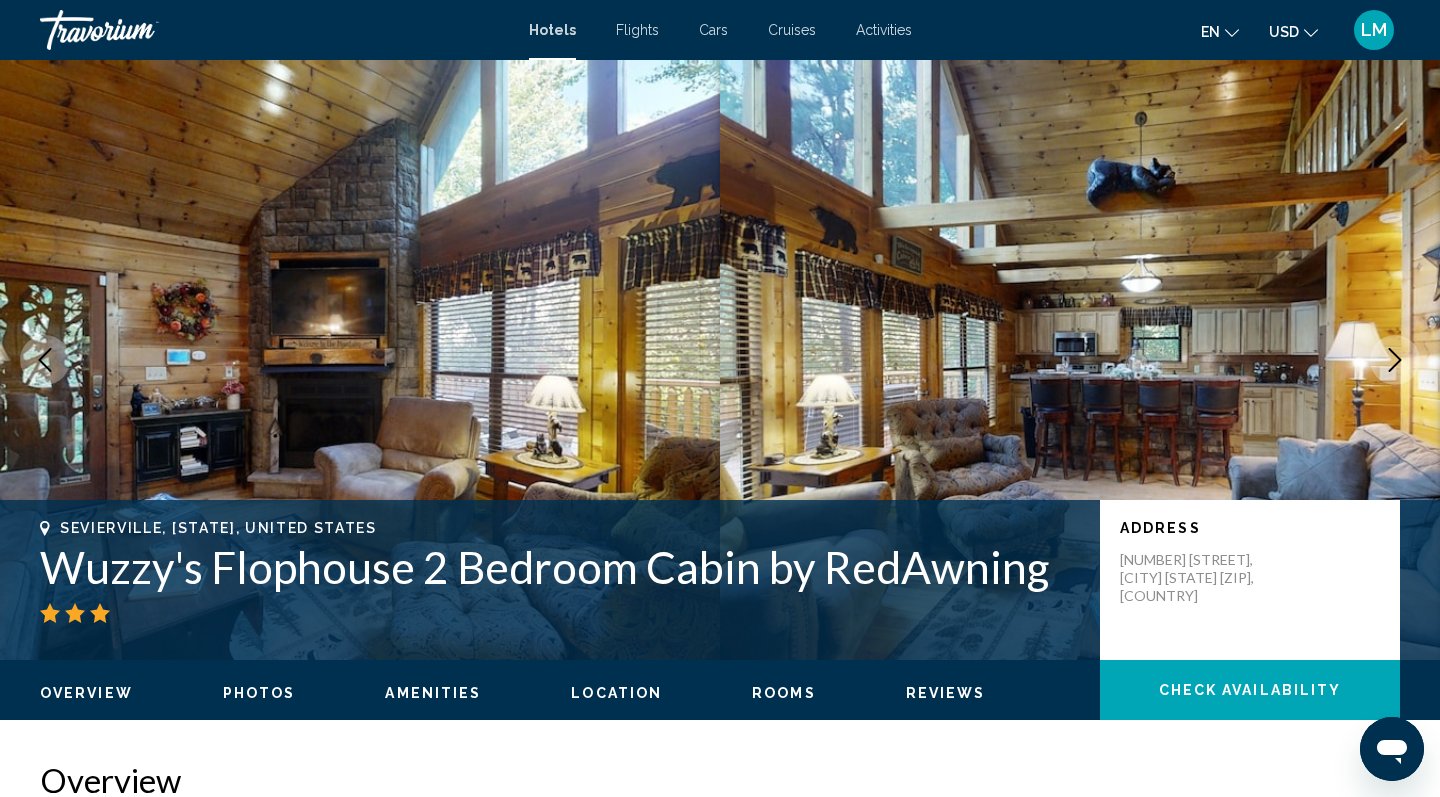 click at bounding box center [1395, 360] 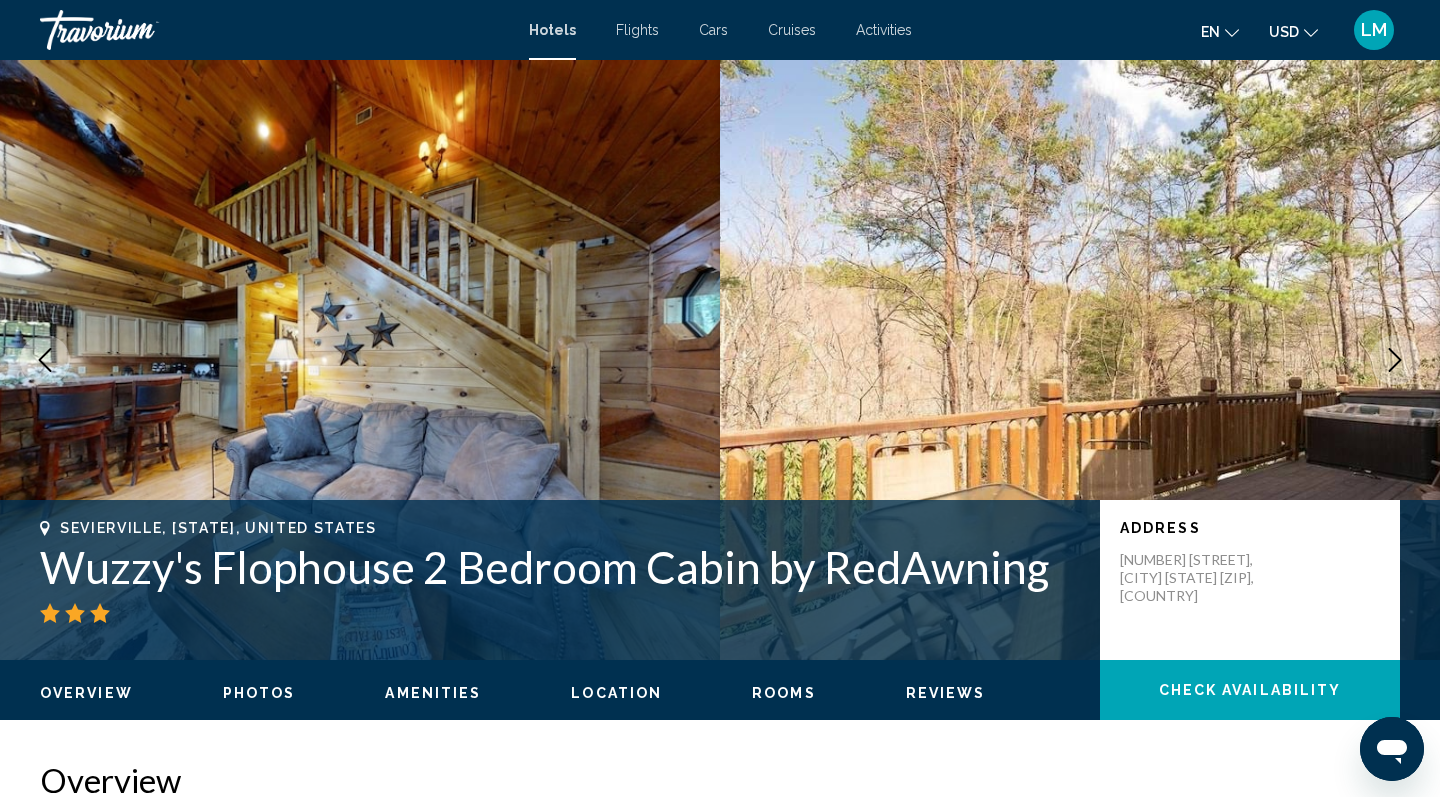 click at bounding box center (1395, 360) 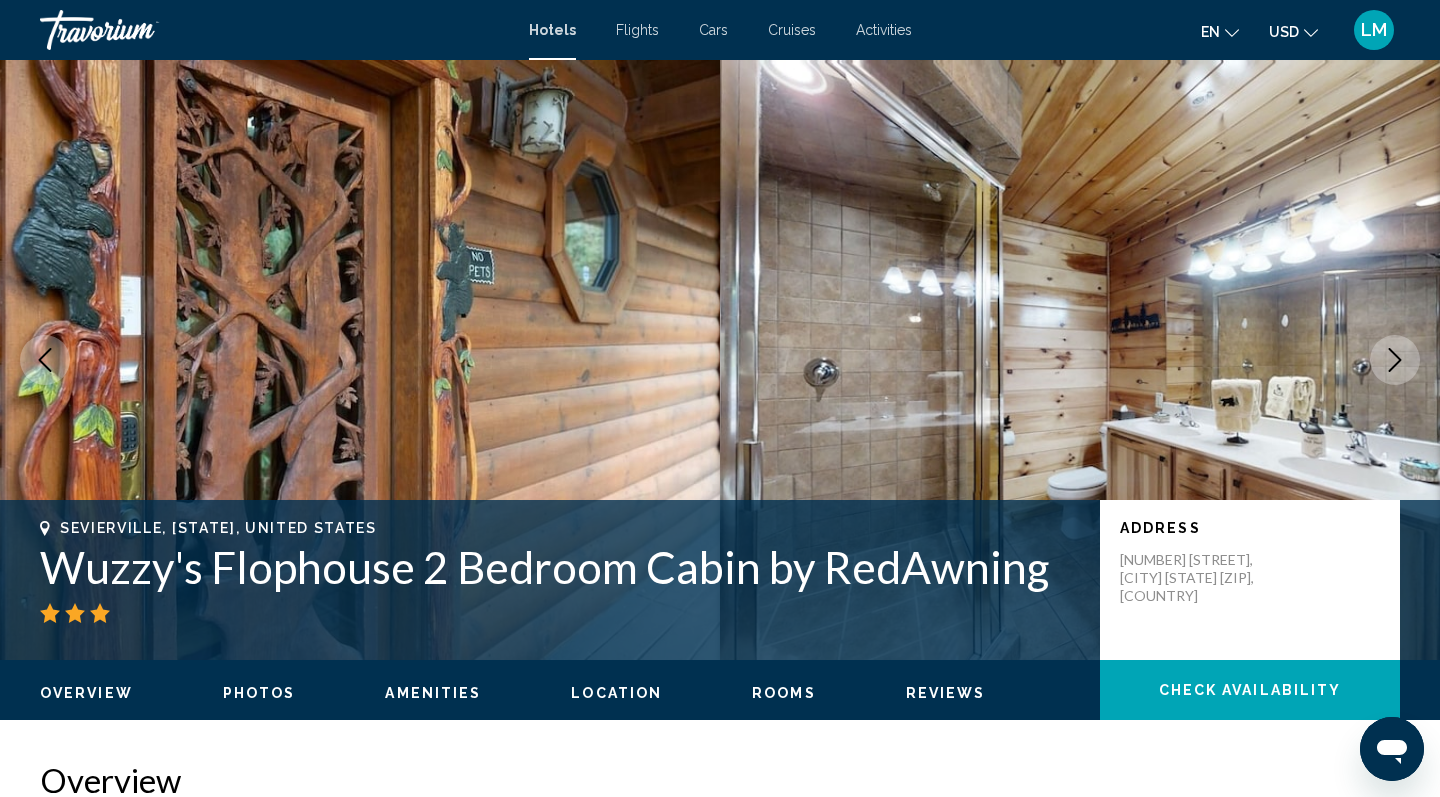 click at bounding box center [1395, 360] 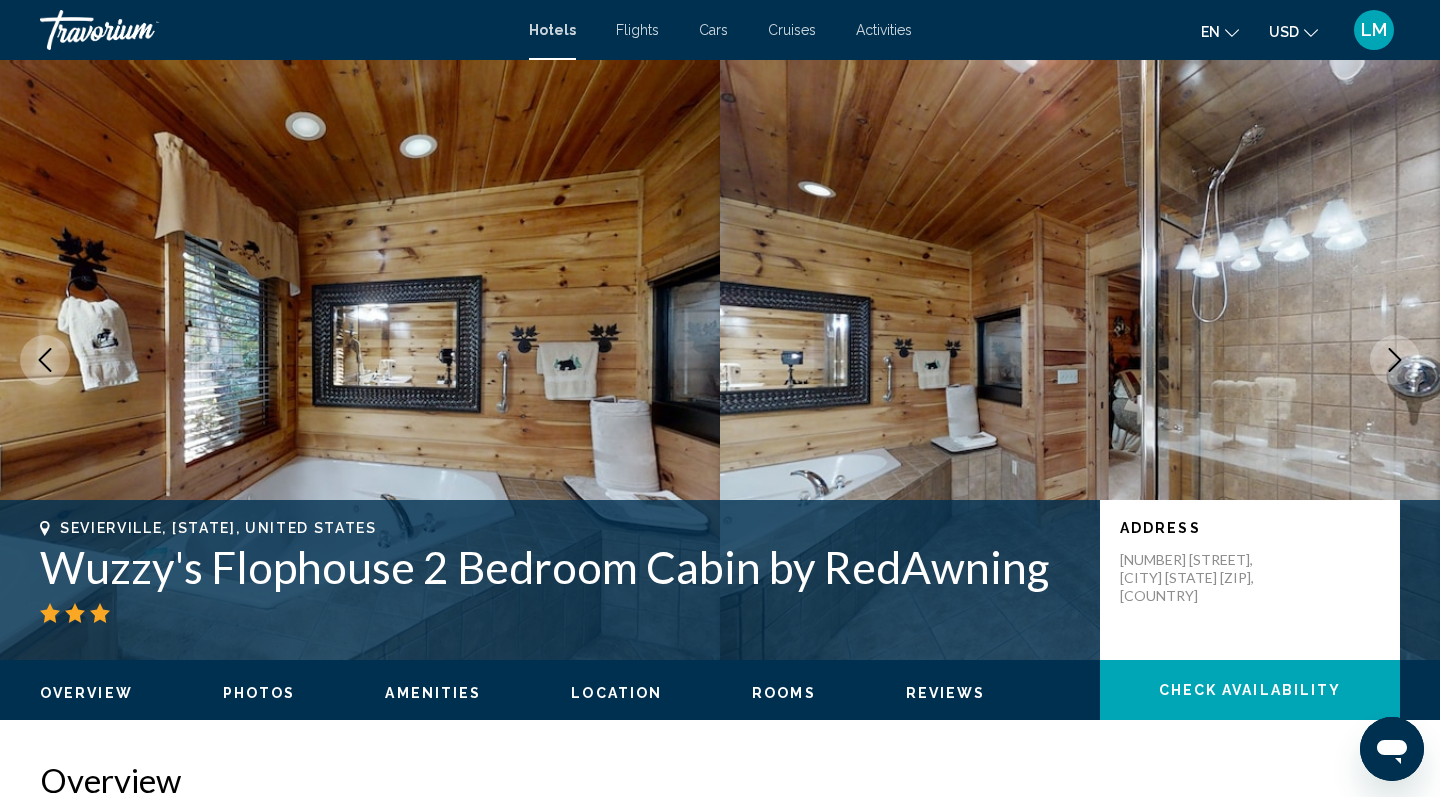 click at bounding box center (1395, 360) 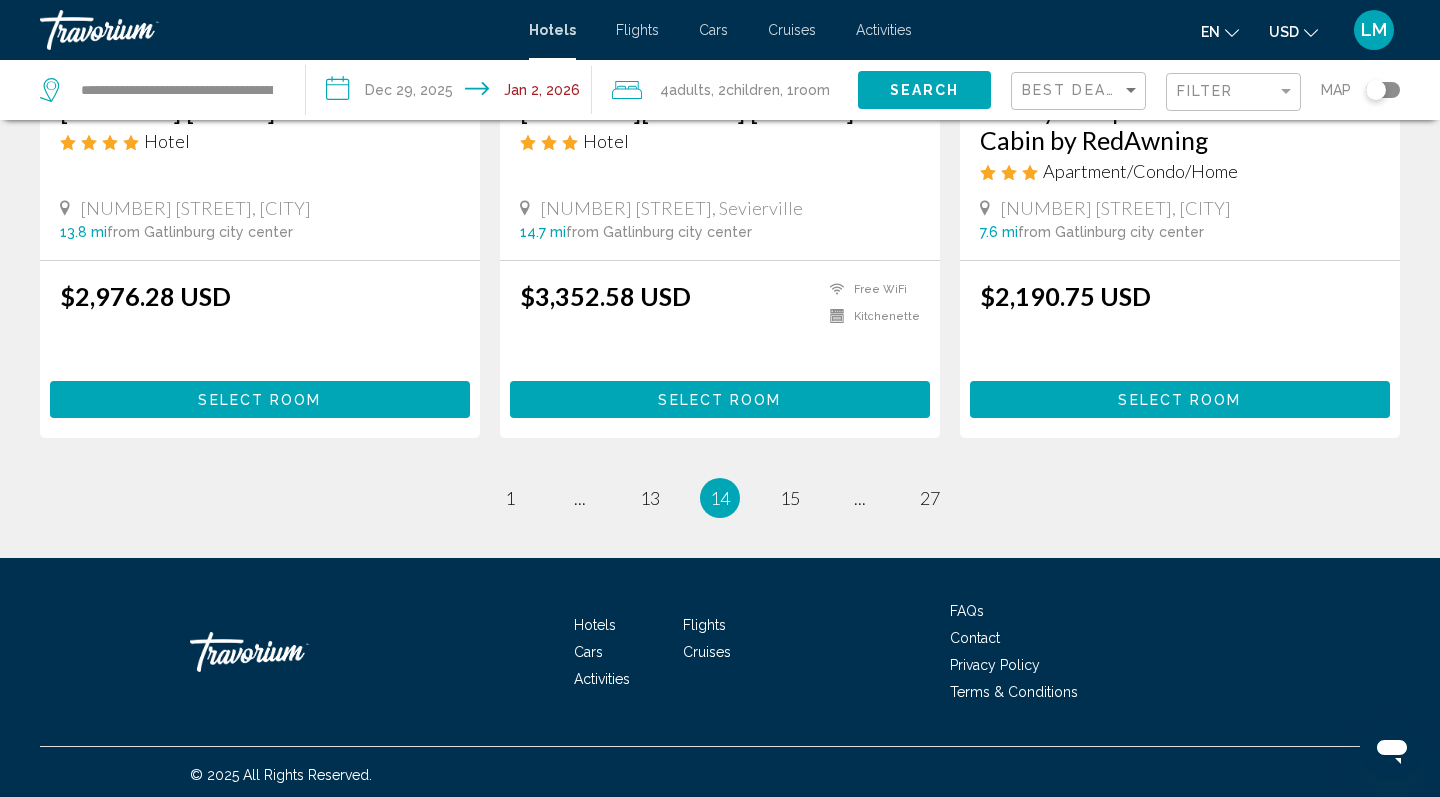 scroll, scrollTop: 2606, scrollLeft: 0, axis: vertical 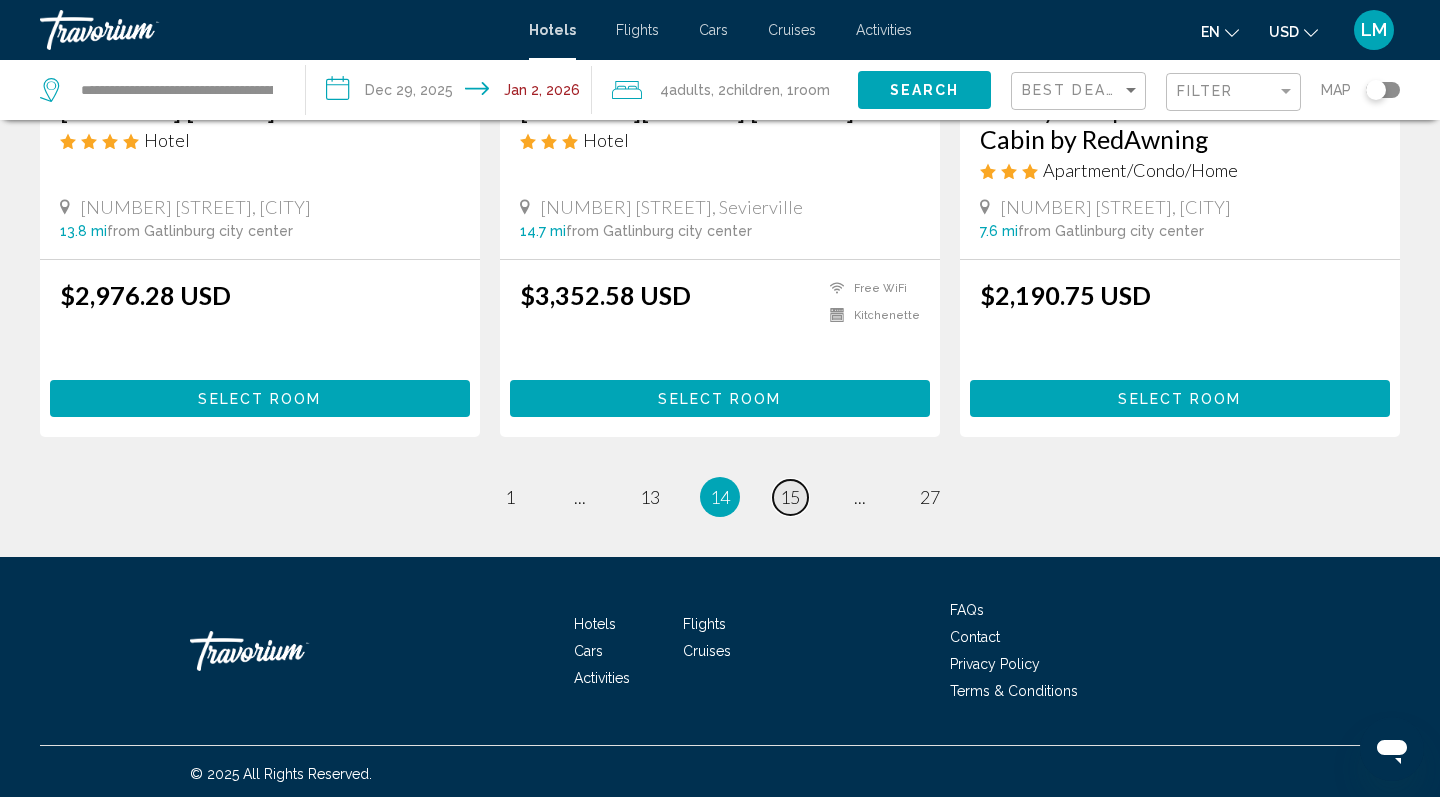 click on "15" at bounding box center [790, 497] 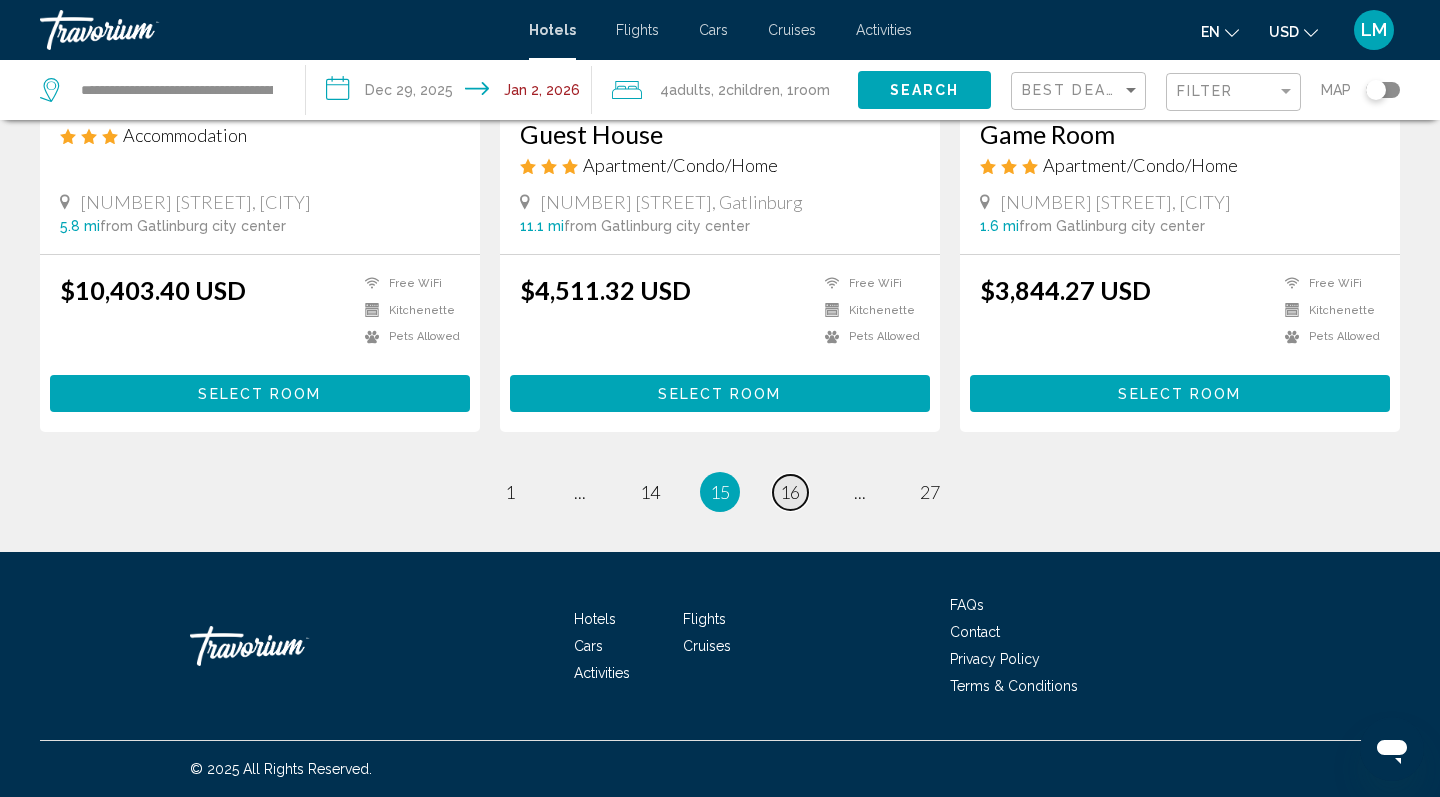 scroll, scrollTop: 2672, scrollLeft: 0, axis: vertical 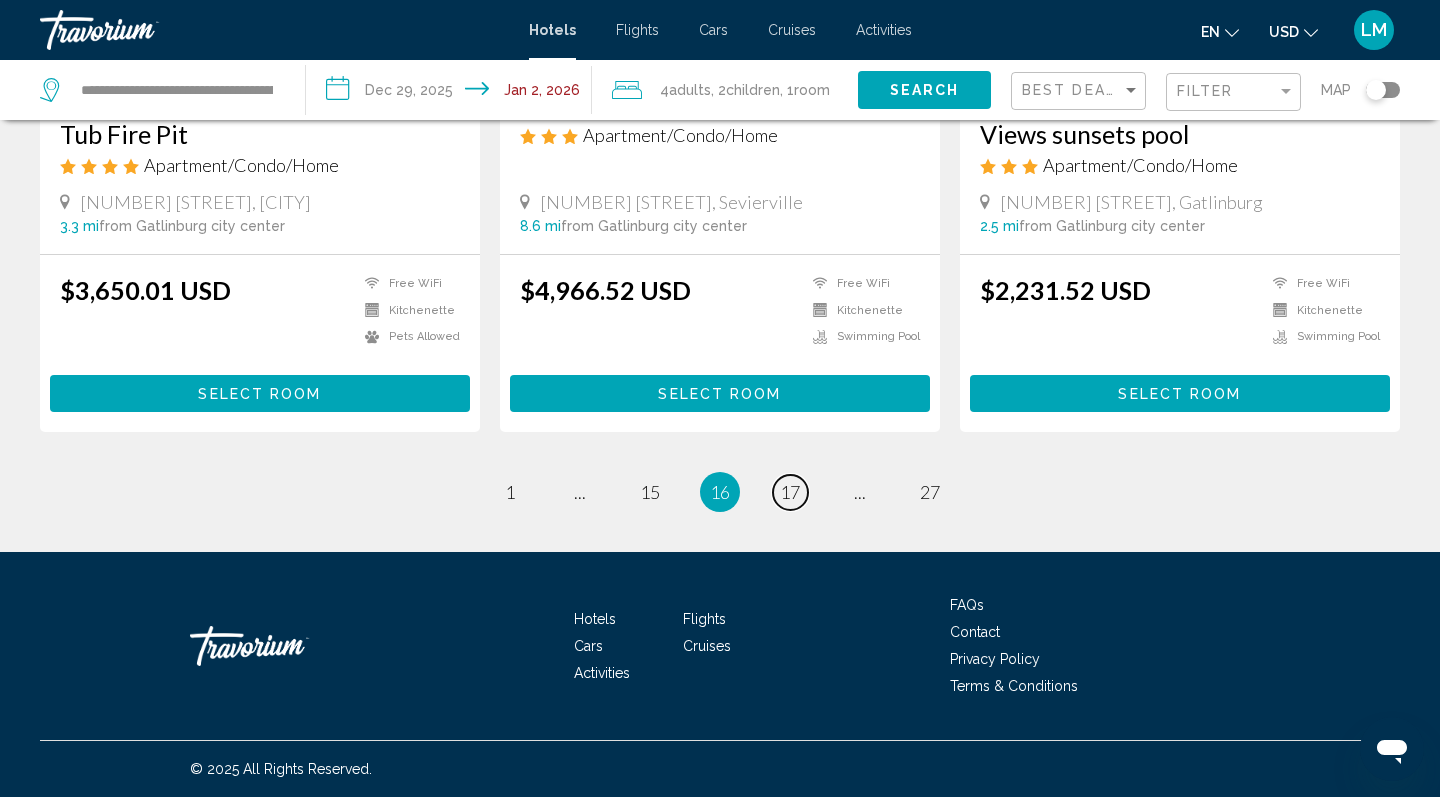 click on "17" at bounding box center (790, 492) 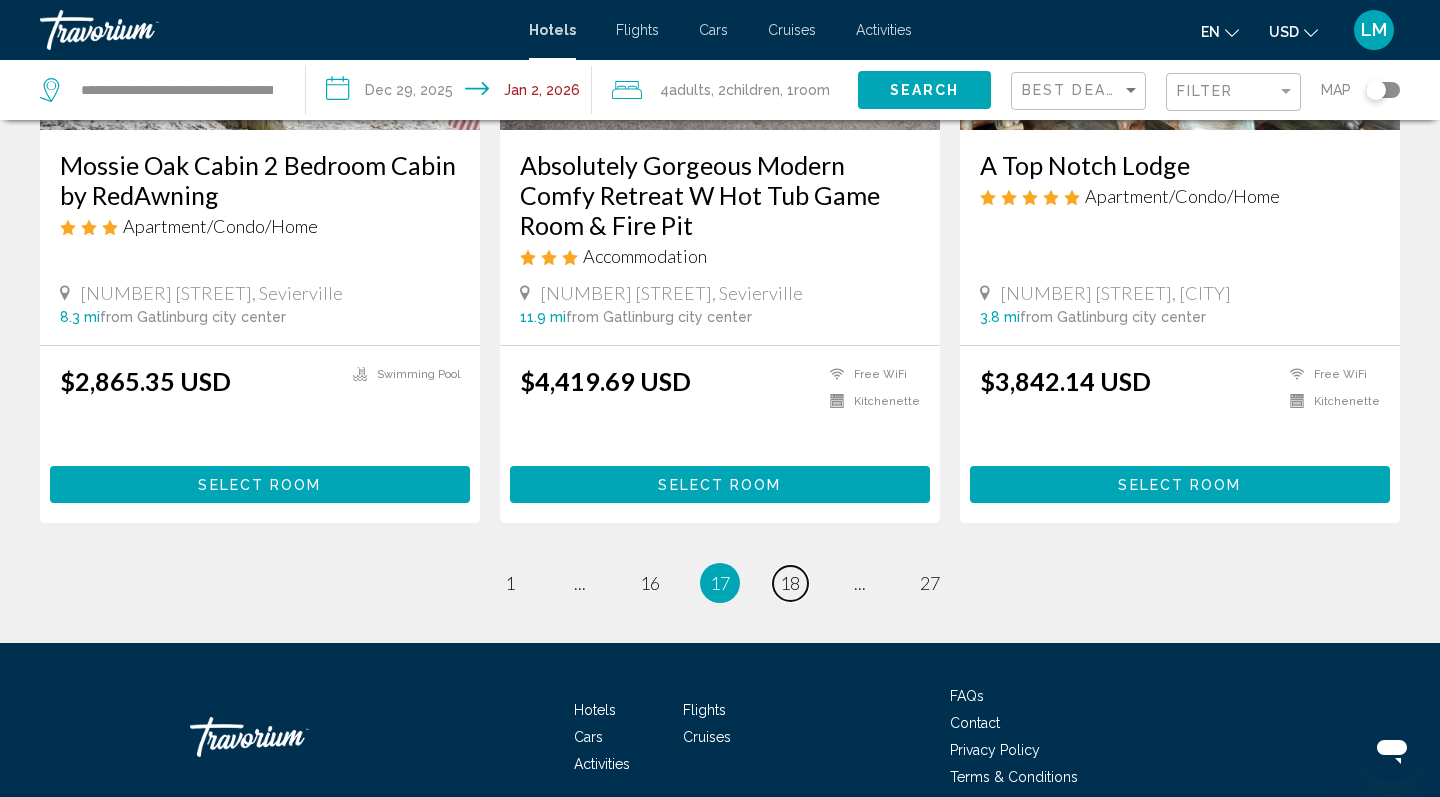 scroll, scrollTop: 2665, scrollLeft: 0, axis: vertical 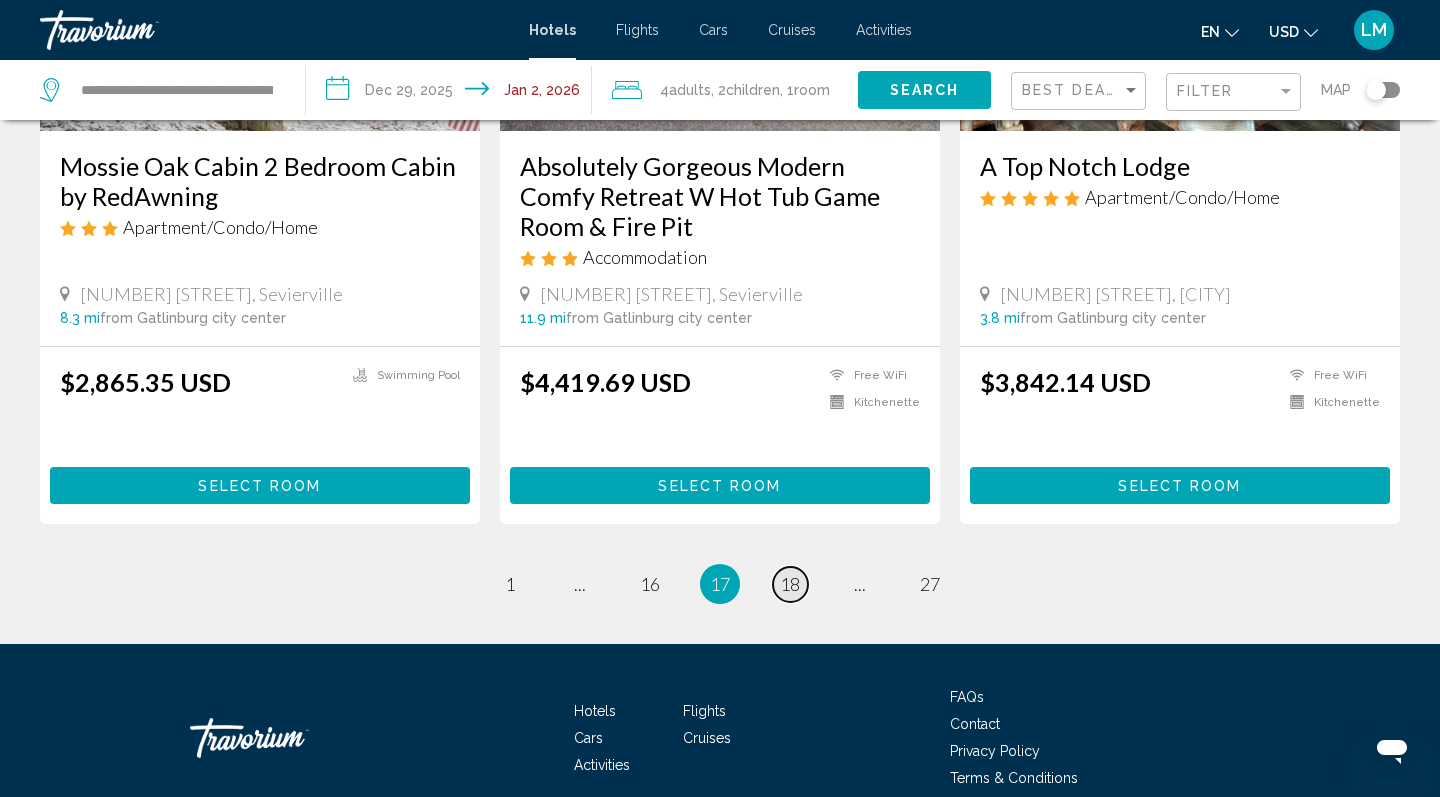 click on "18" at bounding box center [790, 584] 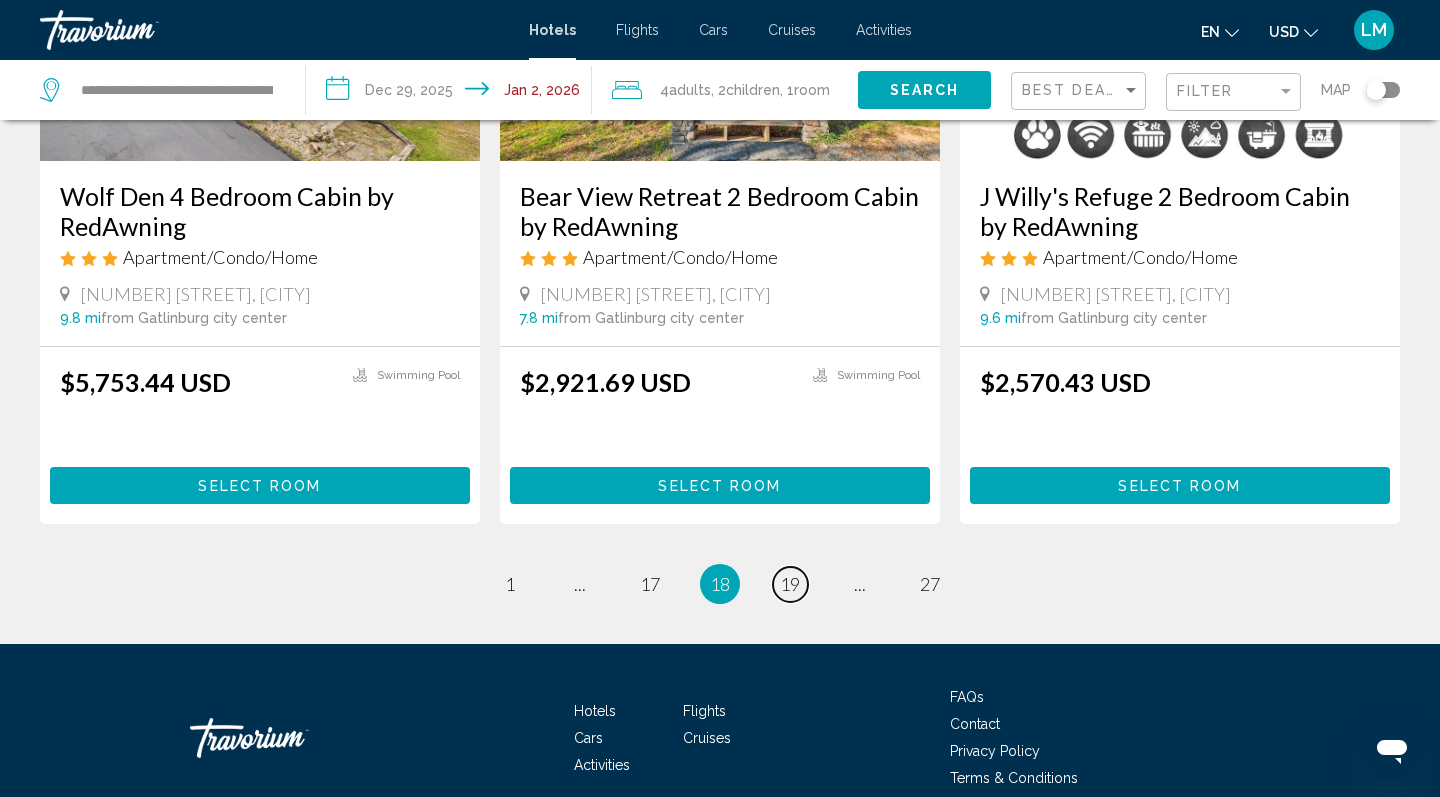 scroll, scrollTop: 2578, scrollLeft: 0, axis: vertical 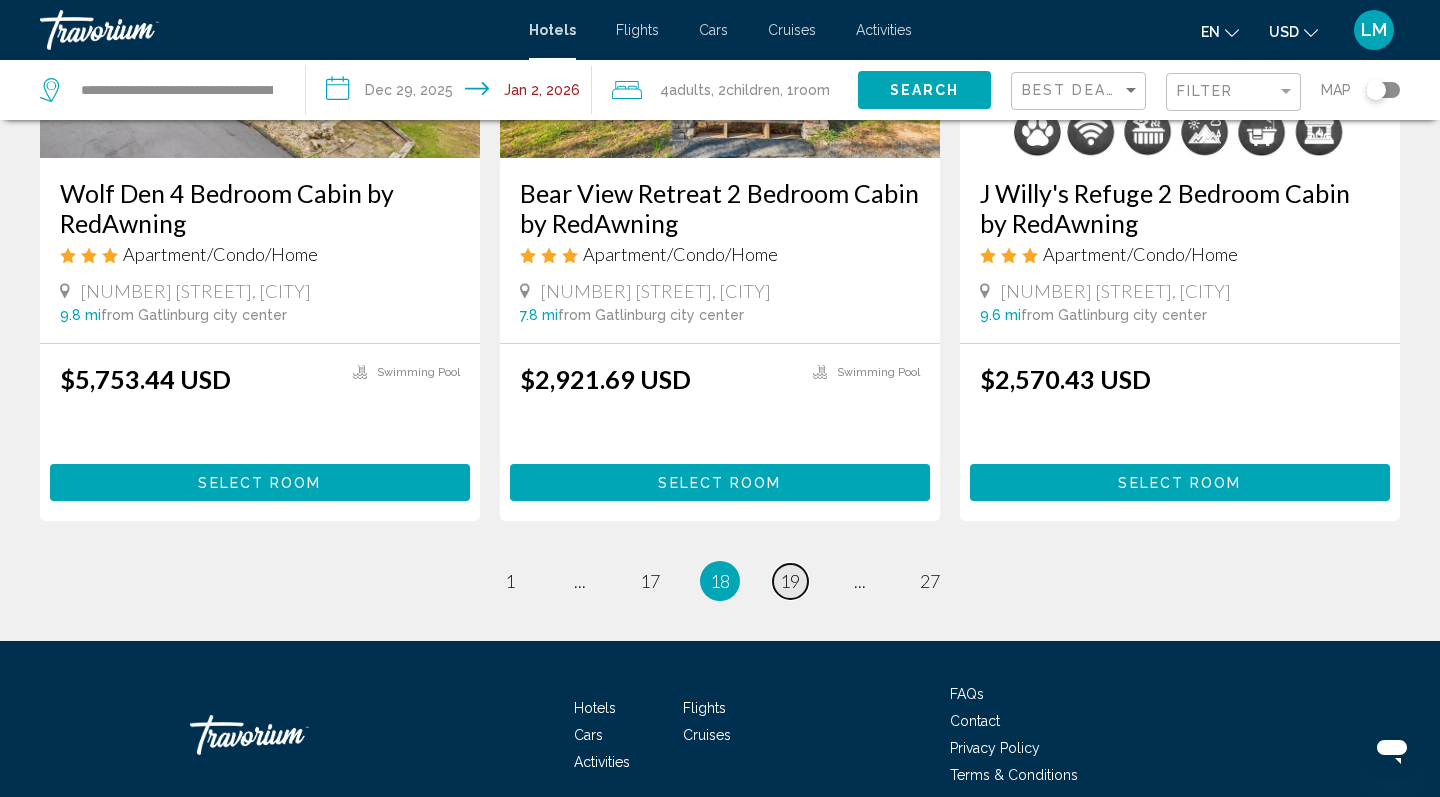 click on "19" at bounding box center (790, 581) 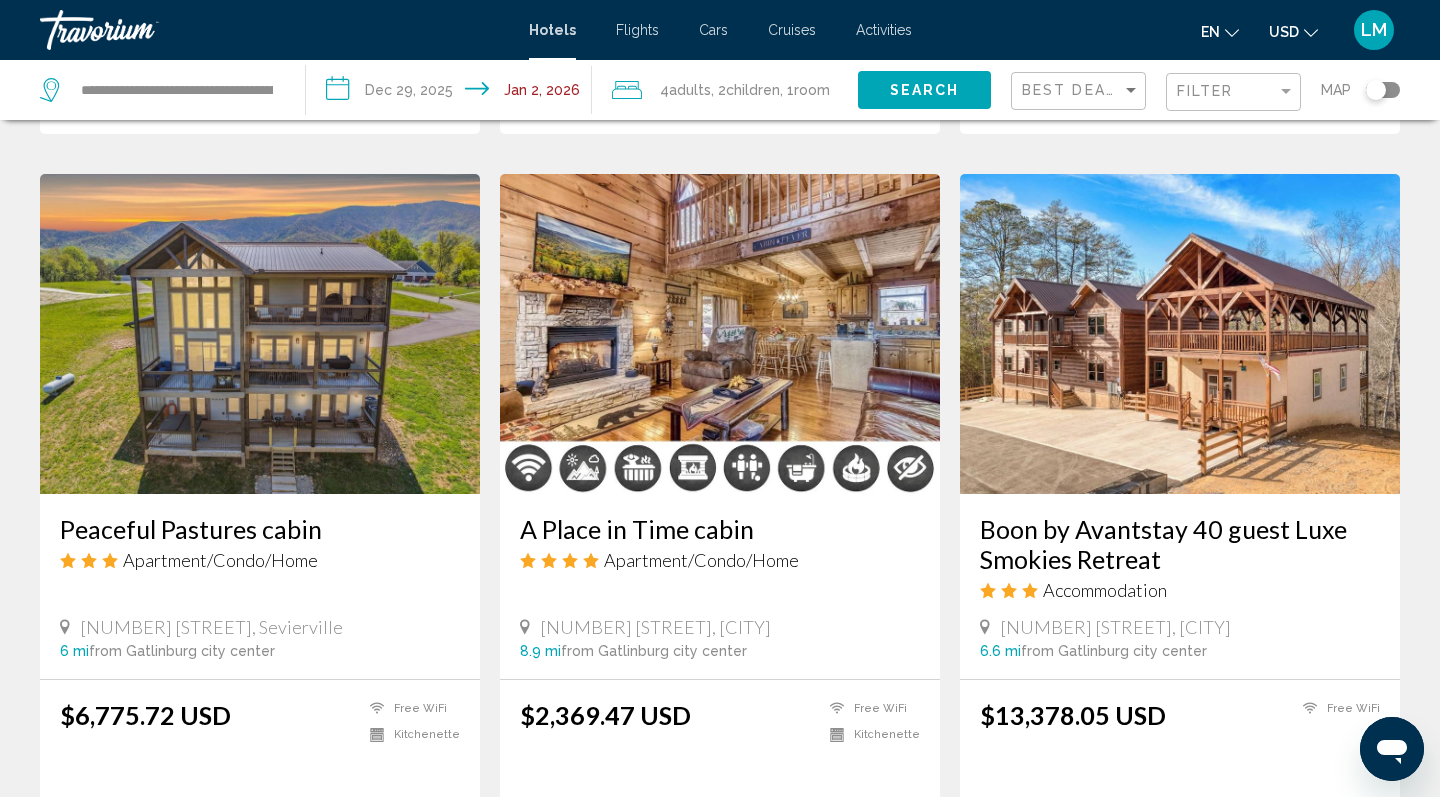 scroll, scrollTop: 1517, scrollLeft: 0, axis: vertical 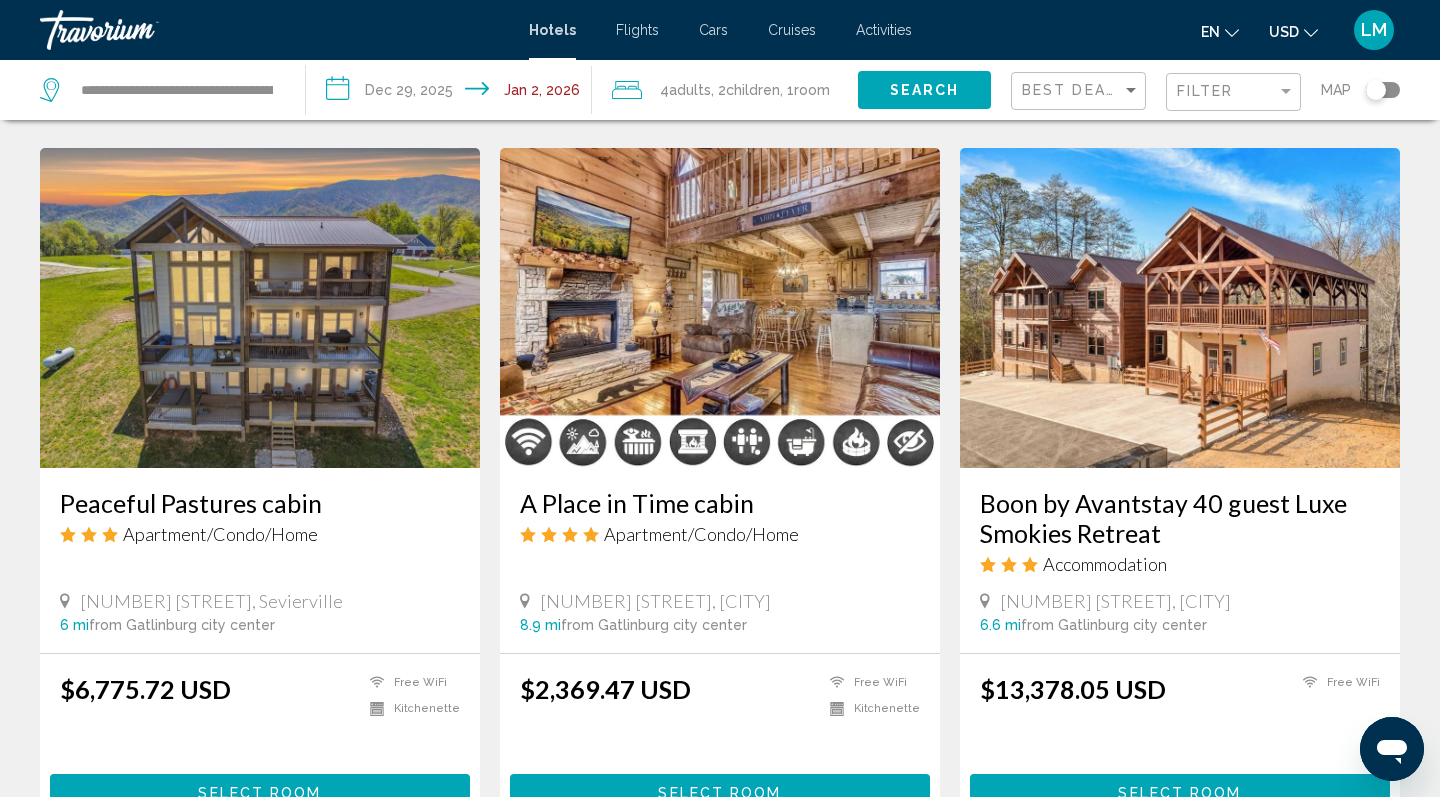 click at bounding box center [720, 308] 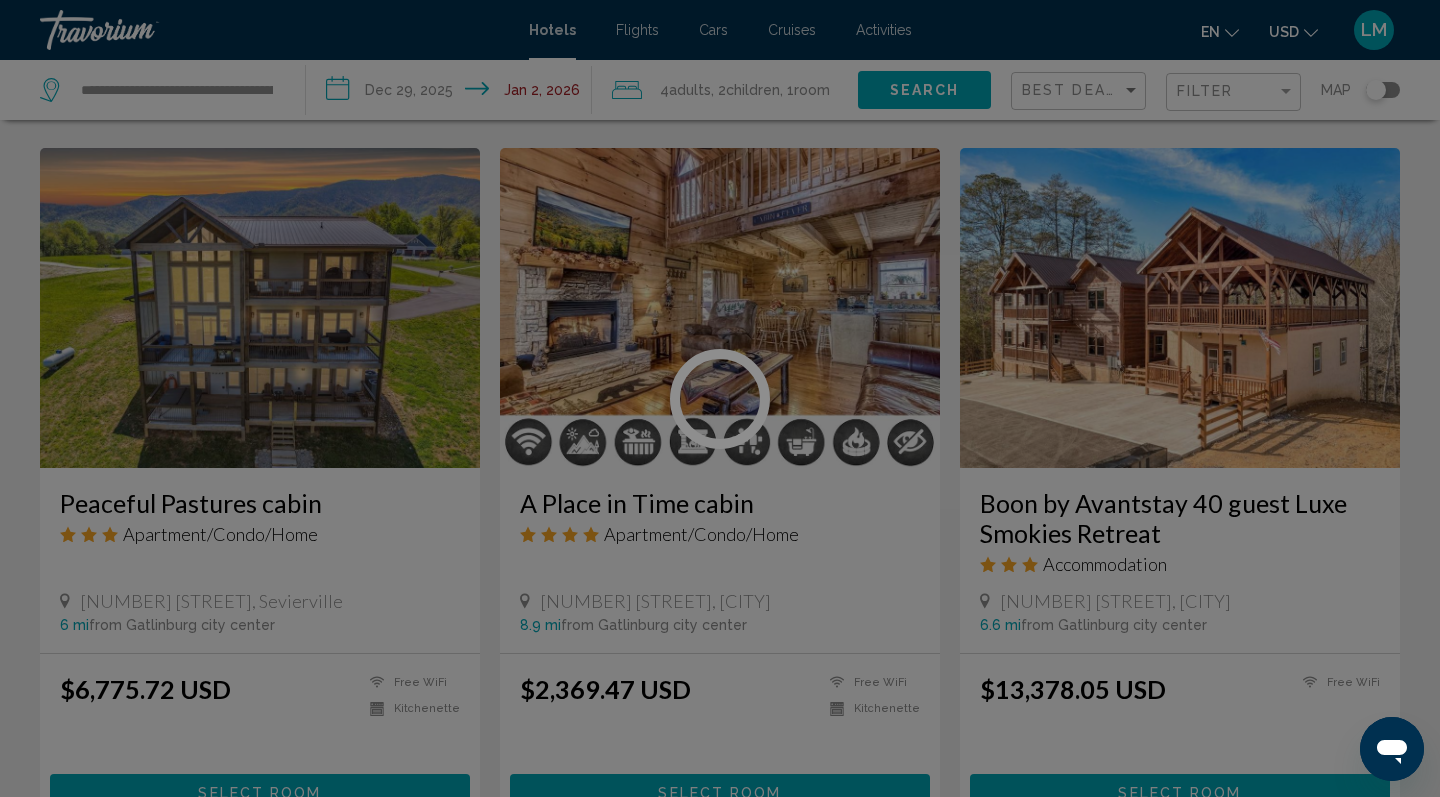 scroll, scrollTop: 0, scrollLeft: 0, axis: both 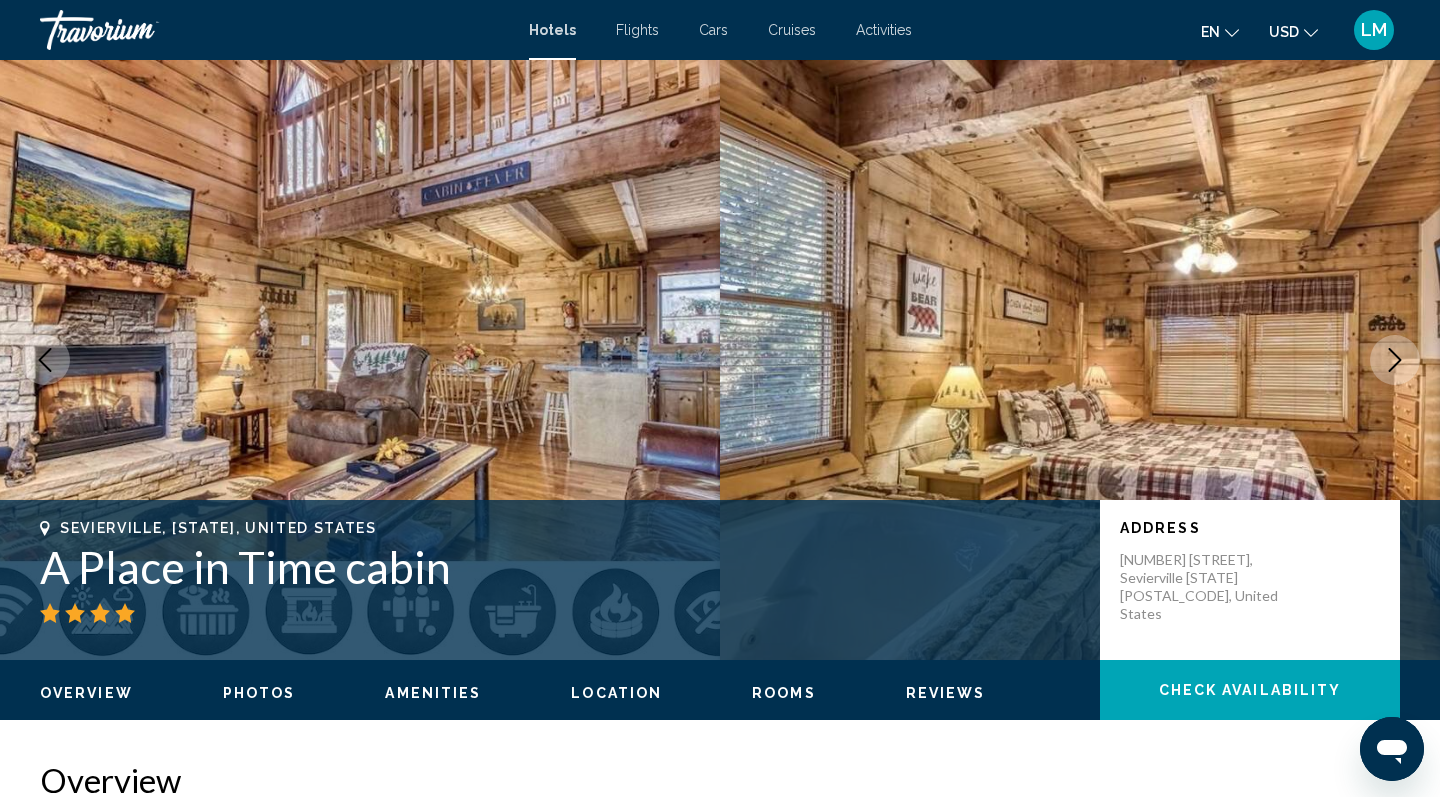 click 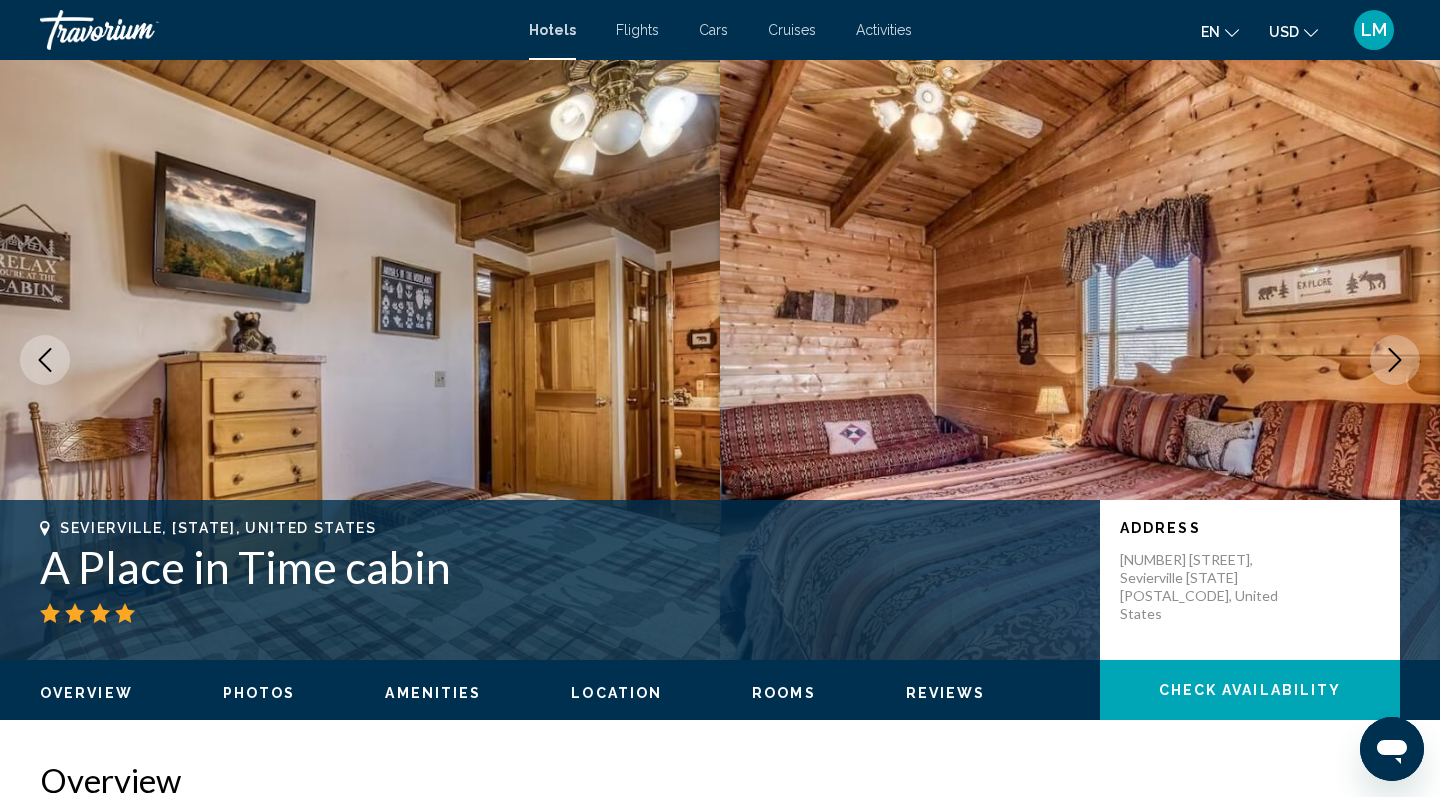 click 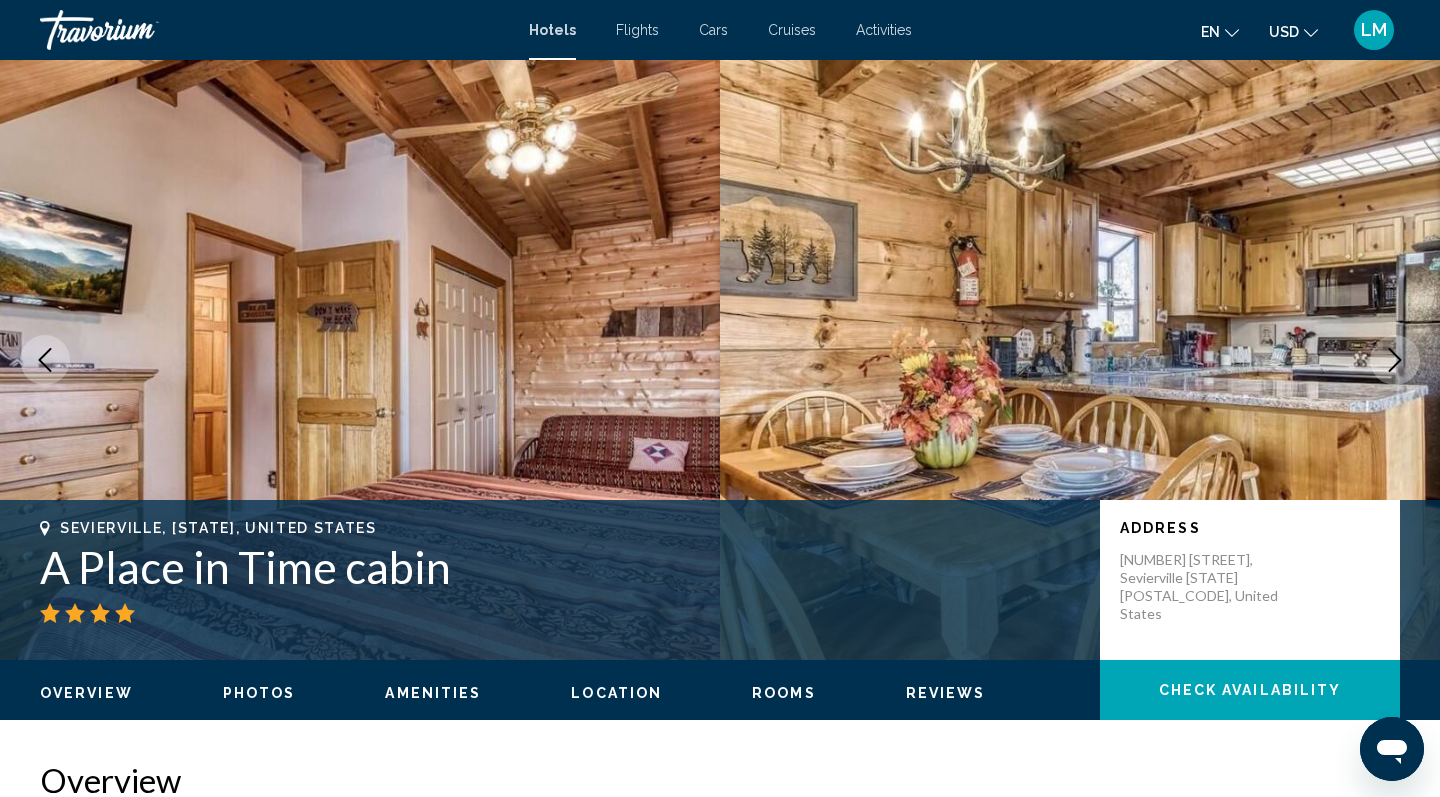 click 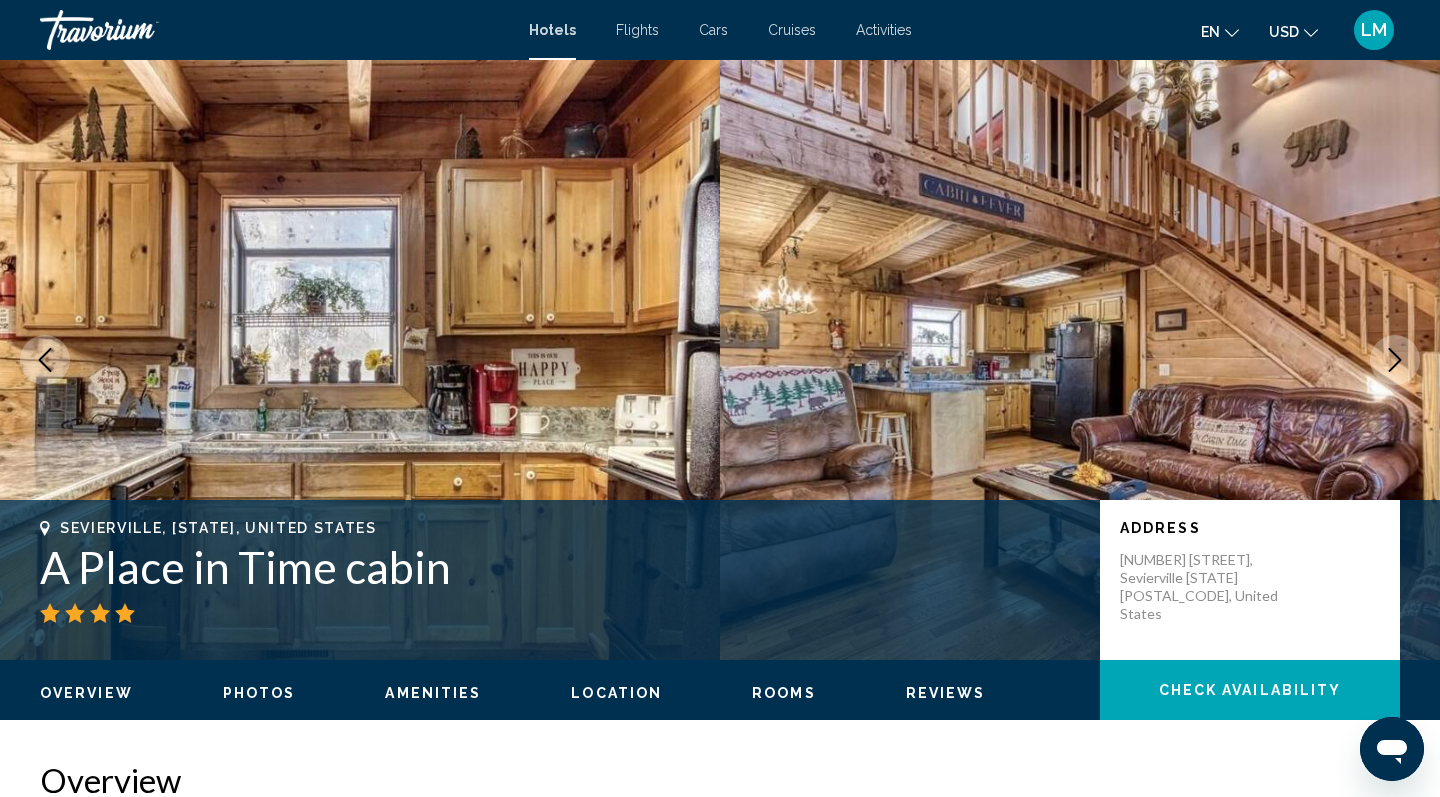 click 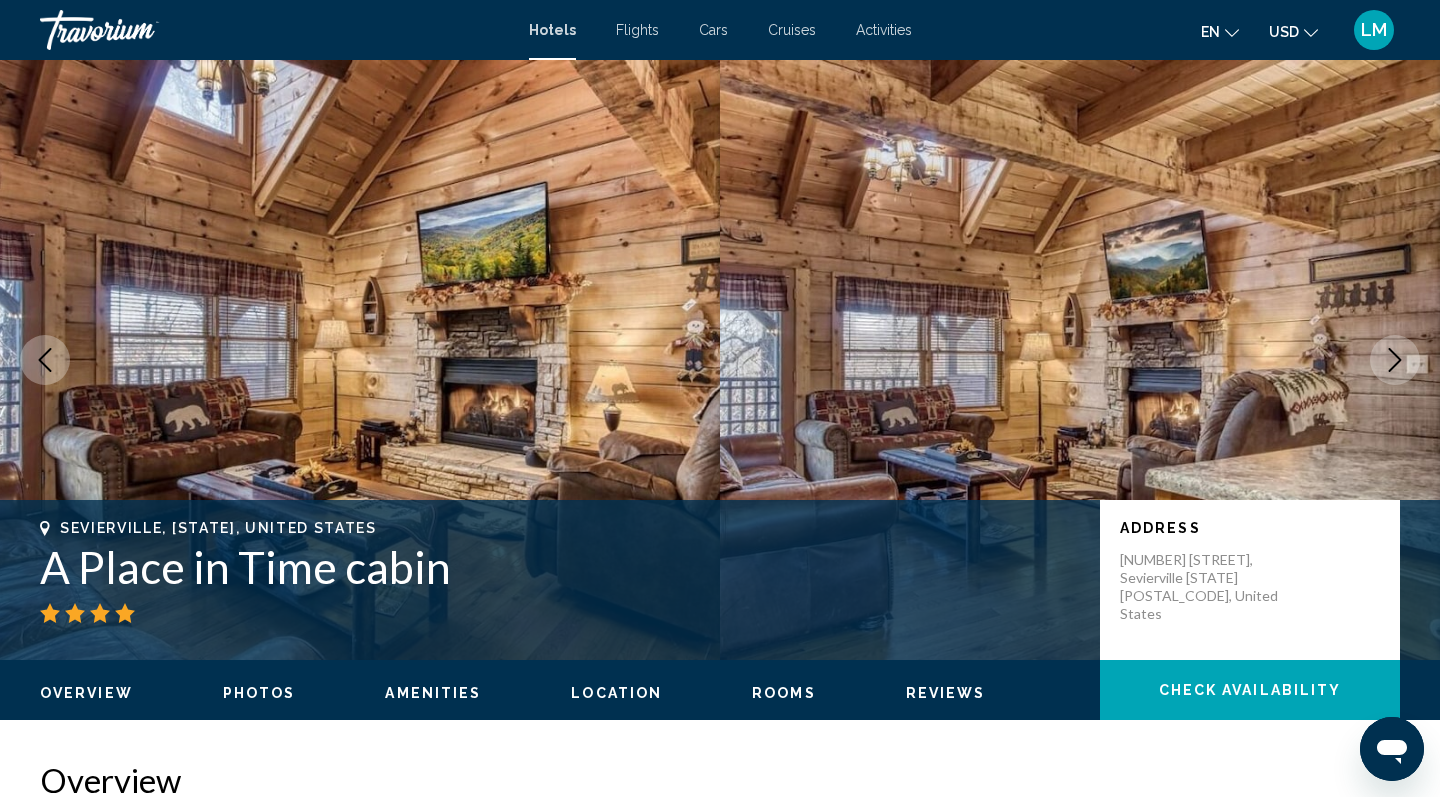 click 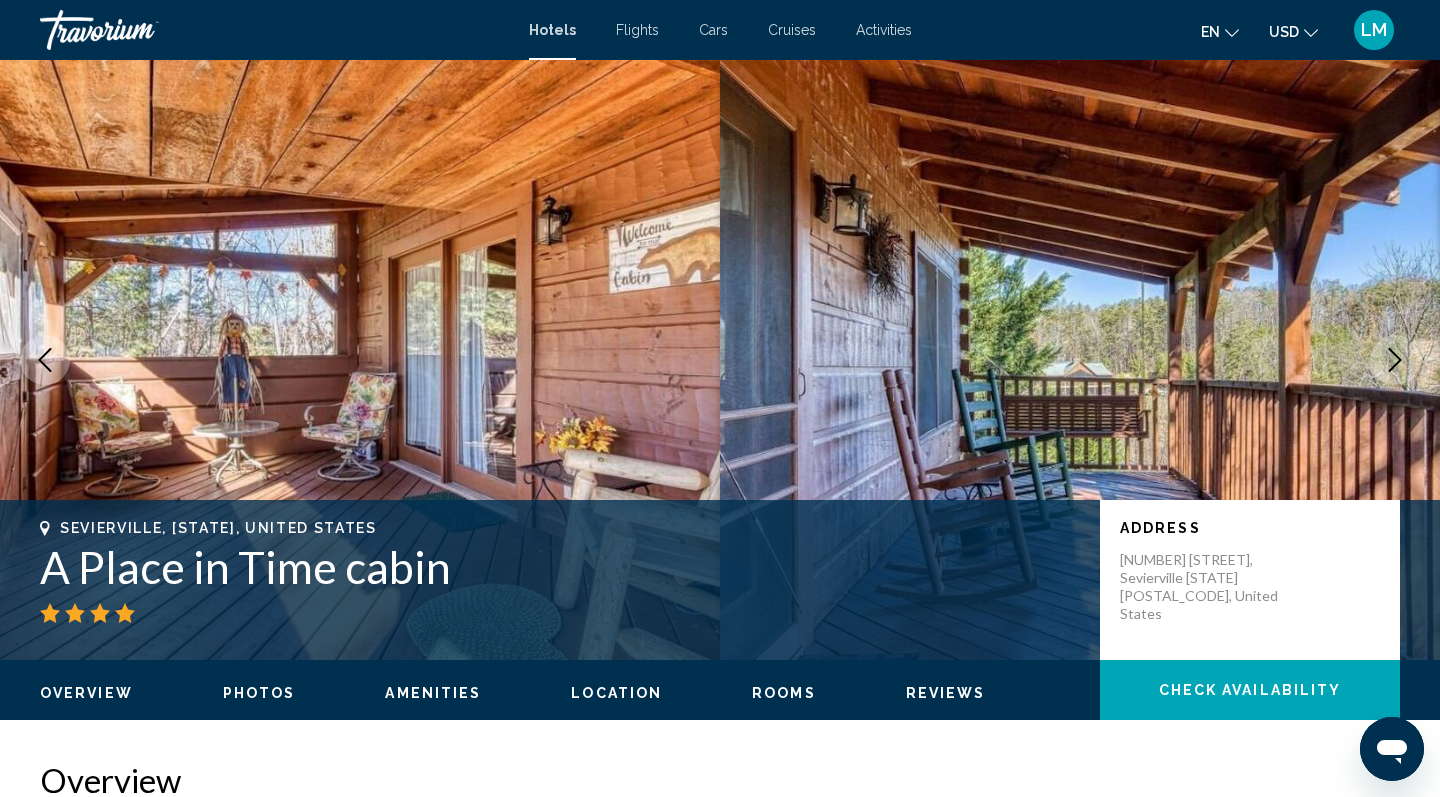 click 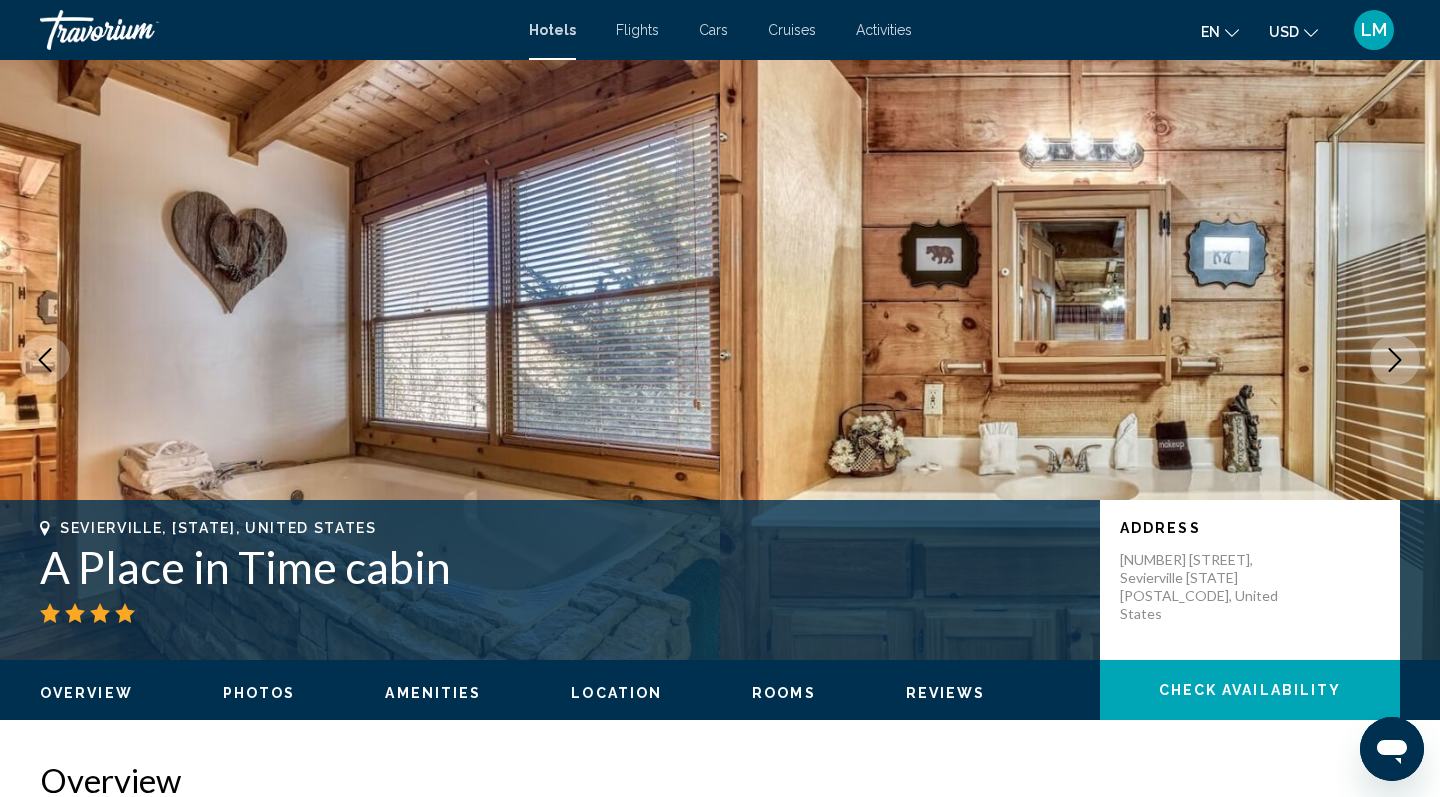 click 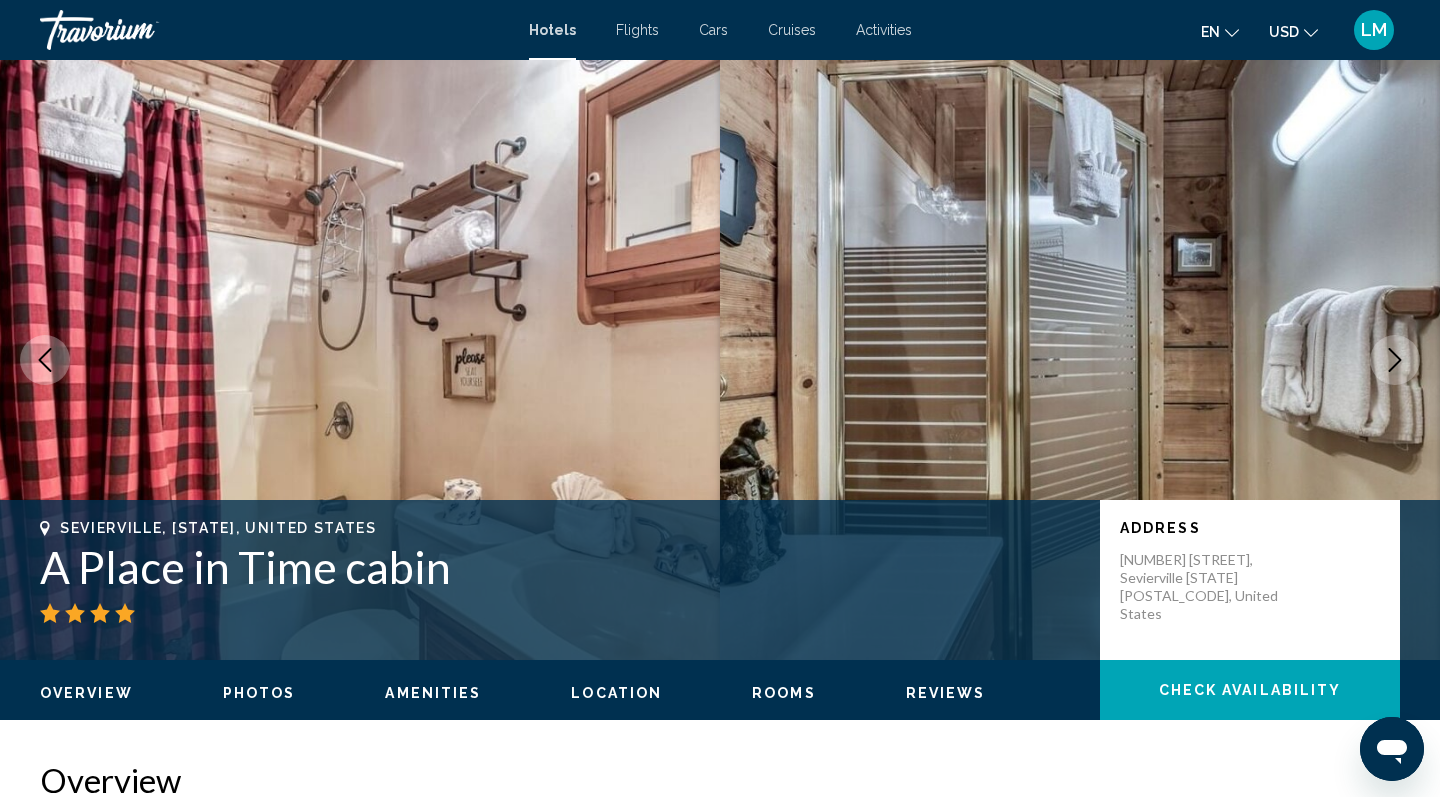 click 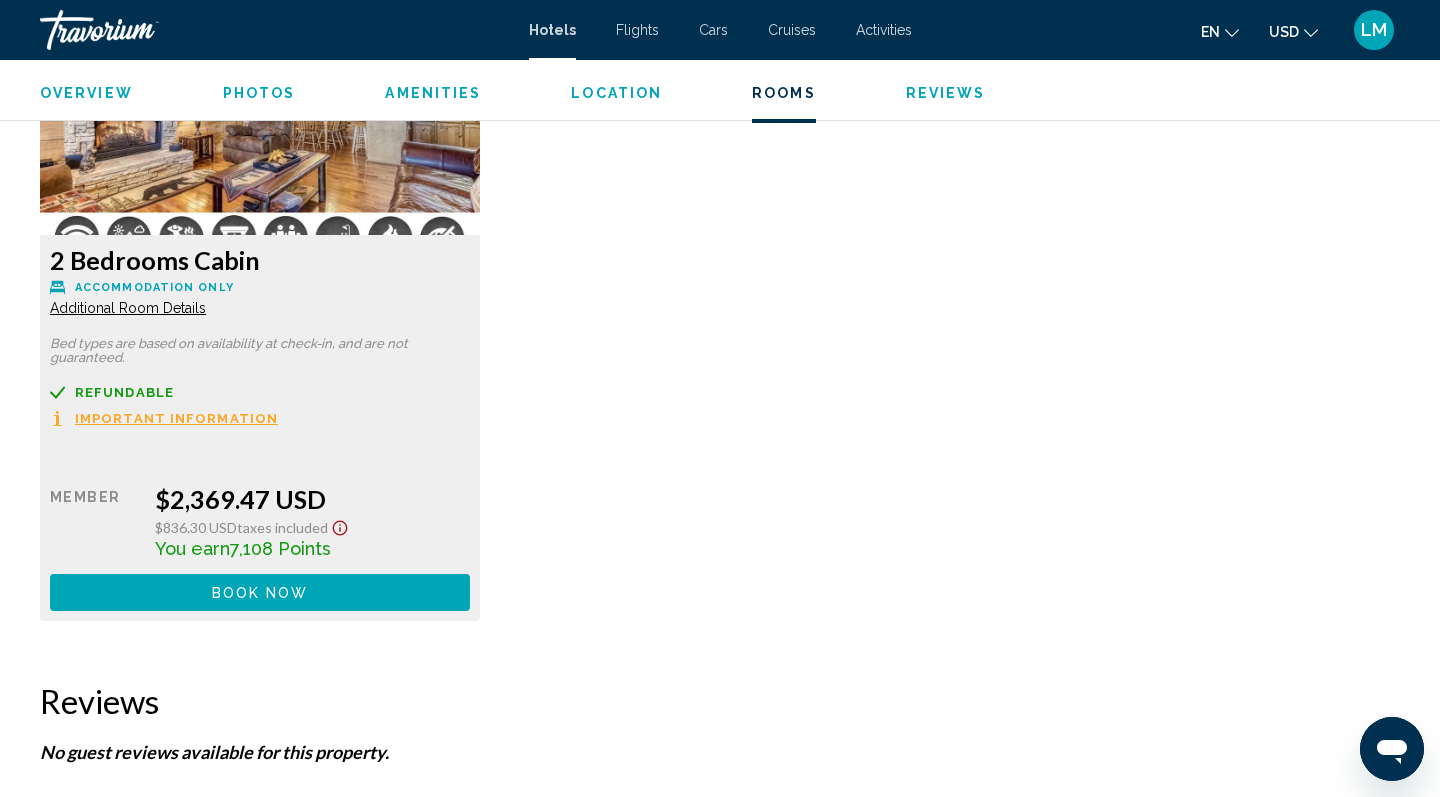 scroll, scrollTop: 2835, scrollLeft: 0, axis: vertical 